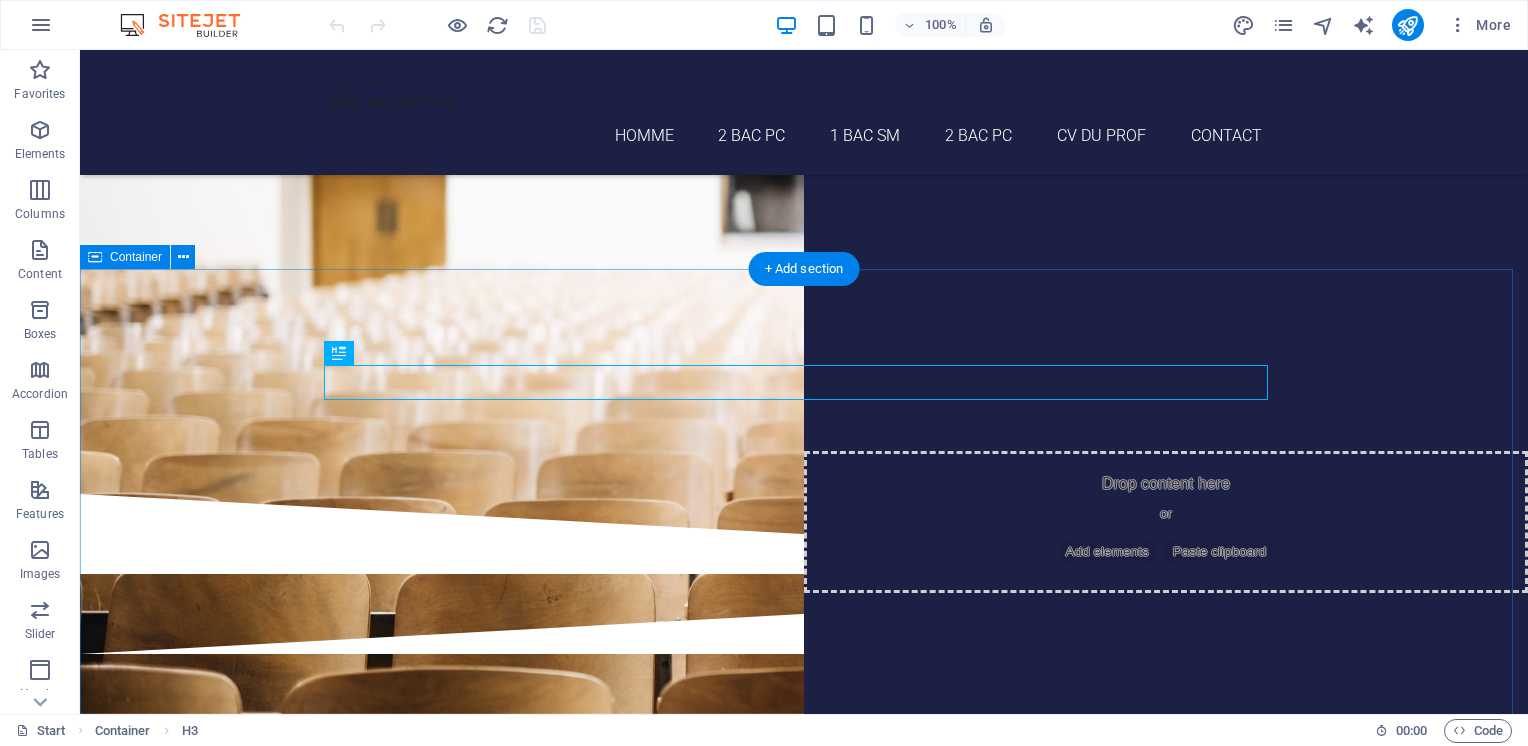 scroll, scrollTop: 445, scrollLeft: 0, axis: vertical 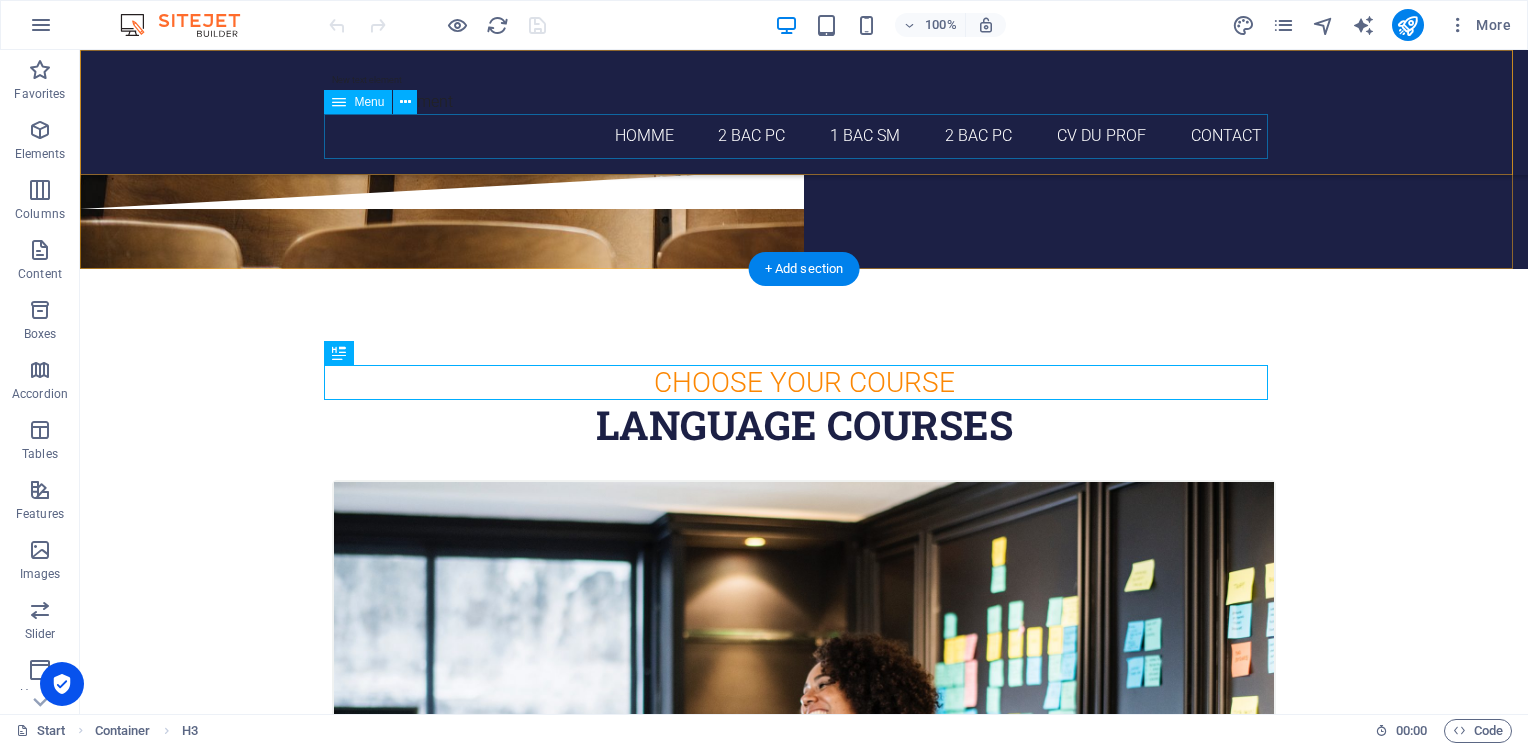 click on "homme 2 Bac PC 1 Bac SM 2 Bac PC CV du Prof Contact" at bounding box center (804, 136) 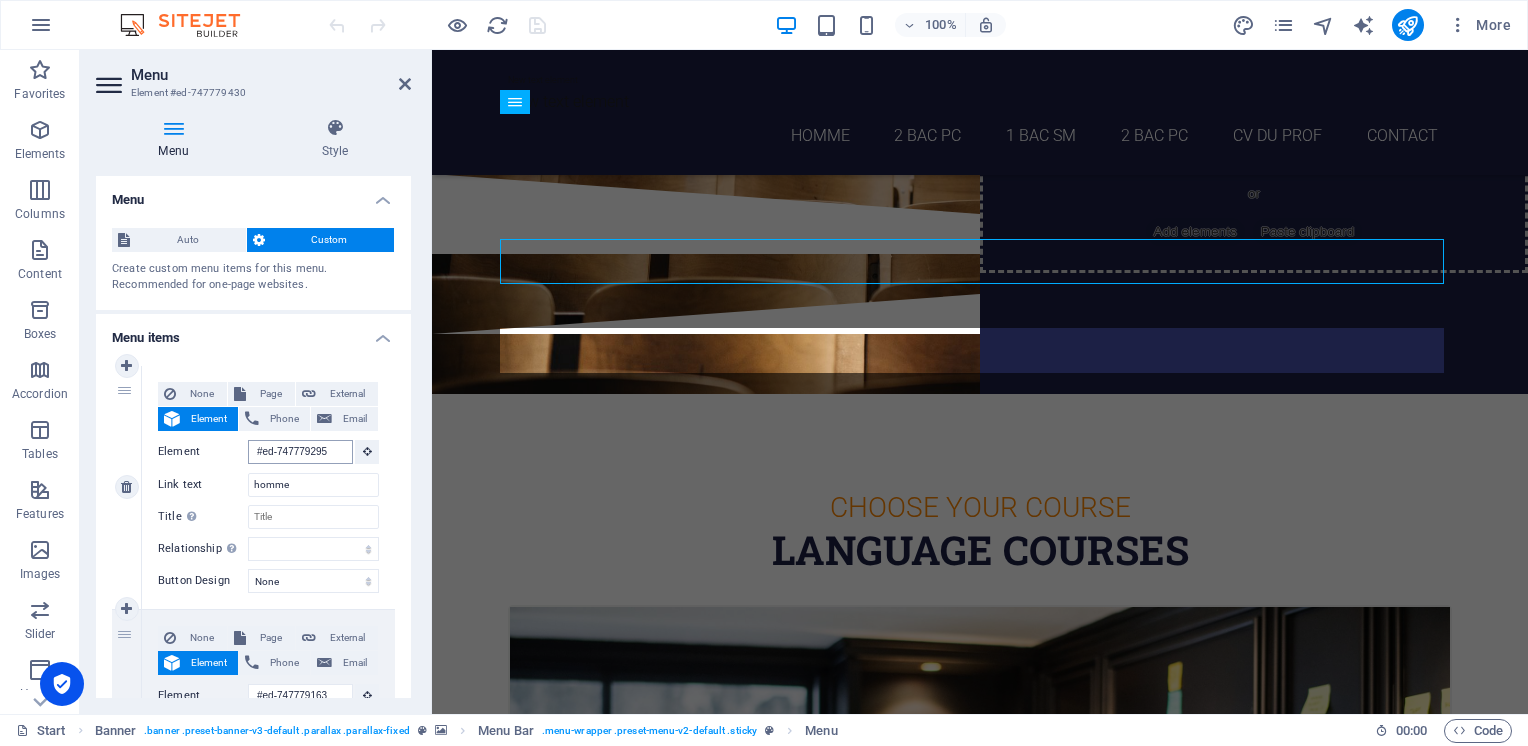 scroll, scrollTop: 3841, scrollLeft: 0, axis: vertical 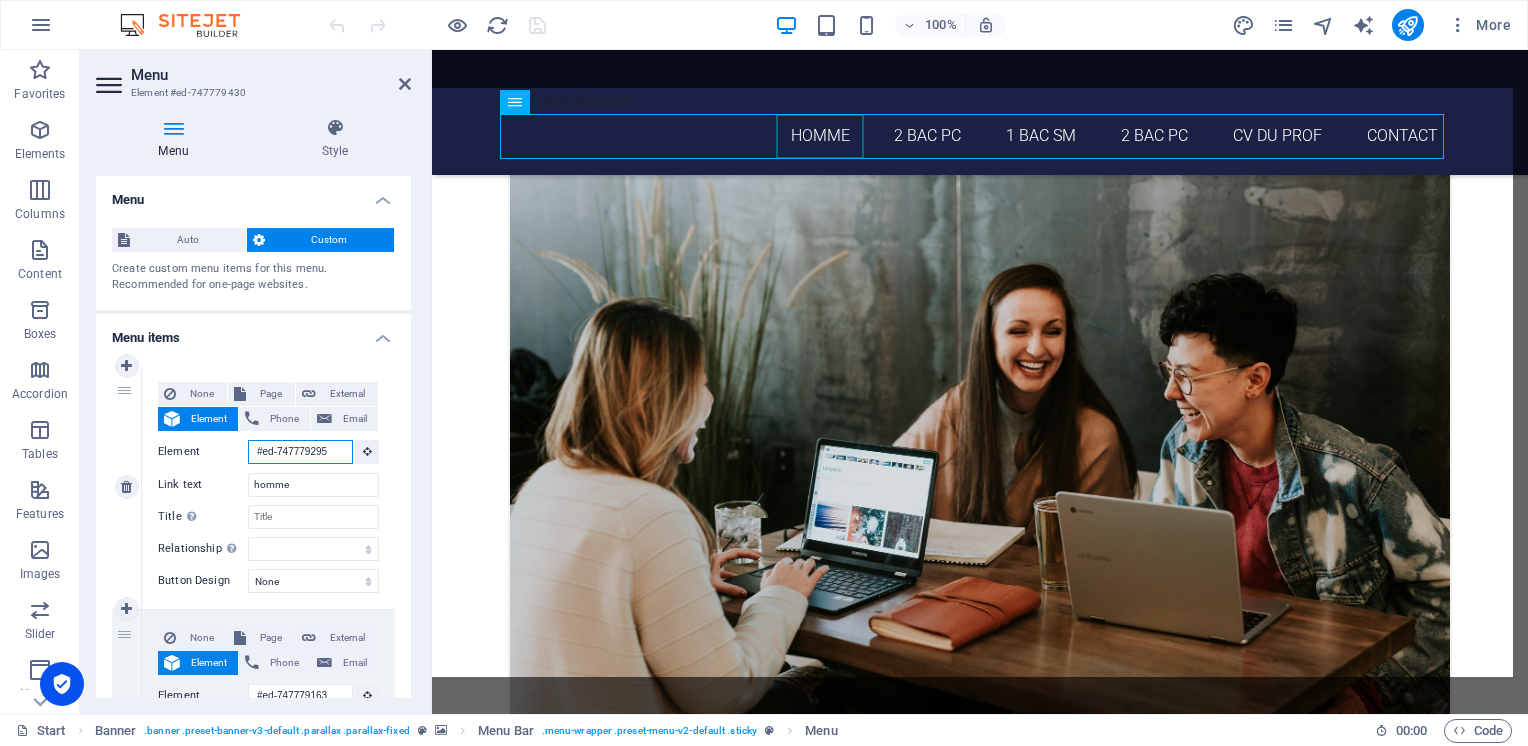 click on "#ed-747779295" at bounding box center [300, 452] 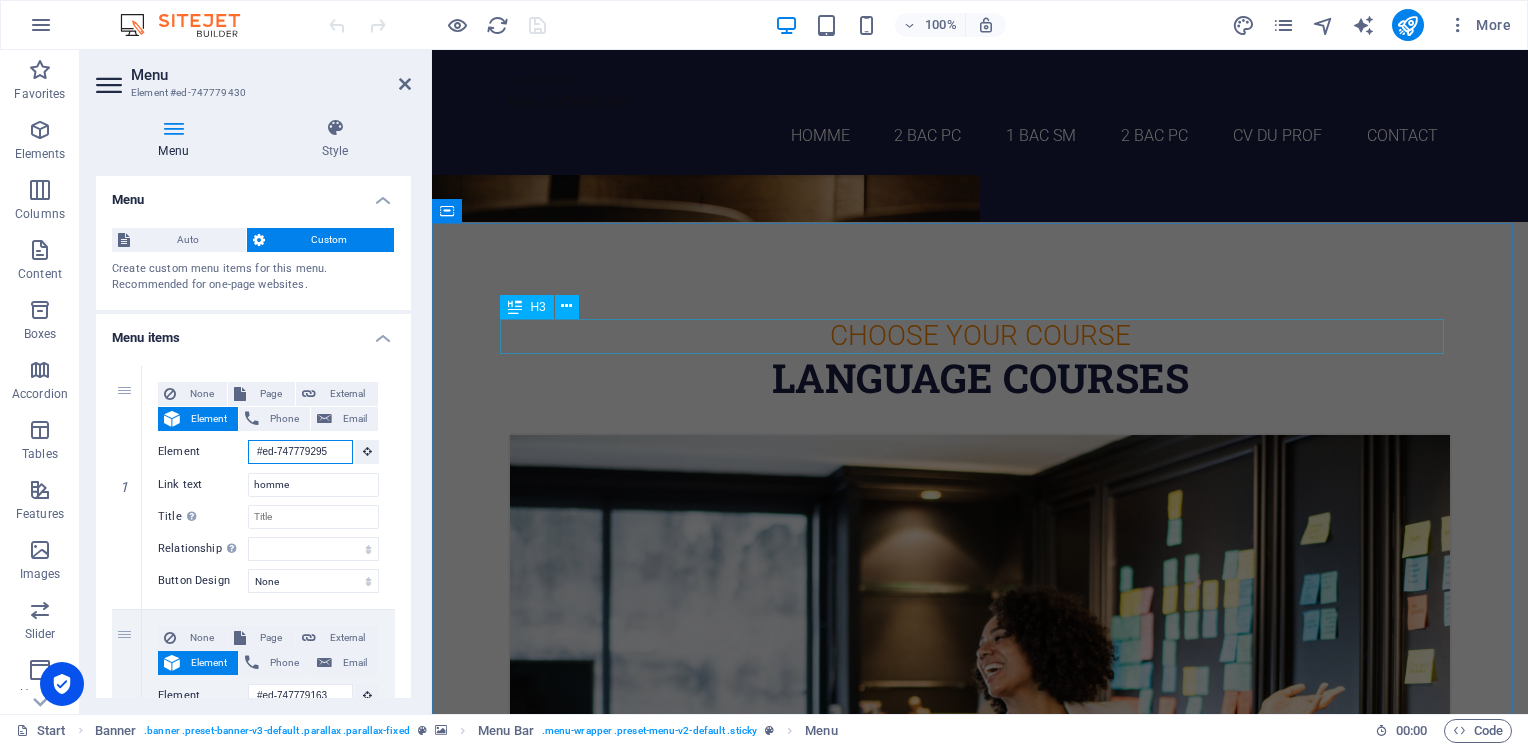 scroll, scrollTop: 196, scrollLeft: 0, axis: vertical 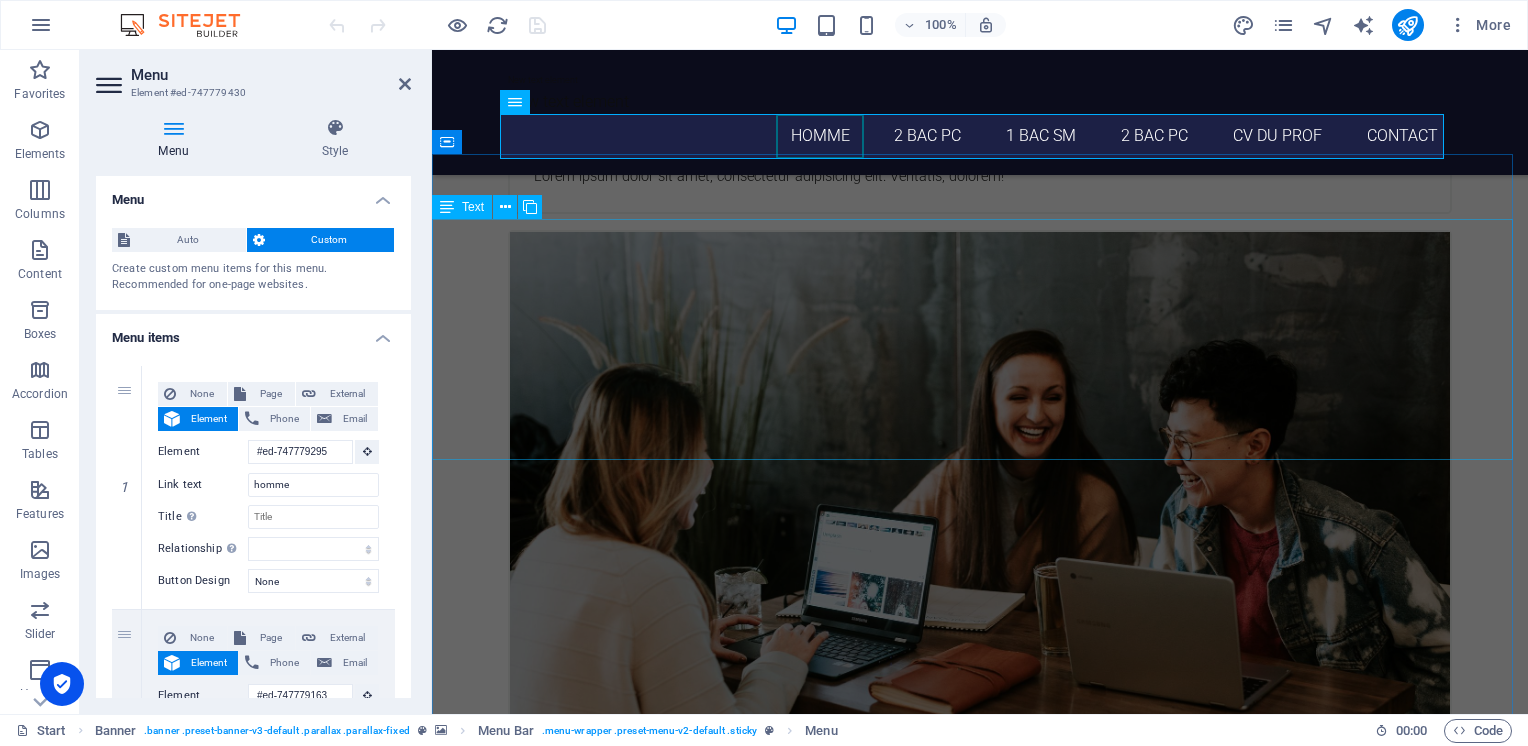 click on "Beaucoup d’élèves ont des difficultés devant les exercices de mathématiques. S’ils ne reçoivent pas les aides et le soutien nécessaires, cette matière à elle seule peut être à l’origine des échecs scolaires et cette matière deviendra par la suite la « bête noire » de l’élève. L’accompagnement pédagogique en mathématiques implique aussi bien le professeur que l’élève via des exercices et un petit rappel des cours dispensés en classe. Plusieurs formules sont disponibles, allant d’un simple soutien ponctuel de 2 ou 4 heures, à des stages intensifs pendant les vacances. Nous avons à cœur d'aider vos enfants lors de leur scolarité et de contribuer à leur réussite. Les cours de soutien scolaire se font en petits groupes de maximum 4 élèves pour qu'ils puissent travailler dans les meilleures conditions possibles. Je propose des cours de mathématiques pour le secondaire et le supérieur" at bounding box center (980, 4850) 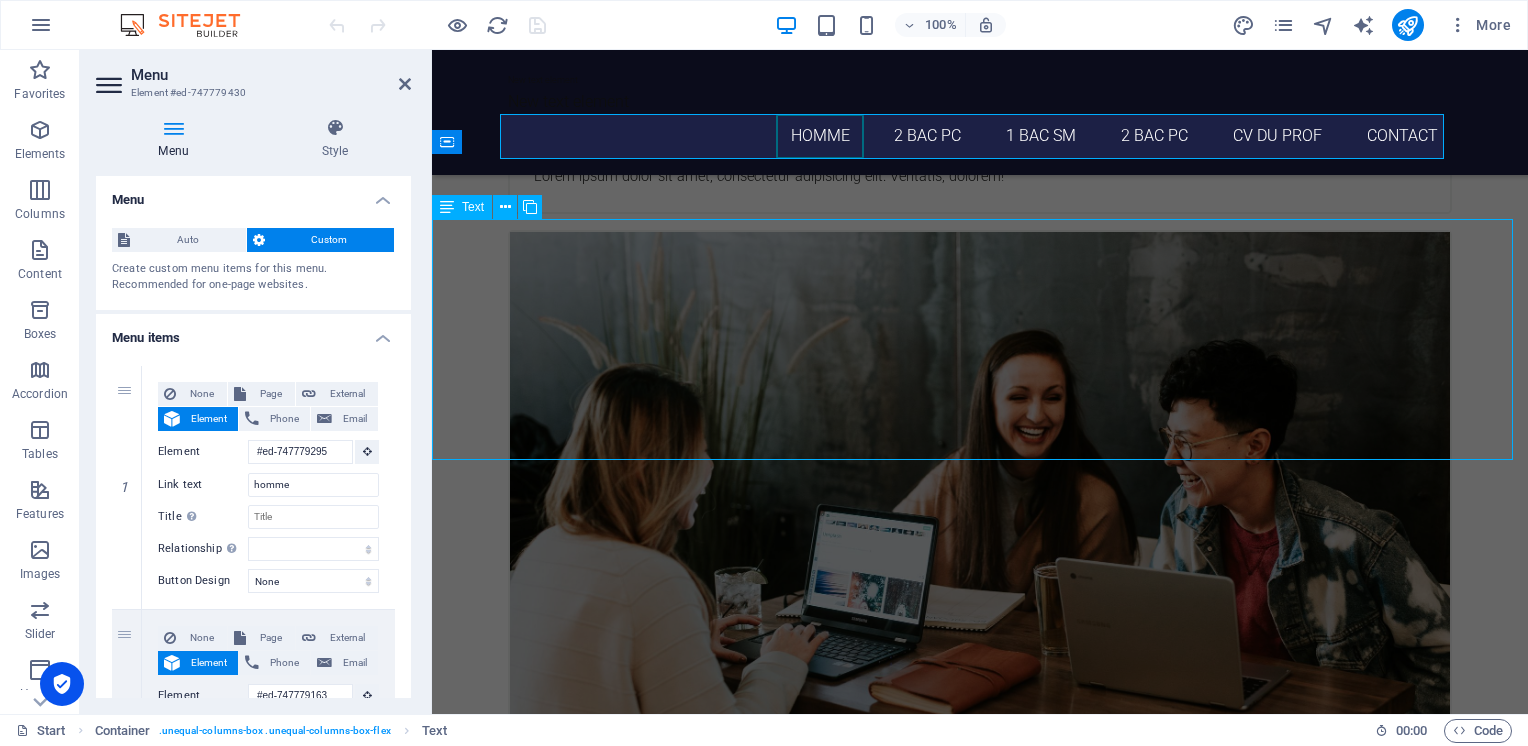 click on "Beaucoup d’élèves ont des difficultés devant les exercices de mathématiques. S’ils ne reçoivent pas les aides et le soutien nécessaires, cette matière à elle seule peut être à l’origine des échecs scolaires et cette matière deviendra par la suite la « bête noire » de l’élève. L’accompagnement pédagogique en mathématiques implique aussi bien le professeur que l’élève via des exercices et un petit rappel des cours dispensés en classe. Plusieurs formules sont disponibles, allant d’un simple soutien ponctuel de 2 ou 4 heures, à des stages intensifs pendant les vacances. Nous avons à cœur d'aider vos enfants lors de leur scolarité et de contribuer à leur réussite. Les cours de soutien scolaire se font en petits groupes de maximum 4 élèves pour qu'ils puissent travailler dans les meilleures conditions possibles. Je propose des cours de mathématiques pour le secondaire et le supérieur" at bounding box center (980, 4850) 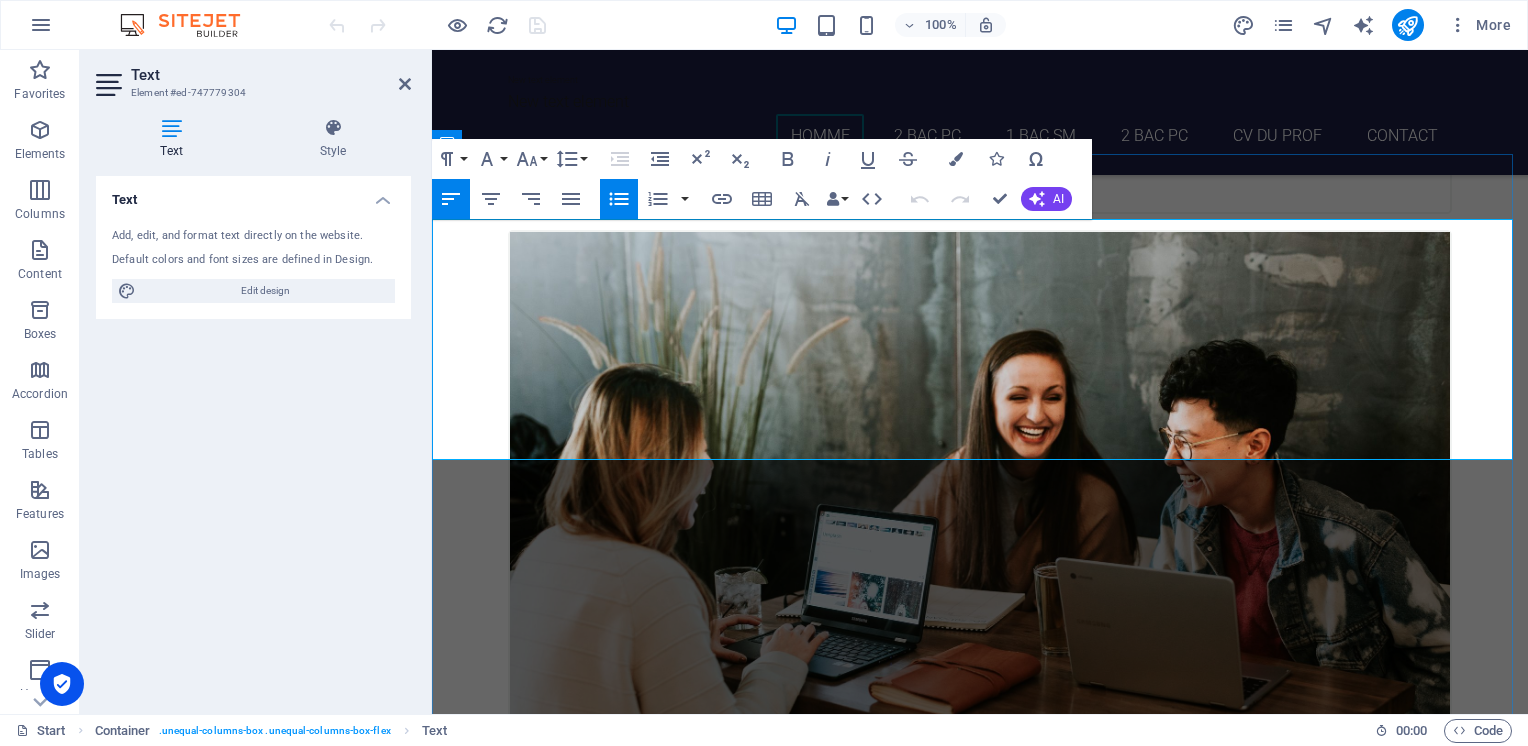 click on "Beaucoup d’élèves ont des difficultés devant les exercices de mathématiques. S’ils ne reçoivent pas les aides et le soutien nécessaires, cette matière à elle seule peut être à l’origine des échecs scolaires et cette matière deviendra par la suite la « bête noire » de l’élève. L’accompagnement pédagogique en mathématiques implique aussi bien le professeur que l’élève via des exercices et un petit rappel des cours dispensés en classe. Plusieurs formules sont disponibles, allant d’un simple soutien ponctuel de 2 ou 4 heures, à des stages intensifs pendant les vacances." at bounding box center [990, 4799] 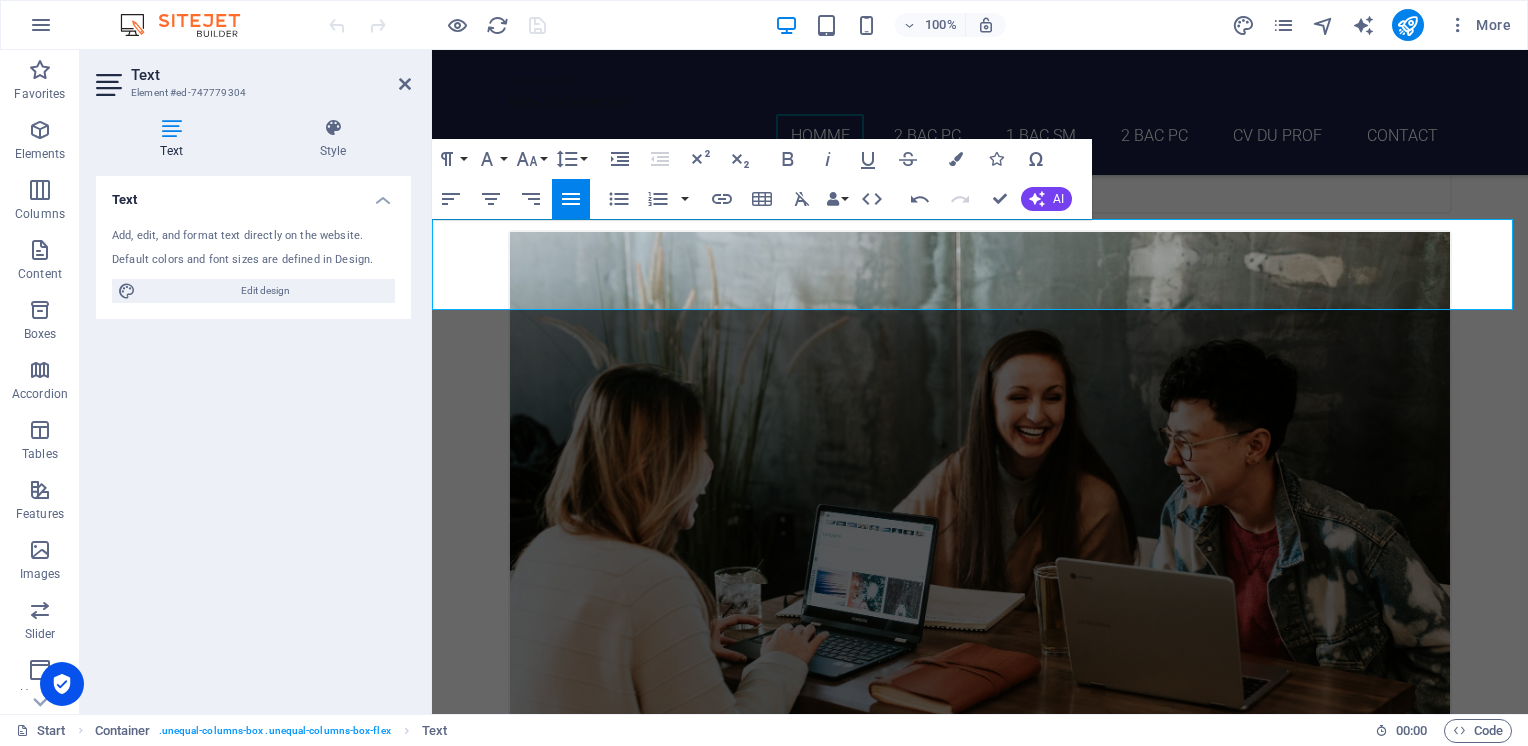 scroll, scrollTop: 3598, scrollLeft: 0, axis: vertical 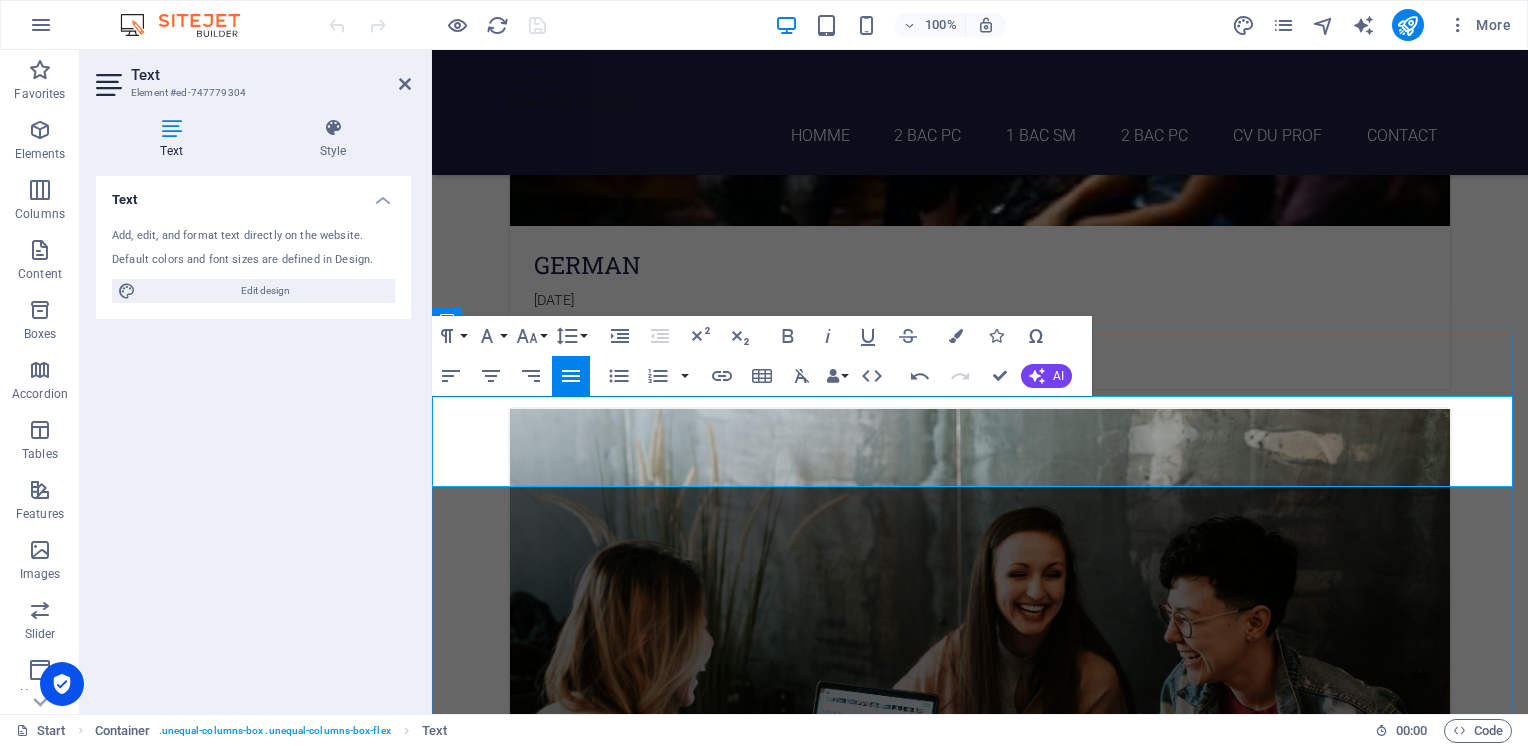 click on "es cours se déroulent dans nos locaux, par petits groupes d'environ 6 élèves, et durent 2 heures . Ce ne sont pas des cours collectifs mais  individualisés . Le professeur prépare une feuille méthode et une feuille d'exercices adaptés au niveau de l'élève, aux attentes de son professeur et à l'esprit de son établissement. Le professeur n'est pas là pour assister l'élève mais pour lui apporter une  méthode de travail  et lui [PERSON_NAME]  explications  dont il a besoin." at bounding box center [990, 4950] 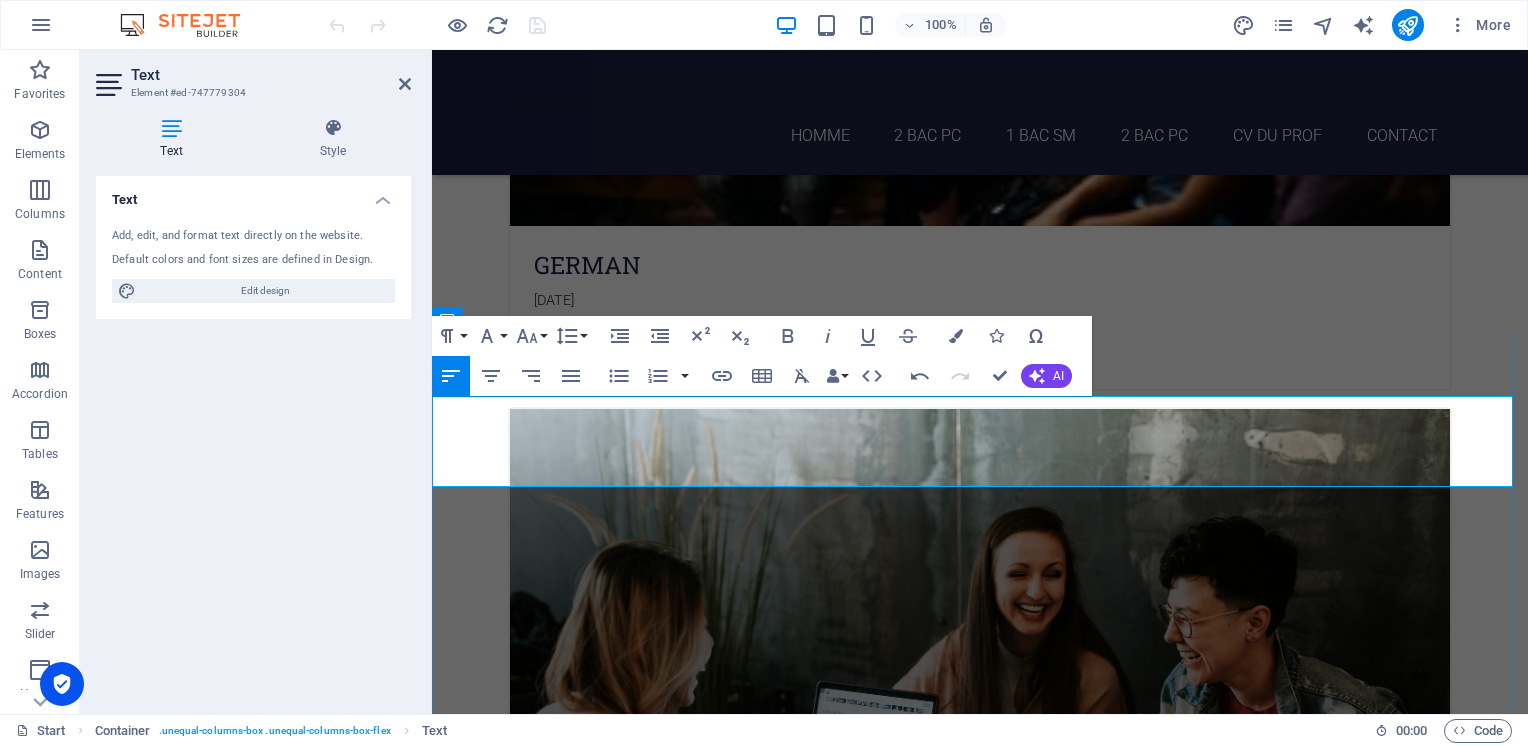 type 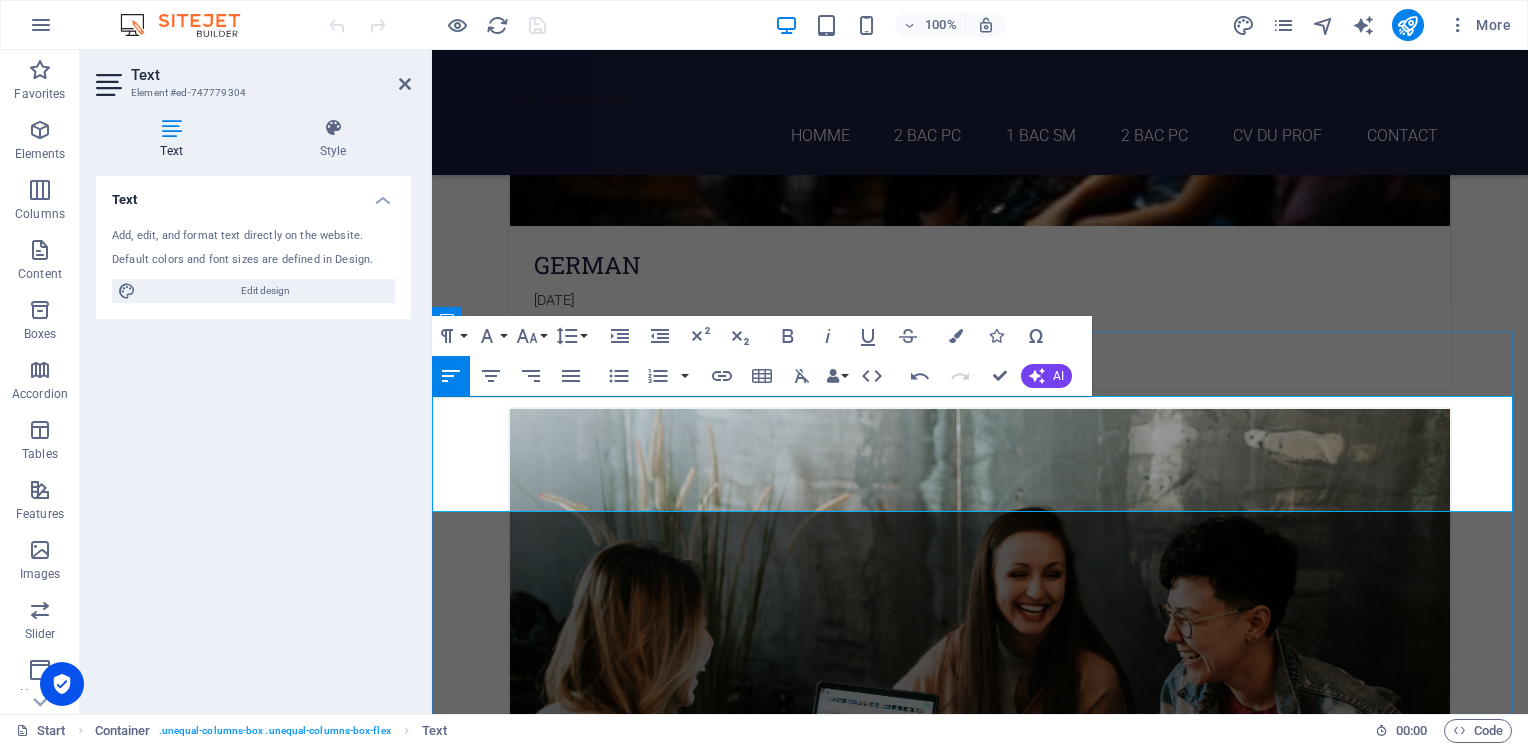 click on "Les cours se déroulent dans les  locaux,de Label Excellence  par petits groupes d'environ 6 élèves, et durent 2 heures . Ce ne sont pas des cours collectifs mais  individualisés . Le professeur prépare une feuille méthode et une feuille d'exercices adaptés au niveau de l'élève, aux attentes de son professeur et à l'esprit de son établissement. Le professeur n'est pas là pour assister l'élève mais pour lui apporter une  méthode de travail  et lui [PERSON_NAME]  explications  dont il a besoin." at bounding box center (990, 4950) 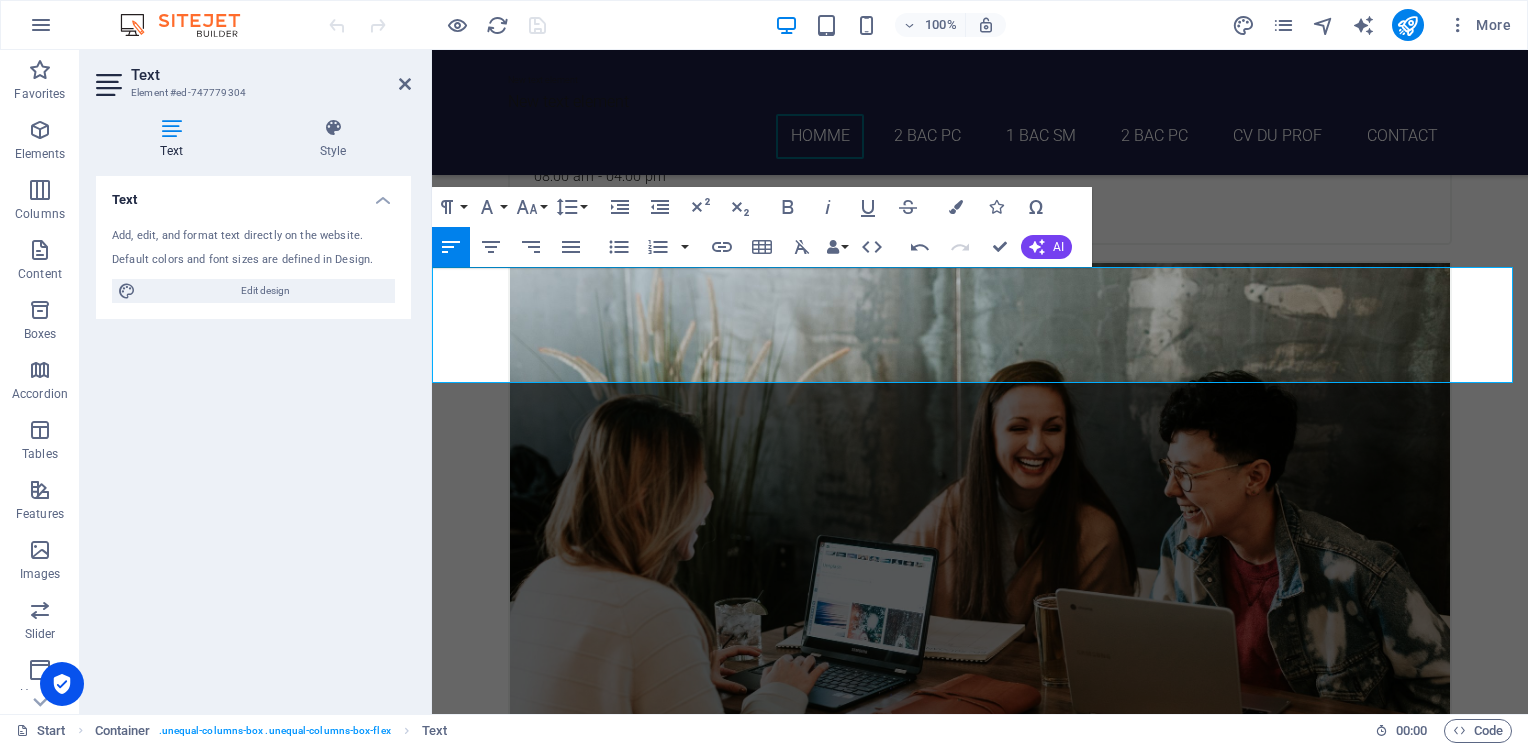 scroll, scrollTop: 3667, scrollLeft: 0, axis: vertical 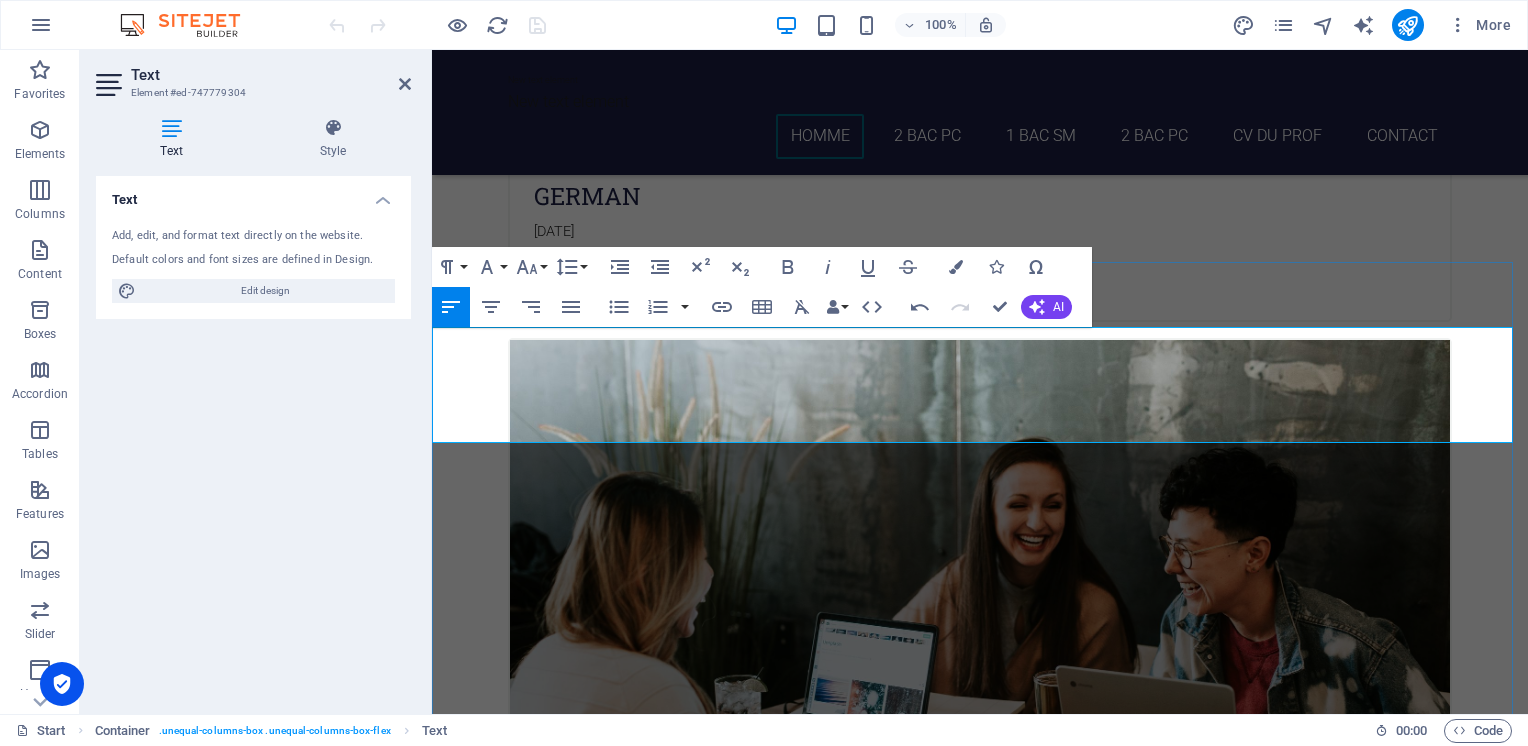 click on "Le professeur n'est pas là pour assister l'élève mais pour lui apporter une  méthode de travail  et lui [PERSON_NAME]  explications  dont il a besoin." at bounding box center [990, 4931] 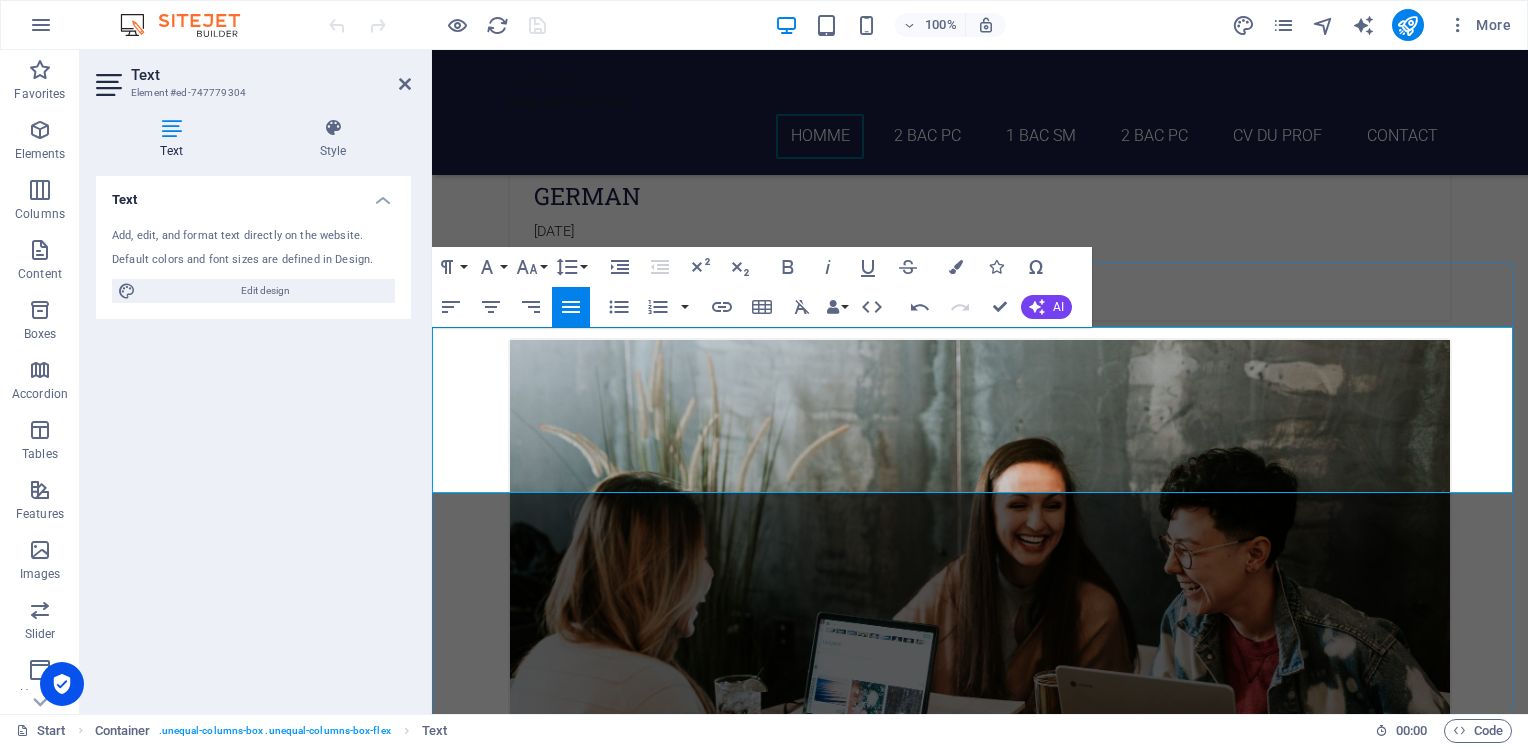 drag, startPoint x: 516, startPoint y: 463, endPoint x: 440, endPoint y: 473, distance: 76.655075 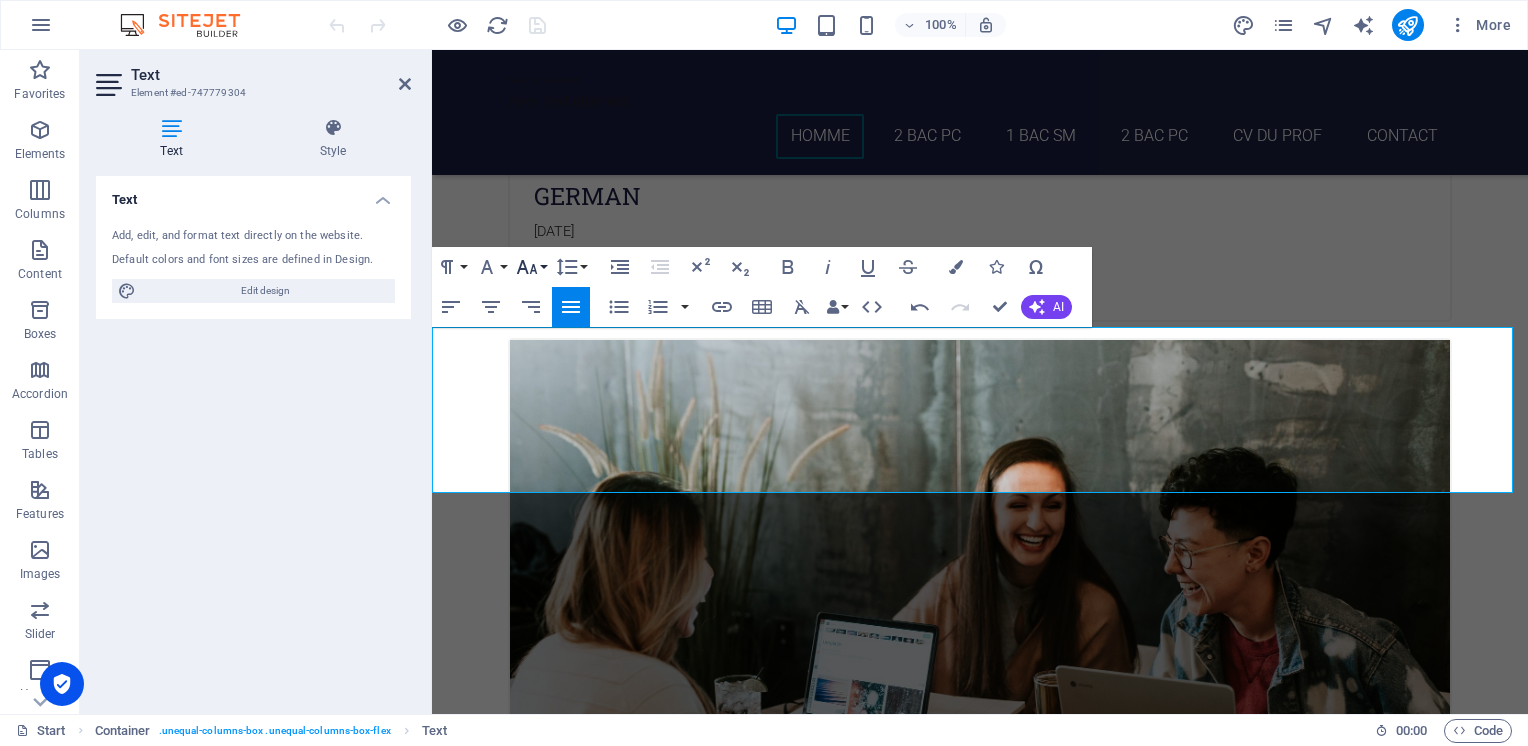 click on "Font Size" at bounding box center (531, 267) 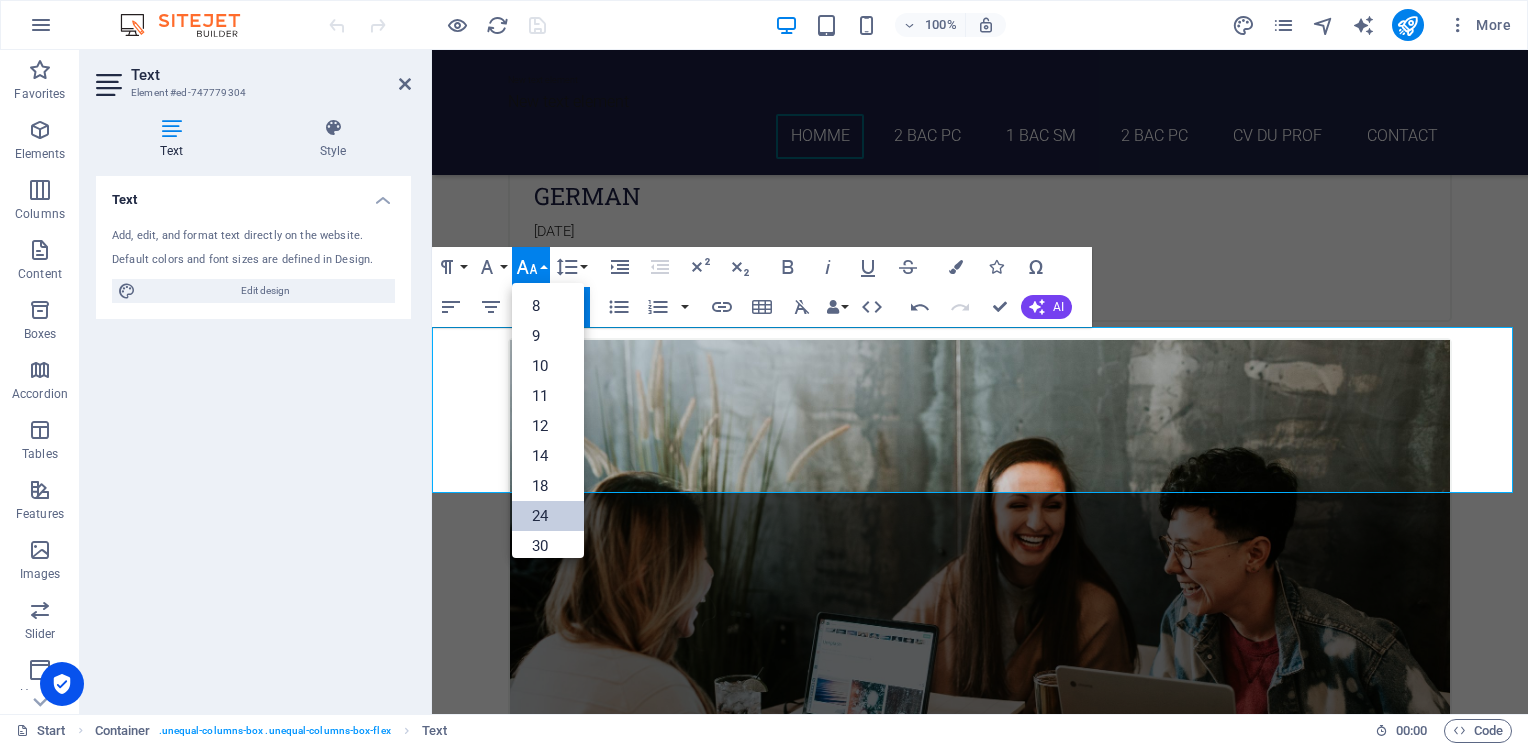 click on "24" at bounding box center [548, 516] 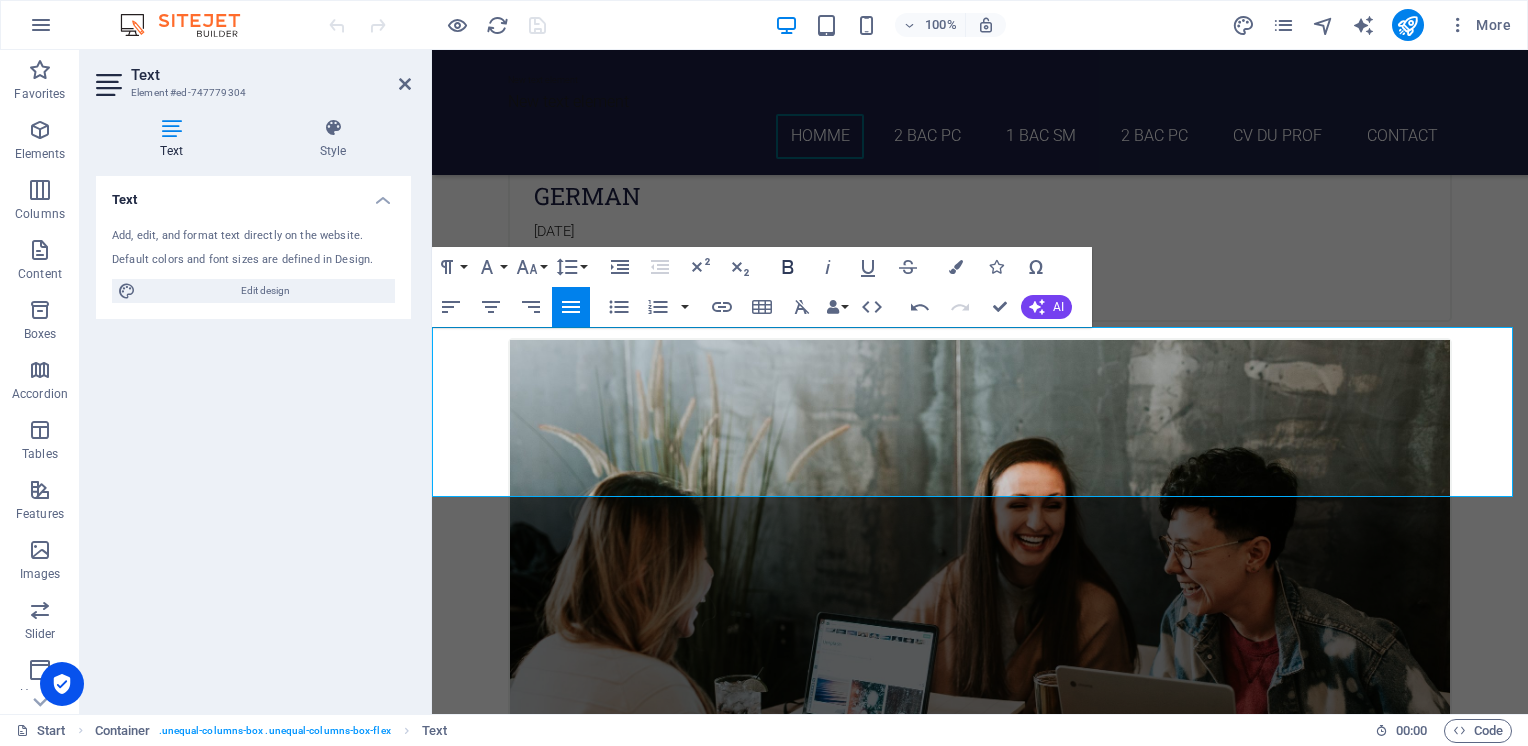 click 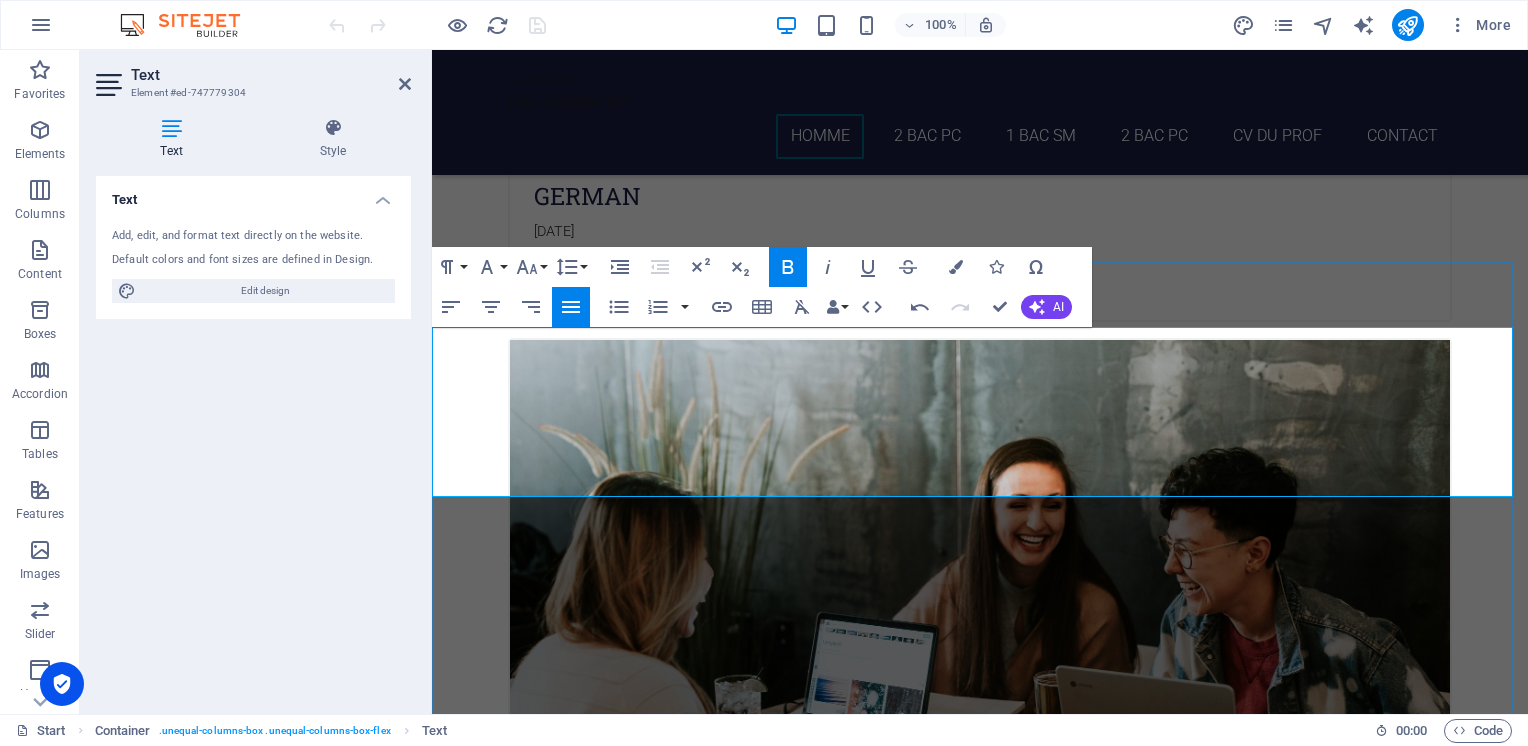 click on "Le Princip e" at bounding box center (990, 4983) 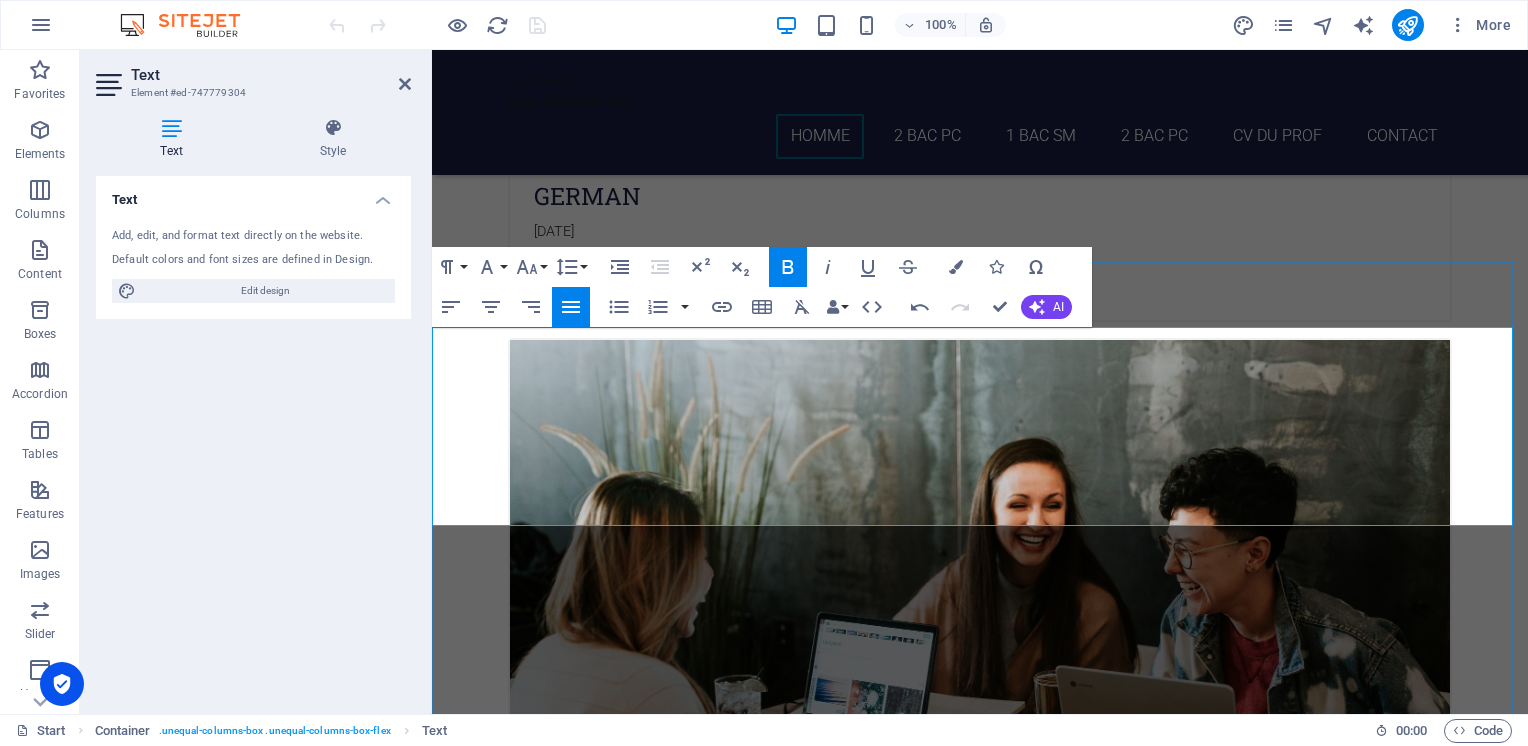 click on "Le Principe :" at bounding box center [990, 4983] 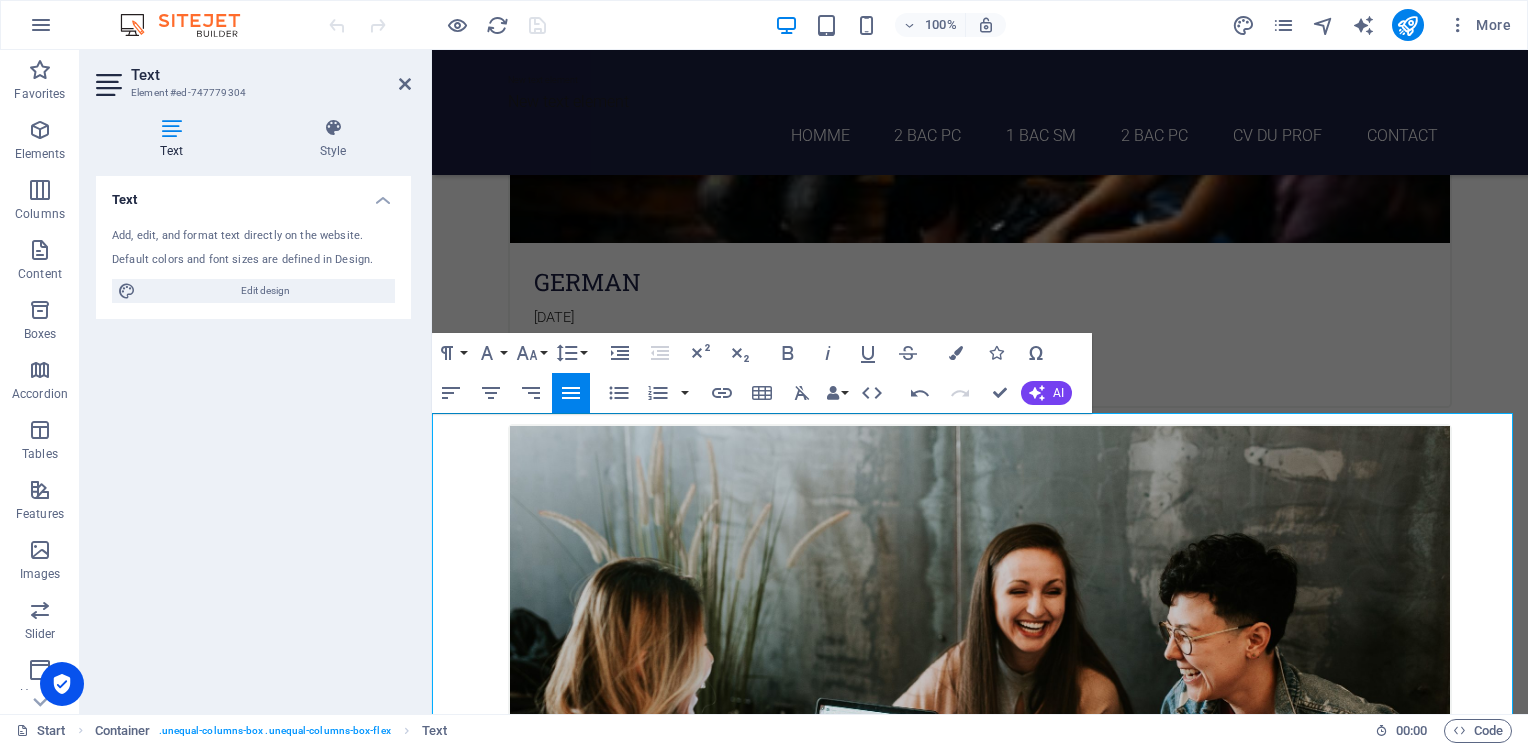 scroll, scrollTop: 3529, scrollLeft: 0, axis: vertical 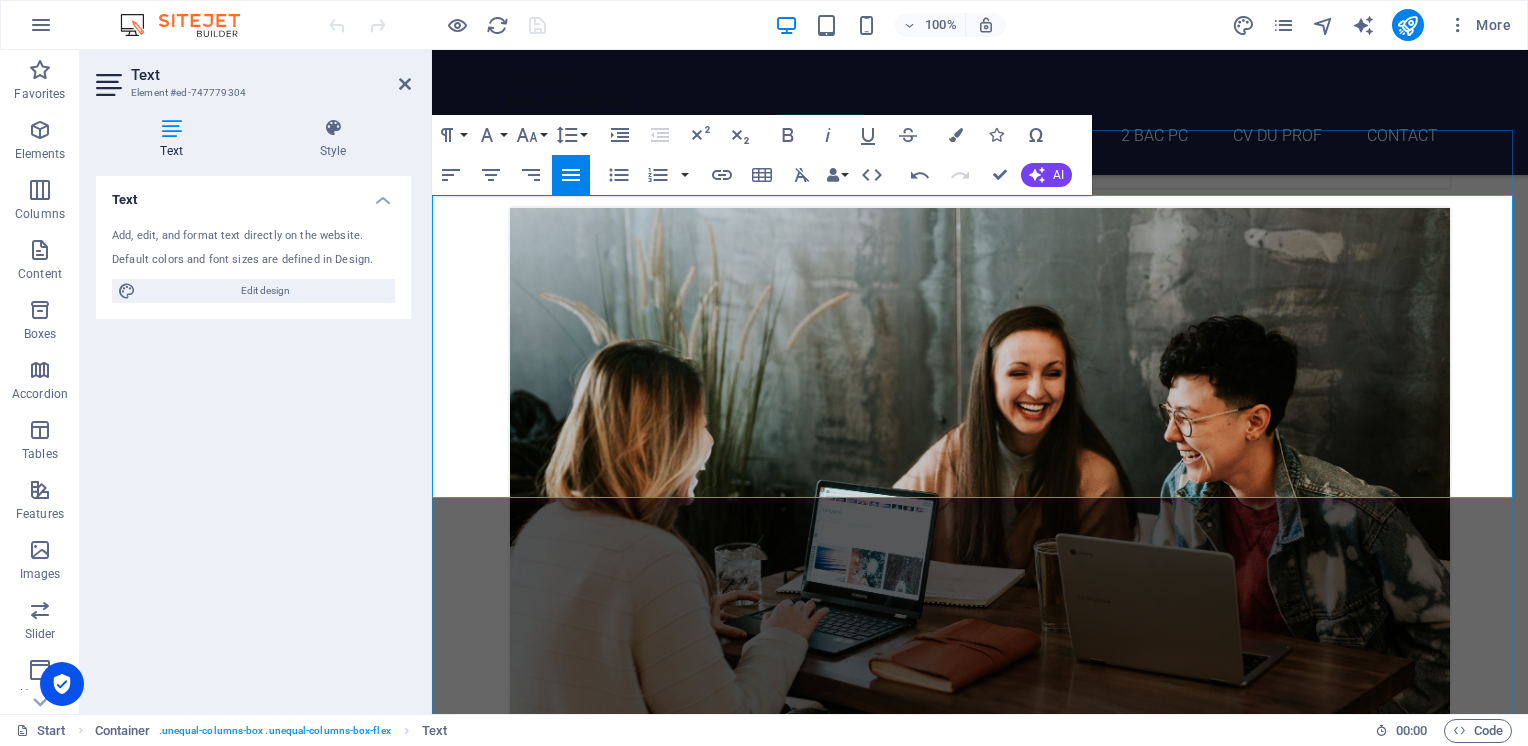 drag, startPoint x: 448, startPoint y: 525, endPoint x: 1472, endPoint y: 471, distance: 1025.4229 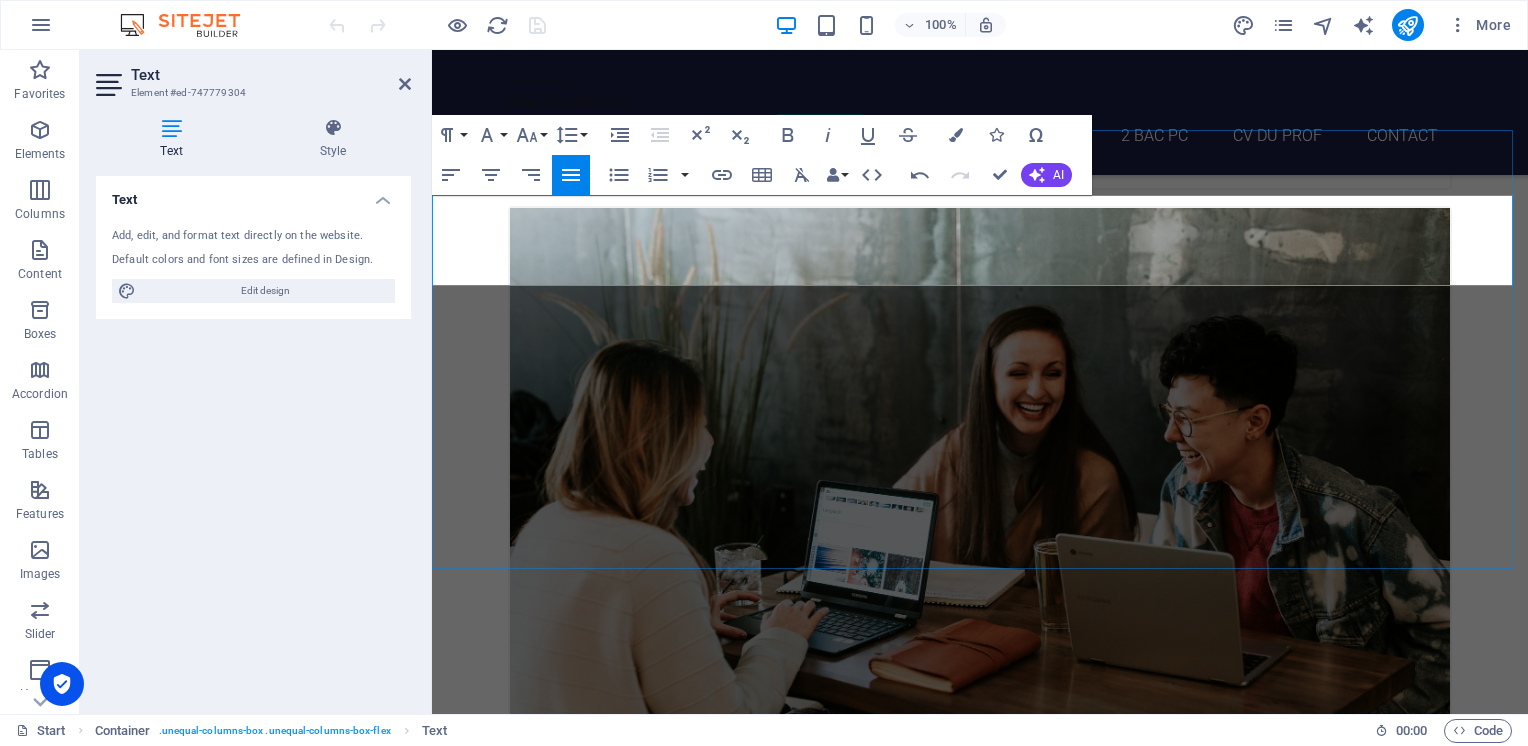 click on "Les cours se déroulent dans les locaux  dé Label Excellence par petits groupes d'environ 6 élèves, et durent 2 heures . Ce ne sont pas des cours collectifs mais  individualisés ." at bounding box center [990, 4749] 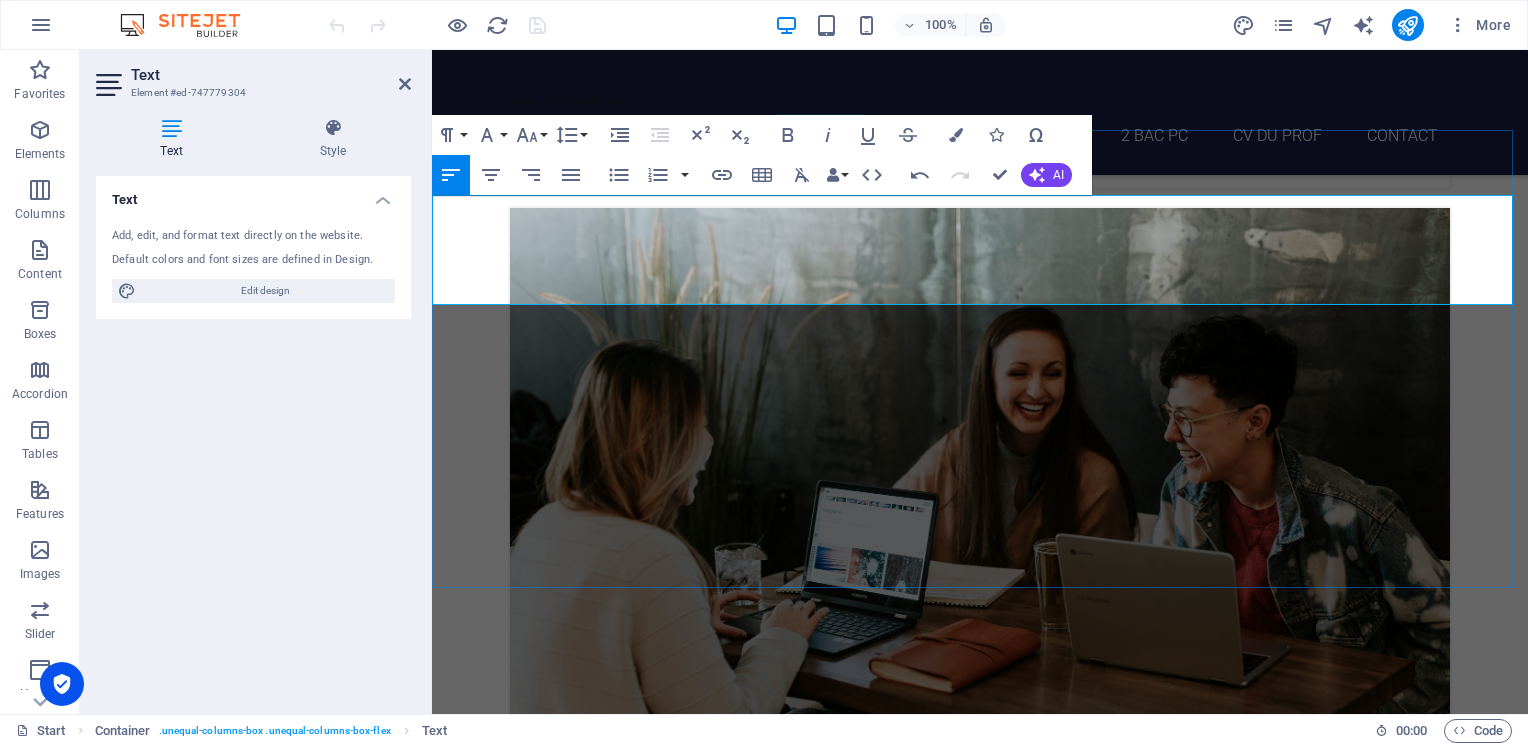 click on "Les cours se déroulent dans les locaux  dé Label Excellence par petits groupes d'environ 6 élèves, et durent 2 heures . Ce ne sont pas des cours collectifs mais  individualisés ." at bounding box center (980, 4766) 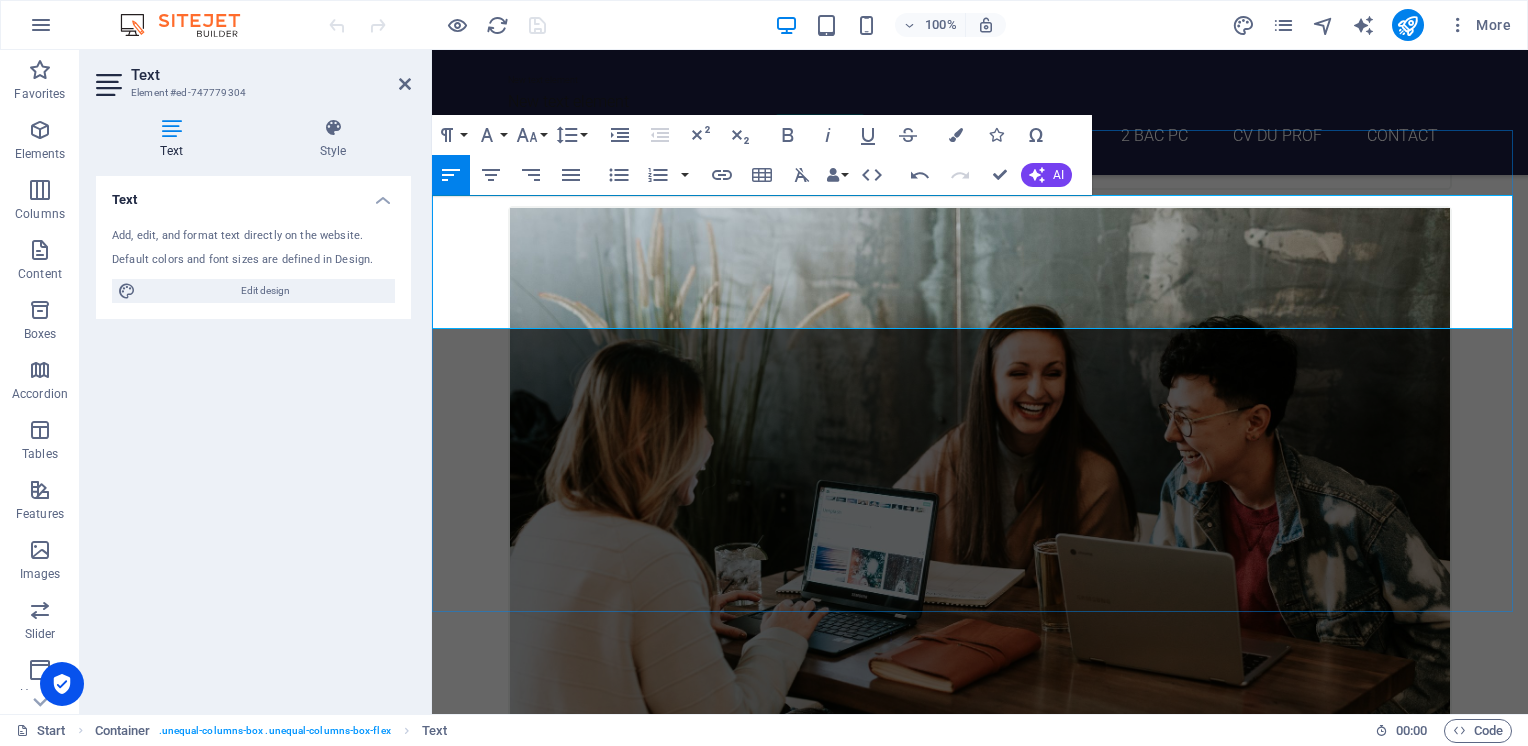click on "Les cours se déroulent dans les locaux  dé Label Excellence par petits groupes d'environ 6 élèves, et durent 2 heures . Ce ne sont pas des cours collectifs mais  individualisés ." at bounding box center [980, 4778] 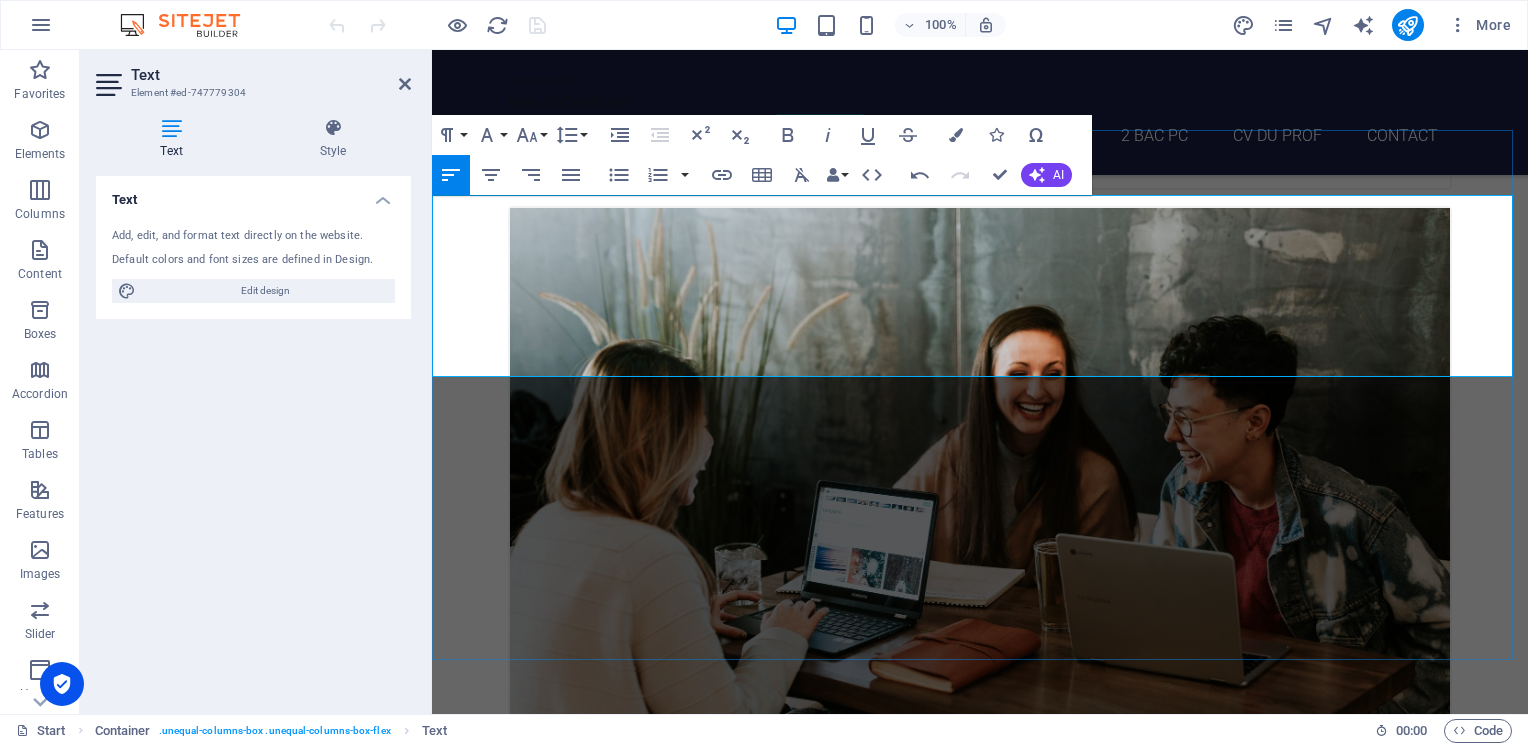 click at bounding box center (980, 4790) 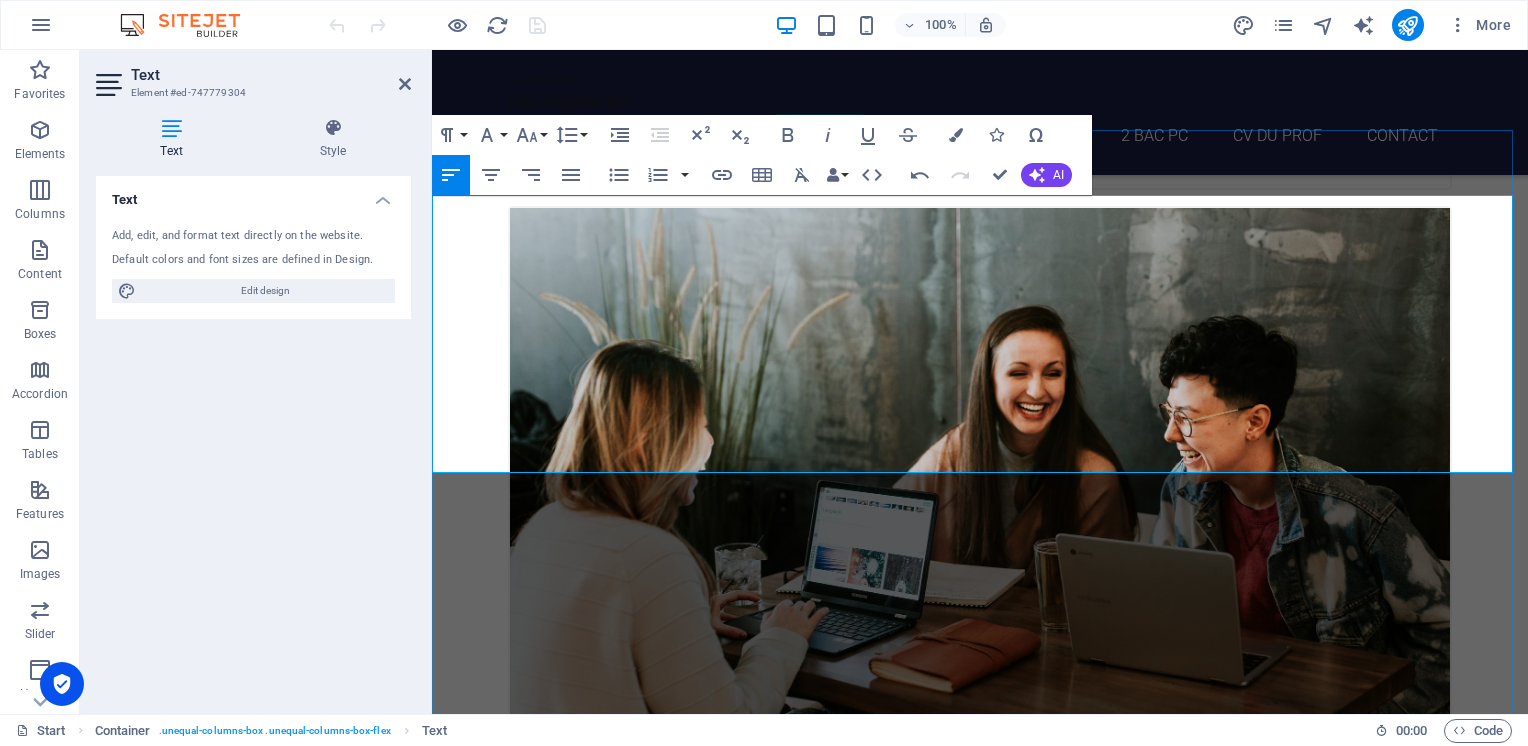 scroll, scrollTop: 13602, scrollLeft: 0, axis: vertical 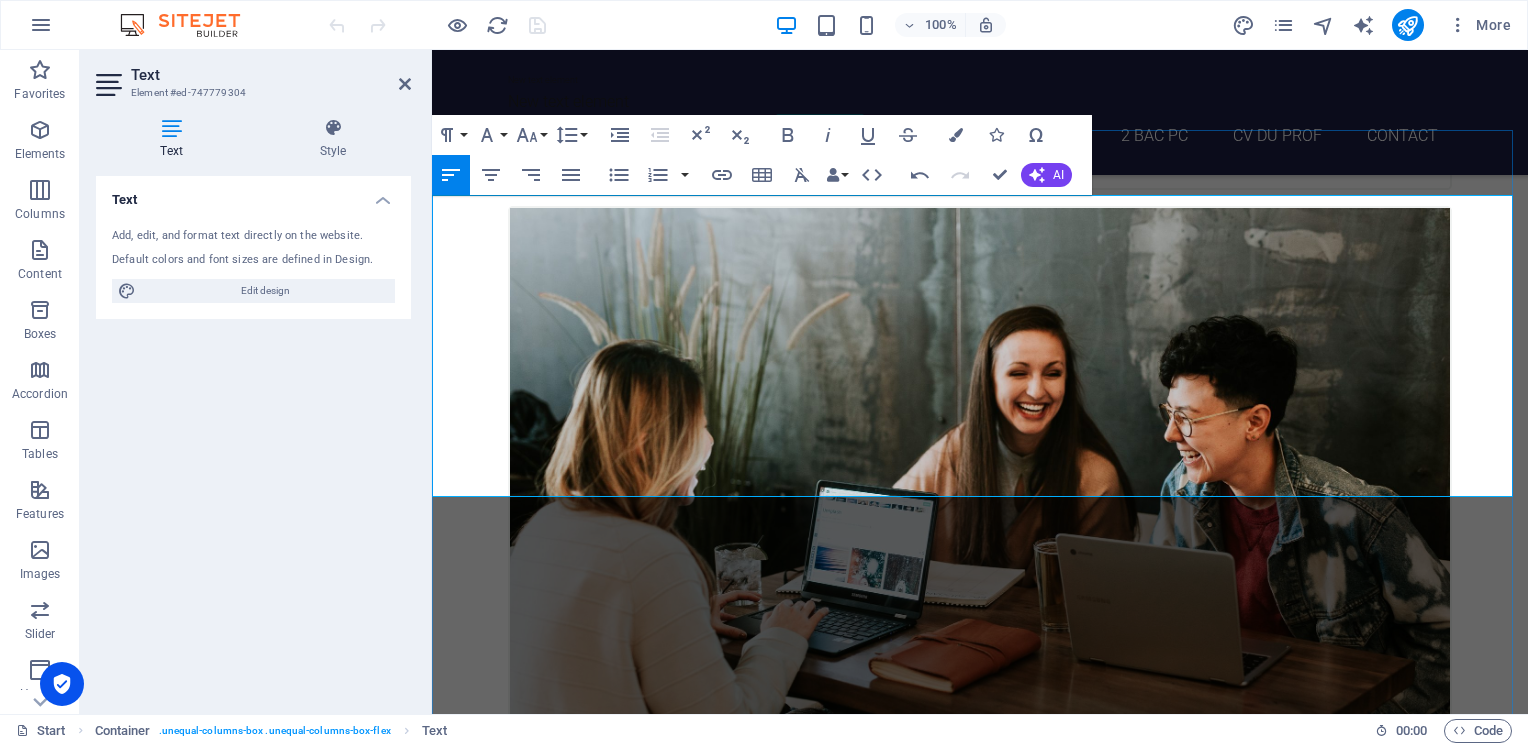 click on "Le Principe :  L'élève évolue à son rythme pour acquérir les méthodes et les savoir-faire mathématiques et ainsi devenir autonome. L'objectif est de travailler le maximum d'exercices sur le chapitre étudié, de formes et difficultés différentes, afin d'être prêt le jour de l'évaluation. L'élève arrivant au devoir surveillé, reconnaît le même genre d'exercices et se sentant rassuré et prêt, il aborde son devoir dans les meilleures conditions." at bounding box center (980, 4910) 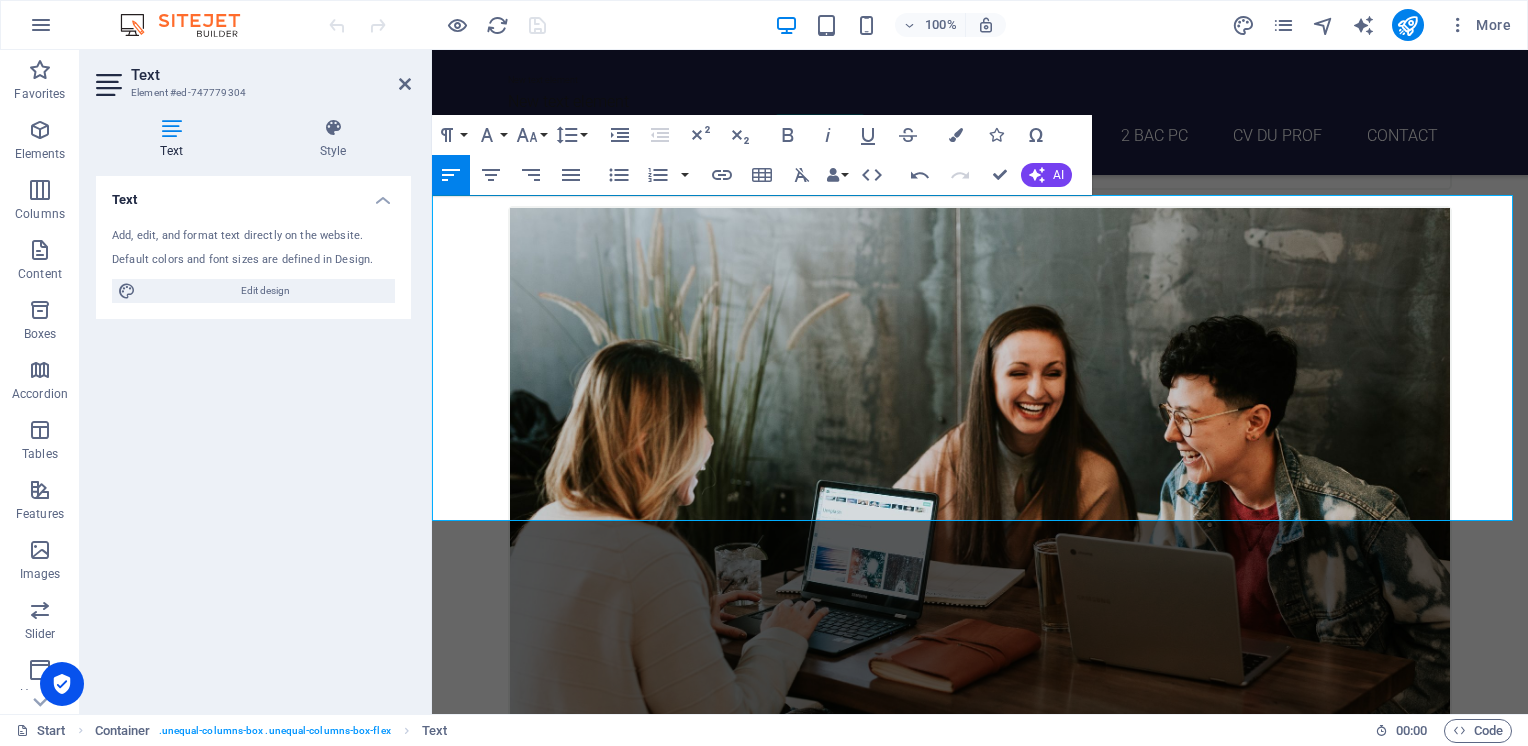 drag, startPoint x: 512, startPoint y: 345, endPoint x: 427, endPoint y: 346, distance: 85.00588 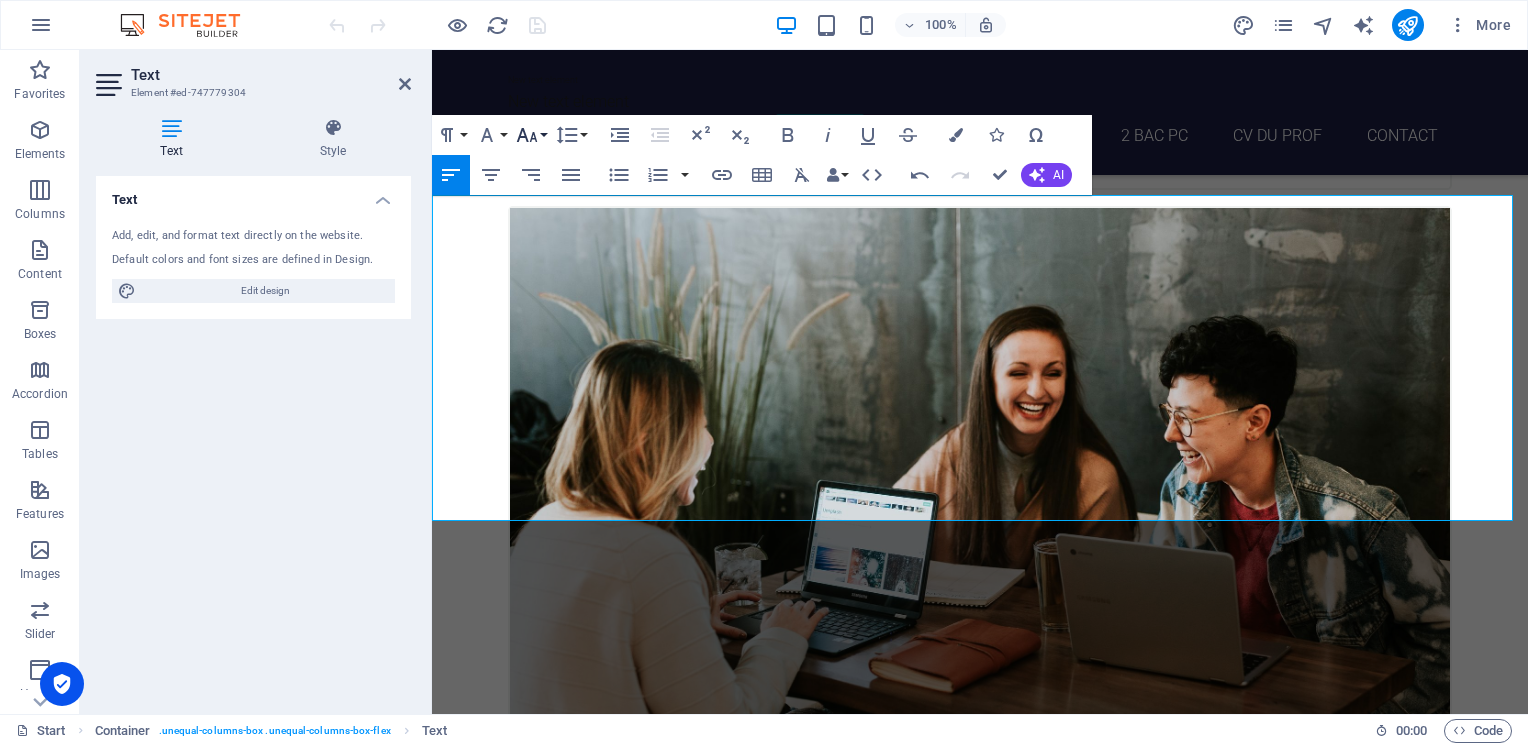 click on "Font Size" at bounding box center (531, 135) 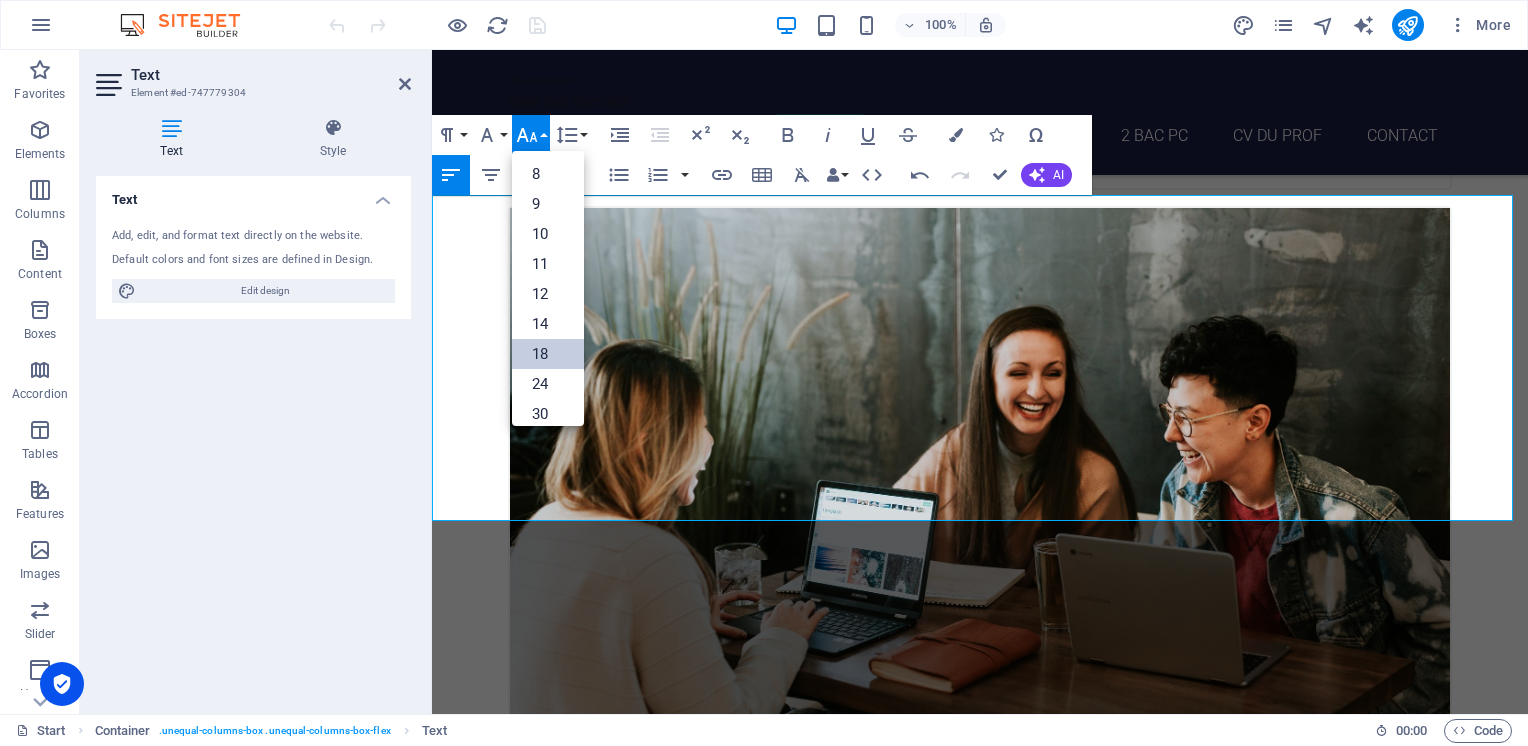click on "18" at bounding box center (548, 354) 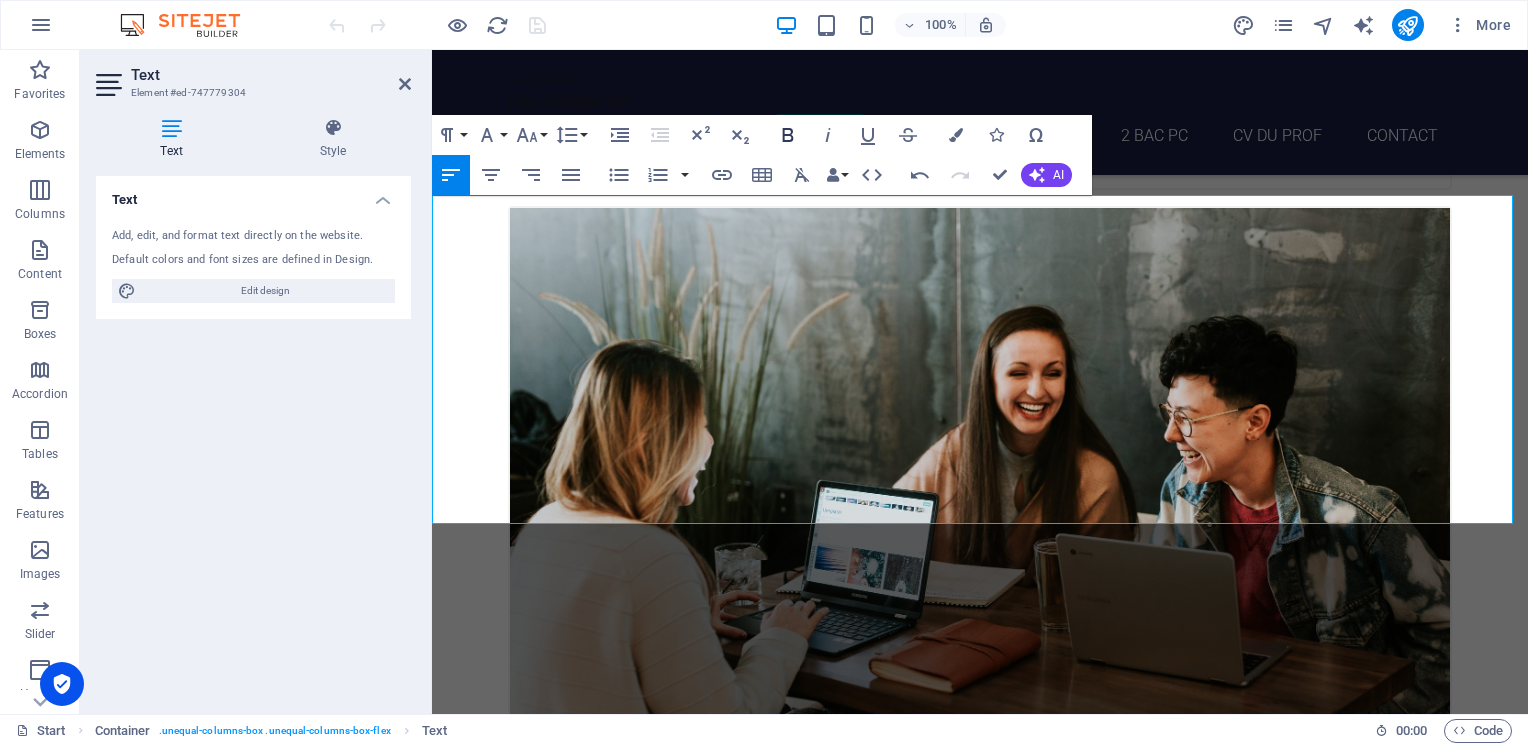 click 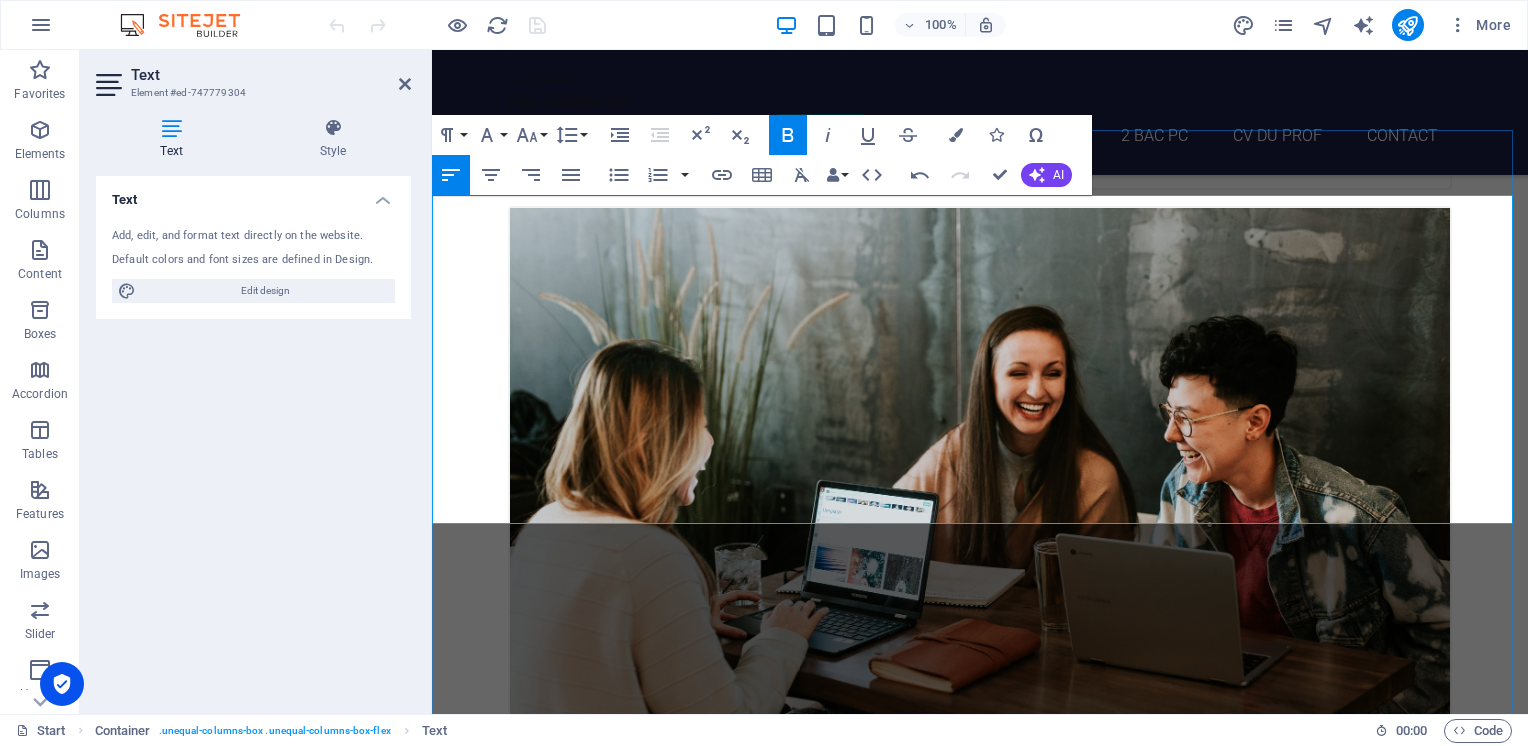 click on "Le Principe" at bounding box center [478, 4887] 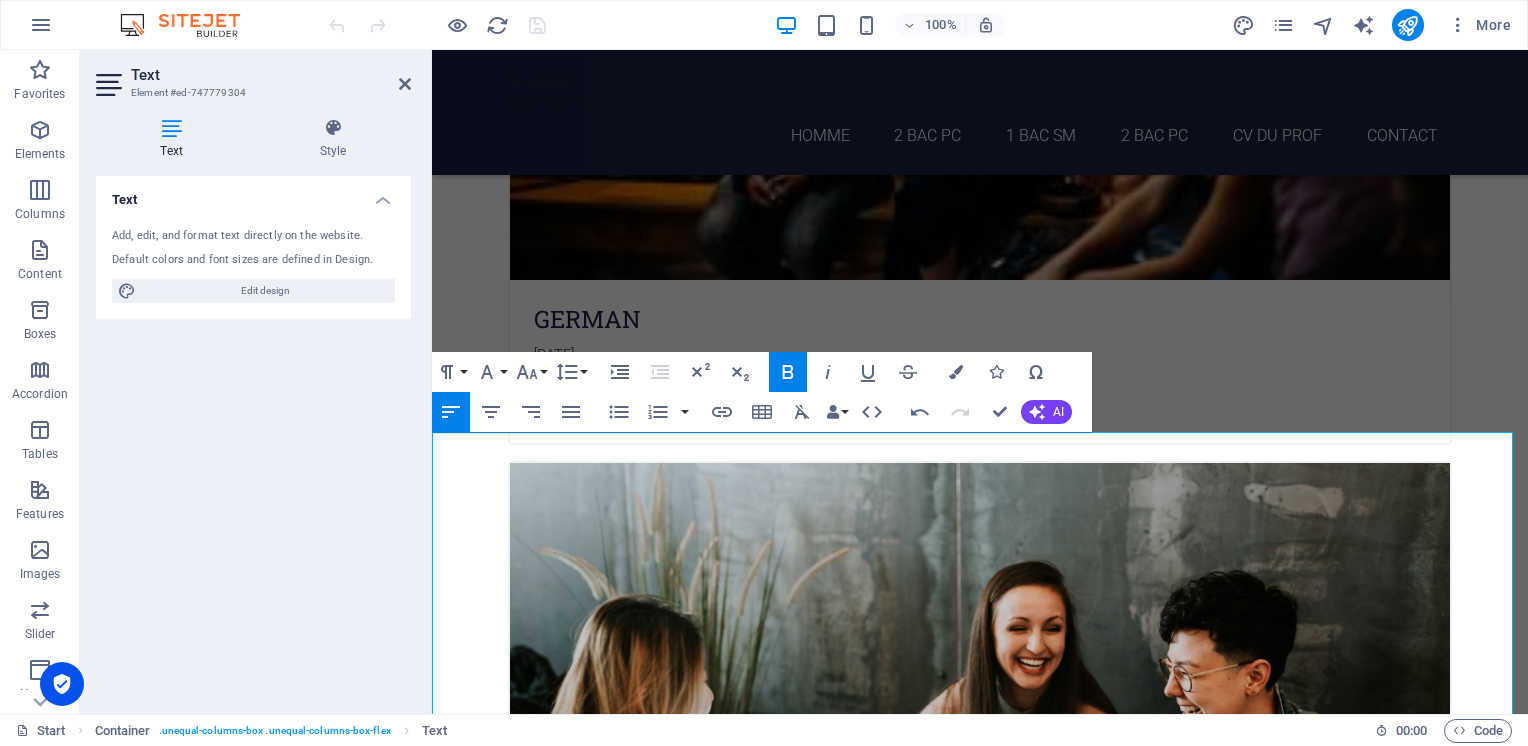 scroll, scrollTop: 3597, scrollLeft: 0, axis: vertical 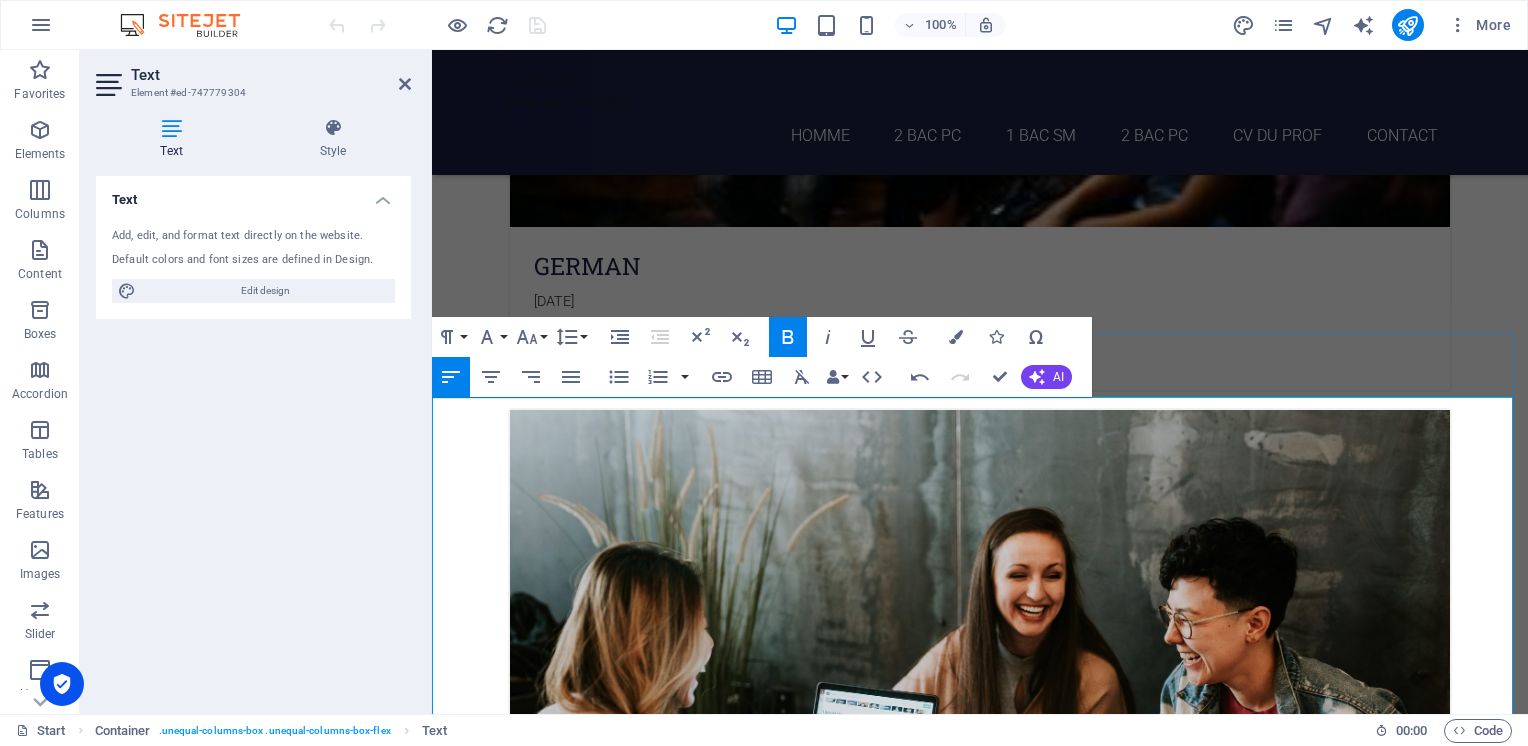 click on "Les cours se déroulent dans les locaux  dé Label Excellence par petits groupes d'environ 6 élèves, et durent 2 heures . Ce ne sont pas des cours collectifs mais  individualisés . Le professeur prépare une feuille méthode et une feuille d'exercices adaptés au niveau de l'élève, aux attentes de son professeur et à l'esprit de son établissement. Le professeur n'est pas là pour assister l'élève mais pour lui apporter une méthode de travail et lui [PERSON_NAME] explications dont il a besoin.                                                                                        Le Principe  :" at bounding box center (980, 5090) 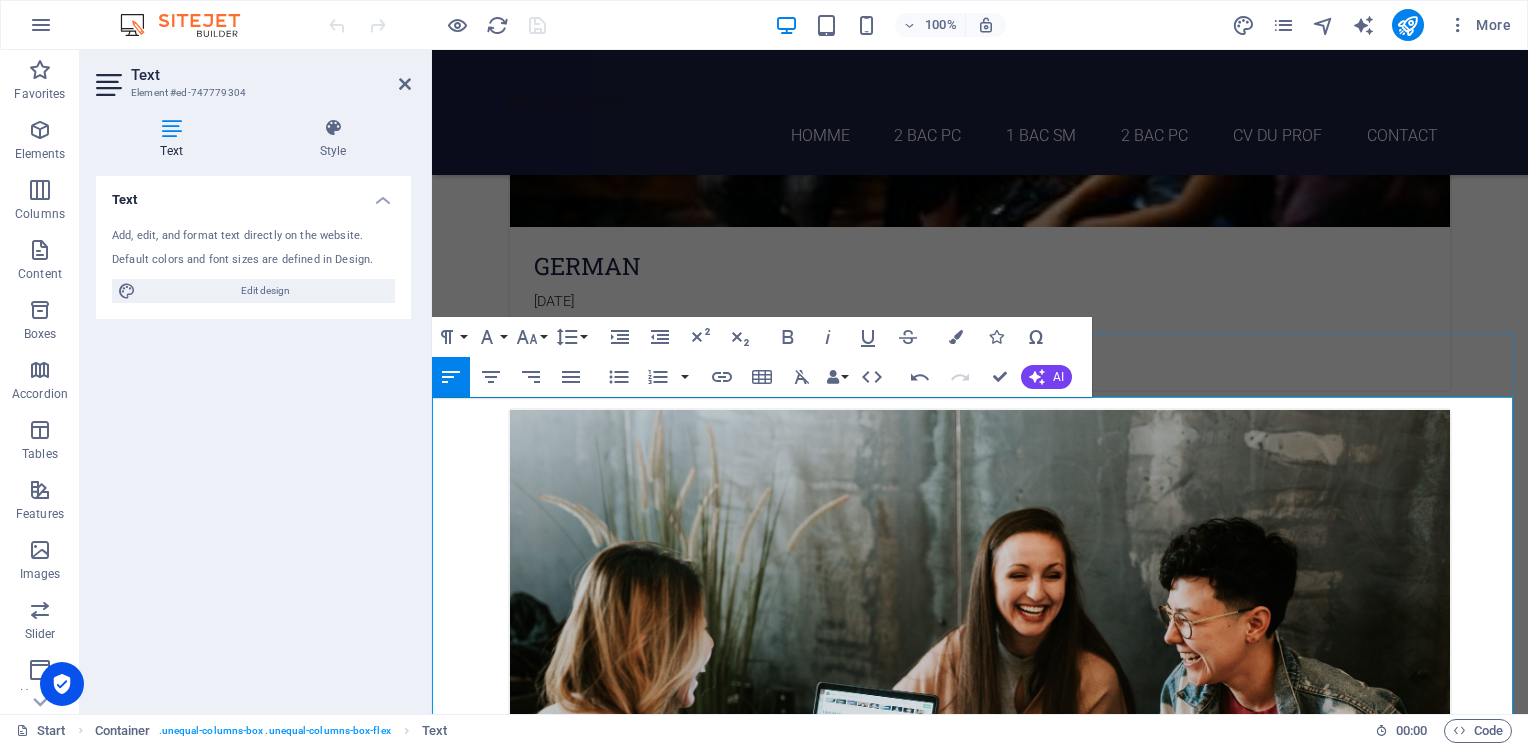 click on "Les cours se déroulent dans les locaux  dé Label Excellence par petits groupes d'environ 6 élèves, et durent 2 heures . Ce ne sont pas des cours collectifs mais  individualisés . Le professeur prépare une feuille méthode et une feuille d'exercices adaptés au niveau de l'élève, aux attentes de son professeur et à l'esprit de son établissement. Le professeur n'est pas là pour assister l'élève mais pour lui apporter une méthode de travail et lui [PERSON_NAME] explications dont il a besoin.                                                                                       Le Principe  :" at bounding box center [980, 5110] 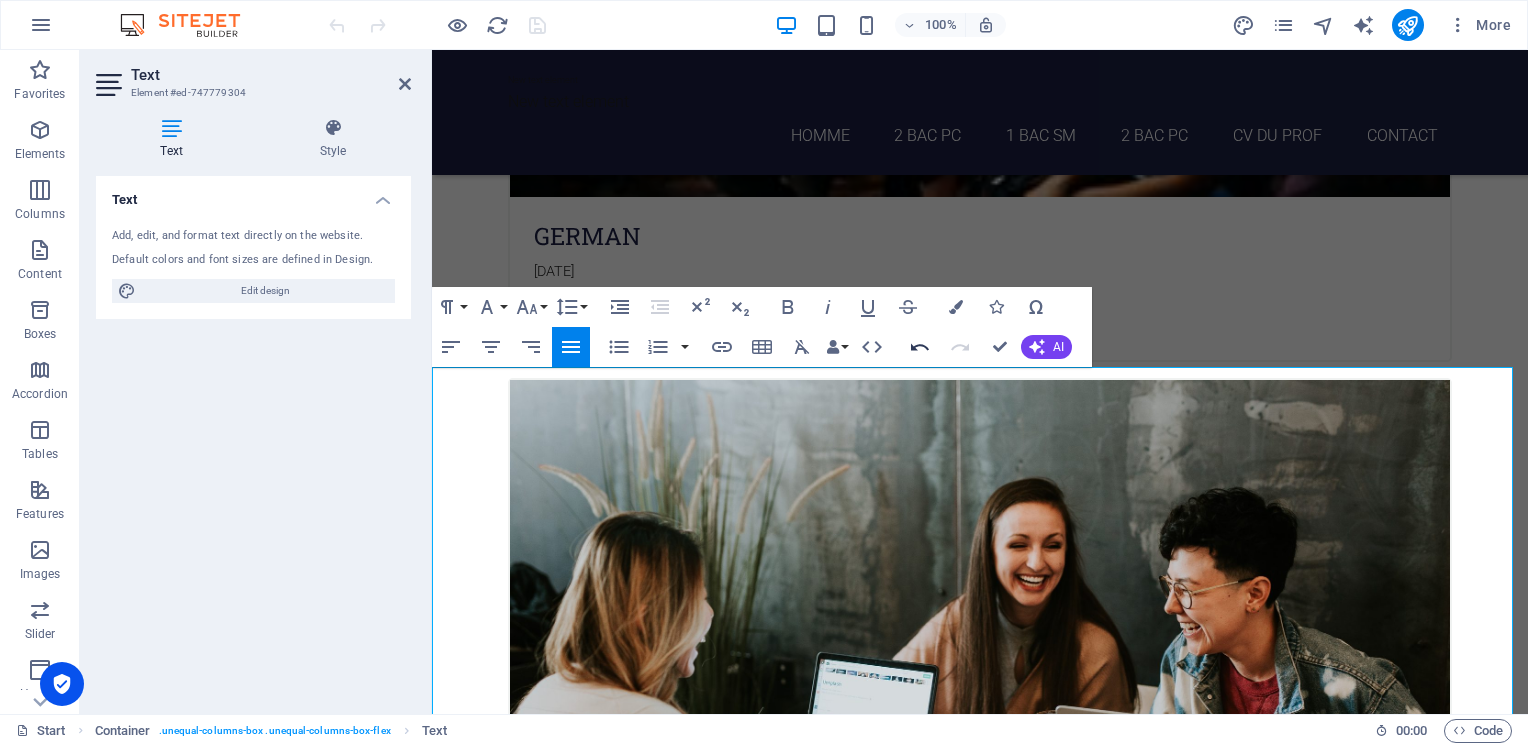 click 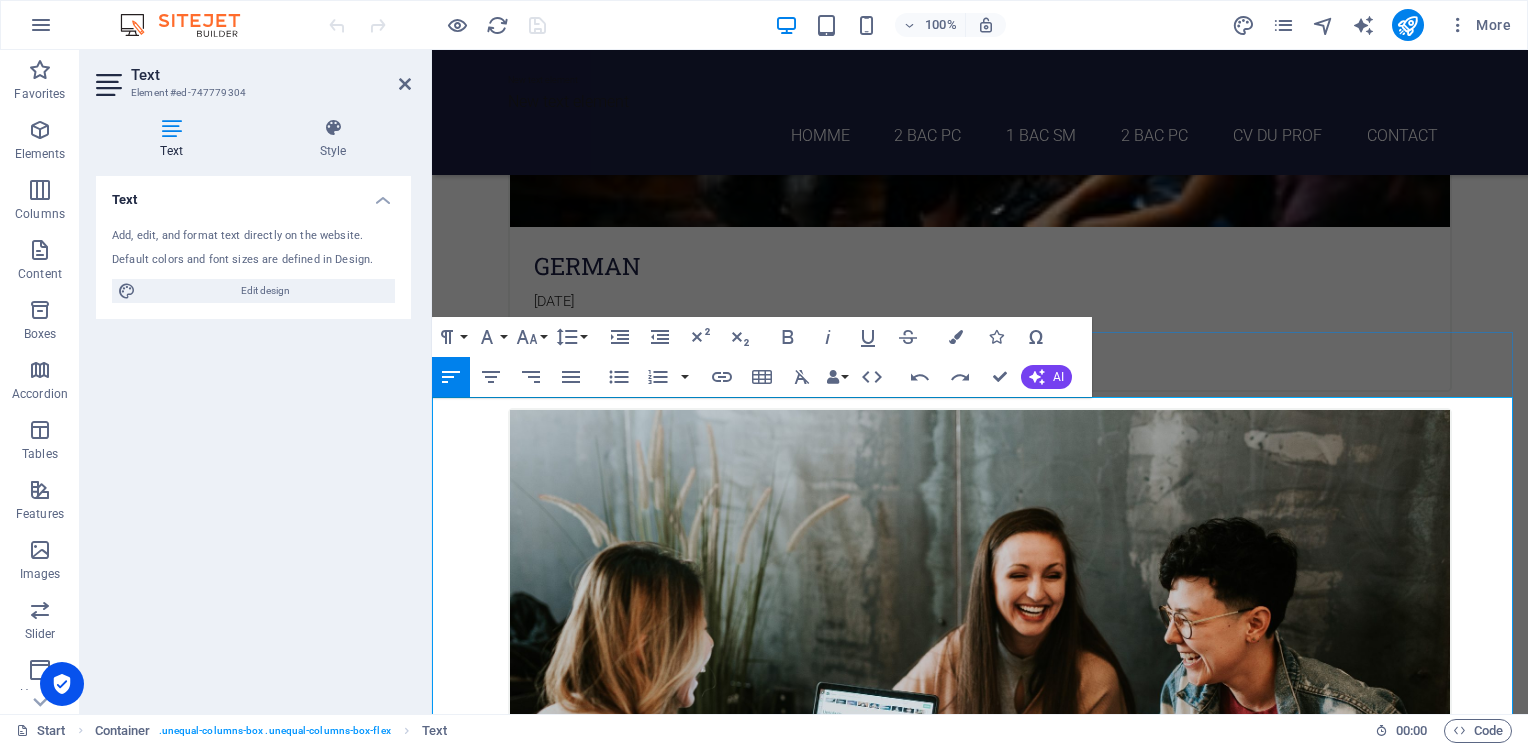 click at bounding box center (990, 4926) 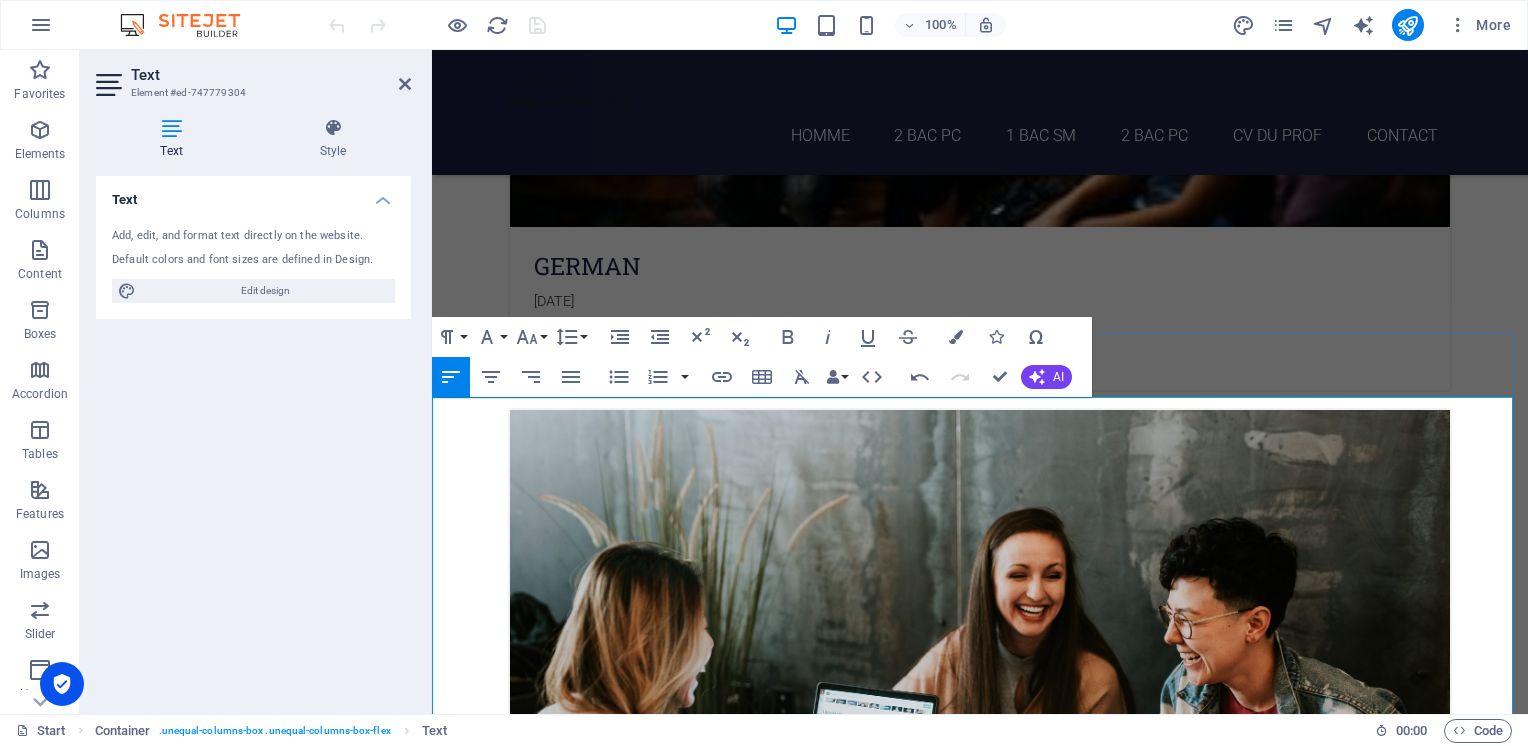 click on "Le fonctionnement de" at bounding box center (990, 4926) 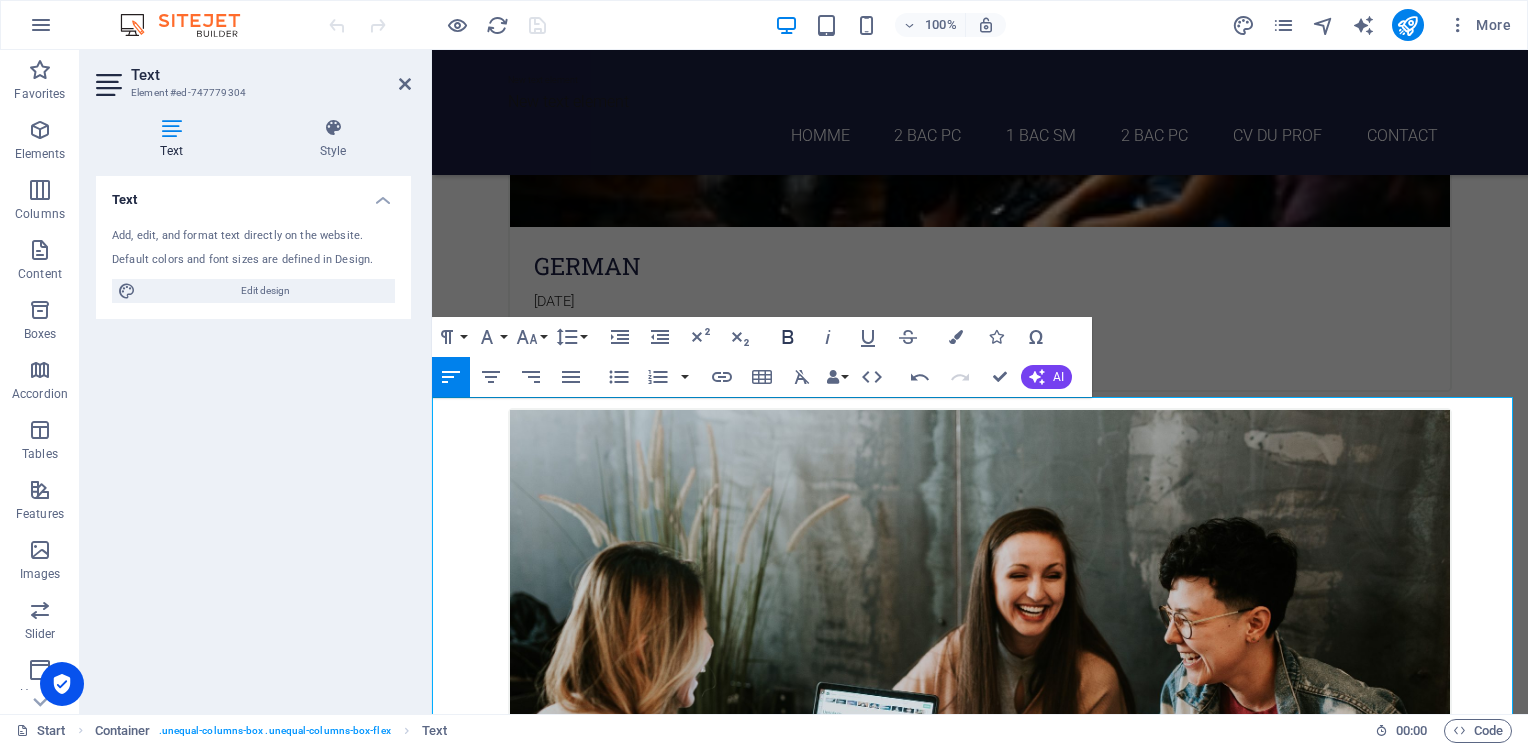 click 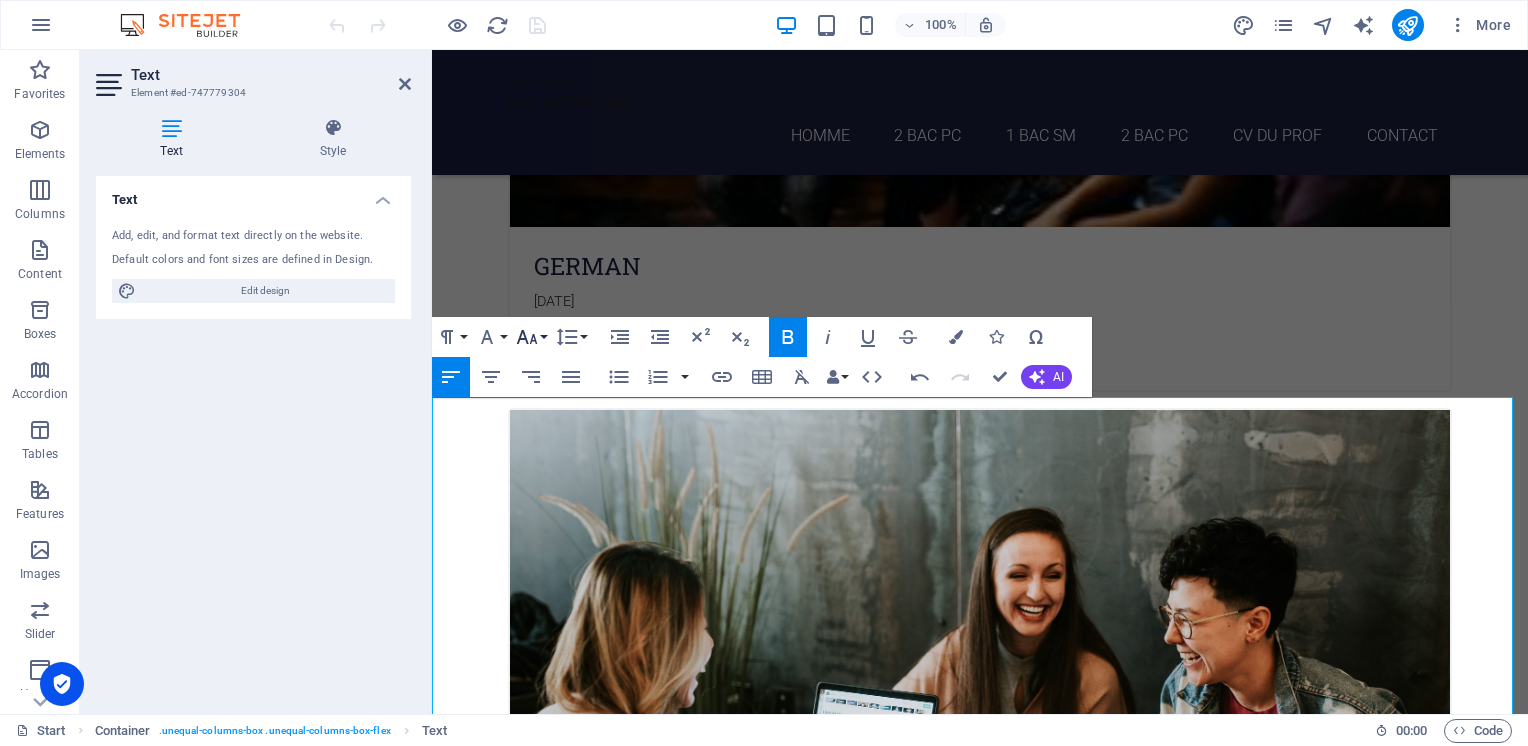 click on "Font Size" at bounding box center (531, 337) 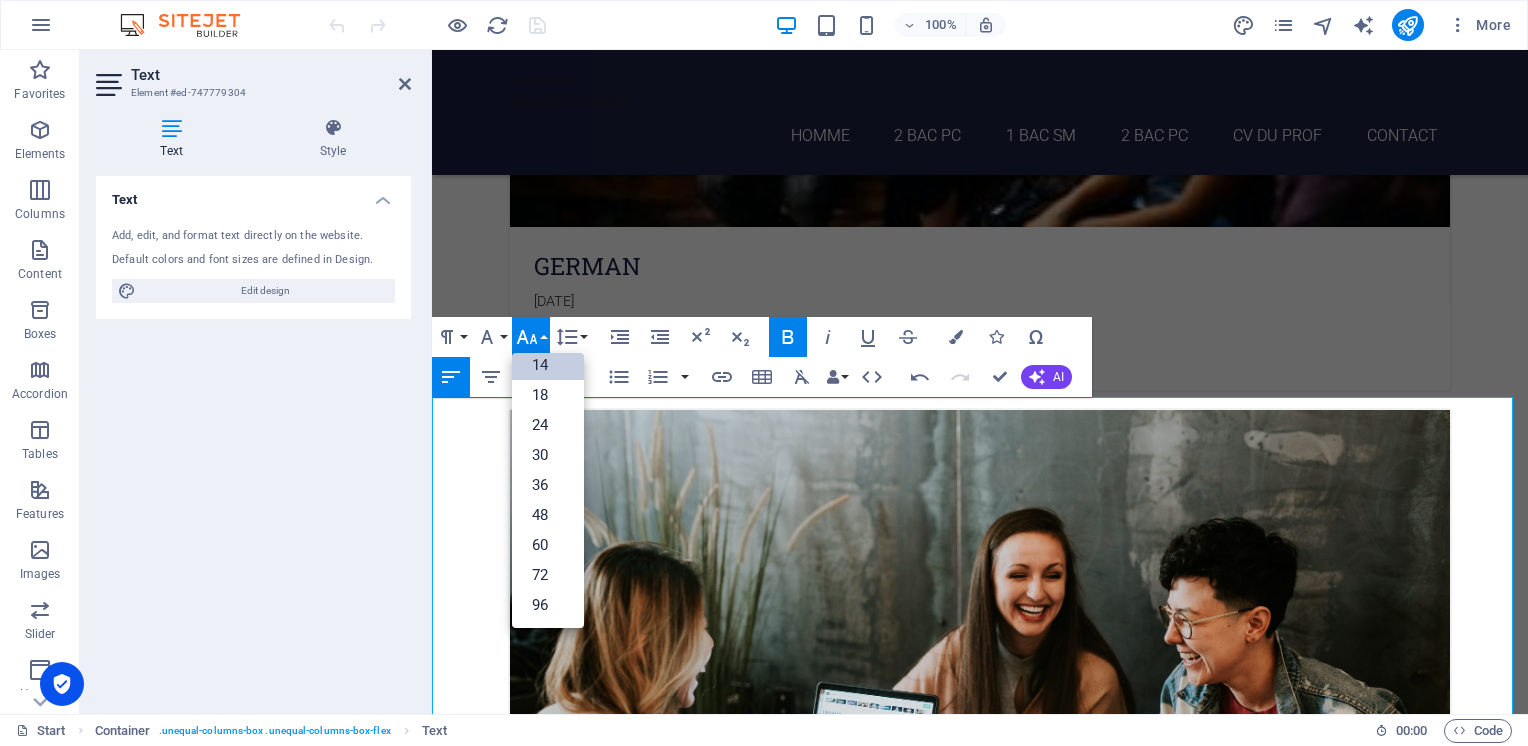 scroll, scrollTop: 160, scrollLeft: 0, axis: vertical 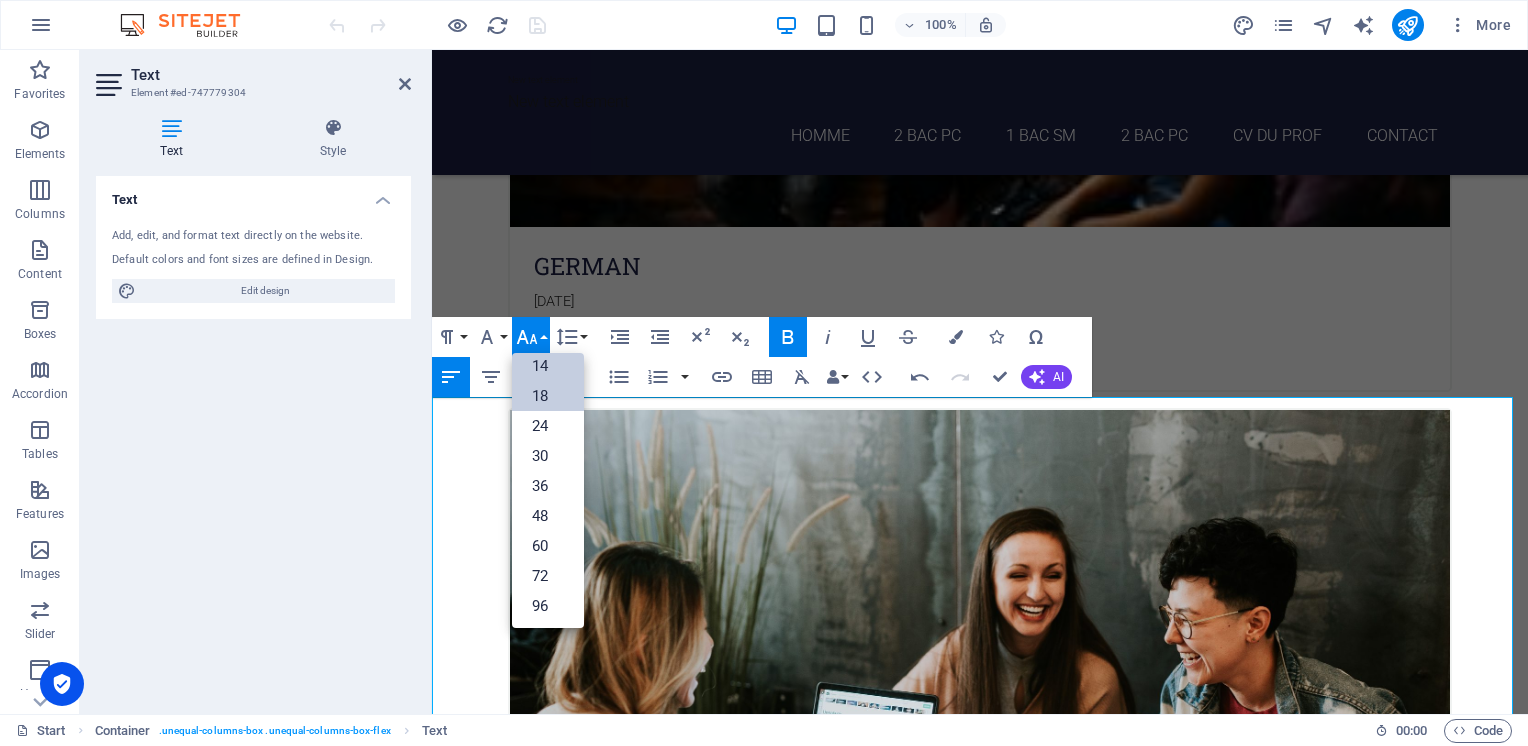 click on "18" at bounding box center [548, 396] 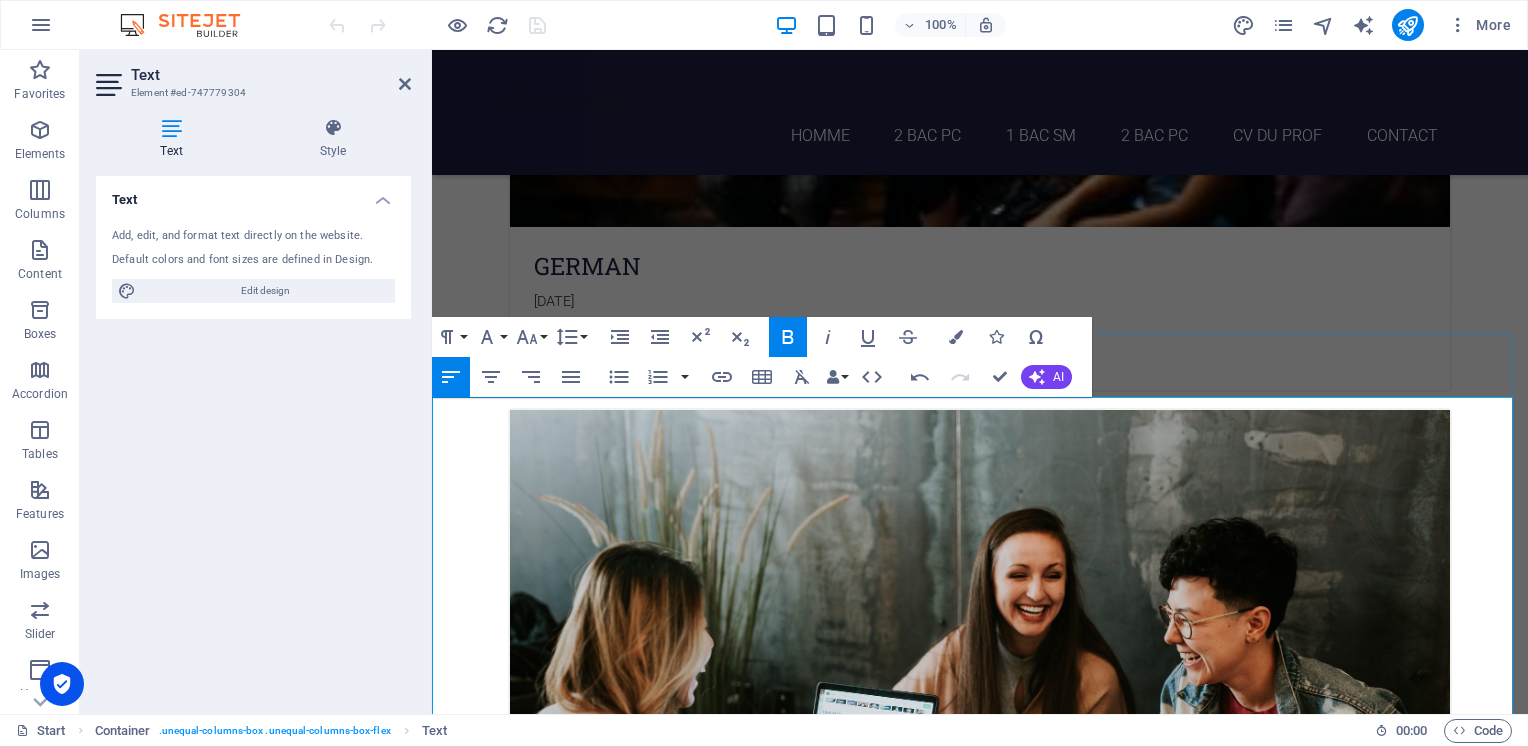 click on "Le fonctionnement d'Objectif Maths Les cours se déroulent dans les locaux  dé Label Excellence par petits groupes d'environ 6 élèves, et durent 2 heures . Ce ne sont pas des cours collectifs mais  individualisés . Le professeur prépare une feuille méthode et une feuille d'exercices adaptés au niveau de l'élève, aux attentes de son professeur et à l'esprit de son établissement. Le professeur n'est pas là pour assister l'élève mais pour lui apporter une méthode de travail et lui [PERSON_NAME] explications dont il a besoin.                                                                                       Le Principe  :" at bounding box center [980, 5111] 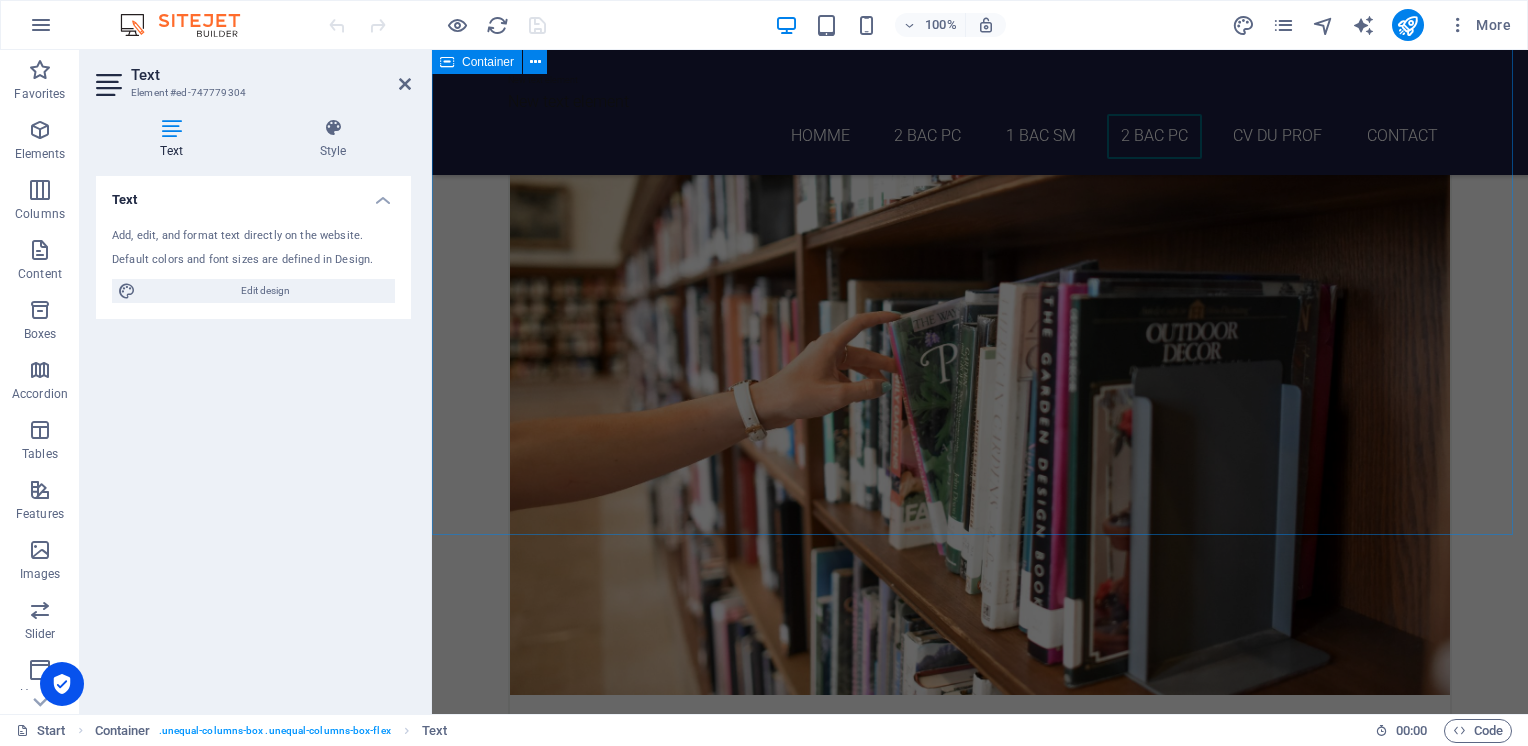 click on "2 Bac PC 1 Limites et continuité 2 Dérivation et étude des fonctions 3 Suites numériques 4 Fonctions primitives 5 Fonctions logarithmiques 6 NOMBRES complexes (Partie 1) 7 Fonctions exponentielles 8 Nombres complexes (Partie 2) 9 Calcul intégral 10 Équations différentielles 11 GEOMETRIE dans l’espace (Produit scalaire dans l’espace - Produit vectoriel) 12 Dénombrement et probabilités" at bounding box center (980, 5018) 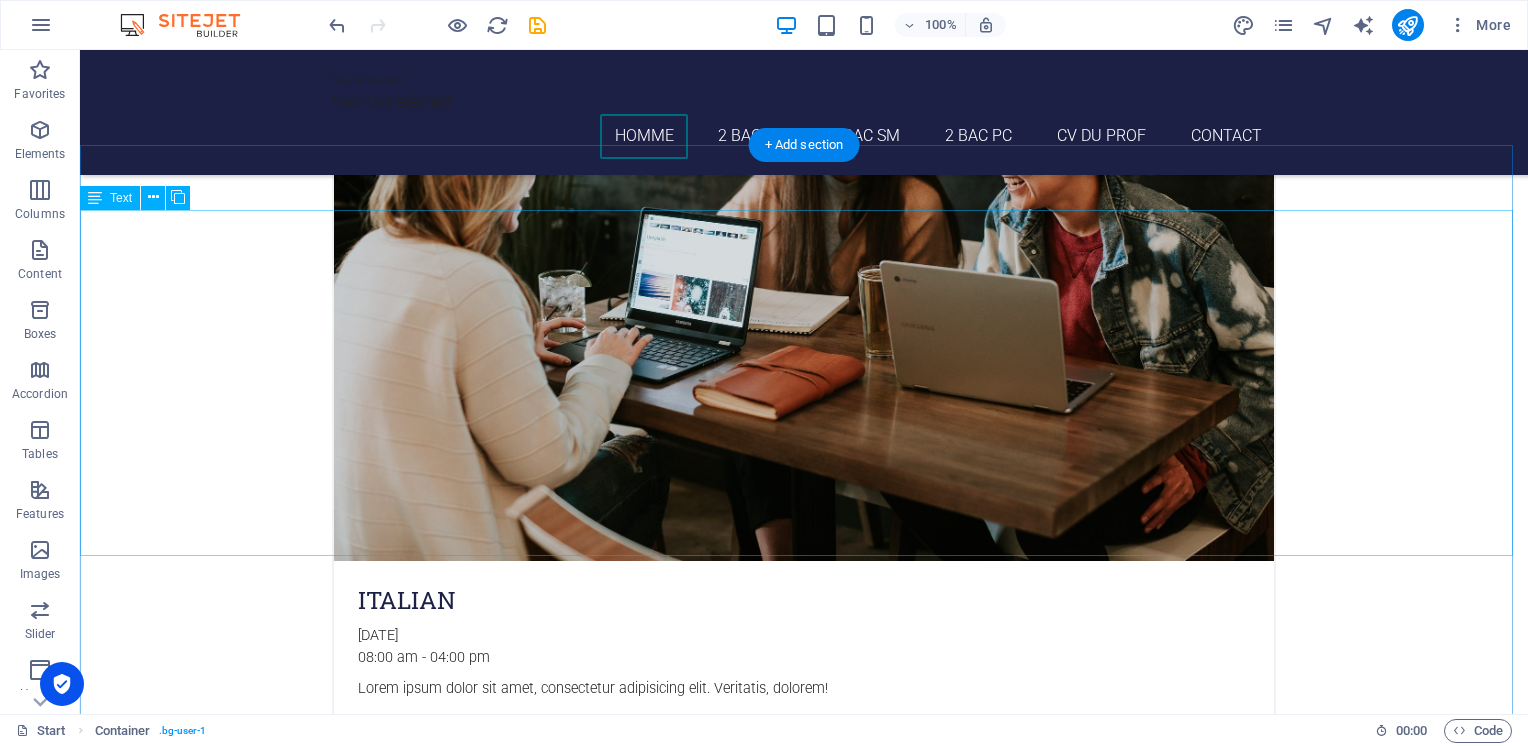 scroll, scrollTop: 3784, scrollLeft: 0, axis: vertical 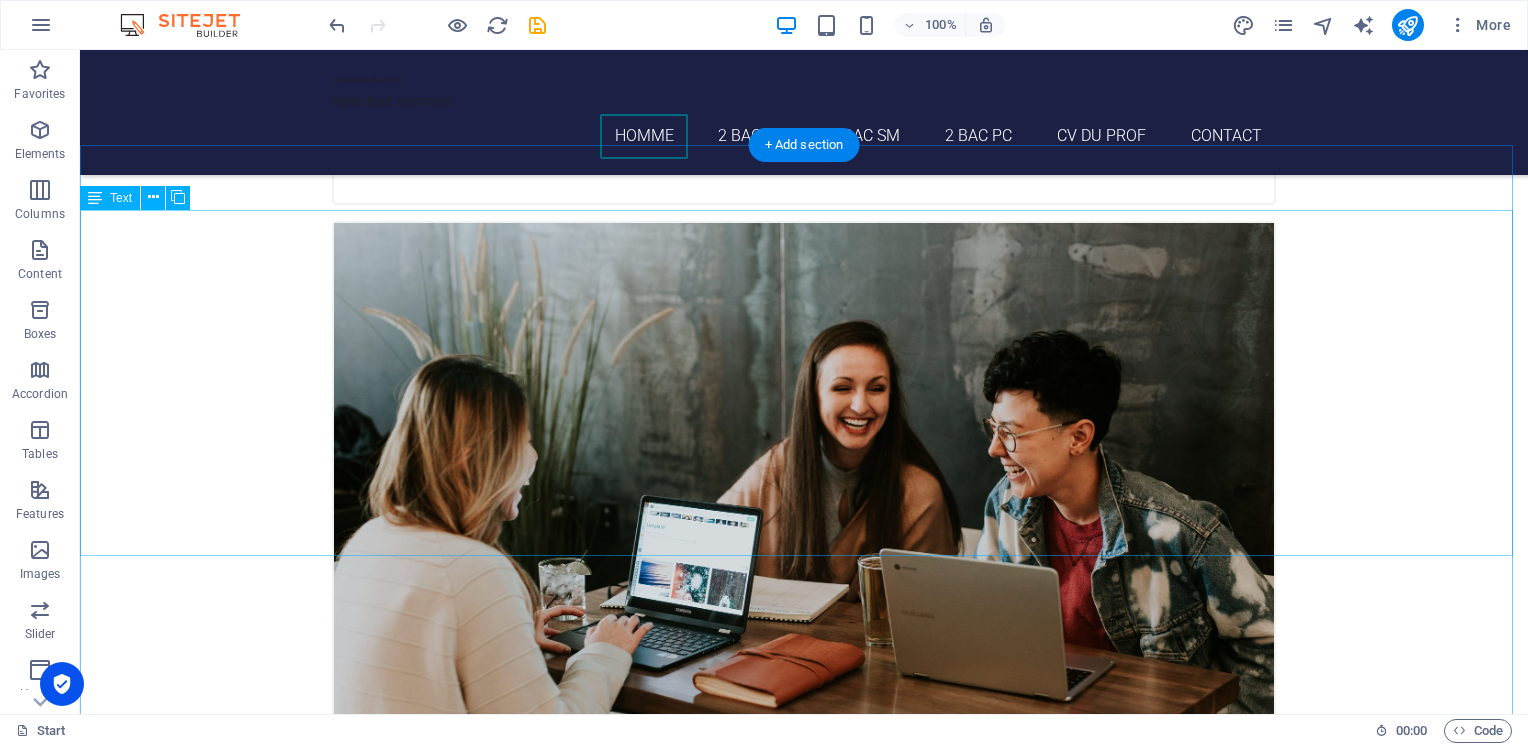 click on "Le fonctionnement d'Objectif Maths Les cours se déroulent dans les locaux  dé Label Excellence par petits groupes d'environ 6 élèves, et durent 2 heures . Ce ne sont pas des cours collectifs mais  individualisés . Le professeur prépare une feuille méthode et une feuille d'exercices adaptés au niveau de l'élève, aux attentes de son professeur et à l'esprit de son établissement. Le professeur n'est pas là pour assister l'élève mais pour lui apporter une méthode de travail et lui [PERSON_NAME] explications dont il a besoin.                                                                                       Le Principe  :" at bounding box center (804, 4899) 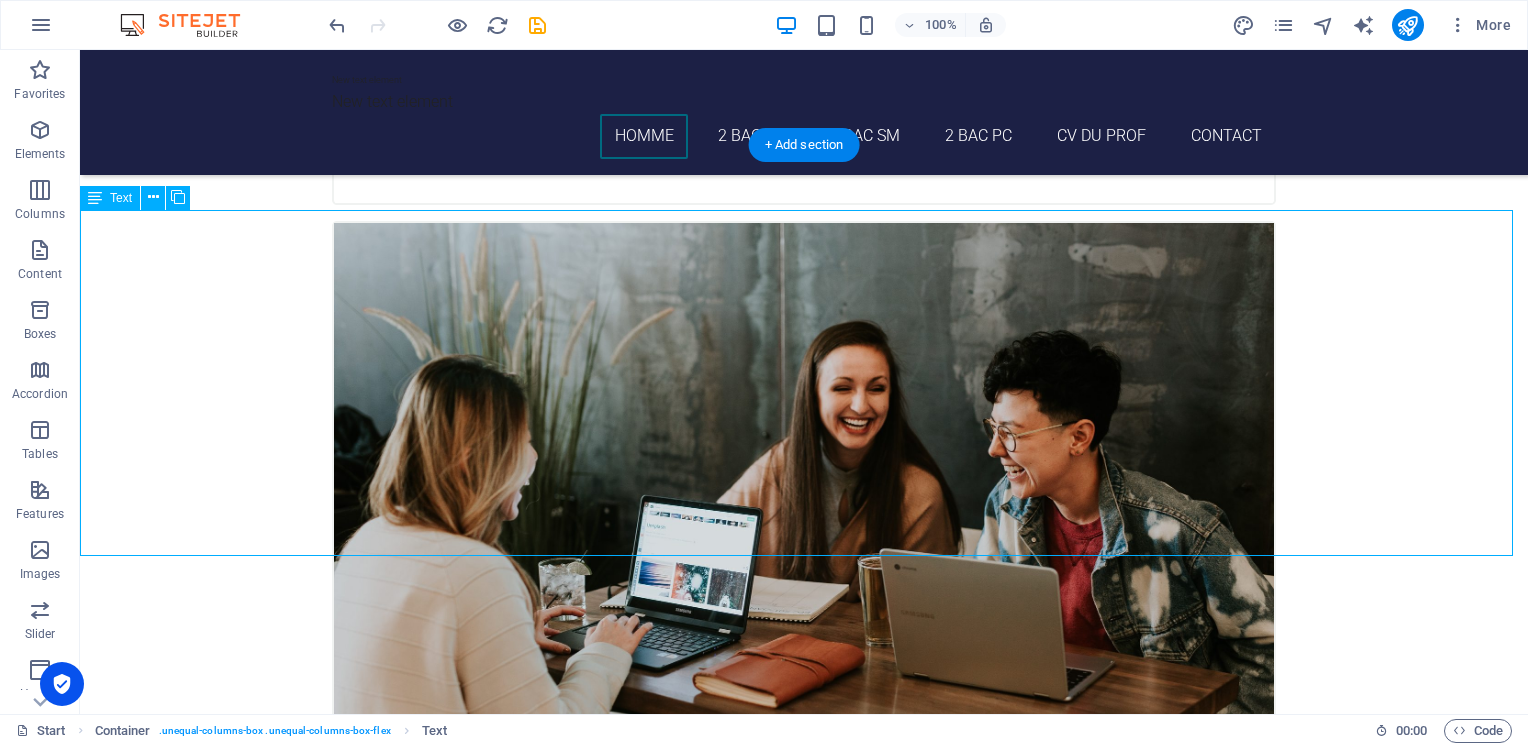 click on "Le fonctionnement d'Objectif Maths Les cours se déroulent dans les locaux  dé Label Excellence par petits groupes d'environ 6 élèves, et durent 2 heures . Ce ne sont pas des cours collectifs mais  individualisés . Le professeur prépare une feuille méthode et une feuille d'exercices adaptés au niveau de l'élève, aux attentes de son professeur et à l'esprit de son établissement. Le professeur n'est pas là pour assister l'élève mais pour lui apporter une méthode de travail et lui [PERSON_NAME] explications dont il a besoin.                                                                                       Le Principe  :" at bounding box center [804, 4899] 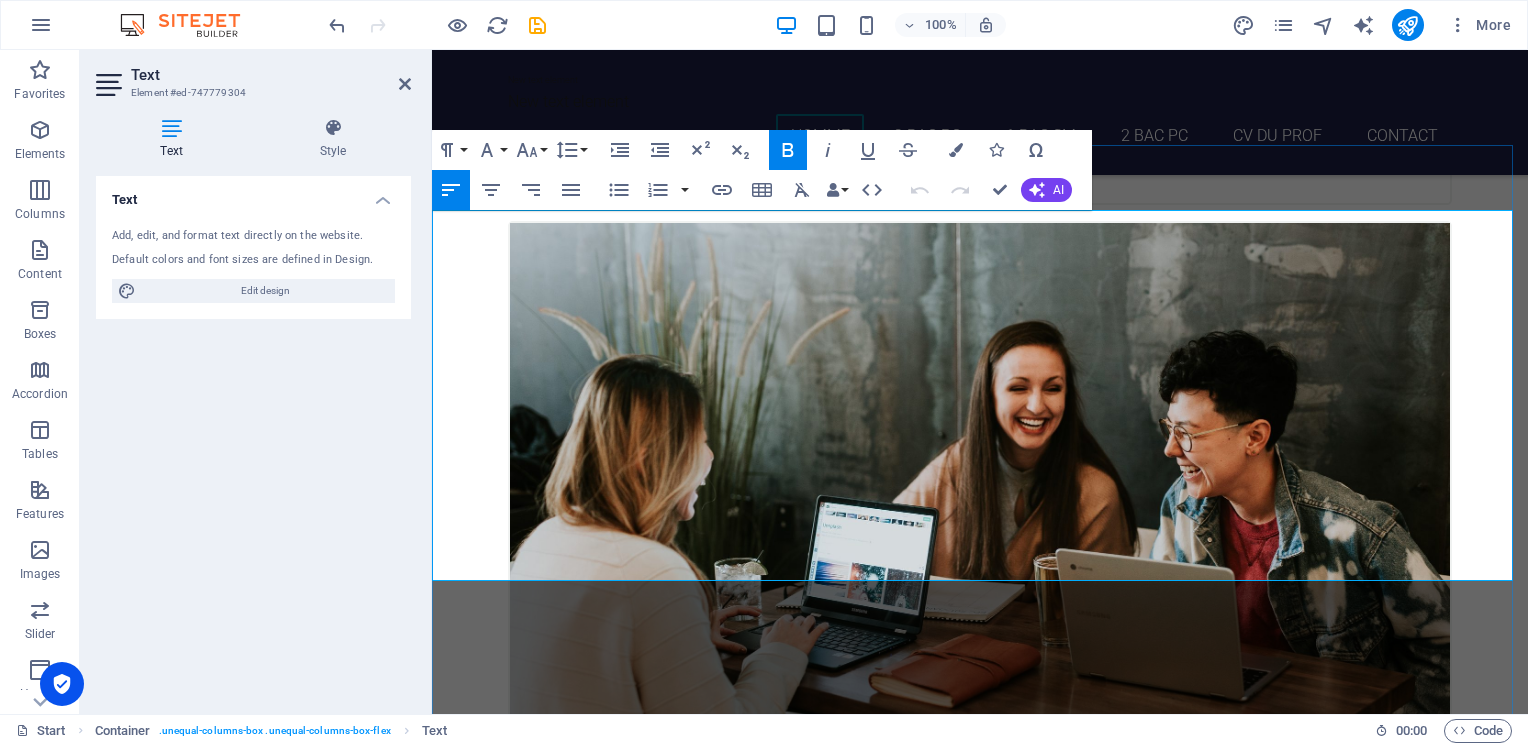 type 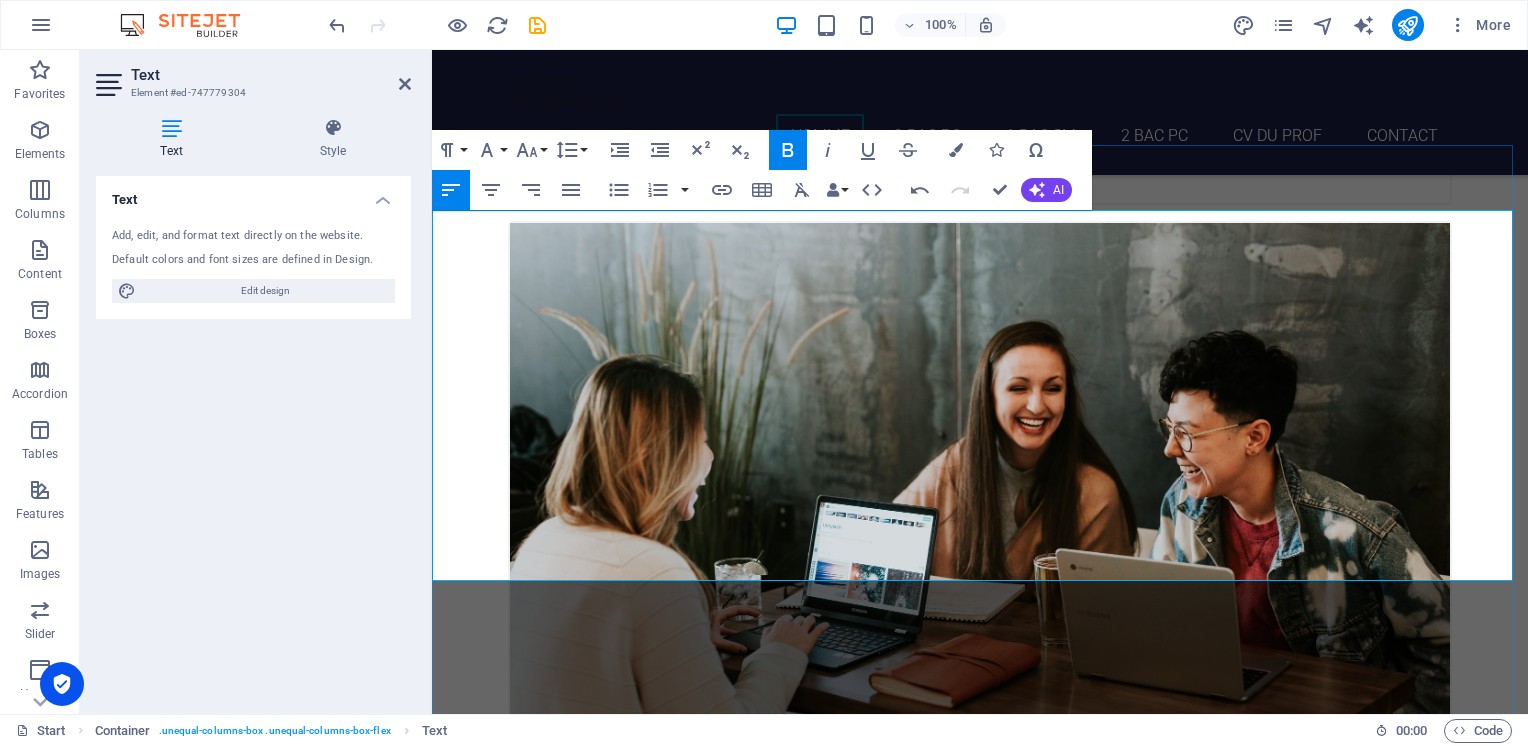 click on "Les cours se déroulent dans les locaux  dé Label Excellence par petits groupes d'environ 6 élèves, et durent 2 heures . Ce ne sont pas des cours collectifs mais  individualisés ." at bounding box center [990, 4794] 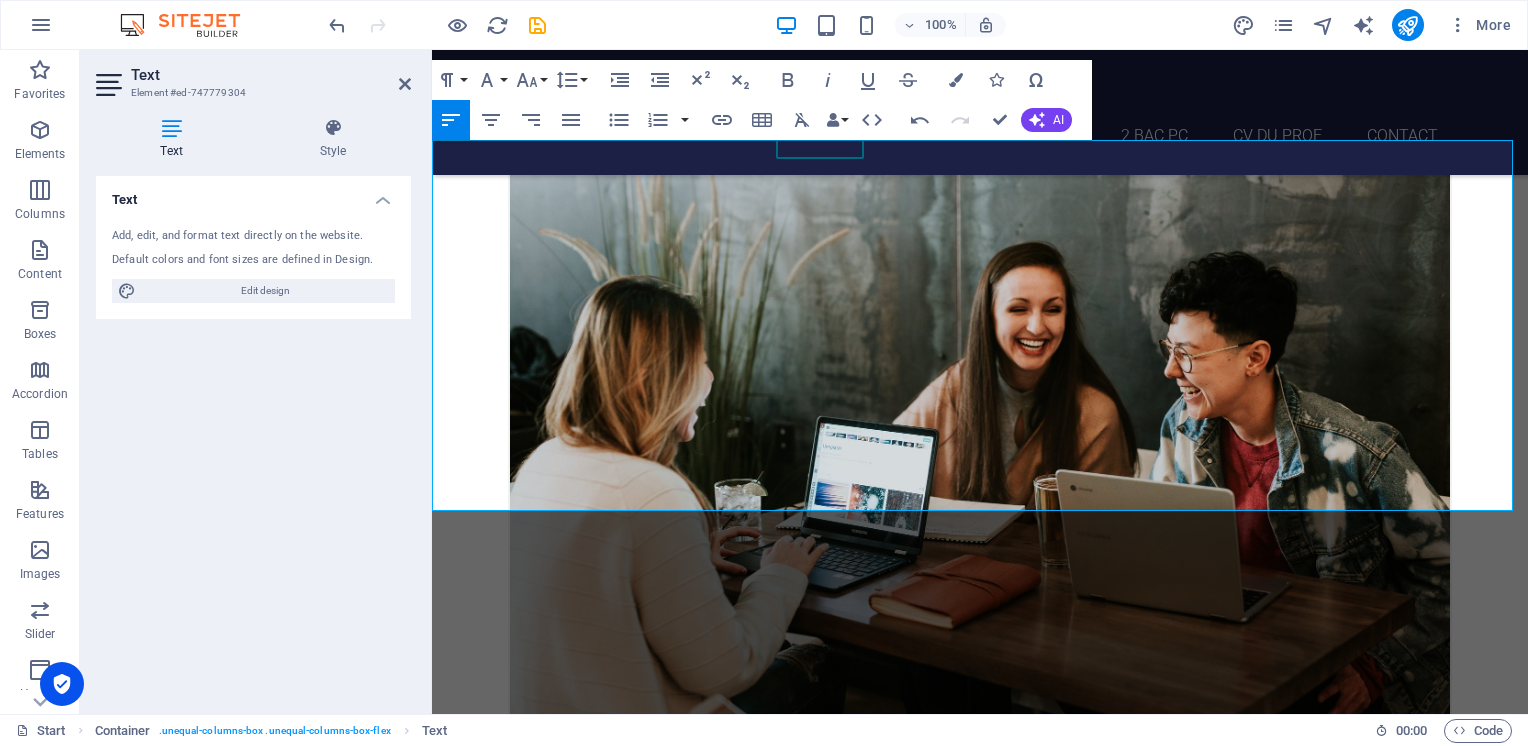 scroll, scrollTop: 3722, scrollLeft: 0, axis: vertical 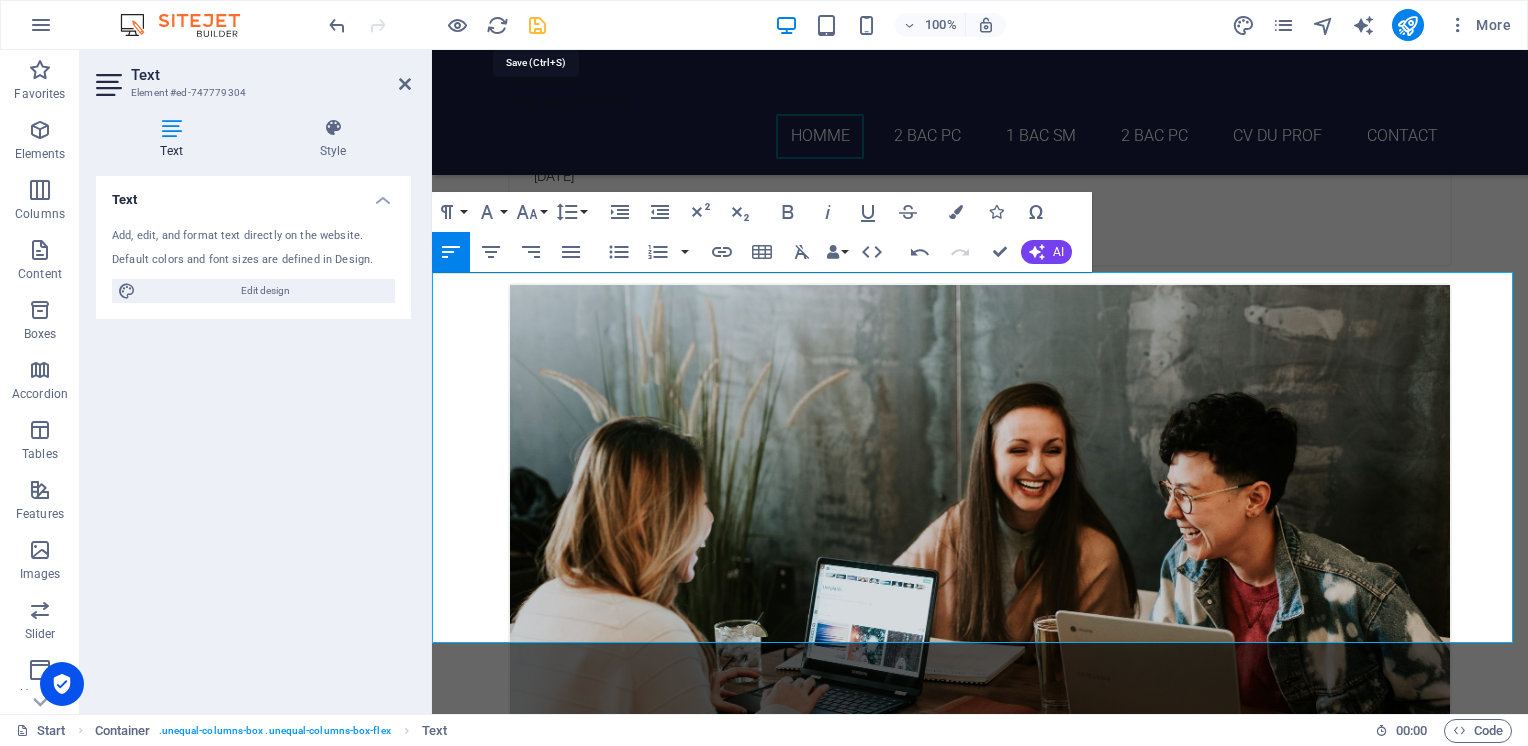 click at bounding box center [537, 25] 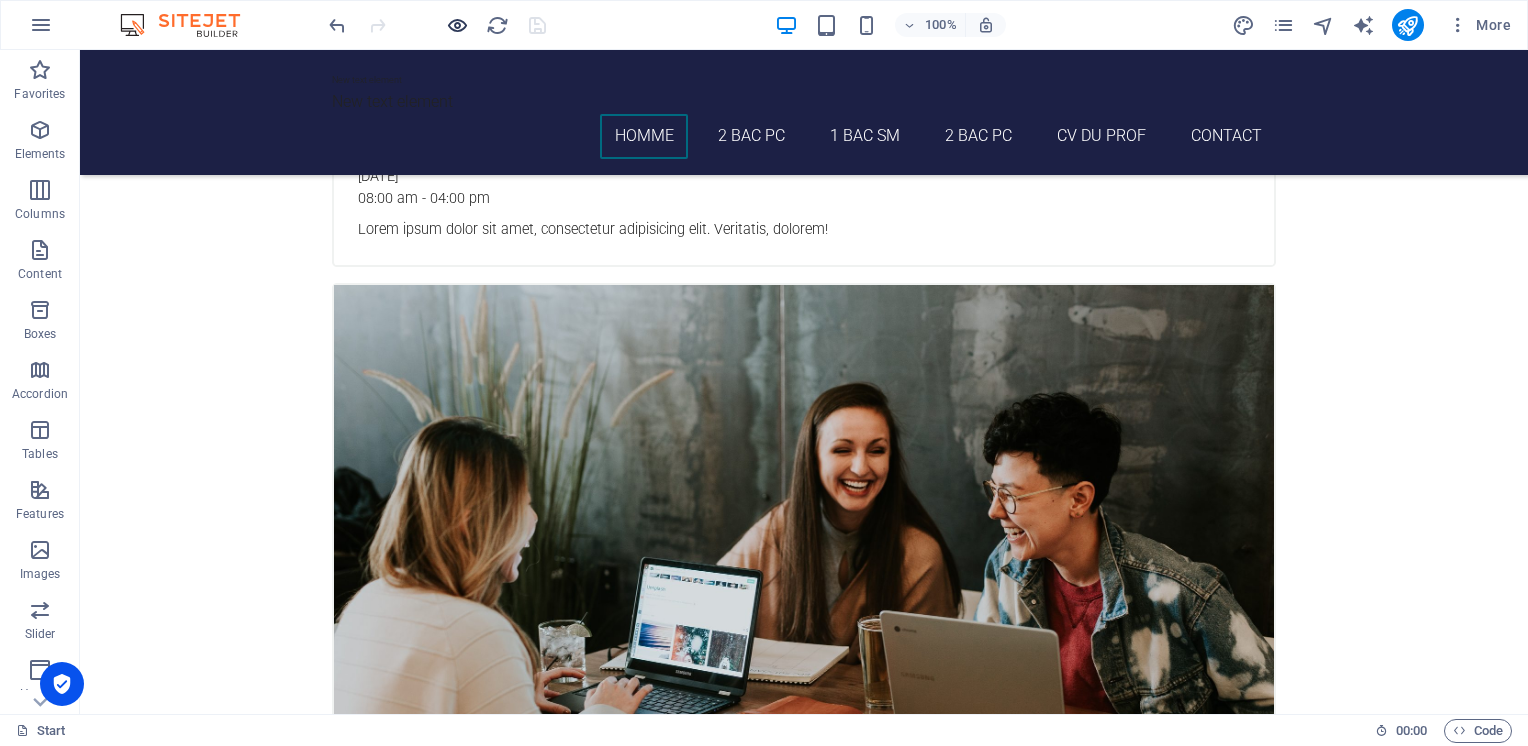 drag, startPoint x: 539, startPoint y: 21, endPoint x: 460, endPoint y: 22, distance: 79.00633 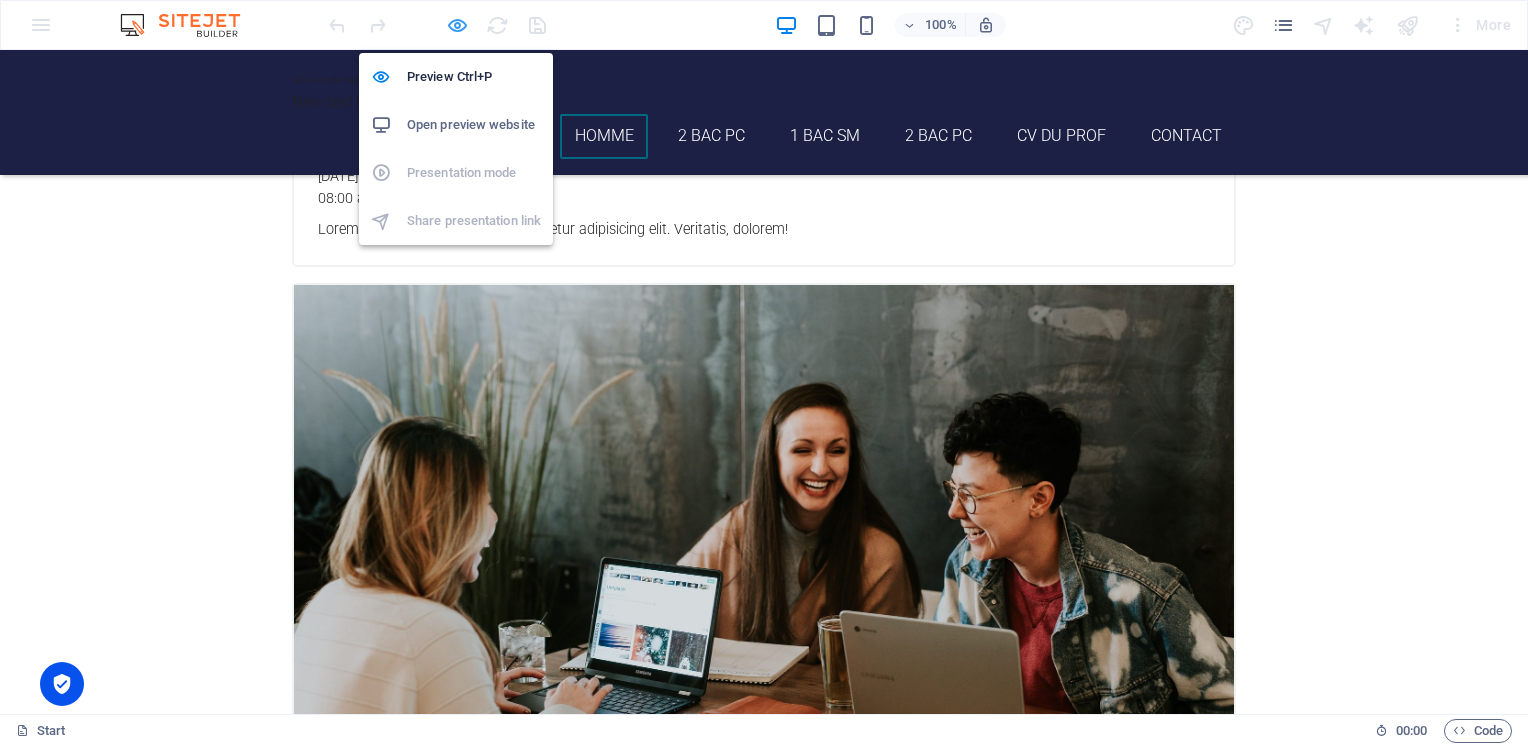 scroll, scrollTop: 3056, scrollLeft: 0, axis: vertical 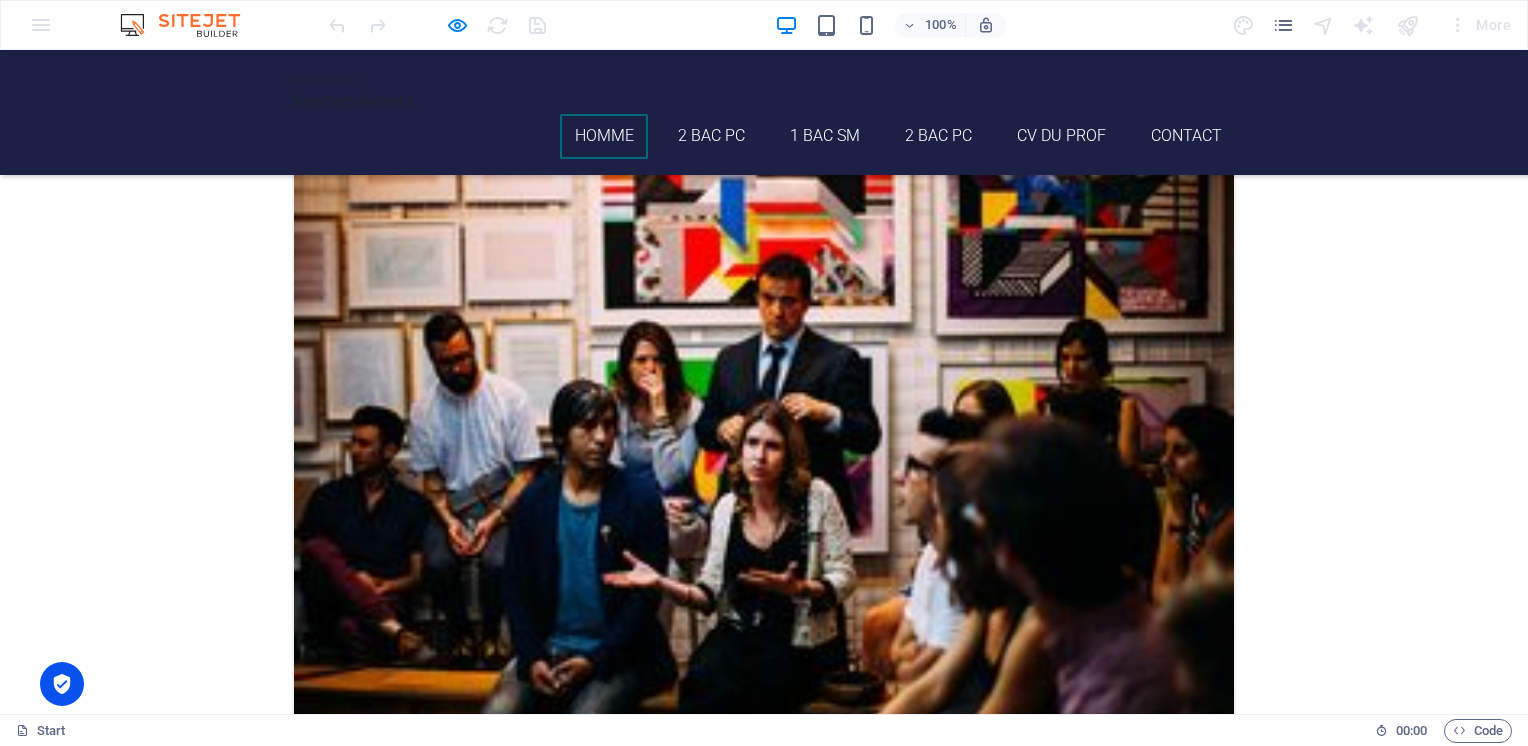 click on "homme" at bounding box center [604, 136] 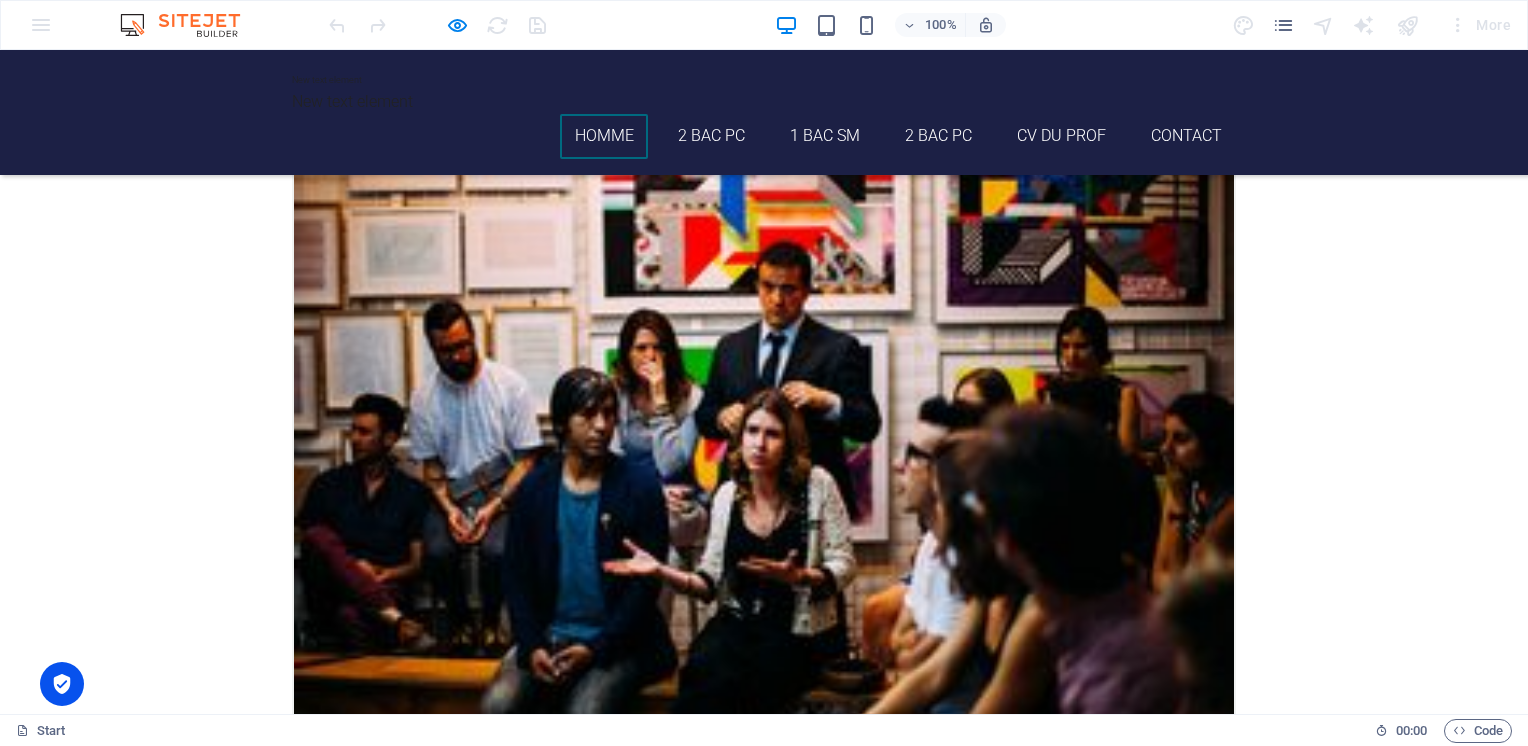 scroll, scrollTop: 3088, scrollLeft: 0, axis: vertical 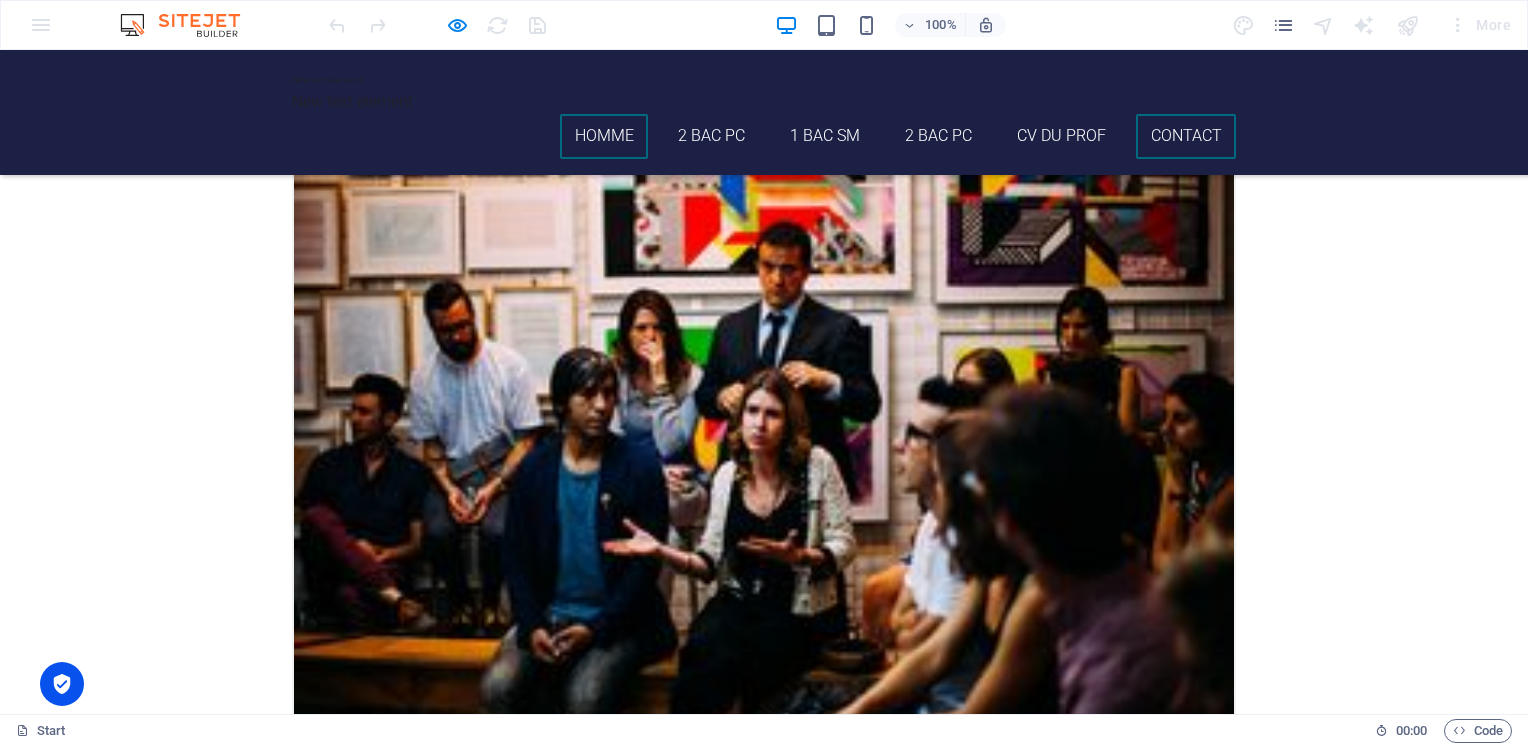click on "Contact" at bounding box center [1186, 136] 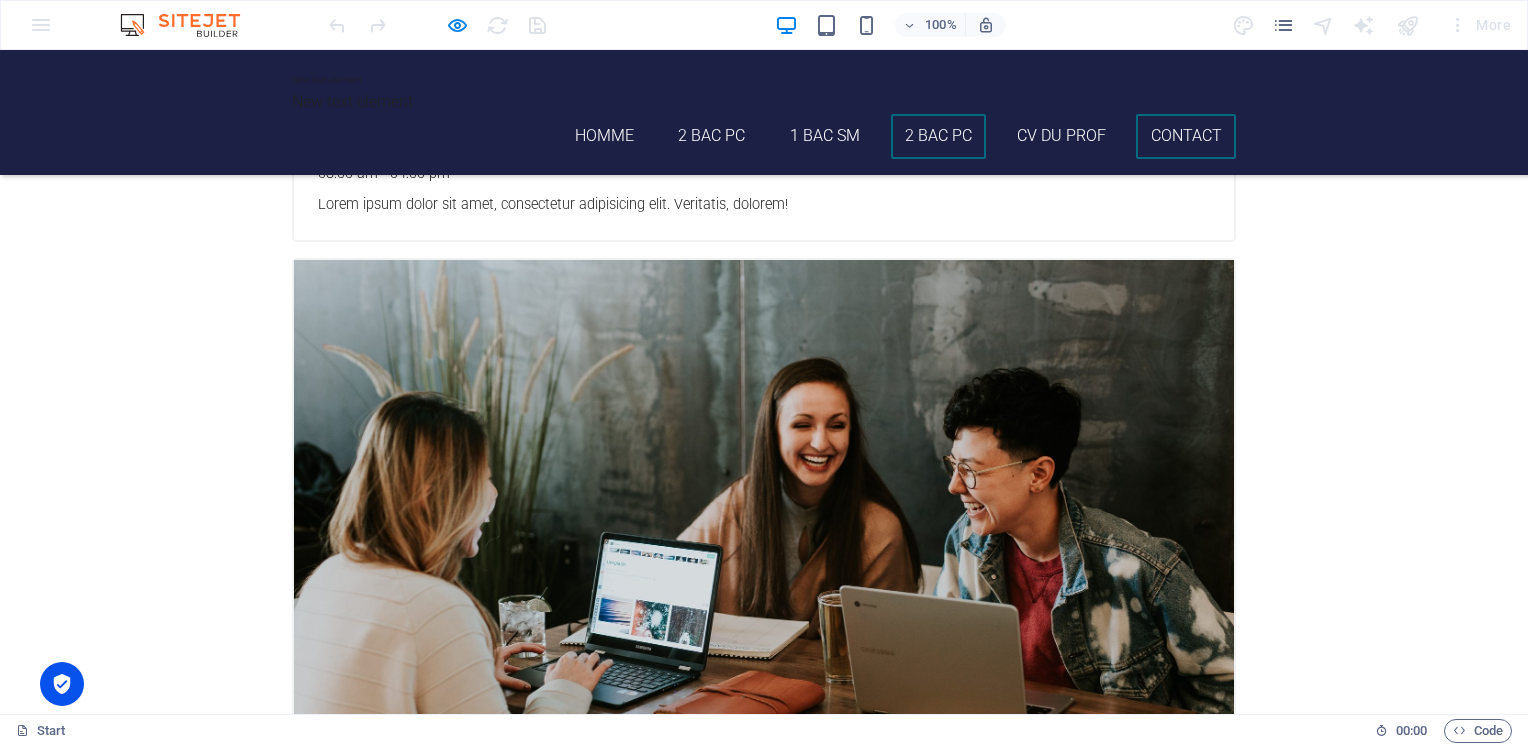 scroll, scrollTop: 4424, scrollLeft: 0, axis: vertical 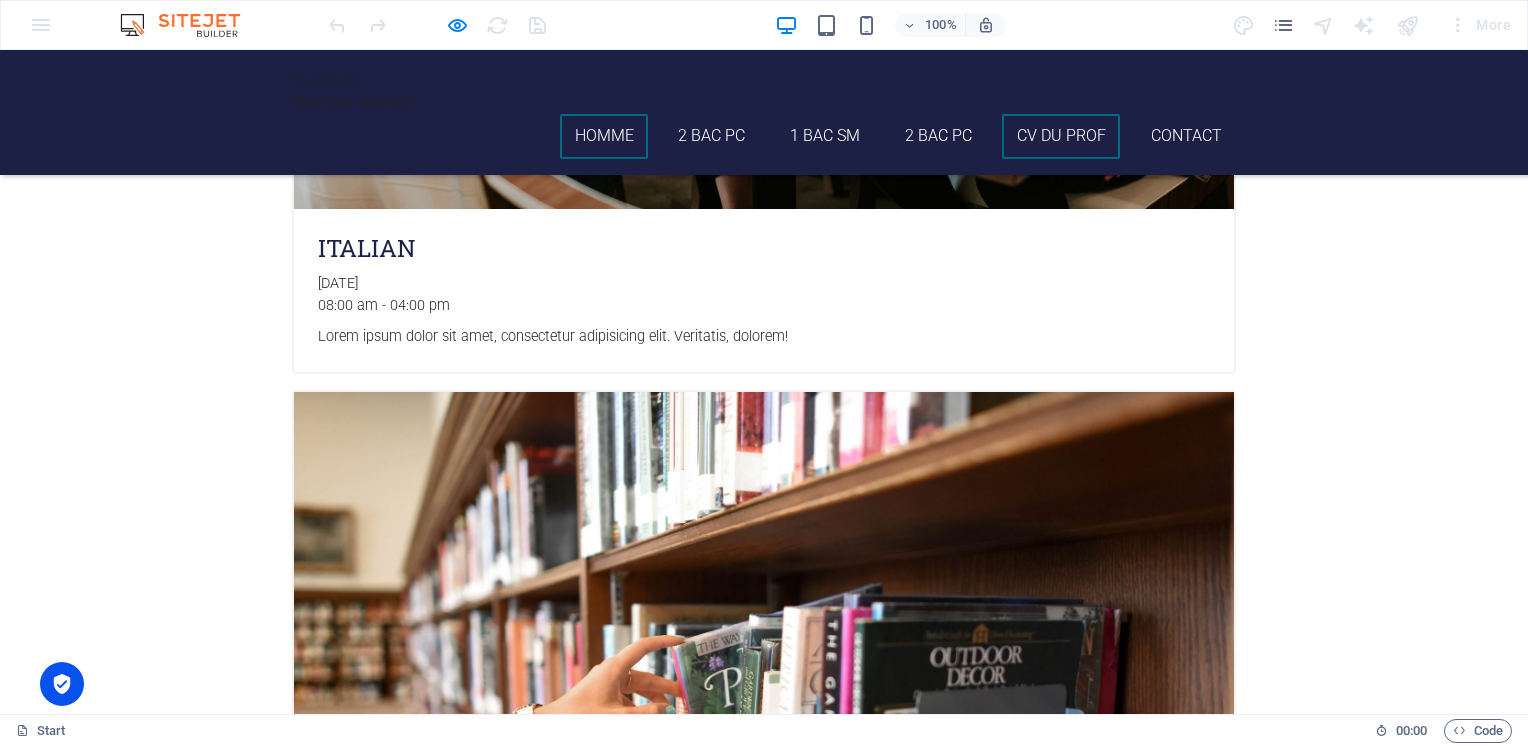 click on "homme" at bounding box center [604, 136] 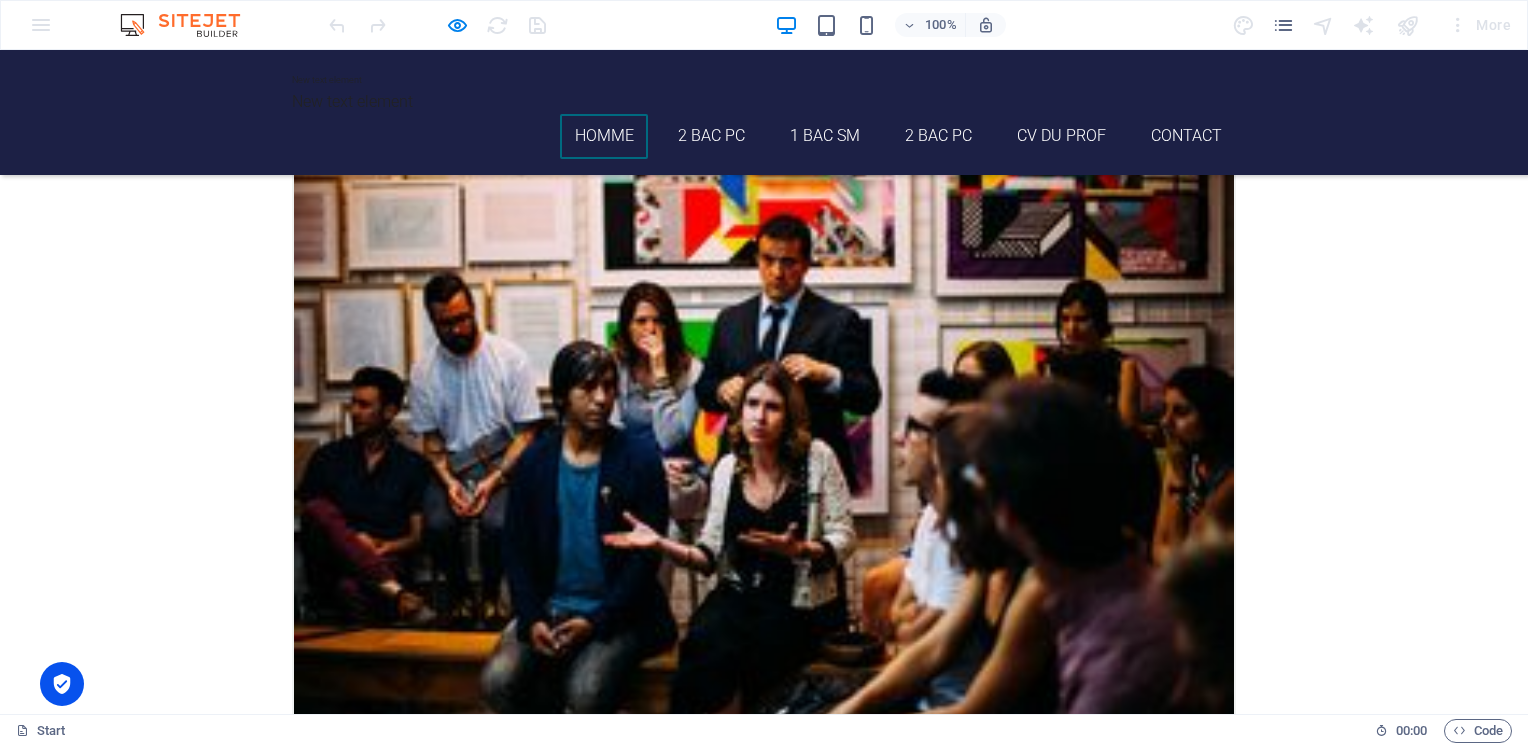 scroll, scrollTop: 3088, scrollLeft: 0, axis: vertical 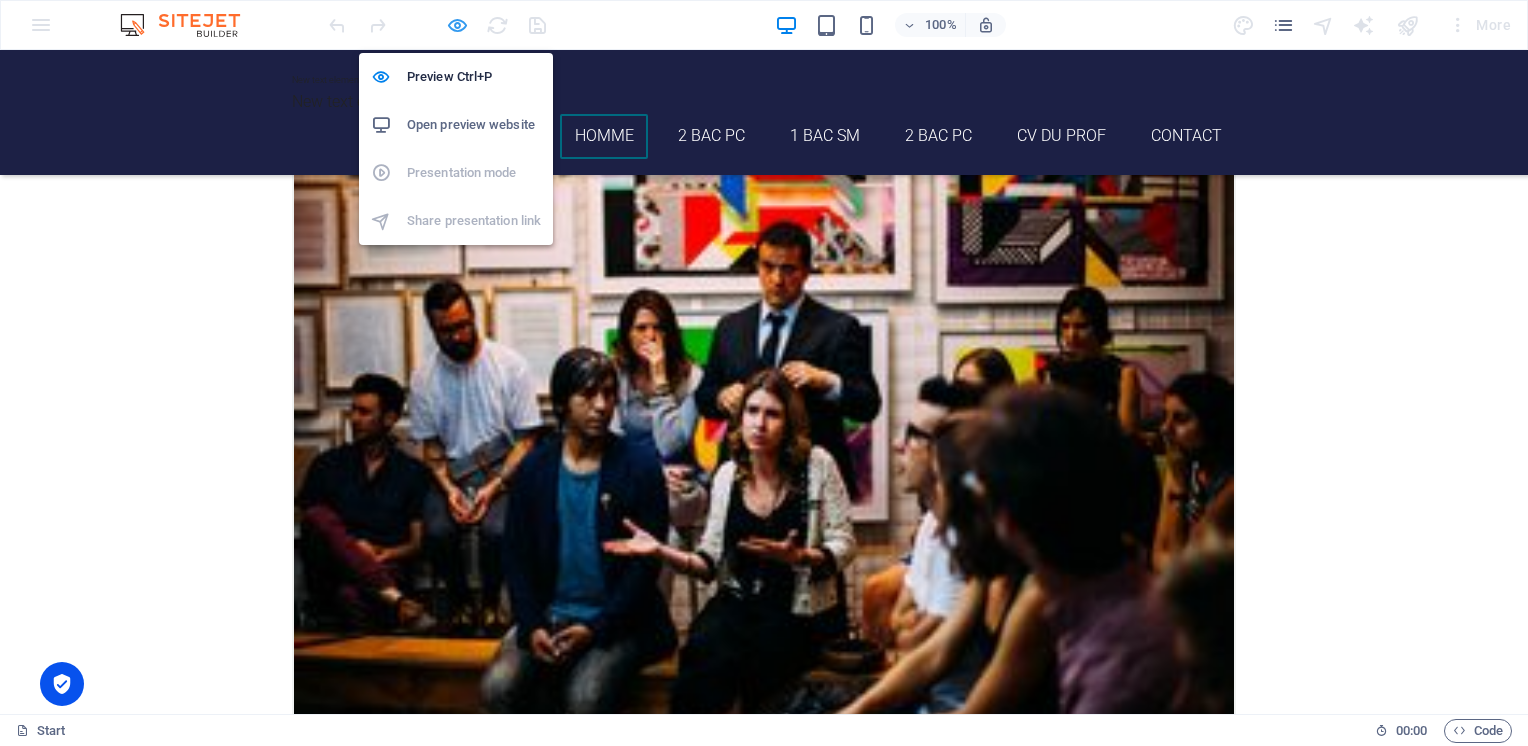 click at bounding box center (457, 25) 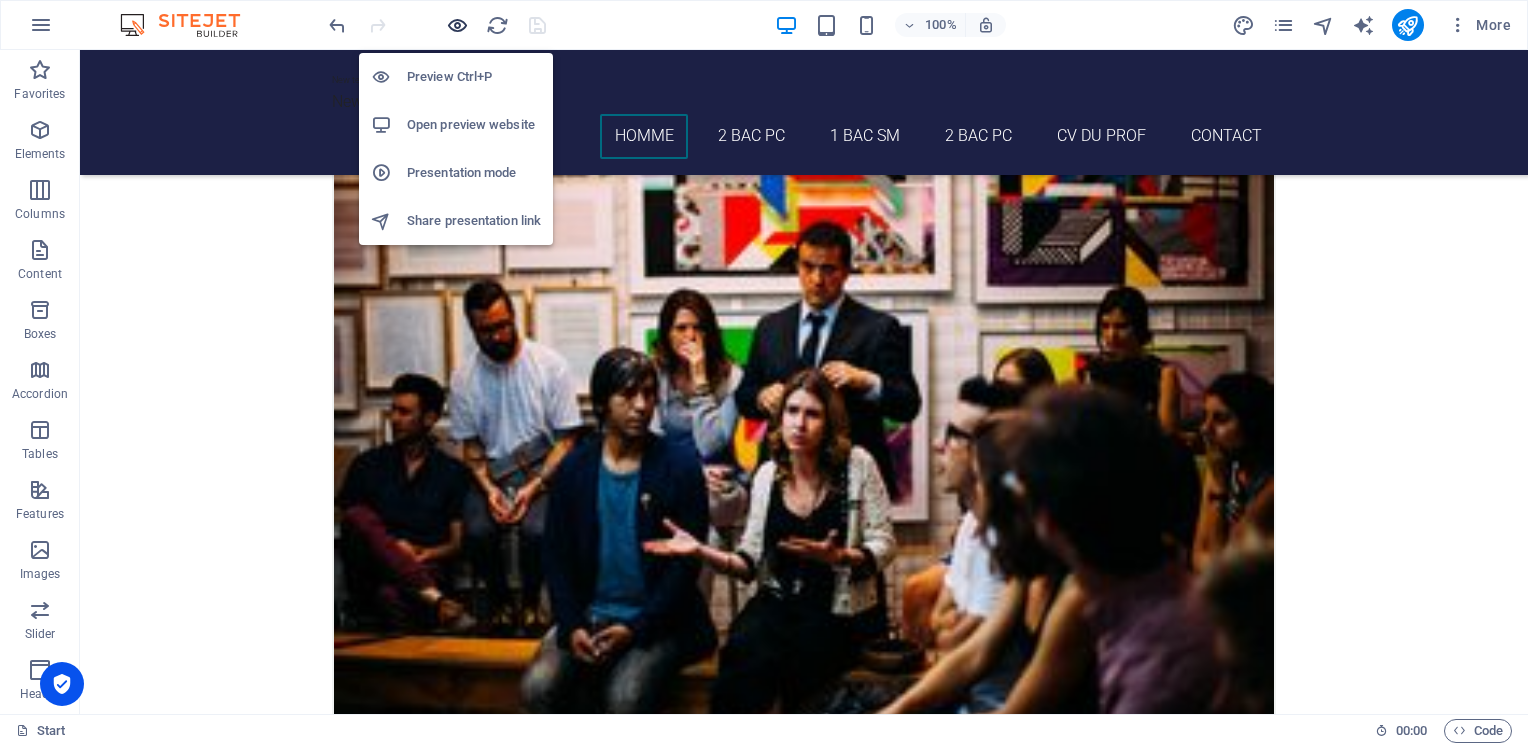scroll, scrollTop: 3754, scrollLeft: 0, axis: vertical 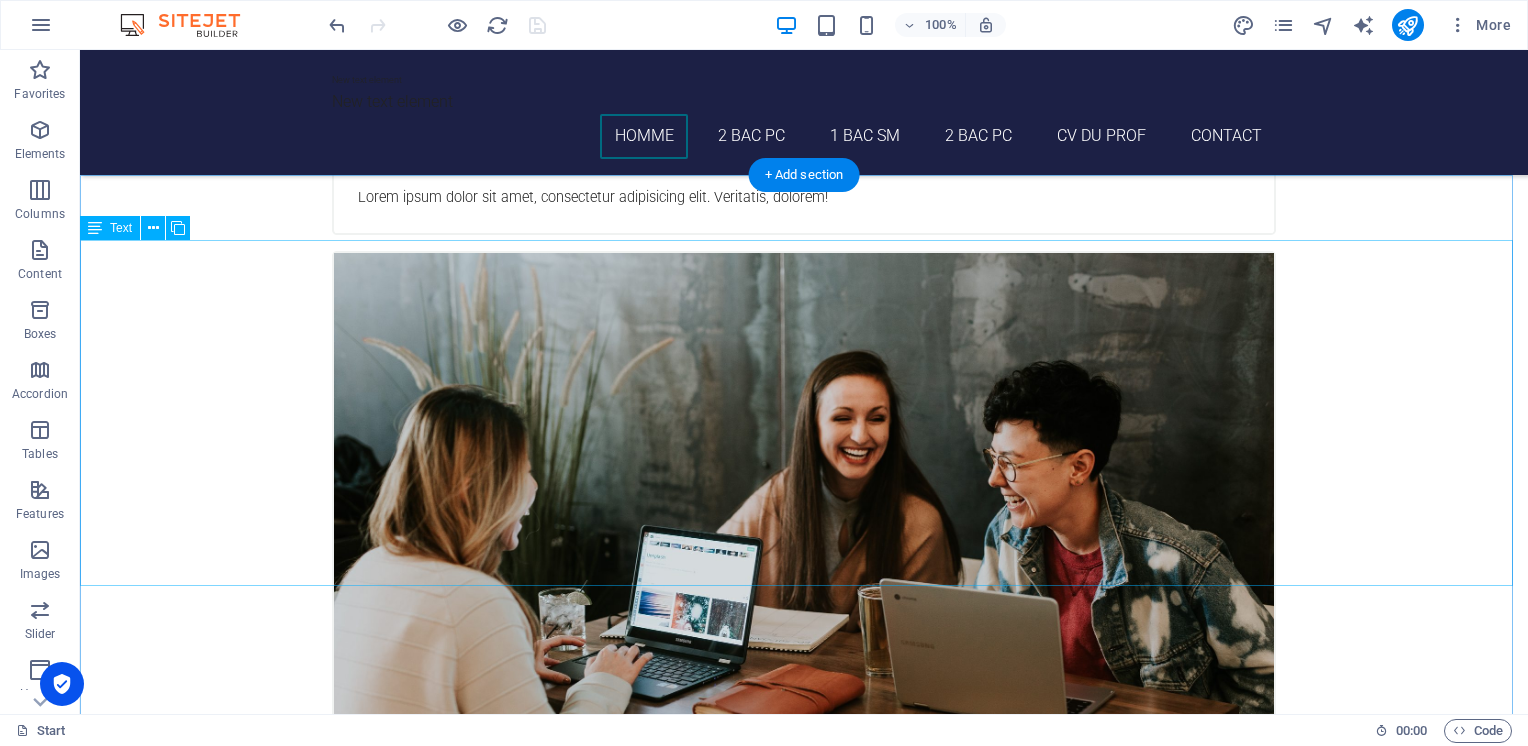 click on "Le fonctionnement d'Objectif Maths Les cours se déroulent dans les locaux de l'établissement : Label Excellence par petits groupes d'environ 6 élèves, et durent 2 heures . Ce ne sont pas des cours collectifs mais  individualisés . Le professeur prépare une feuille méthode et une feuille d'exercices adaptés au niveau de l'élève, aux attentes de son professeur et à l'esprit de son établissement. Le professeur n'est pas là pour assister l'élève mais pour lui apporter une méthode de travail et lui [PERSON_NAME] explications dont il a besoin.                                                                                       Le Principe  :" at bounding box center [804, 4929] 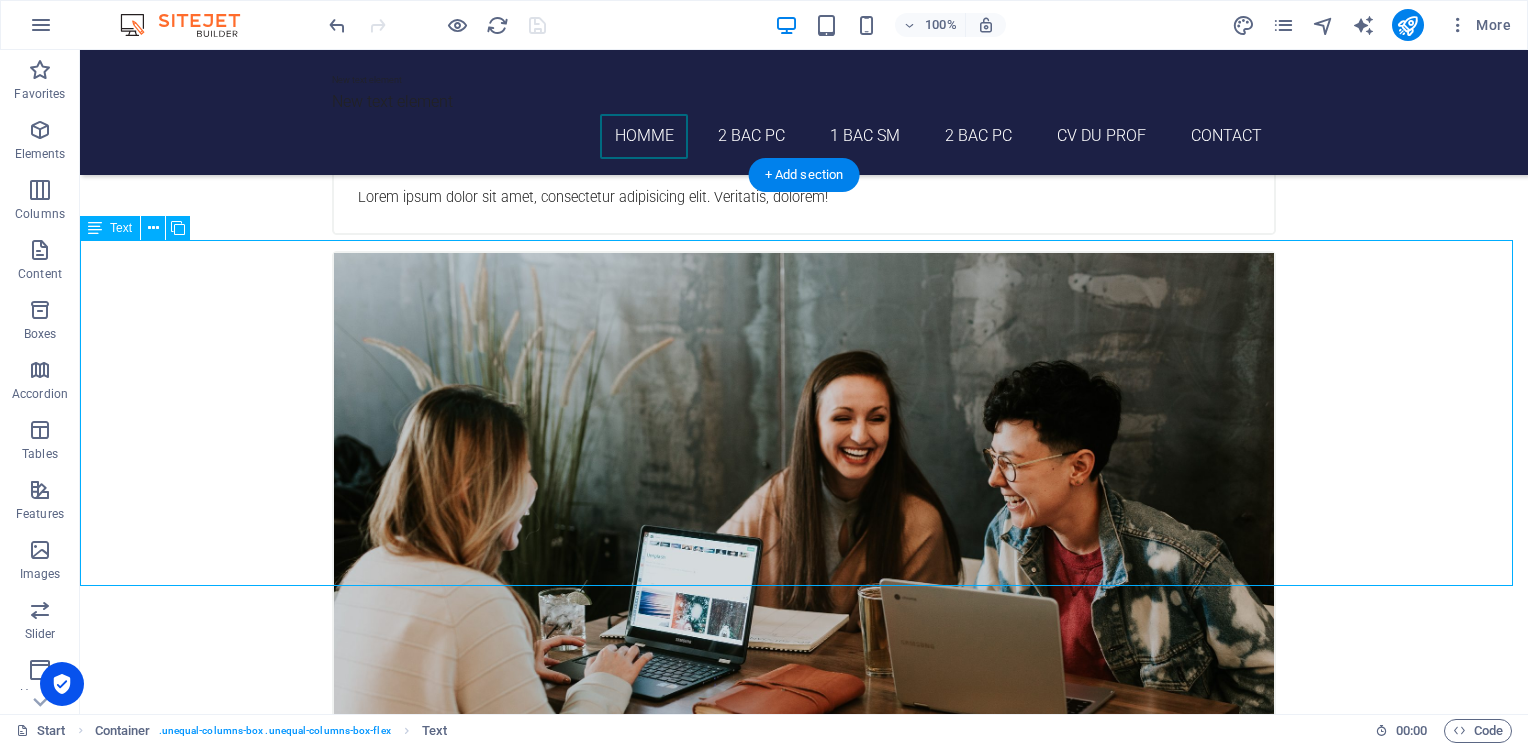 click on "Le fonctionnement d'Objectif Maths Les cours se déroulent dans les locaux de l'établissement : Label Excellence par petits groupes d'environ 6 élèves, et durent 2 heures . Ce ne sont pas des cours collectifs mais  individualisés . Le professeur prépare une feuille méthode et une feuille d'exercices adaptés au niveau de l'élève, aux attentes de son professeur et à l'esprit de son établissement. Le professeur n'est pas là pour assister l'élève mais pour lui apporter une méthode de travail et lui [PERSON_NAME] explications dont il a besoin.                                                                                       Le Principe  :" at bounding box center (804, 4929) 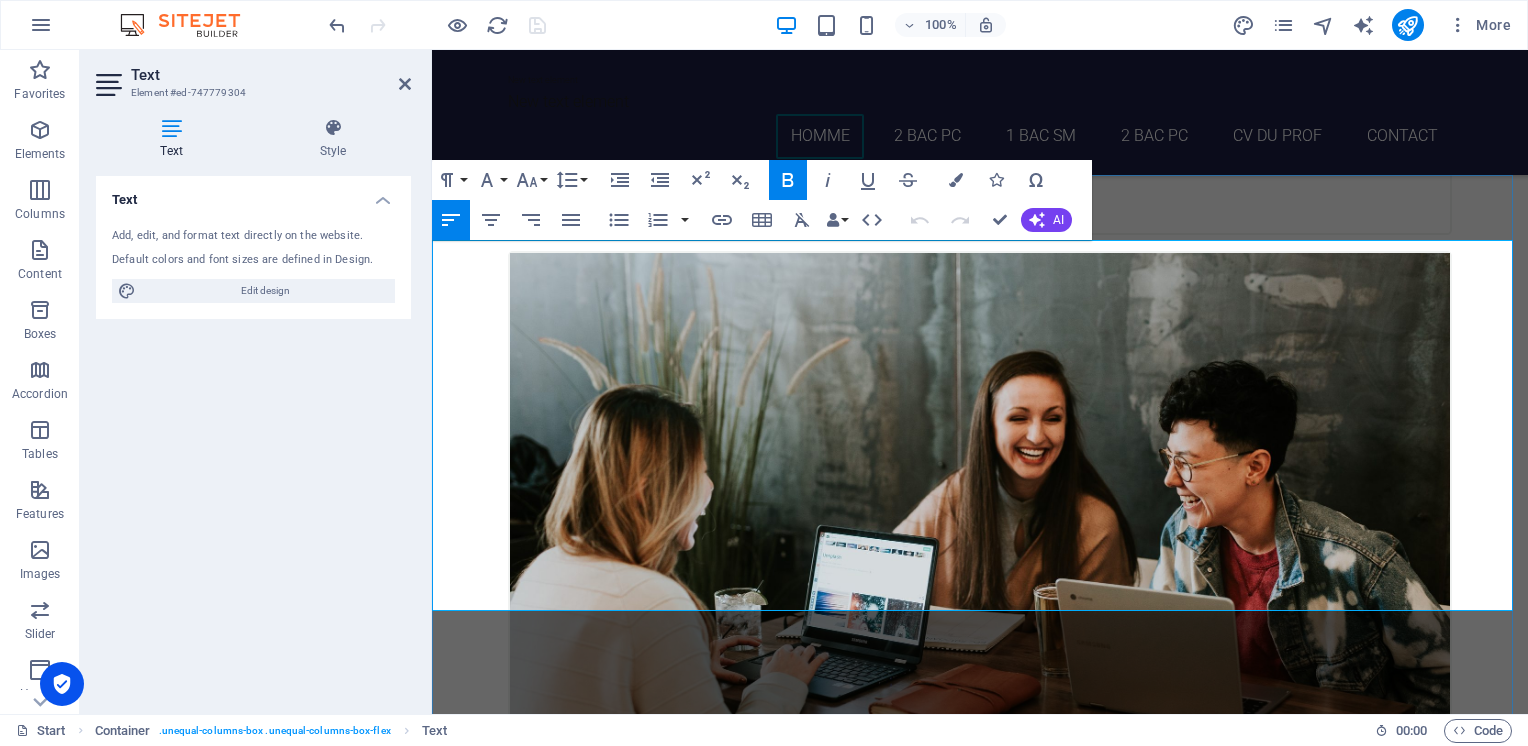 click at bounding box center [980, 5117] 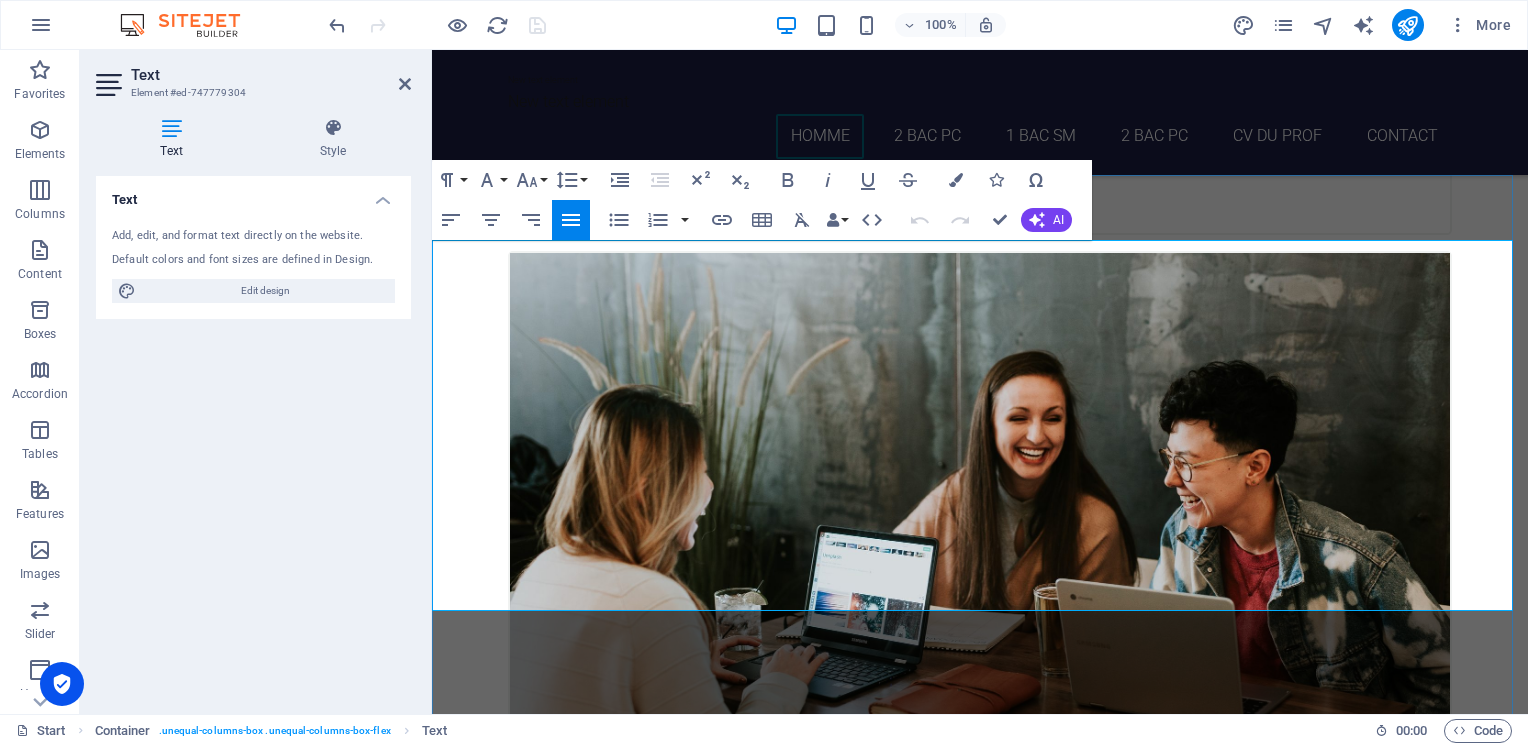 drag, startPoint x: 520, startPoint y: 576, endPoint x: 600, endPoint y: 597, distance: 82.710335 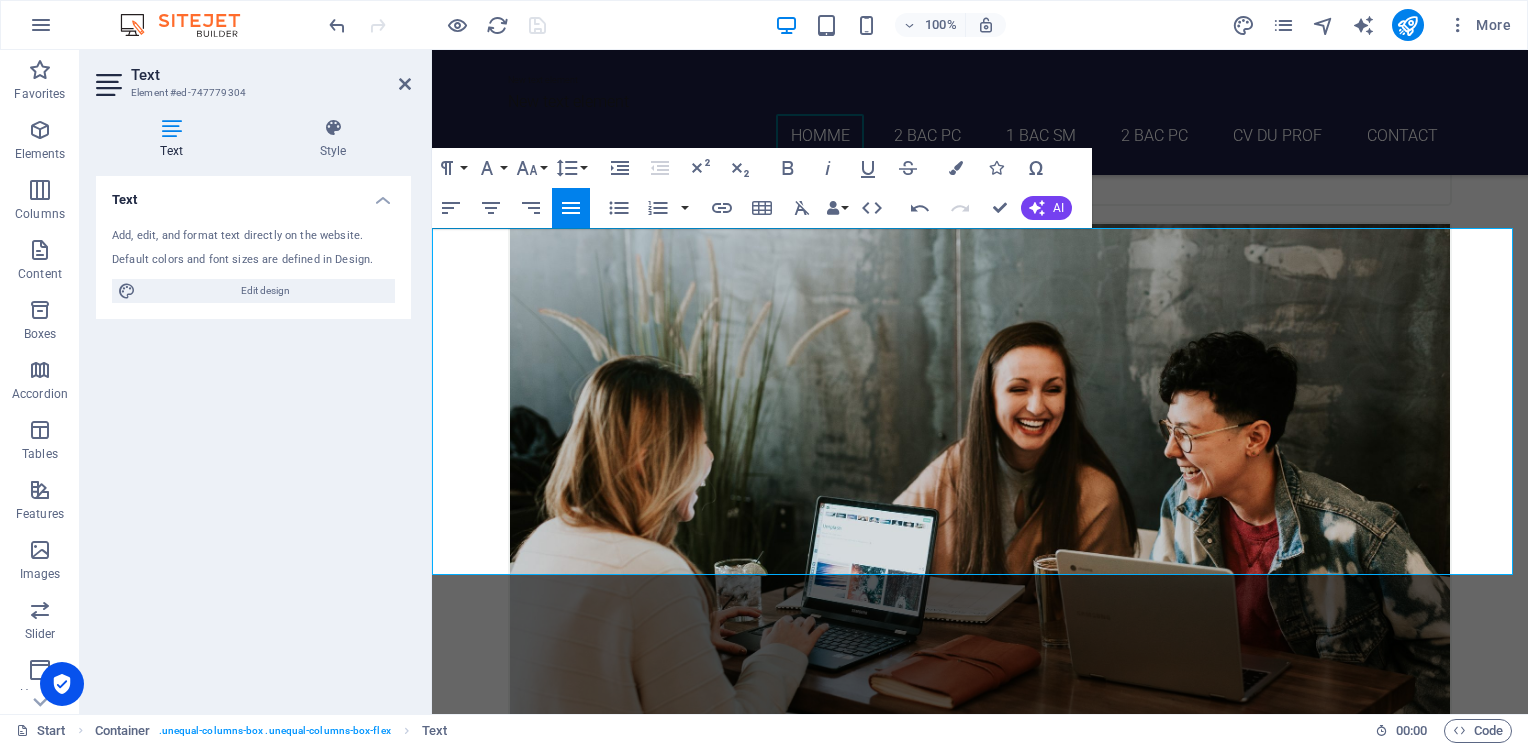 scroll, scrollTop: 3739, scrollLeft: 0, axis: vertical 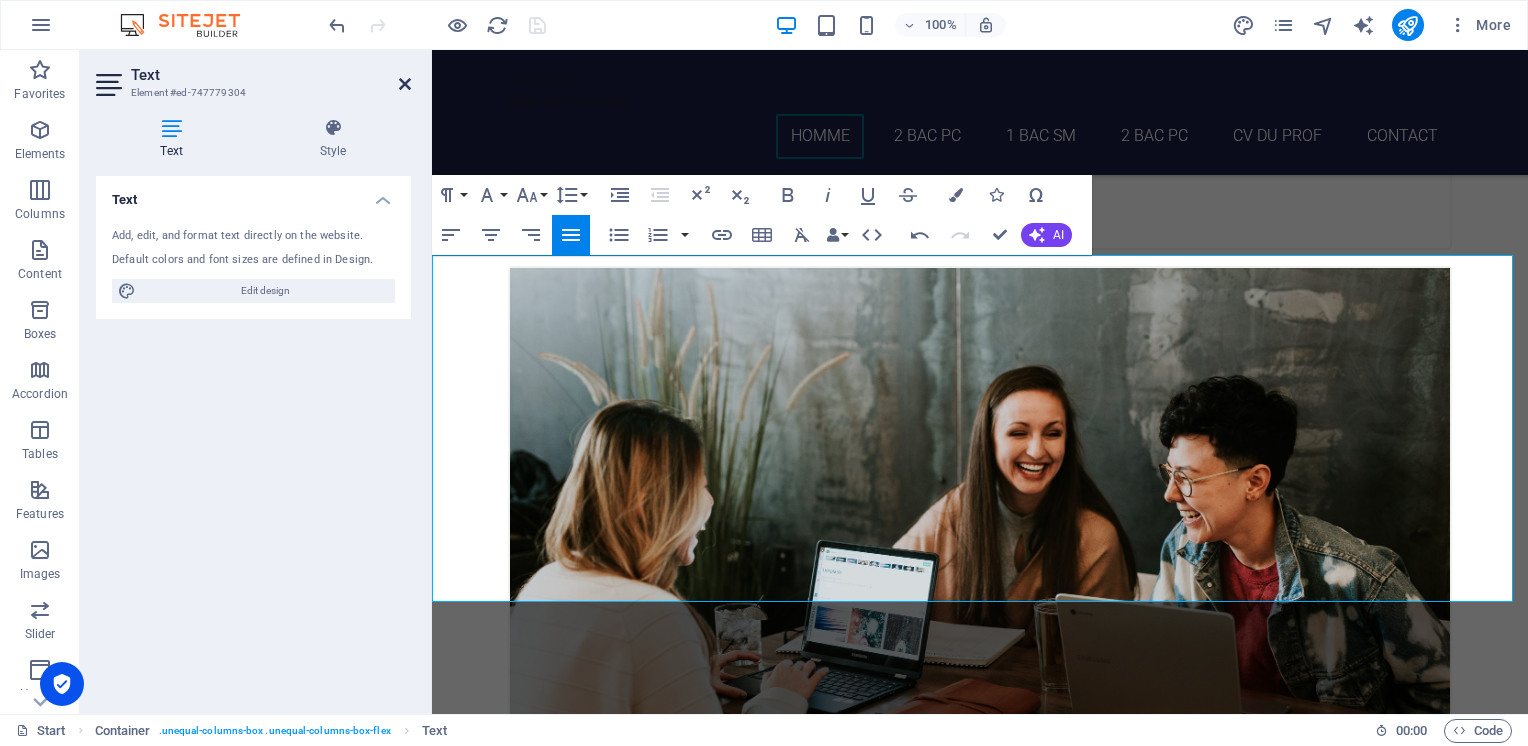 click at bounding box center [405, 84] 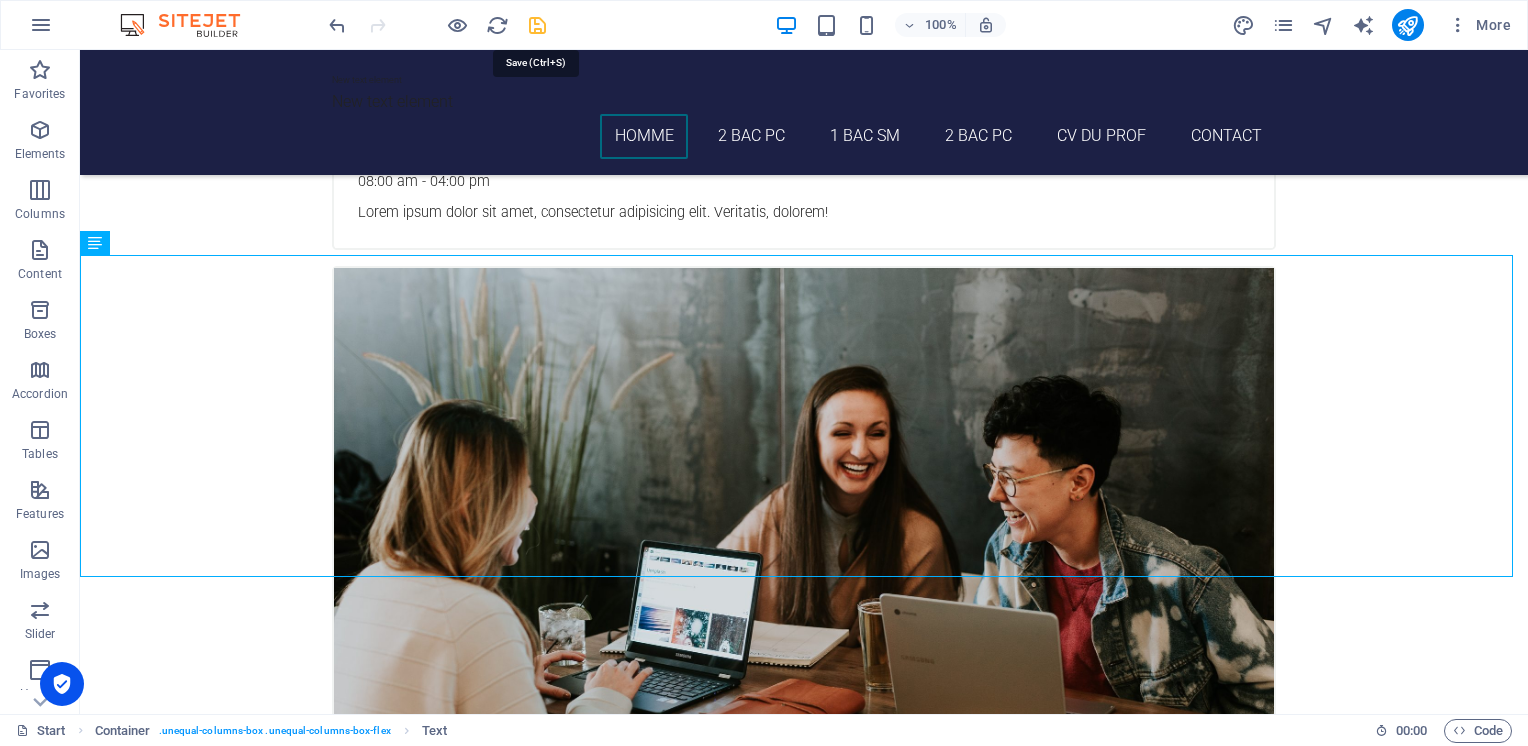 click at bounding box center [537, 25] 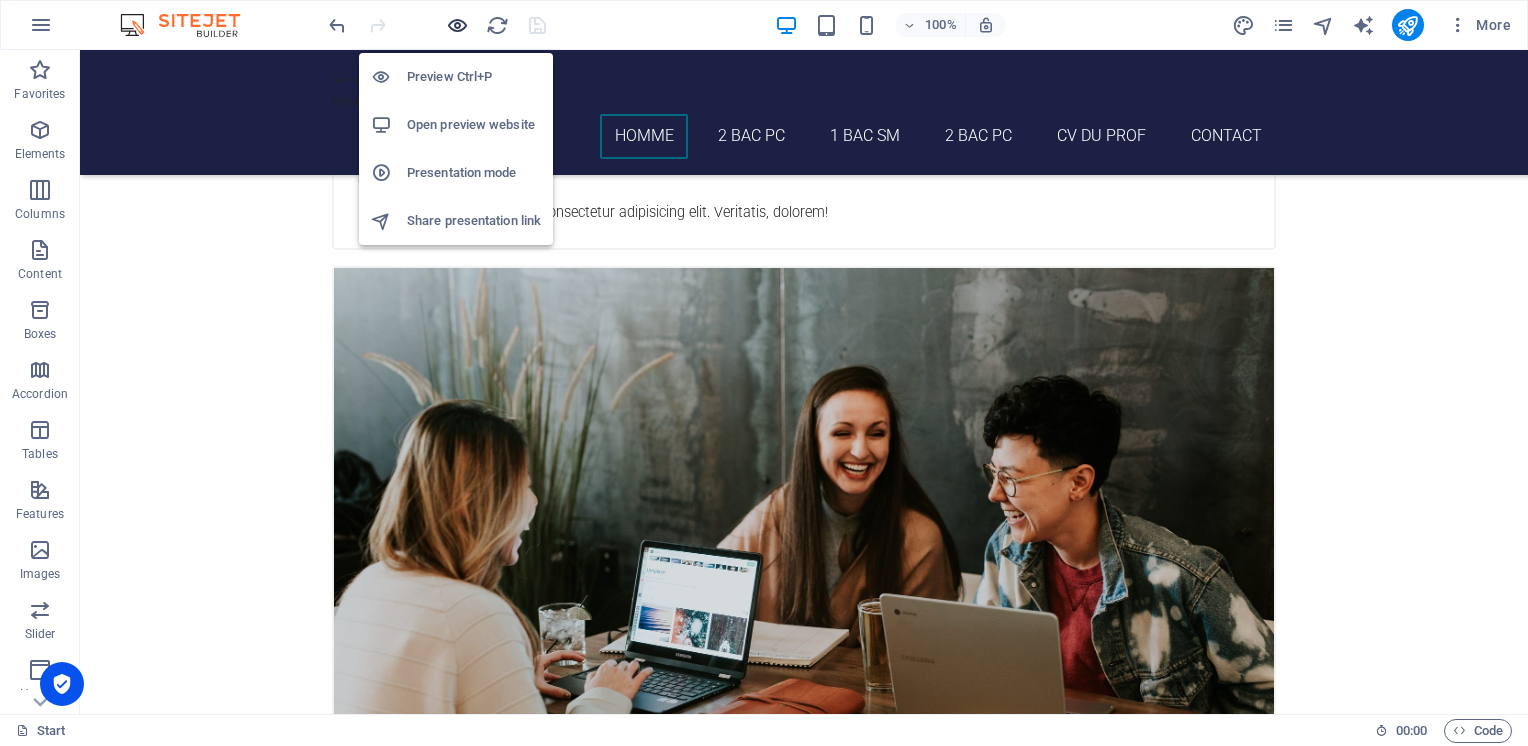 click at bounding box center [457, 25] 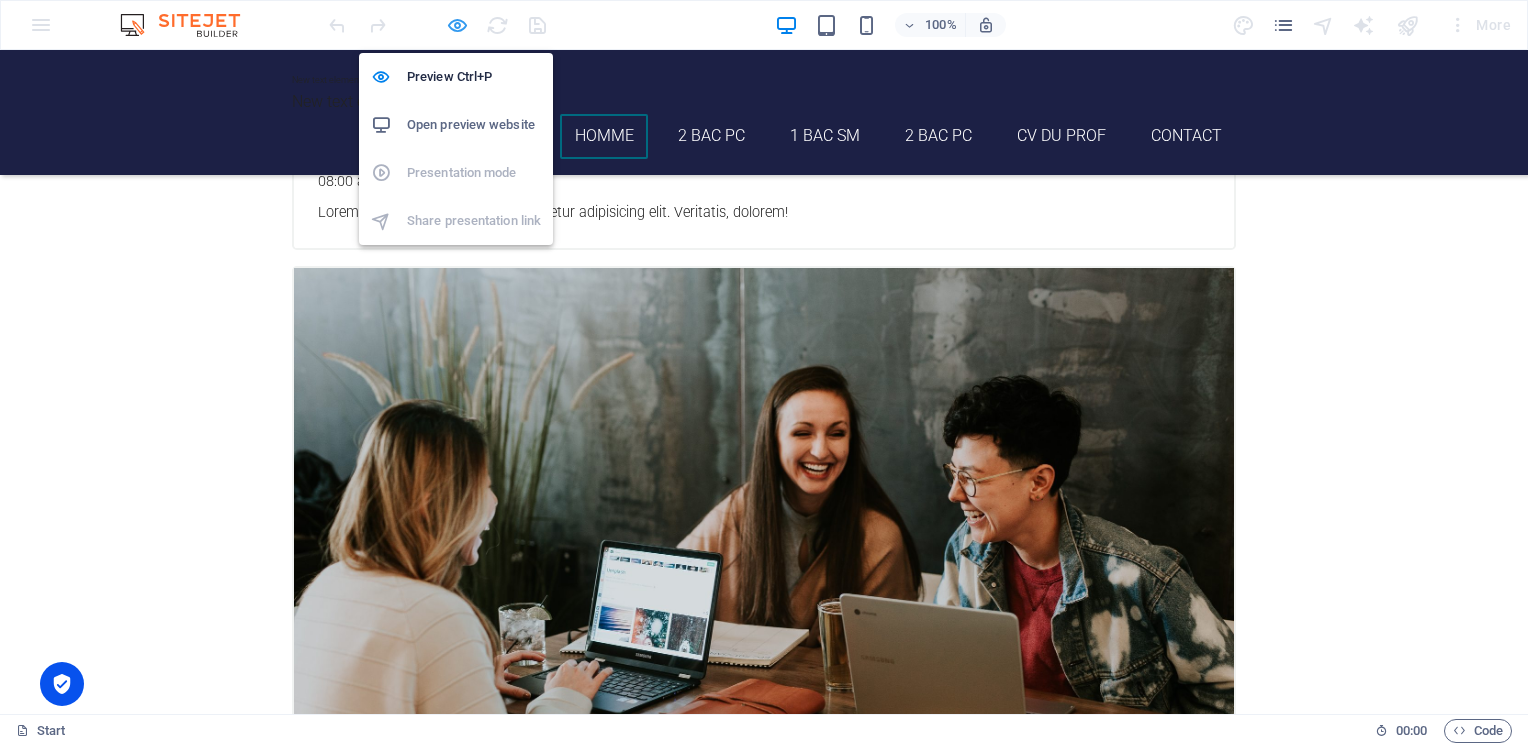 scroll, scrollTop: 3072, scrollLeft: 0, axis: vertical 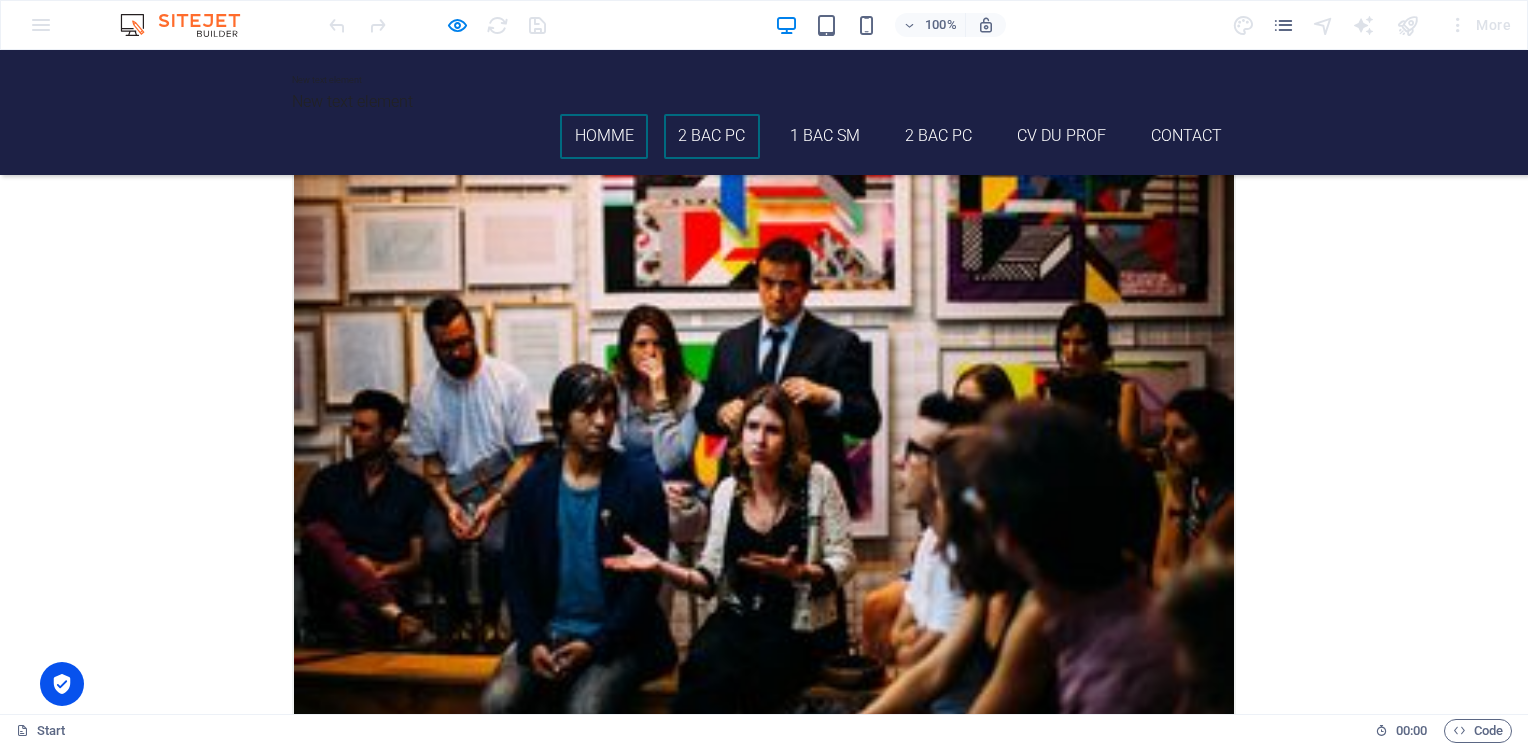 click on "2 Bac PC" at bounding box center [712, 136] 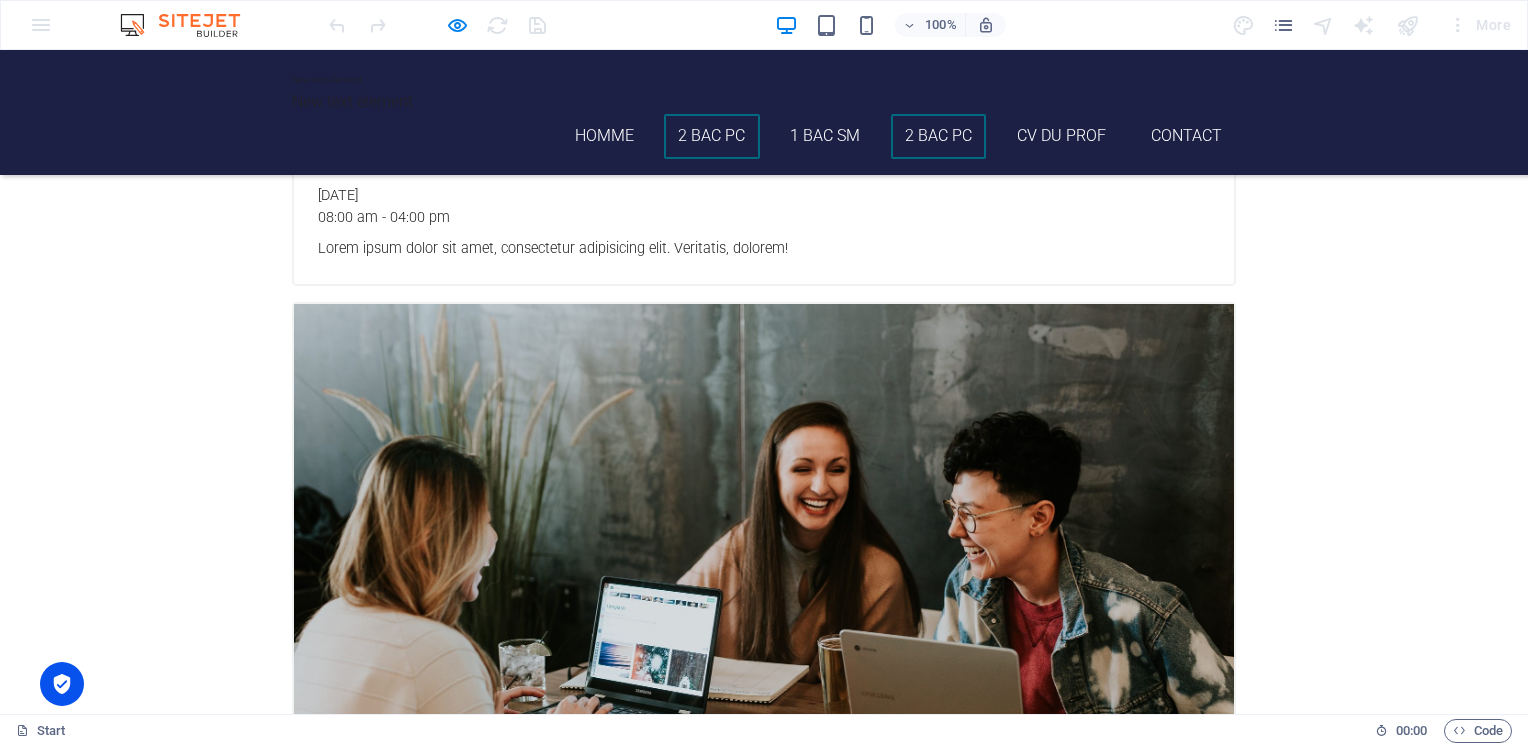 scroll, scrollTop: 3723, scrollLeft: 0, axis: vertical 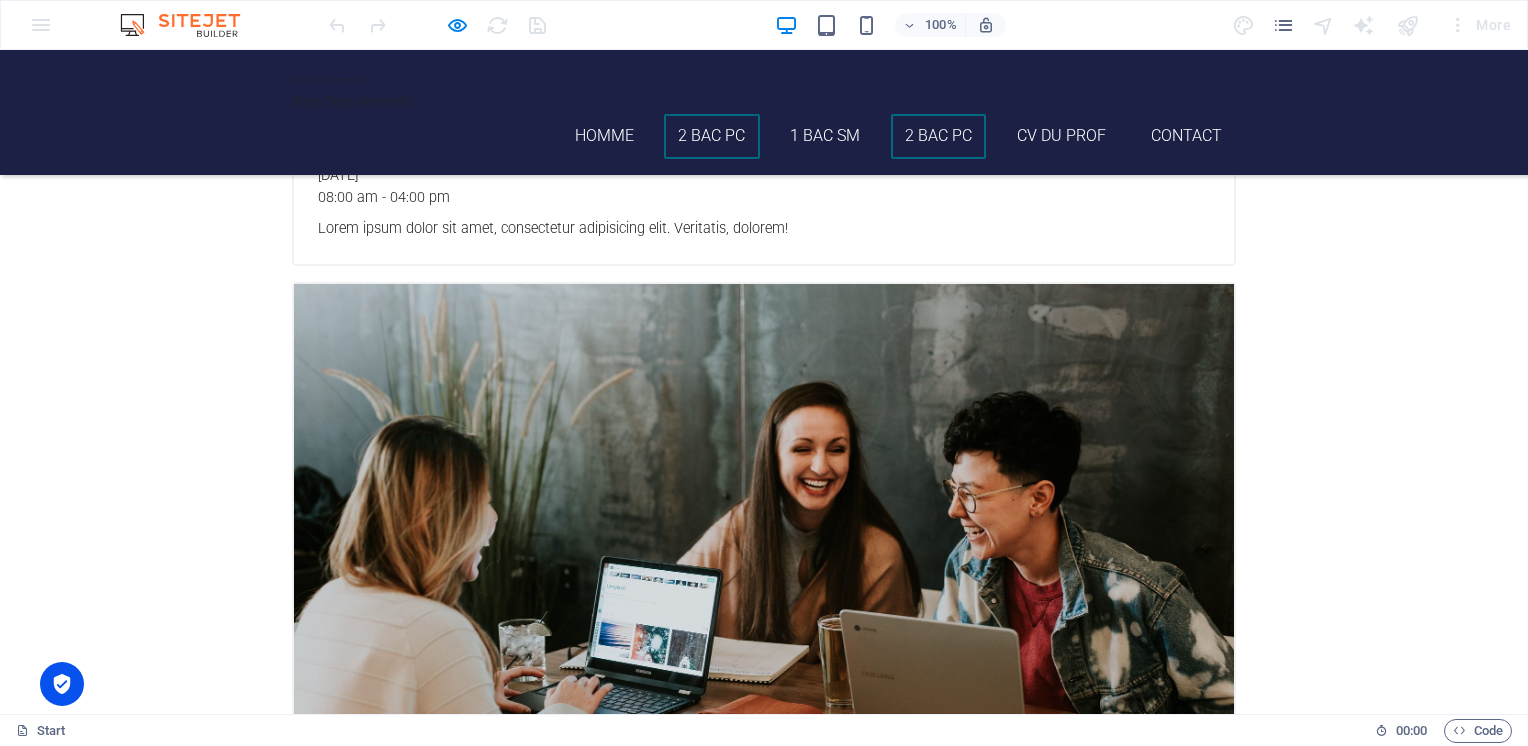 click on "2 Bac PC" at bounding box center [712, 136] 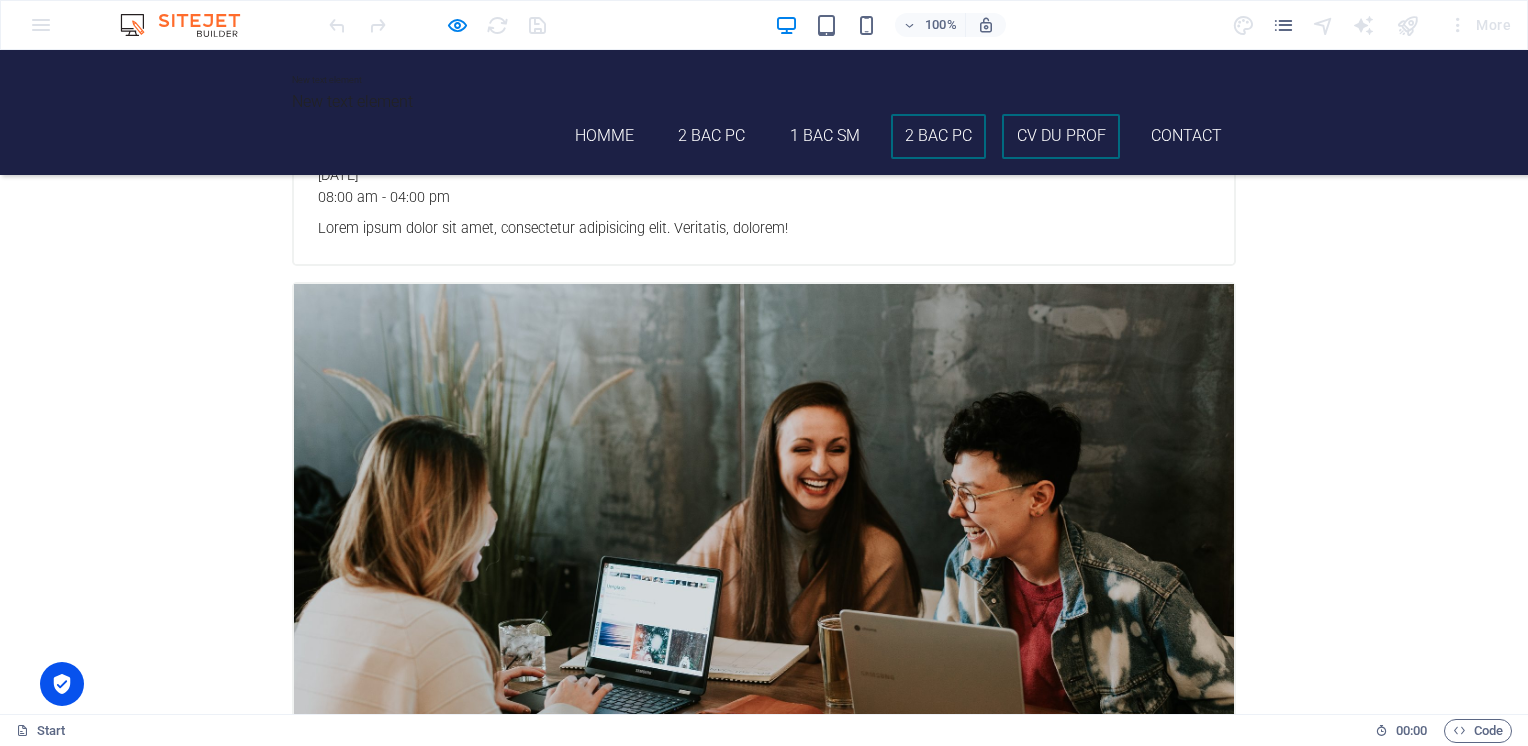 click on "CV du Prof" at bounding box center (1061, 136) 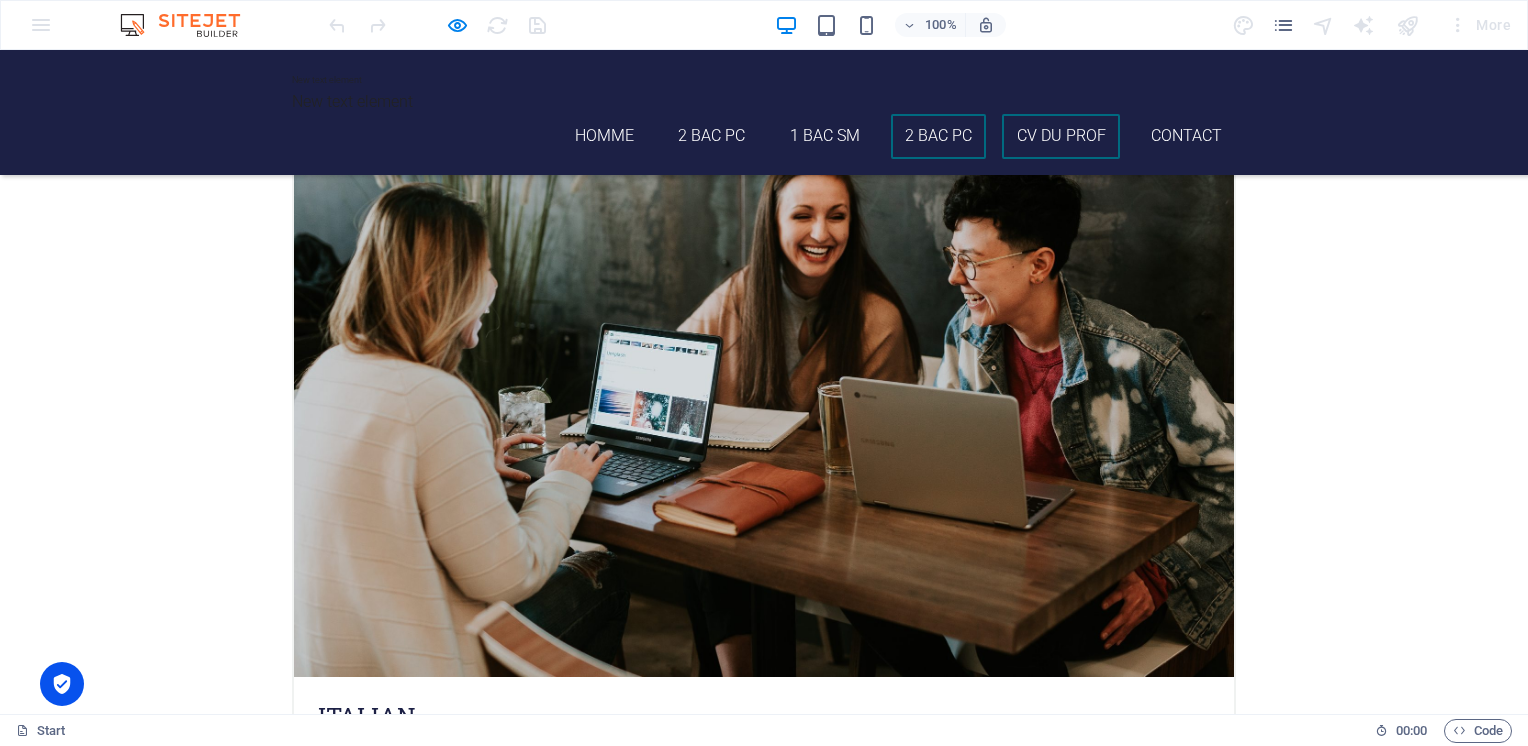 scroll, scrollTop: 4189, scrollLeft: 0, axis: vertical 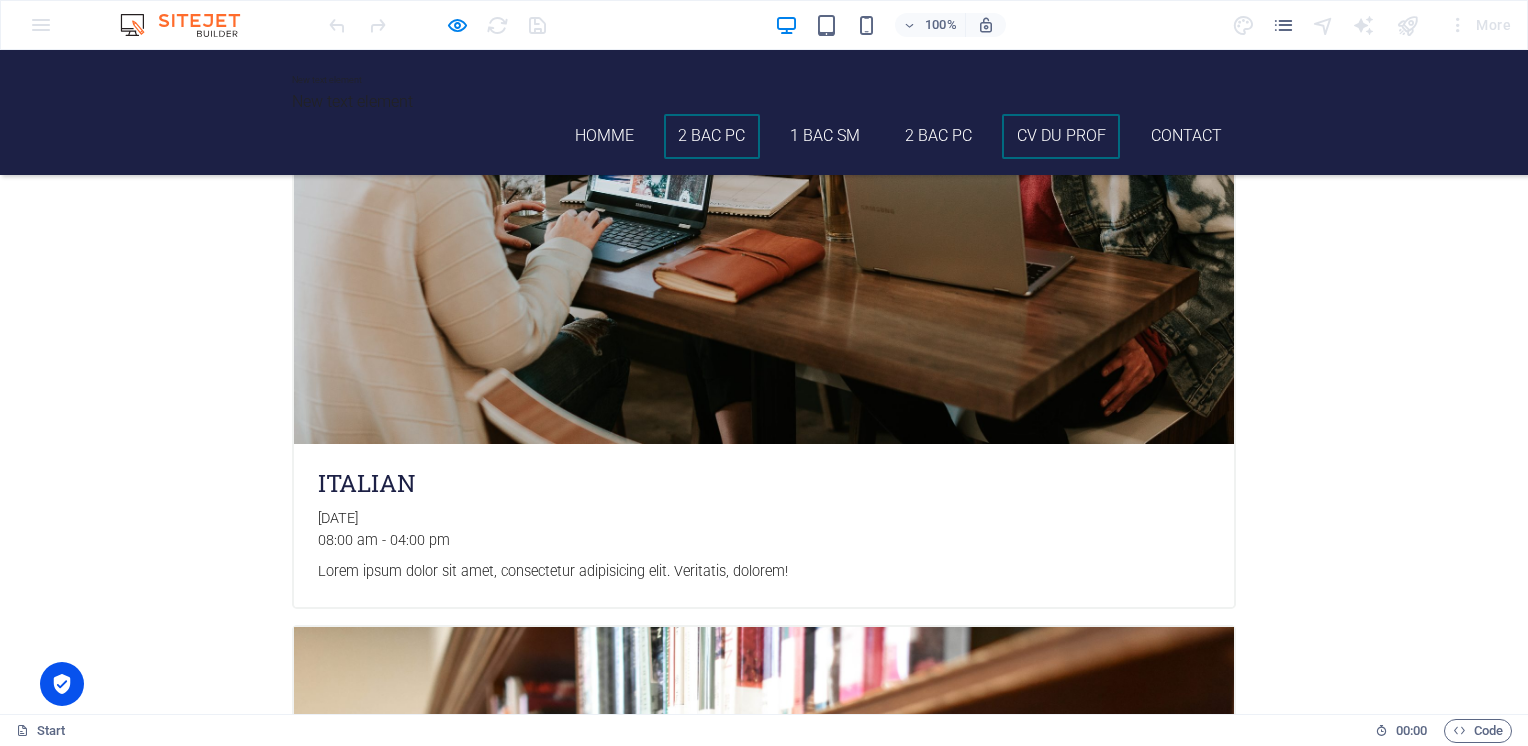 click on "2 Bac PC" at bounding box center (712, 136) 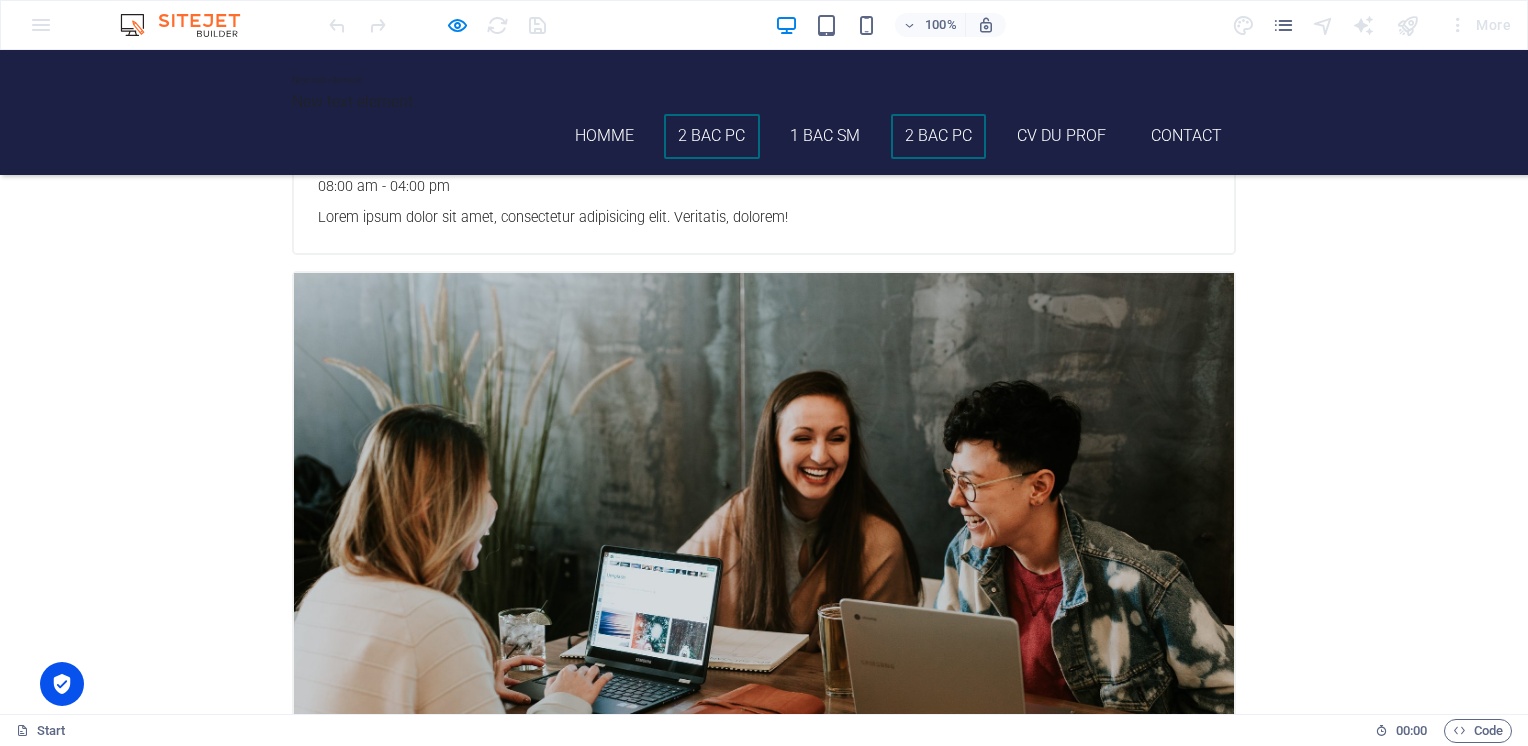 scroll, scrollTop: 3723, scrollLeft: 0, axis: vertical 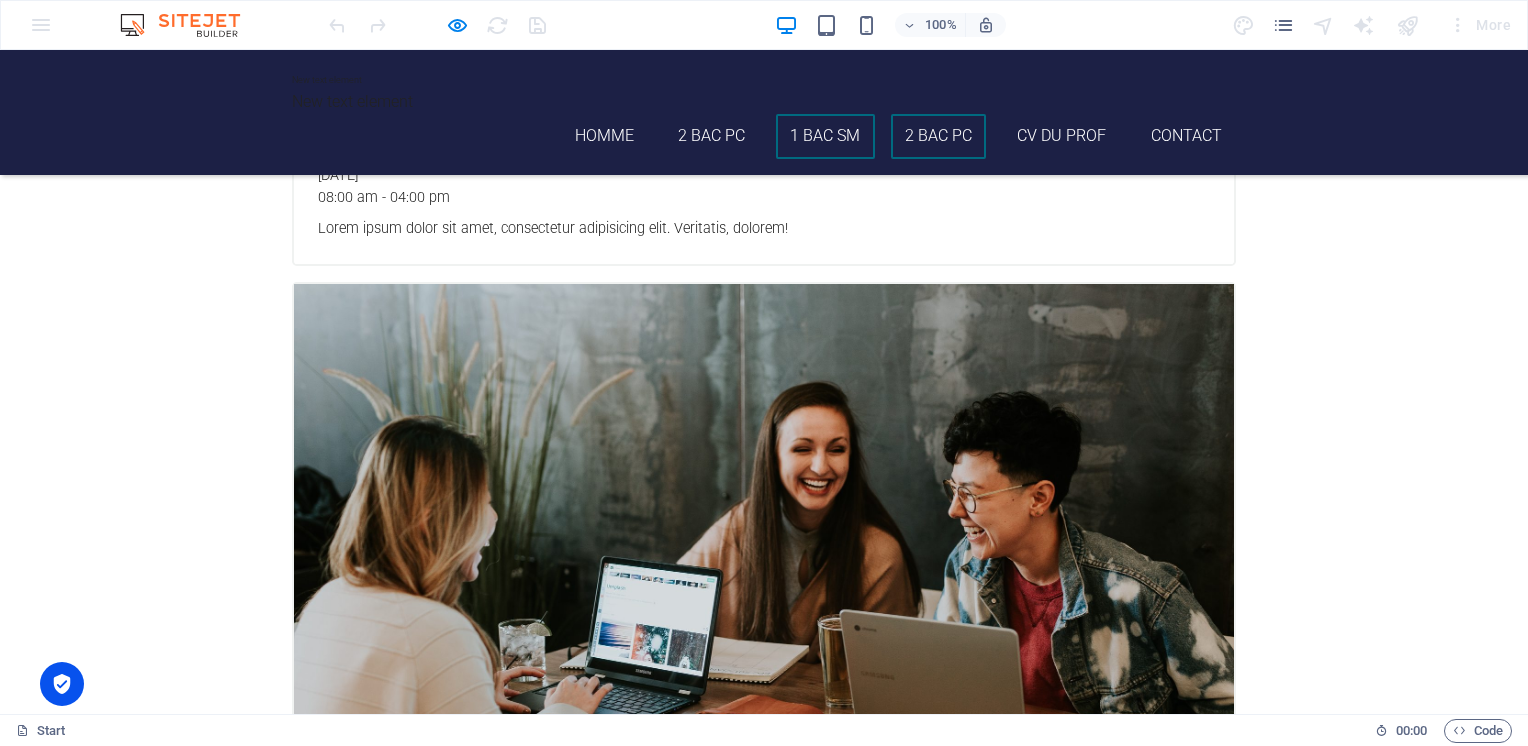 click on "1 Bac SM" at bounding box center (825, 136) 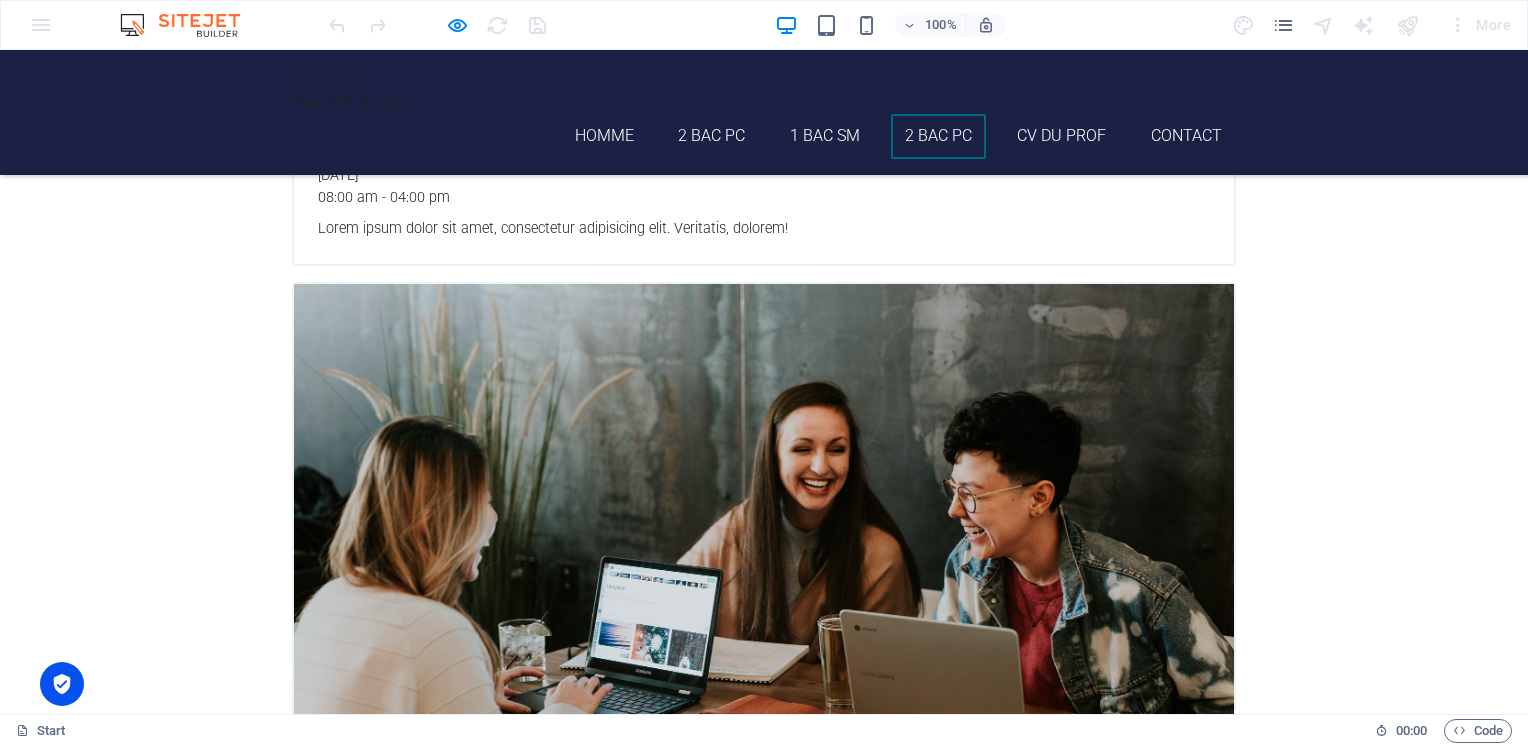 click on "2 Bac PC" at bounding box center (939, 136) 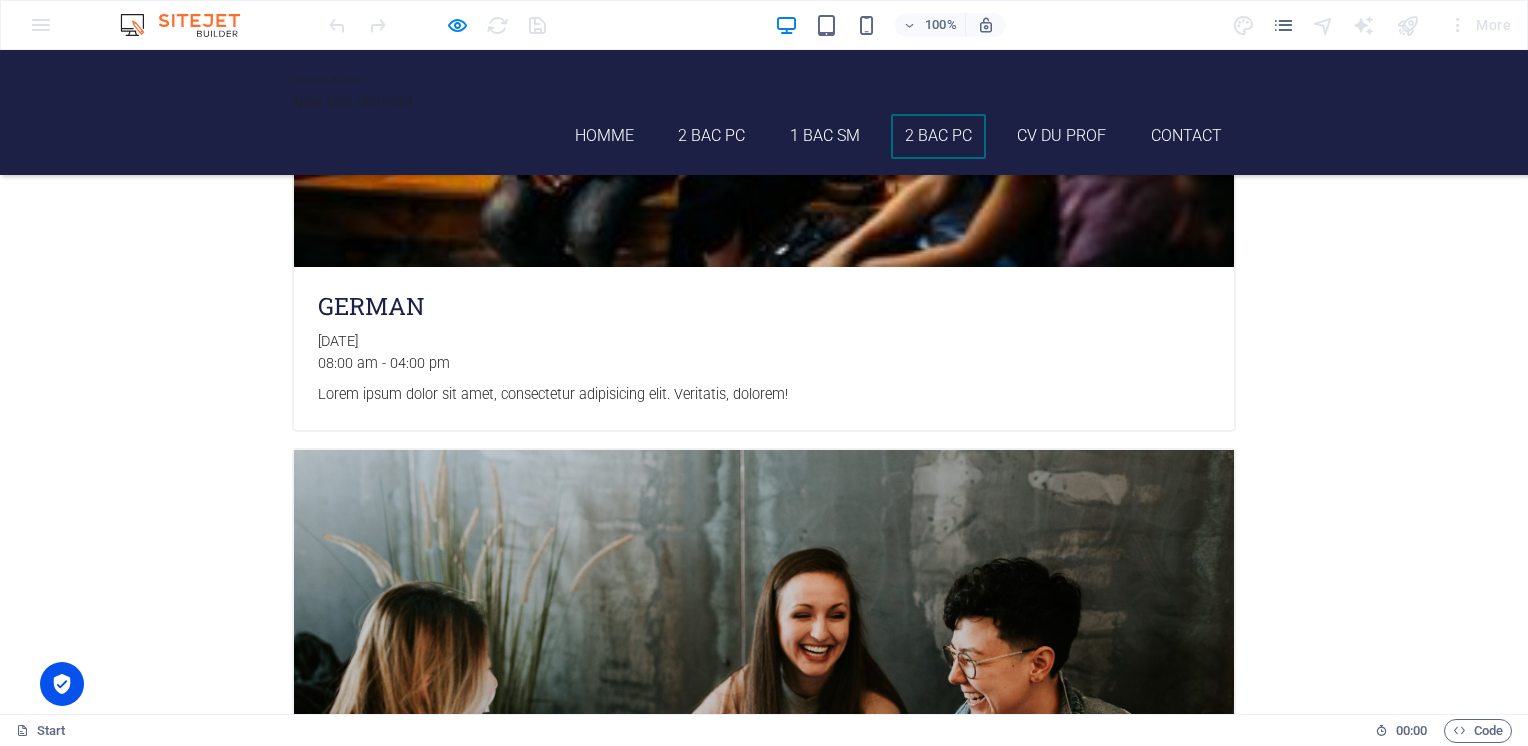 scroll, scrollTop: 3556, scrollLeft: 0, axis: vertical 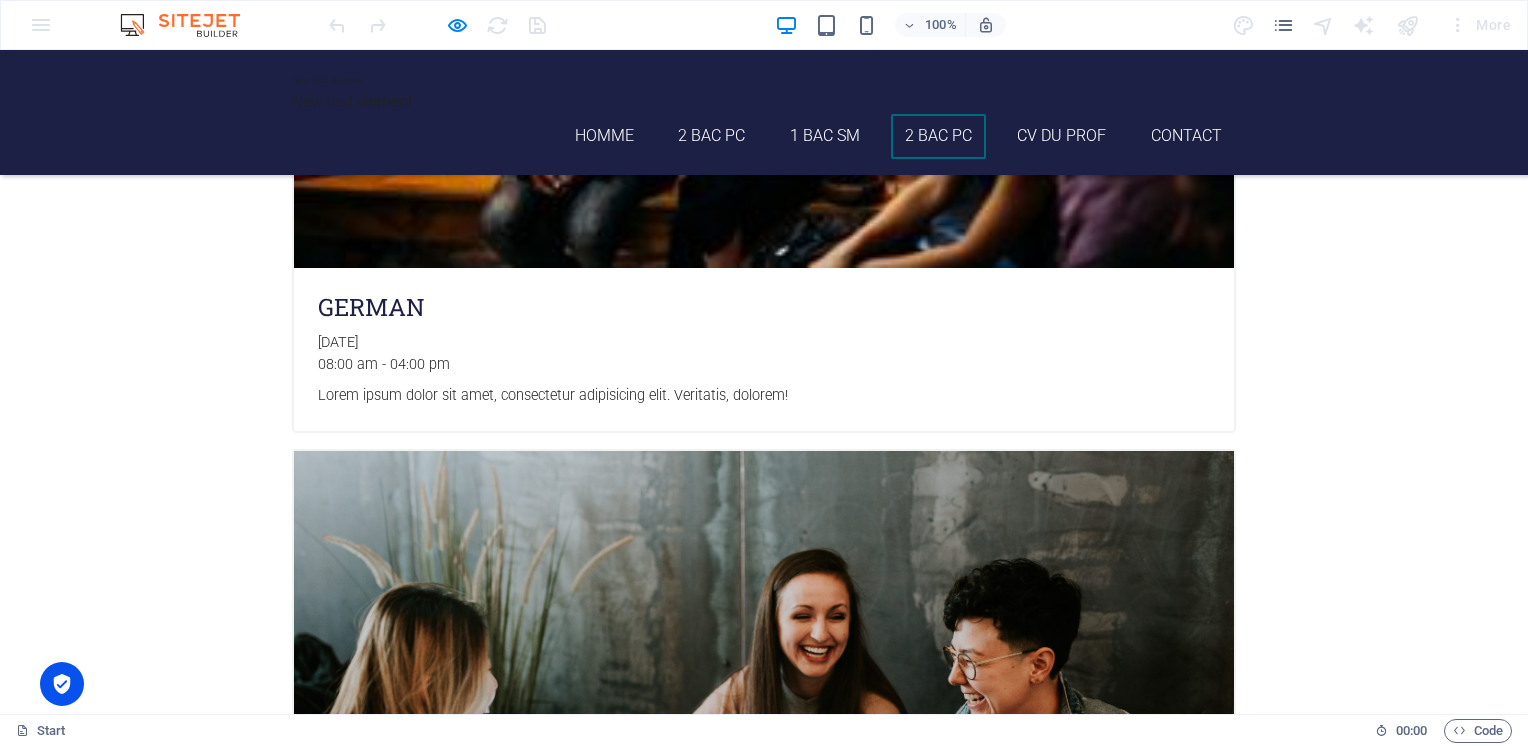 click on "2 Bac PC 1 Limites et continuité 2 Dérivation et étude des fonctions 3 Suites numériques 4 Fonctions primitives 5 Fonctions logarithmiques 6 NOMBRES complexes (Partie 1) 7 Fonctions exponentielles 8 Nombres complexes (Partie 2) 9 Calcul intégral 10 Équations différentielles 11 GEOMETRIE dans l’espace (Produit scalaire dans l’espace - Produit vectoriel) 12 Dénombrement et probabilités" at bounding box center (764, 5041) 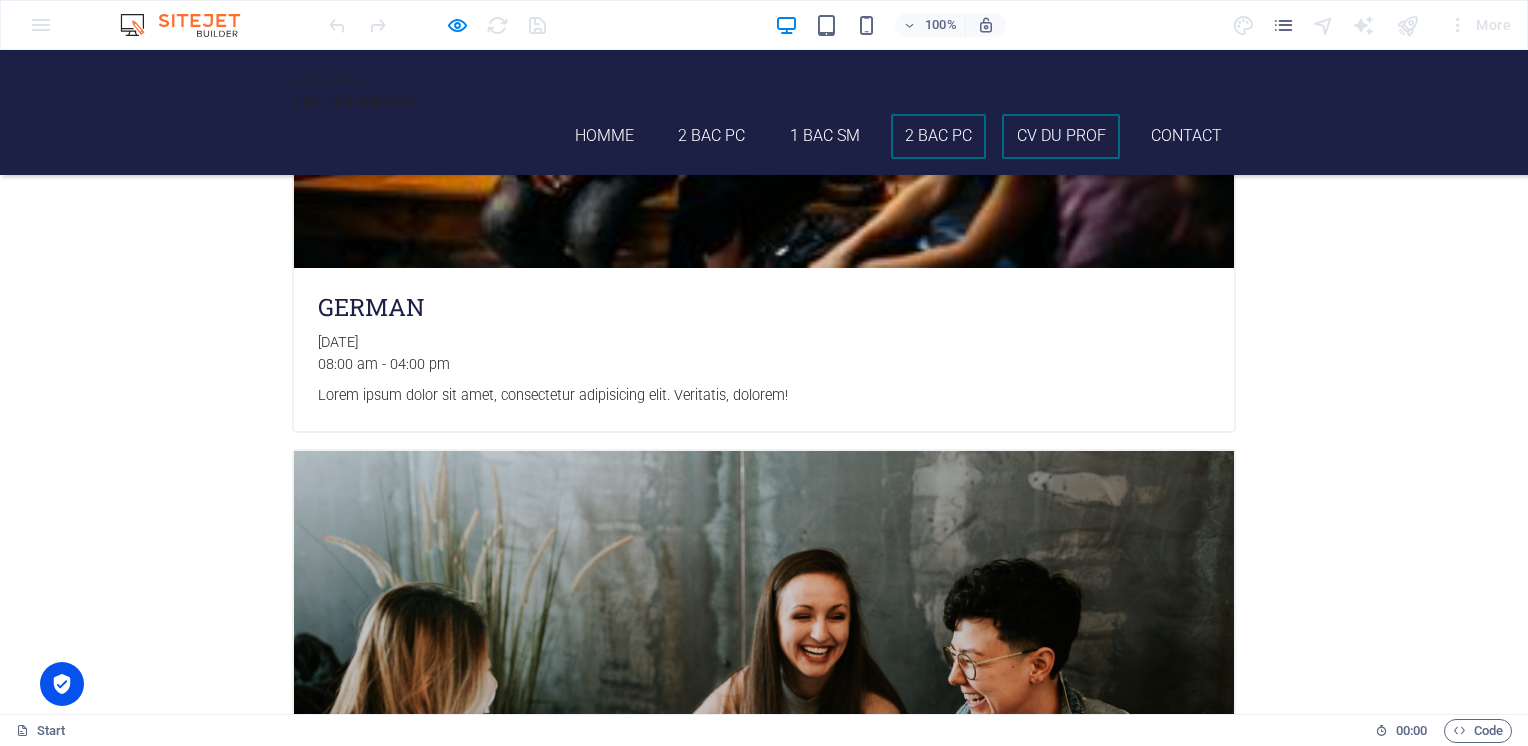 click on "CV du Prof" at bounding box center [1061, 136] 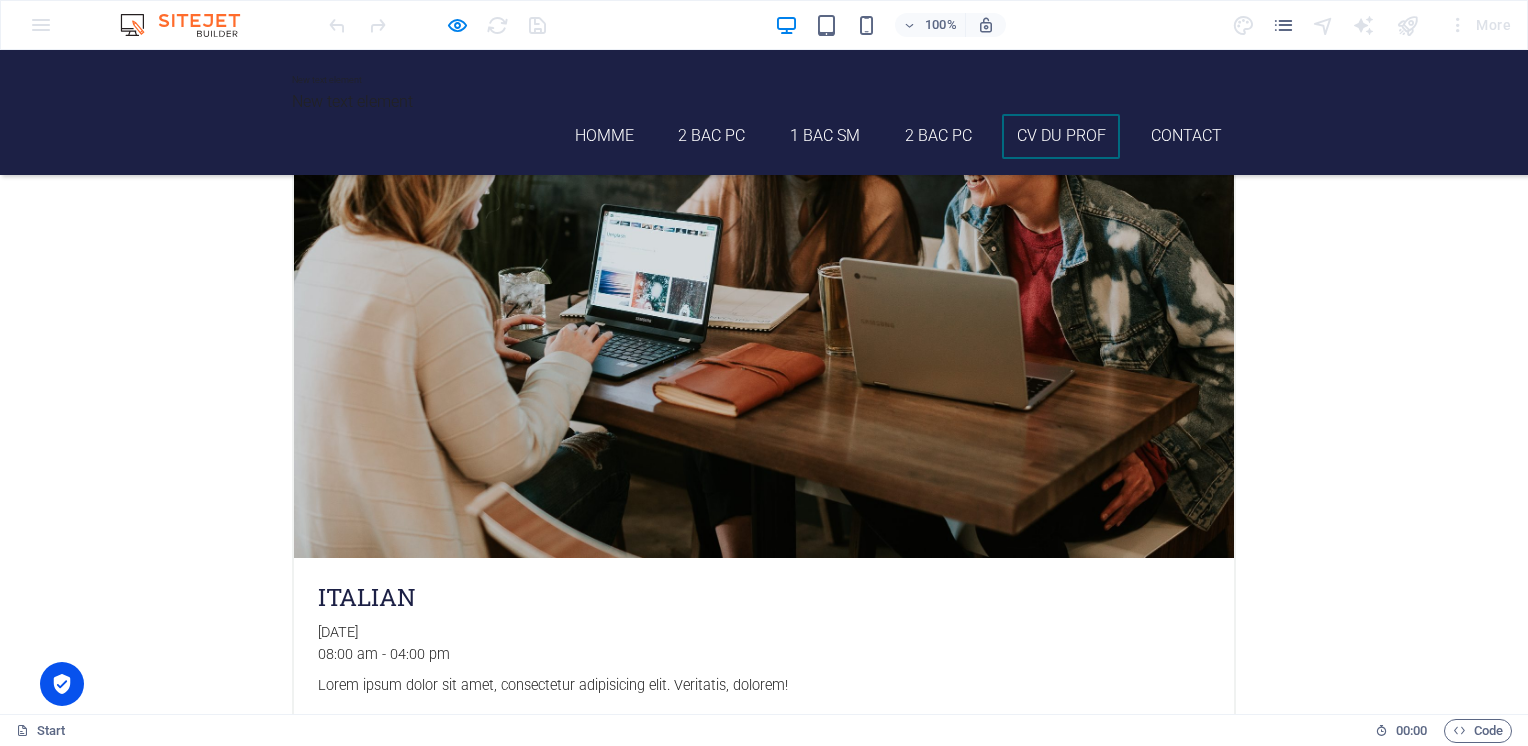 scroll, scrollTop: 4189, scrollLeft: 0, axis: vertical 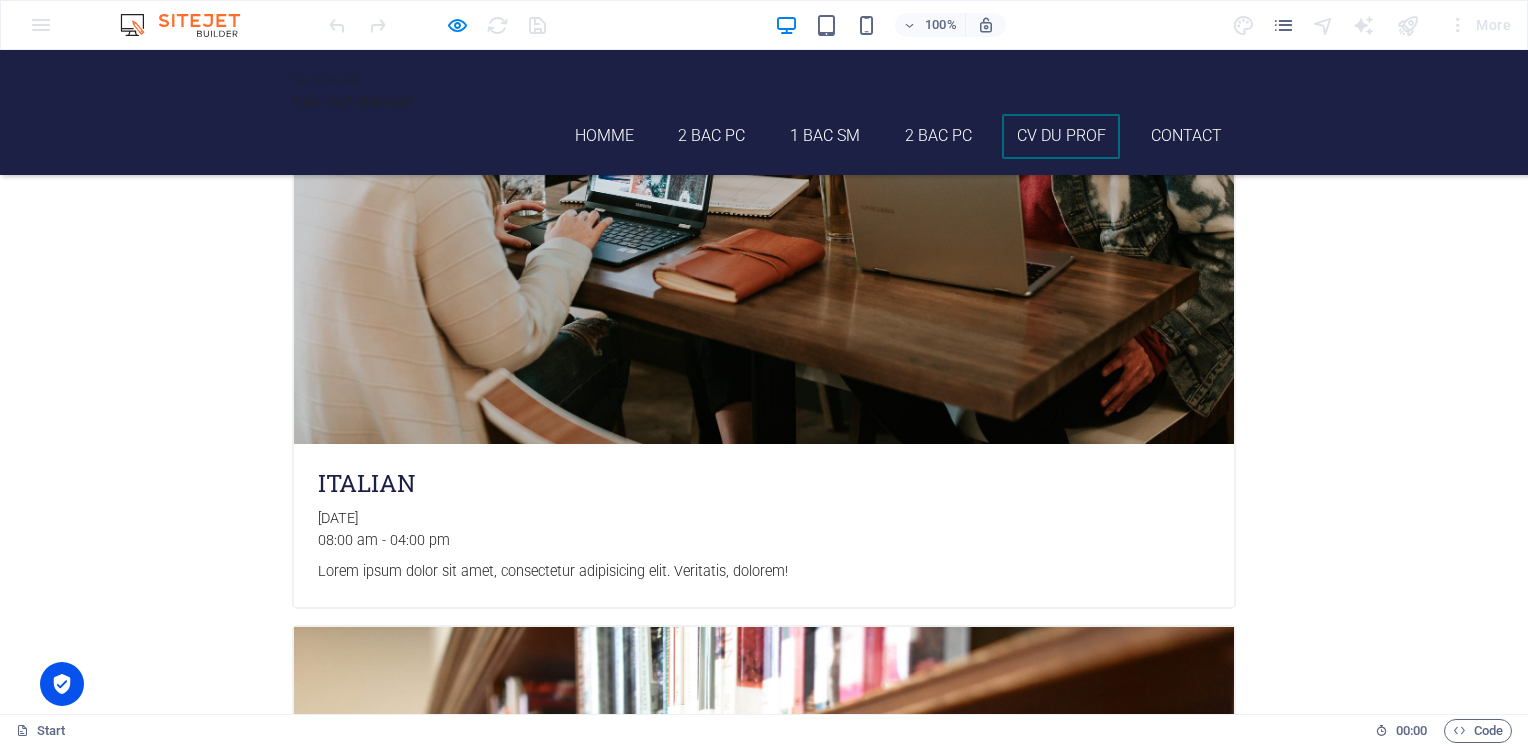 click on "formation" at bounding box center [488, 4888] 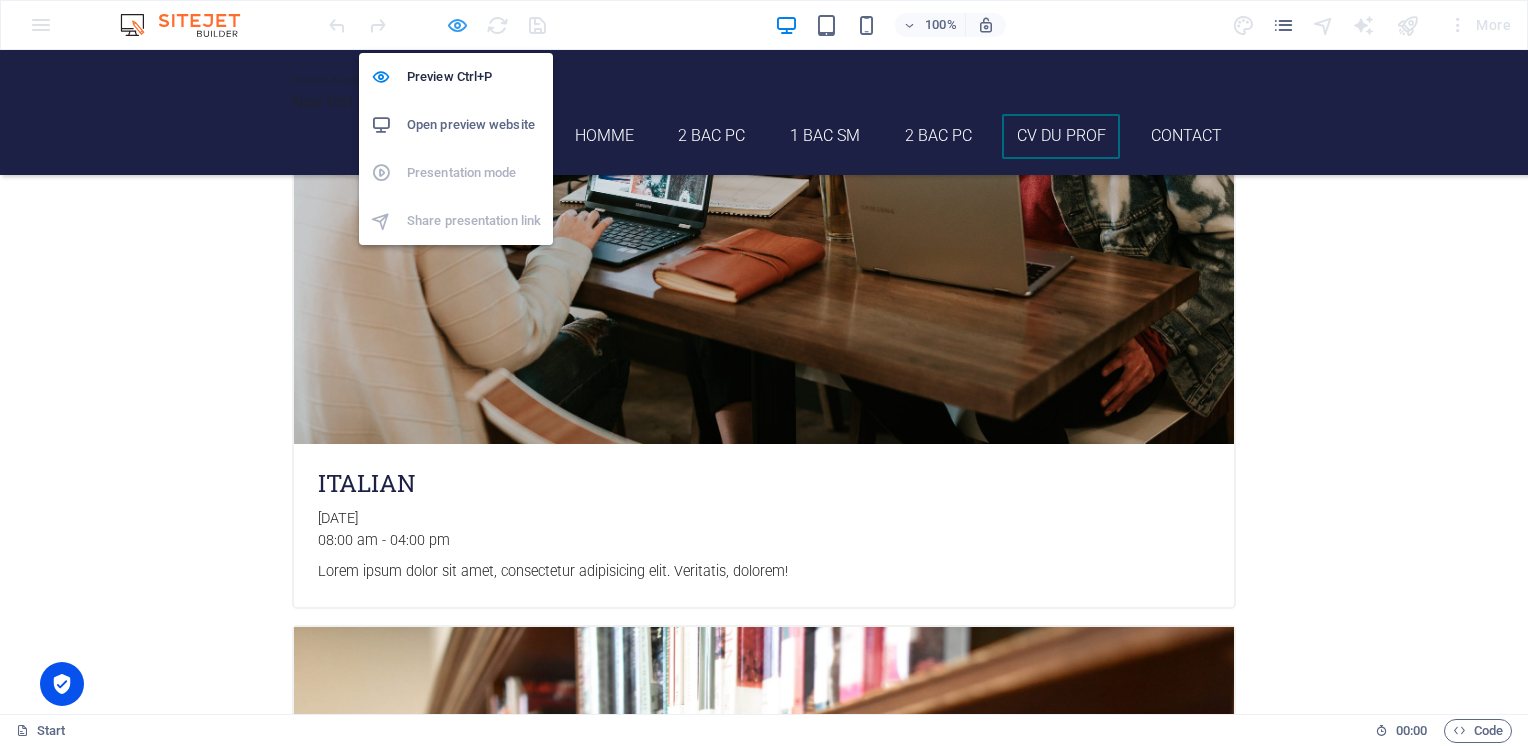 click at bounding box center [457, 25] 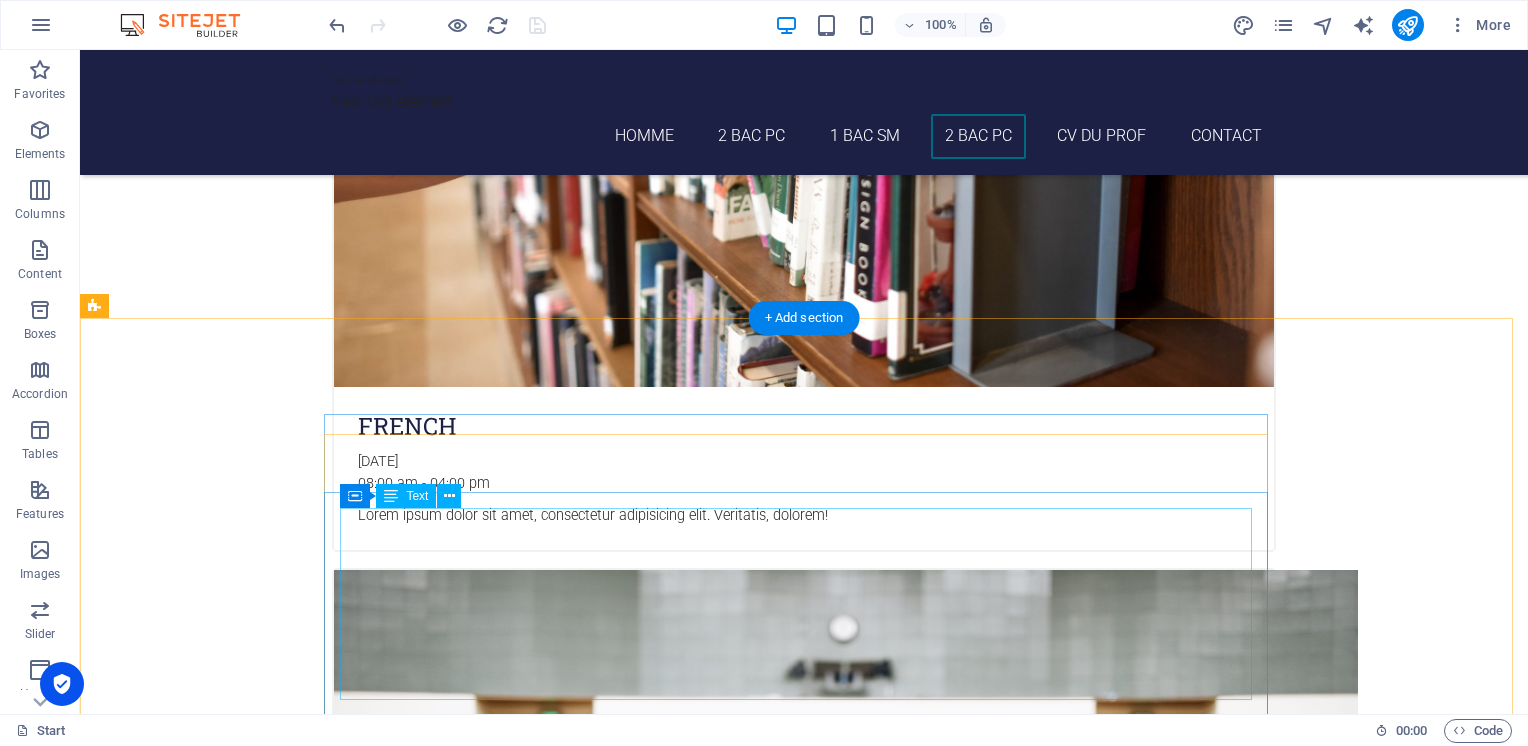 click on "Juillet 2018 : Habilitation à diriger les recherches en Mathématiques Appliquées. [GEOGRAPHIC_DATA][PERSON_NAME], Agadir 1996 Doctorat de mathématiques appliquées intitulée : Analyse Asymptotique et Décomposition de domaine, mention très honorable. [GEOGRAPHIC_DATA][PERSON_NAME] 1991 D.E.A. de mathématiques appliquées ‘’Analyse Numérique, Model Mathématiques, et Calcul Scientifique’, [GEOGRAPHIC_DATA][PERSON_NAME] 1983 Diplôme de l’Ecole Normale Supérieure de Fès. Option Mathématiques, mention Bien." at bounding box center [568, 5344] 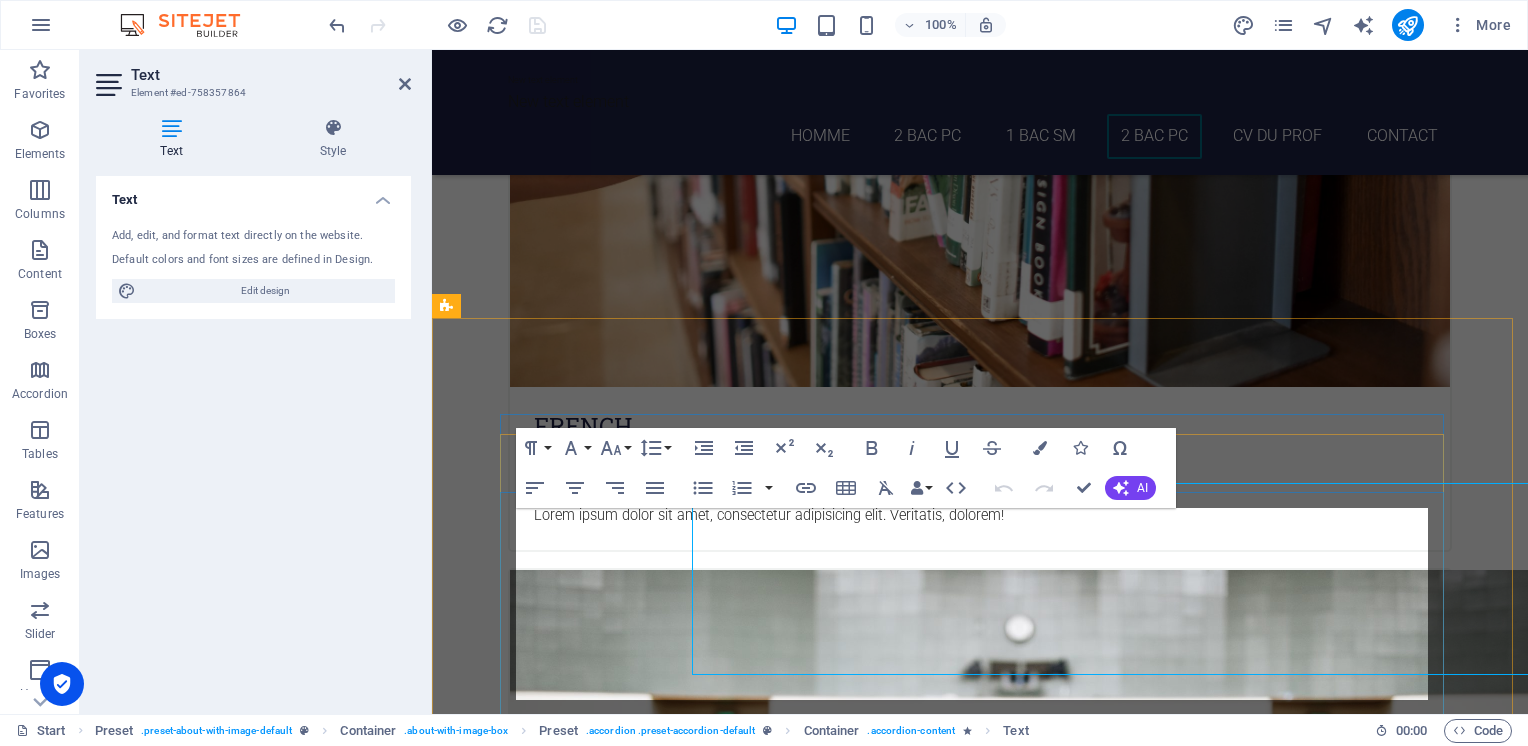 scroll, scrollTop: 5081, scrollLeft: 0, axis: vertical 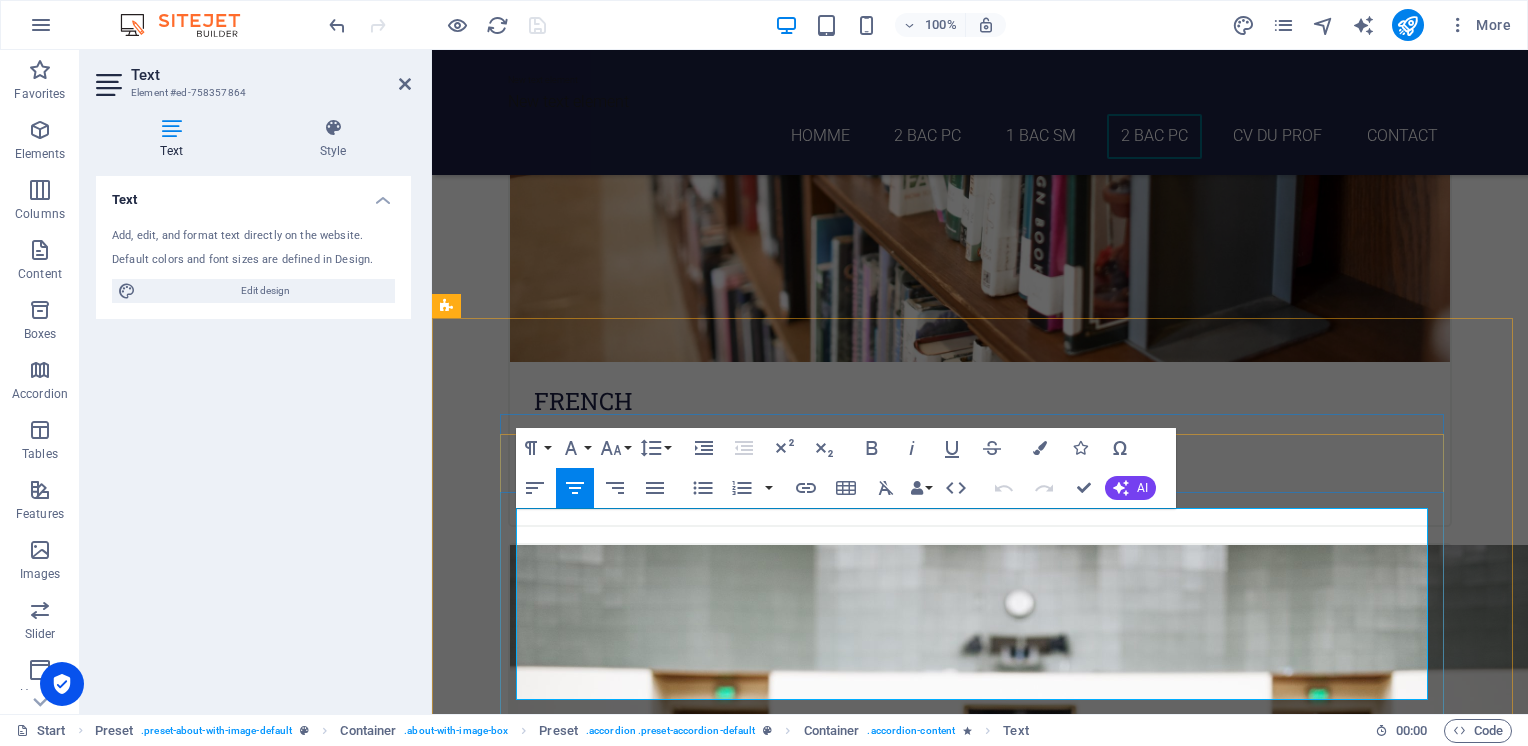 drag, startPoint x: 914, startPoint y: 589, endPoint x: 1288, endPoint y: 597, distance: 374.08554 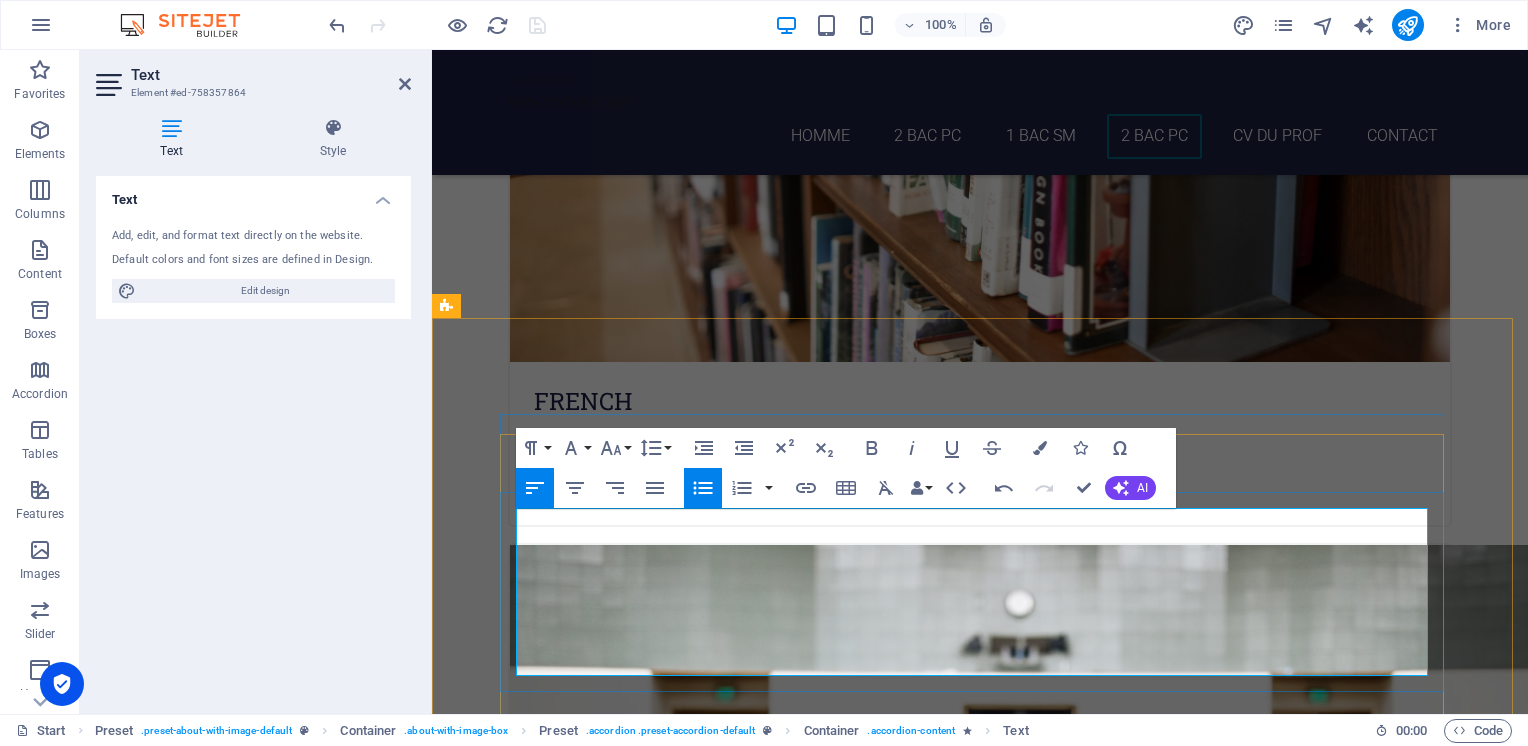 drag, startPoint x: 1292, startPoint y: 618, endPoint x: 984, endPoint y: 622, distance: 308.02597 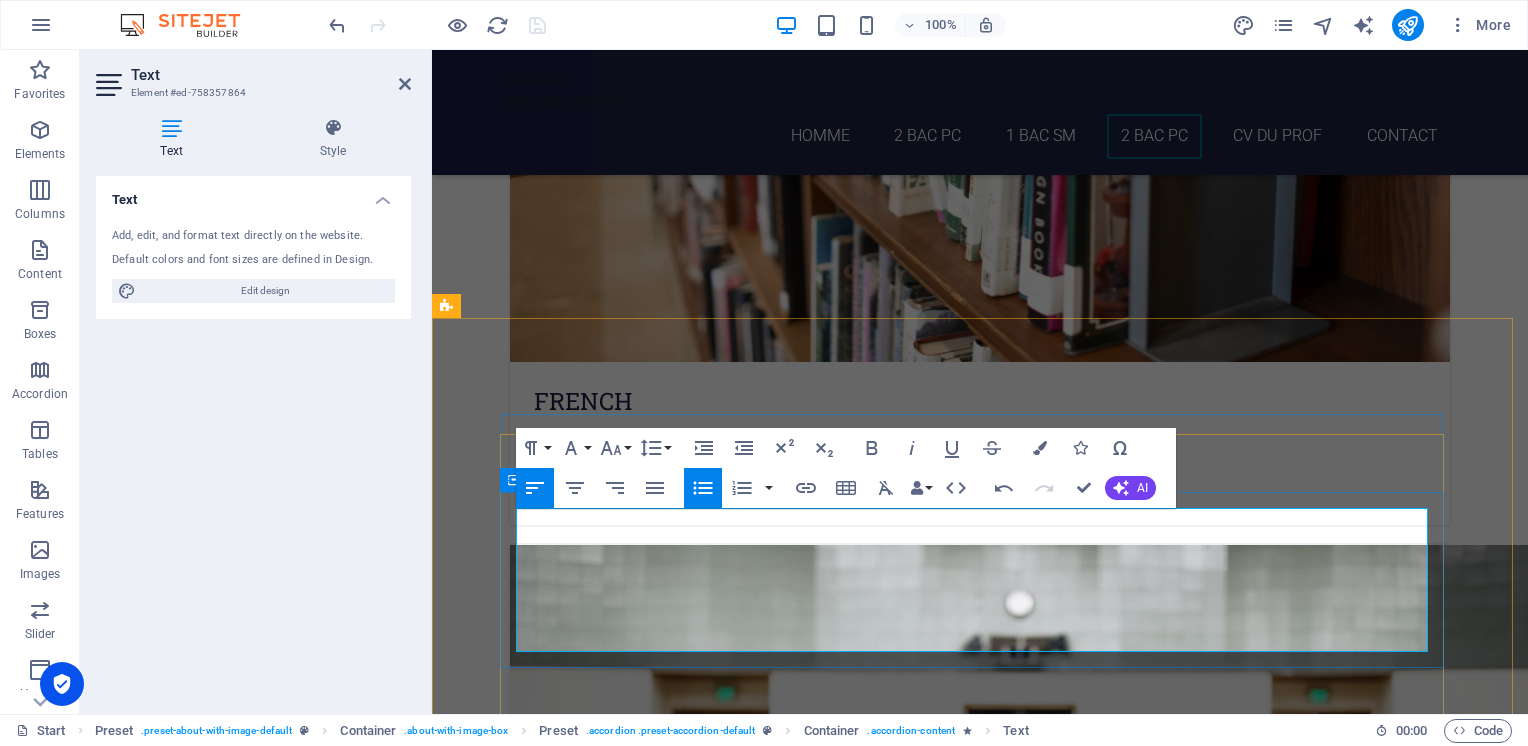 type 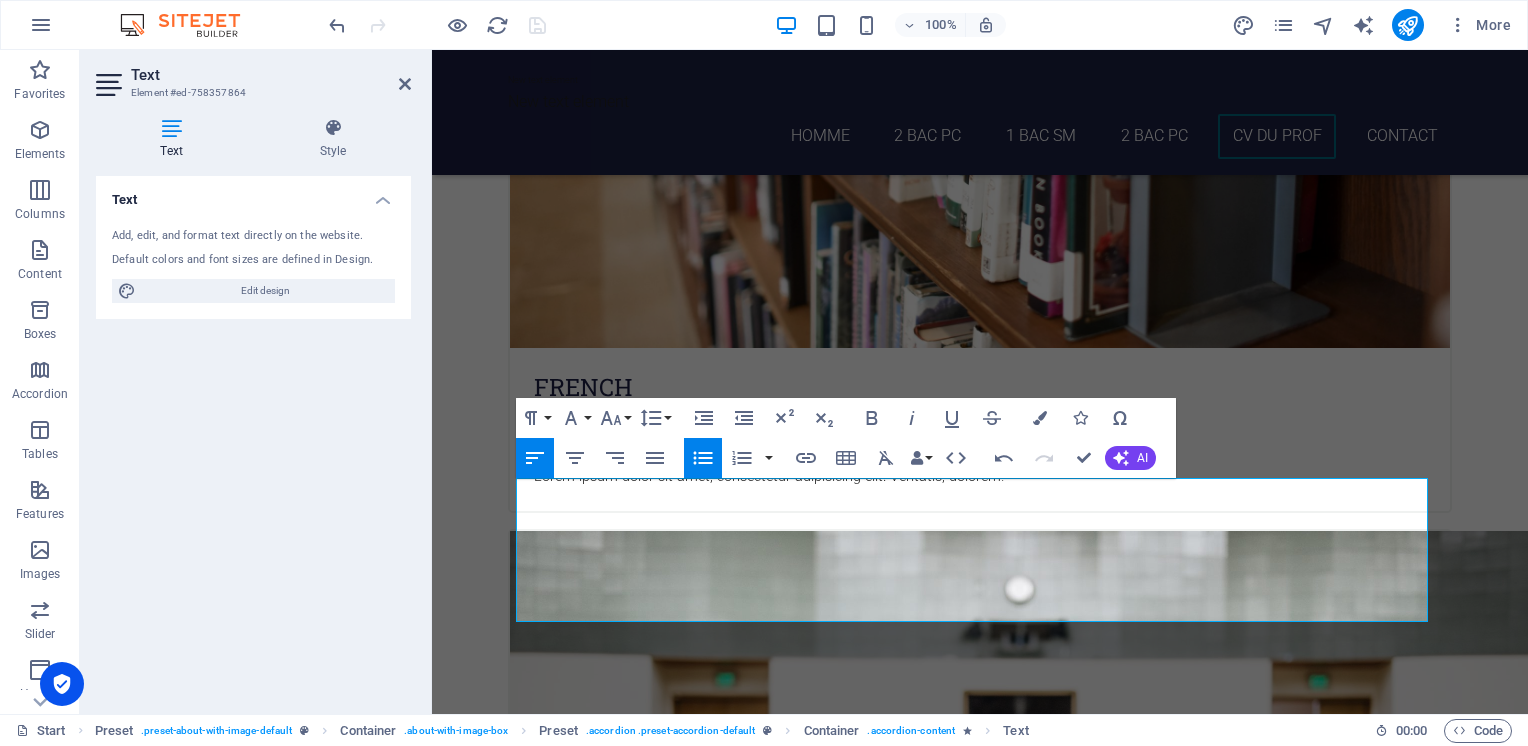 scroll, scrollTop: 5260, scrollLeft: 0, axis: vertical 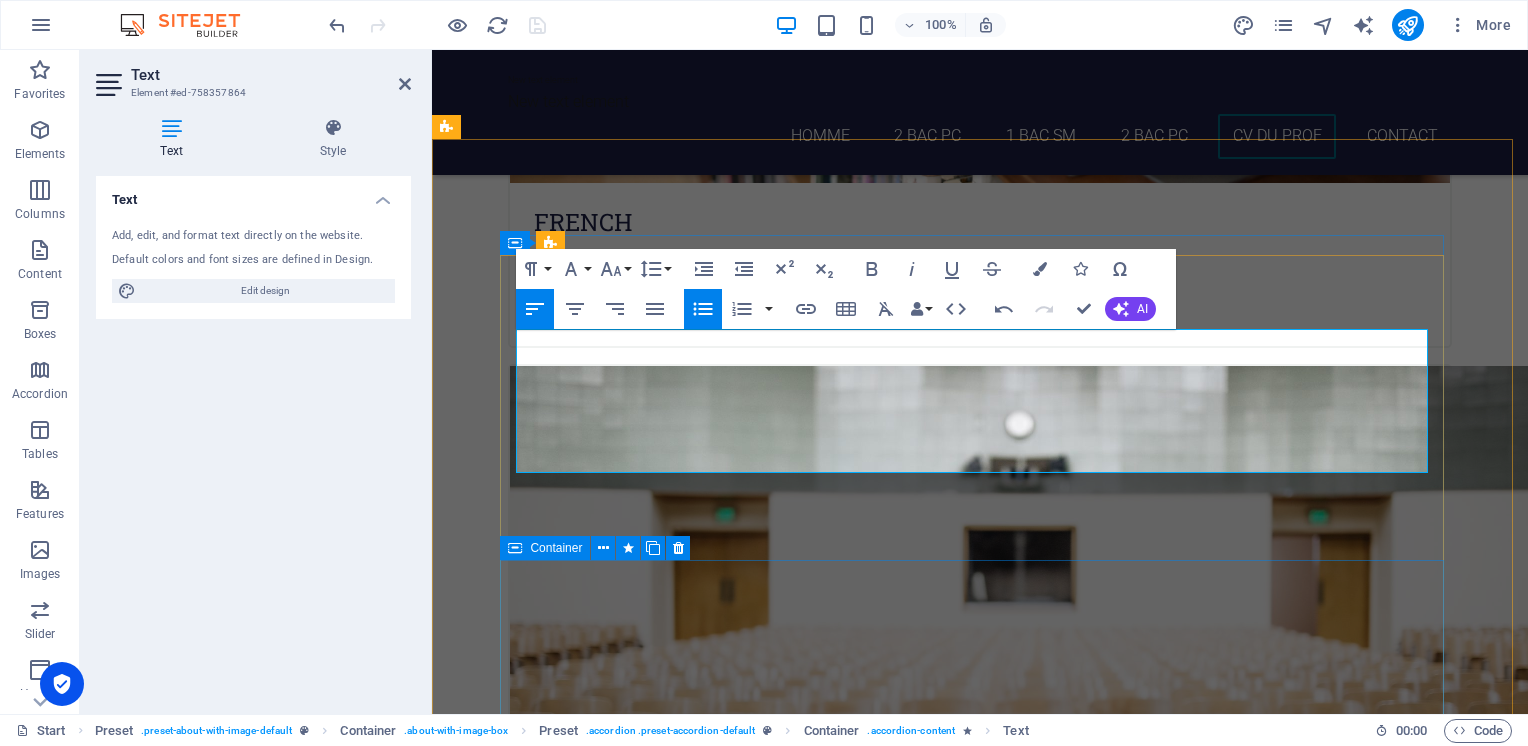 click on "Aout 2024 départ en retraite [DATE]-[DATE] professeur de mathématiques au [GEOGRAPHIC_DATA] (Groupe Scolaire la Résidence), [GEOGRAPHIC_DATA] [DATE]-[DATE] Professeur chercheur, [GEOGRAPHIC_DATA][PERSON_NAME], Agadir [DATE]-[DATE] Professeur vacataire à la Faculté des Sciences Juridiques, Économiques et Sociales de Meknès •[DATE] -[DATE] Professeur vacataire à Ecole Nationale Supérieure d’Arts et Métiers (ENSAM), Meknès [DATE]-[DATE] Vacataire à l'Ecole Supérieure de Technologie de Meknès. (E.S.T.M.) [DATE]-[DATE] Professeur de mathématiques BTS Informatique et Maintenance automobile au [GEOGRAPHIC_DATA][PERSON_NAME] à [GEOGRAPHIC_DATA] [DATE]-[DATE] Maitre auxiliaire de mathématiques, [GEOGRAPHIC_DATA][PERSON_NAME] et [GEOGRAPHIC_DATA] [DATE]-[DATE] Professeur de mathématiques au [GEOGRAPHIC_DATA][PERSON_NAME] à [GEOGRAPHIC_DATA]. Membre permanent au Laboratoire des Sciences de l’Ingénieur (LABSI), Faculté des Sciences, Agadir Didactique mathématique Modélisation, calcul scientifique, Décomposition de domaine et calcul parallèle Théorie Spectrale   (C* Algèbre)" at bounding box center (920, 5622) 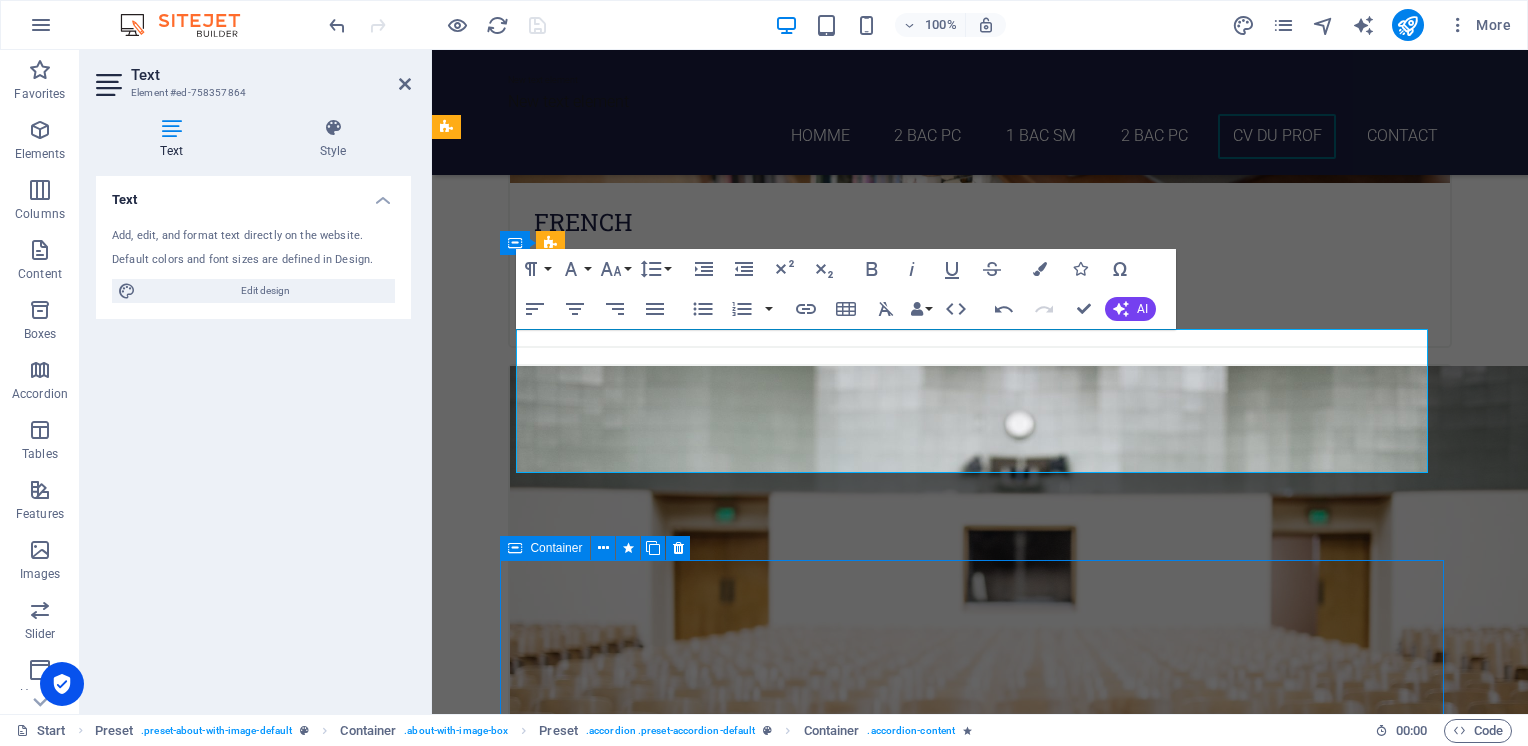 scroll, scrollTop: 5236, scrollLeft: 0, axis: vertical 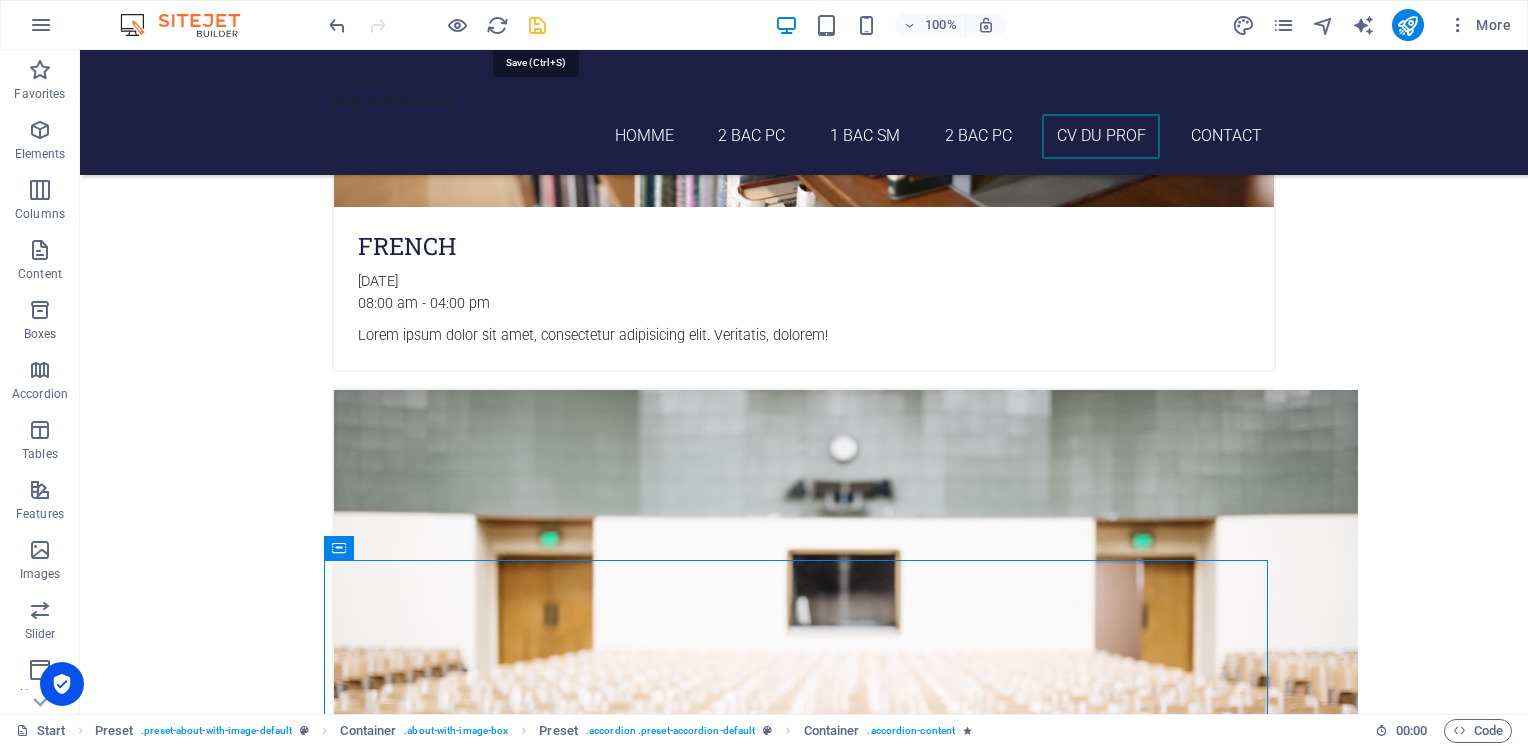 click at bounding box center (537, 25) 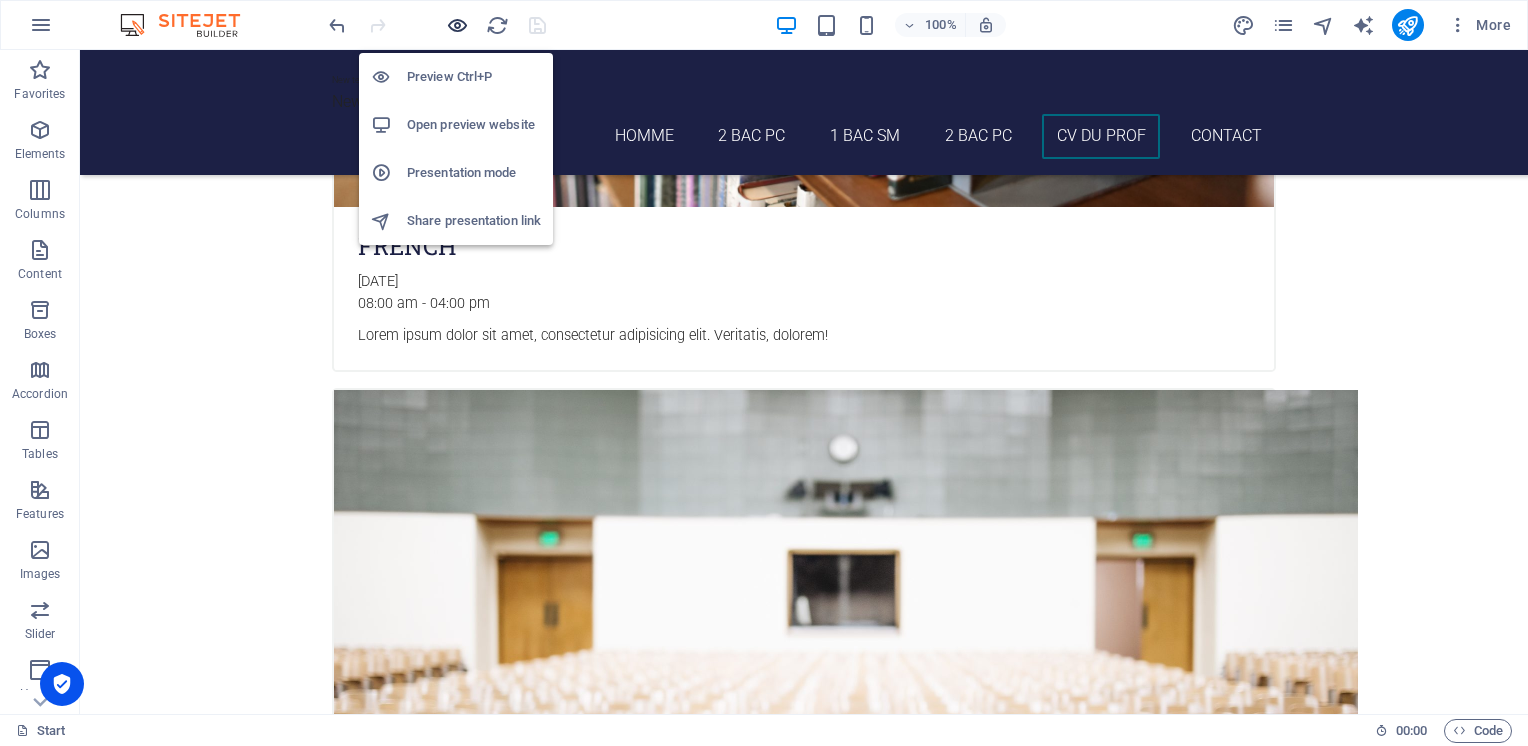 click at bounding box center (457, 25) 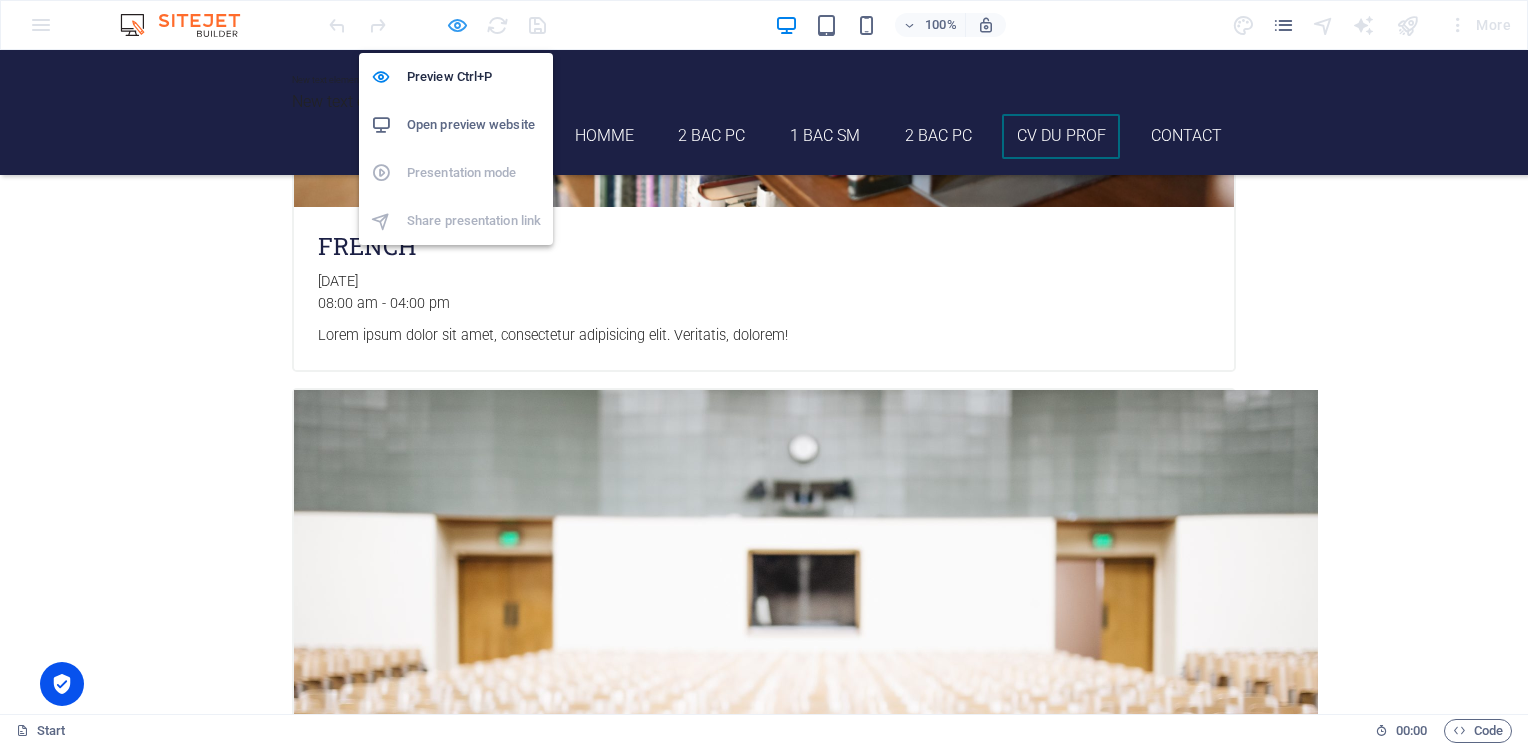scroll, scrollTop: 4366, scrollLeft: 0, axis: vertical 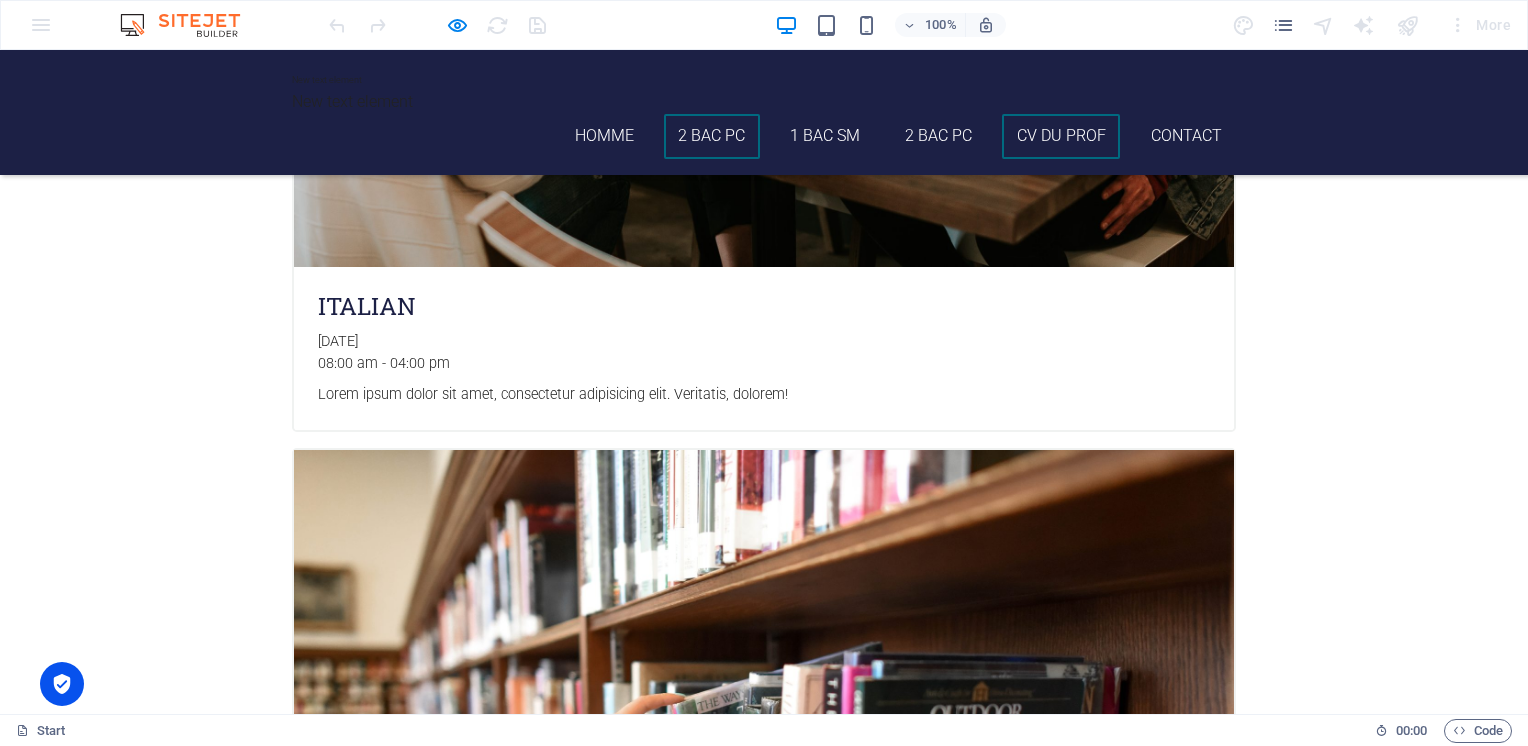 click on "2 Bac PC" at bounding box center [712, 136] 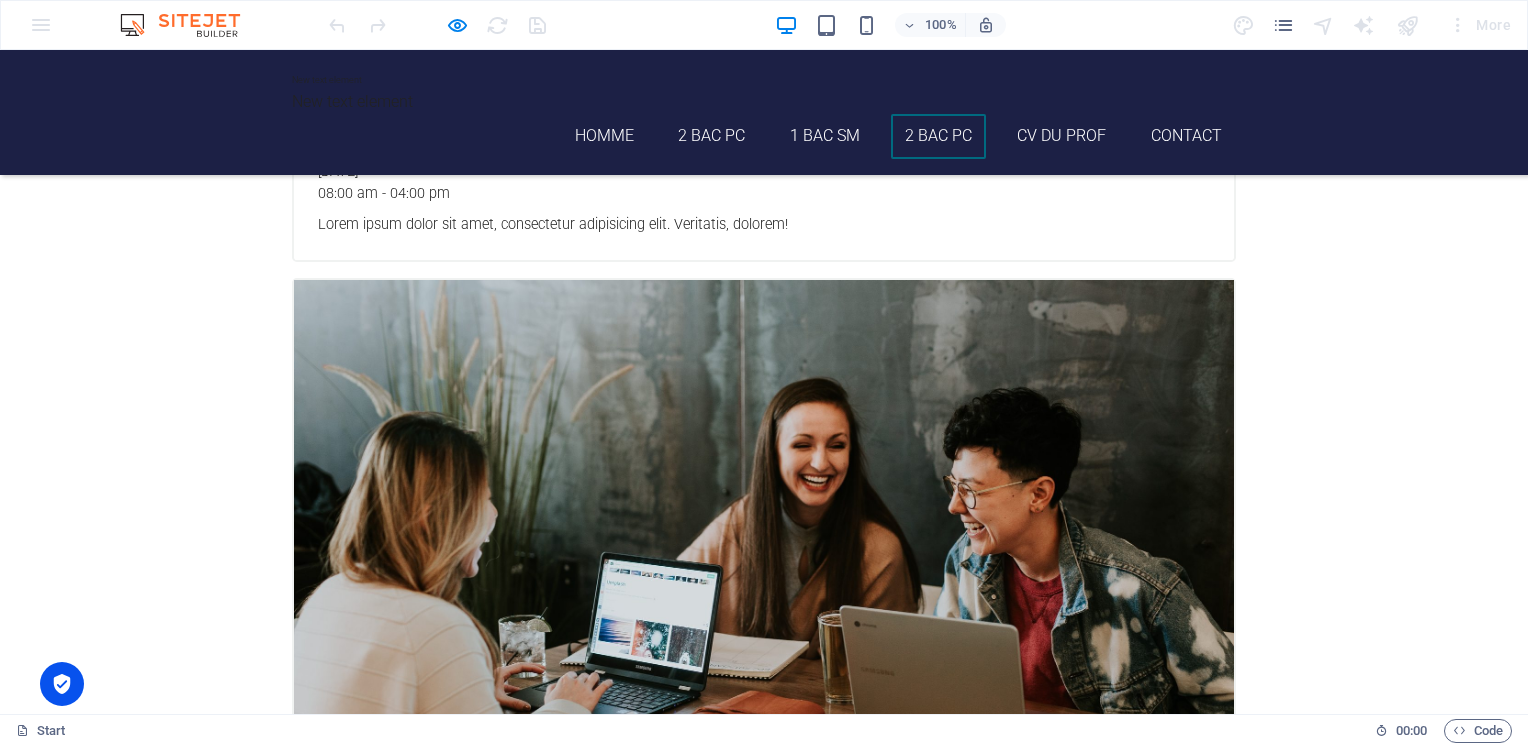 scroll, scrollTop: 3723, scrollLeft: 0, axis: vertical 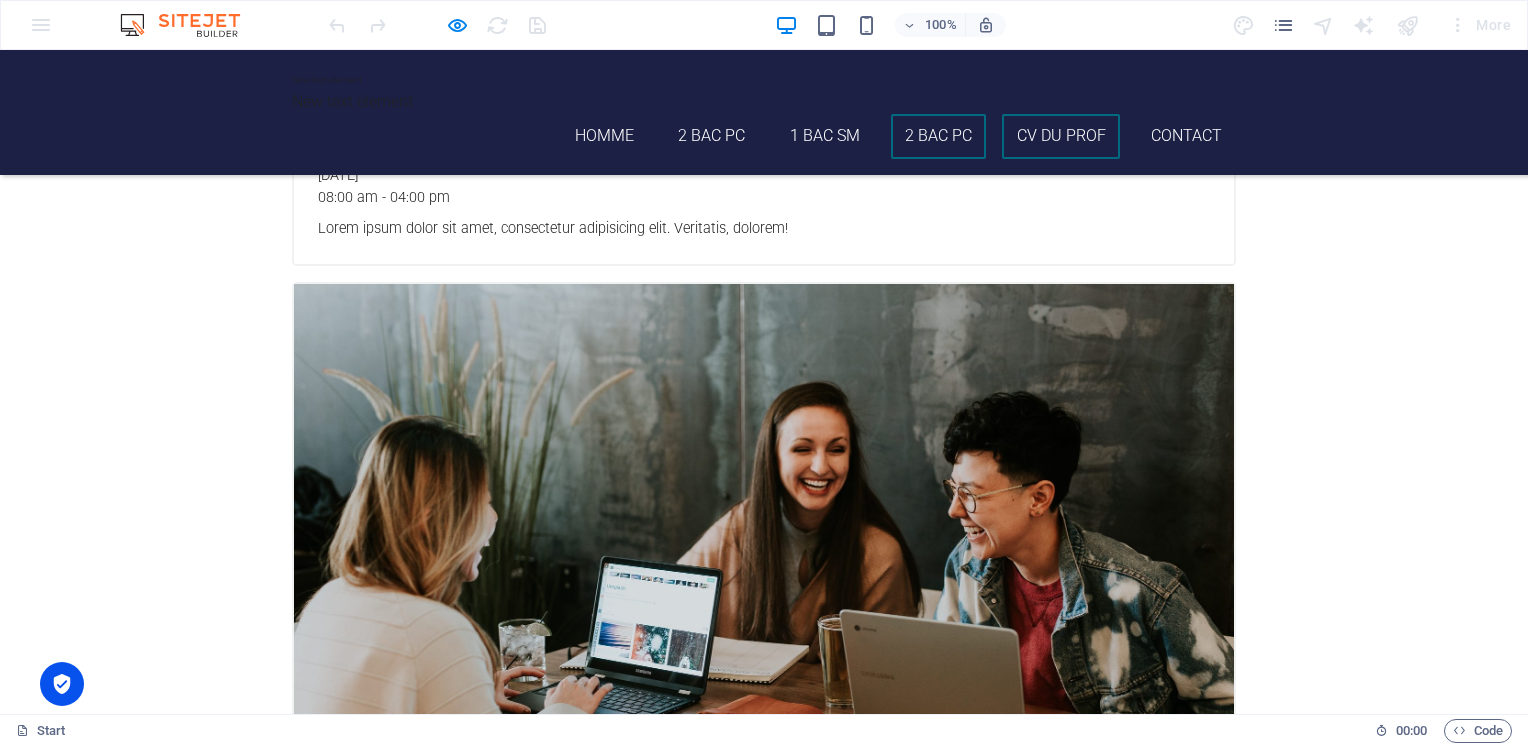 click on "CV du Prof" at bounding box center [1061, 136] 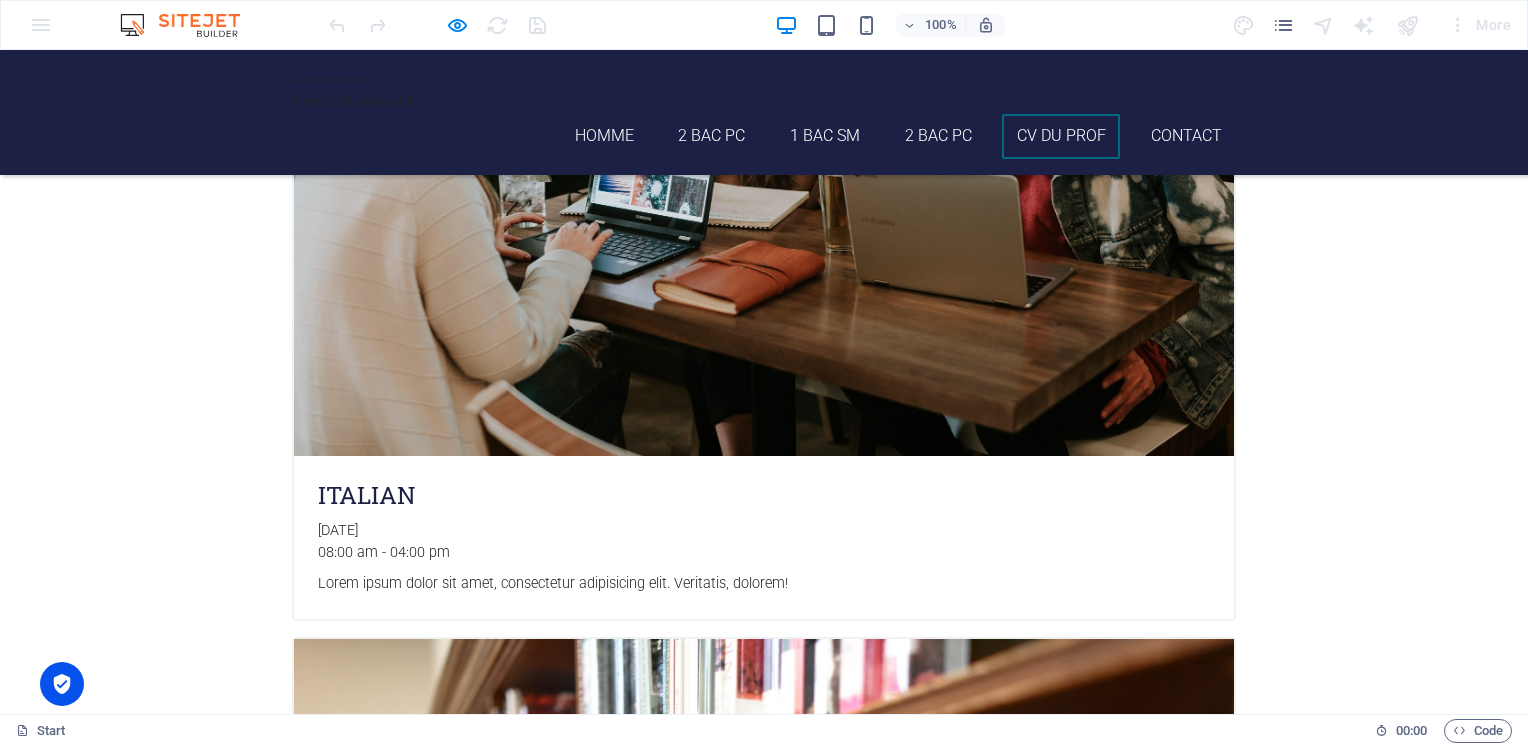 scroll, scrollTop: 4189, scrollLeft: 0, axis: vertical 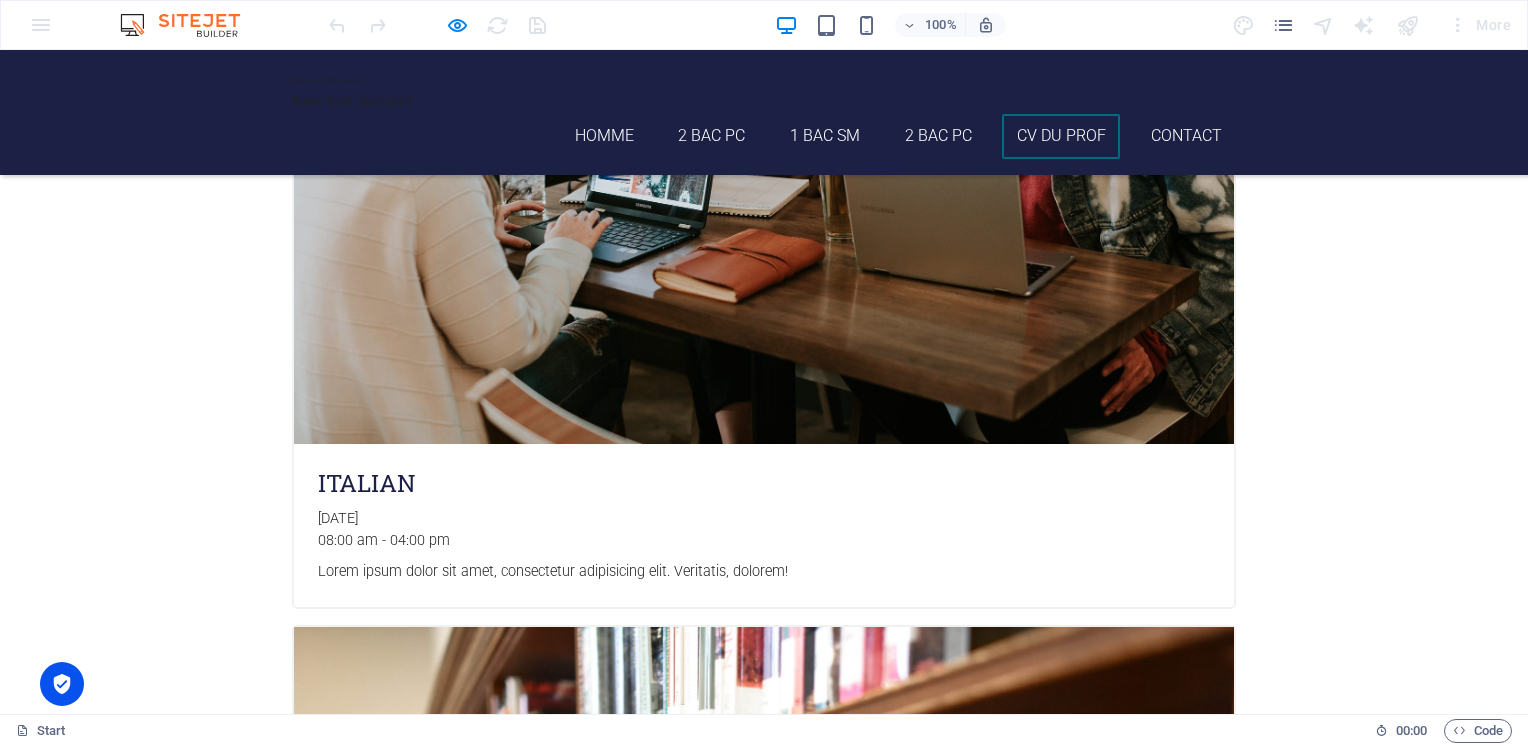 click on "formation" at bounding box center [488, 4888] 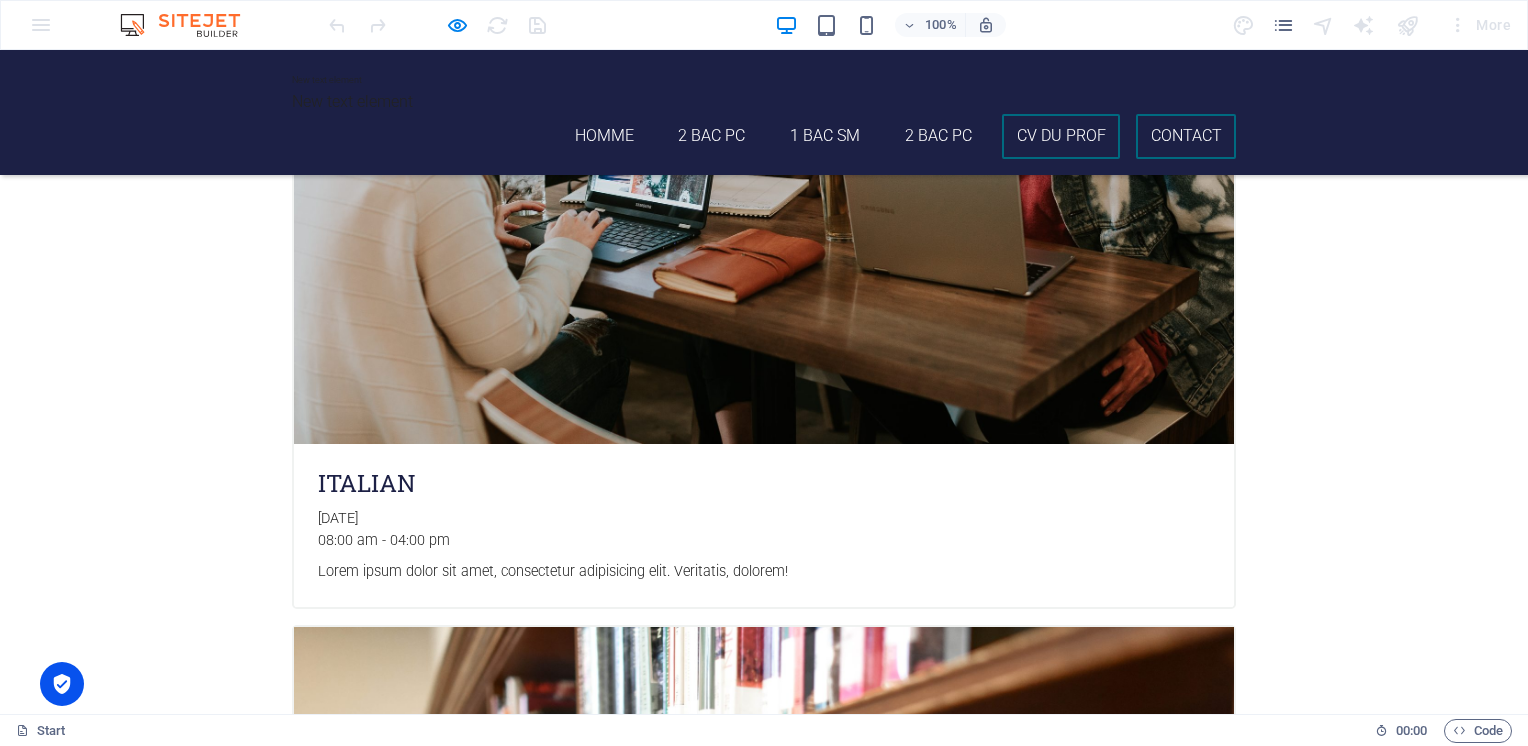 click on "Contact" at bounding box center (1186, 136) 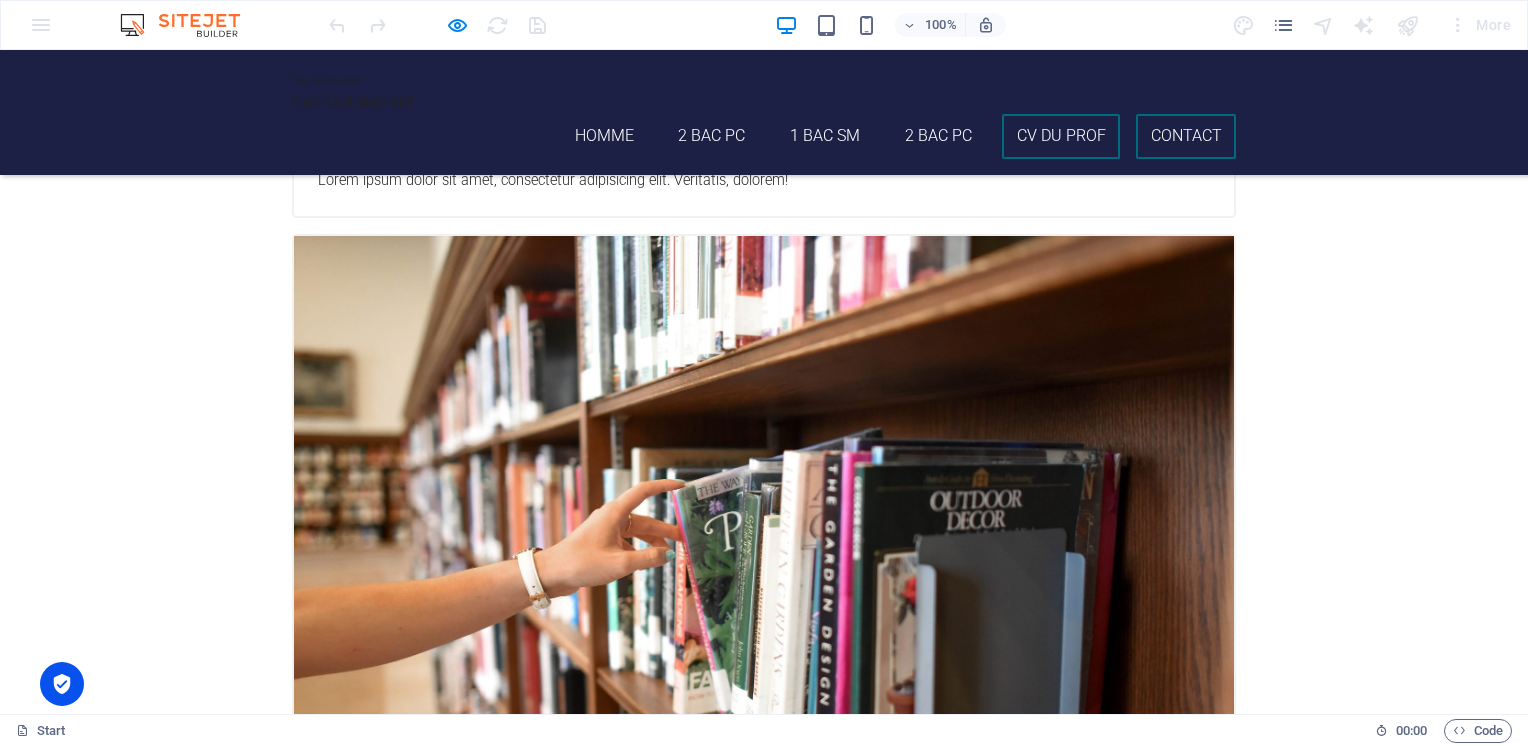 scroll, scrollTop: 4846, scrollLeft: 0, axis: vertical 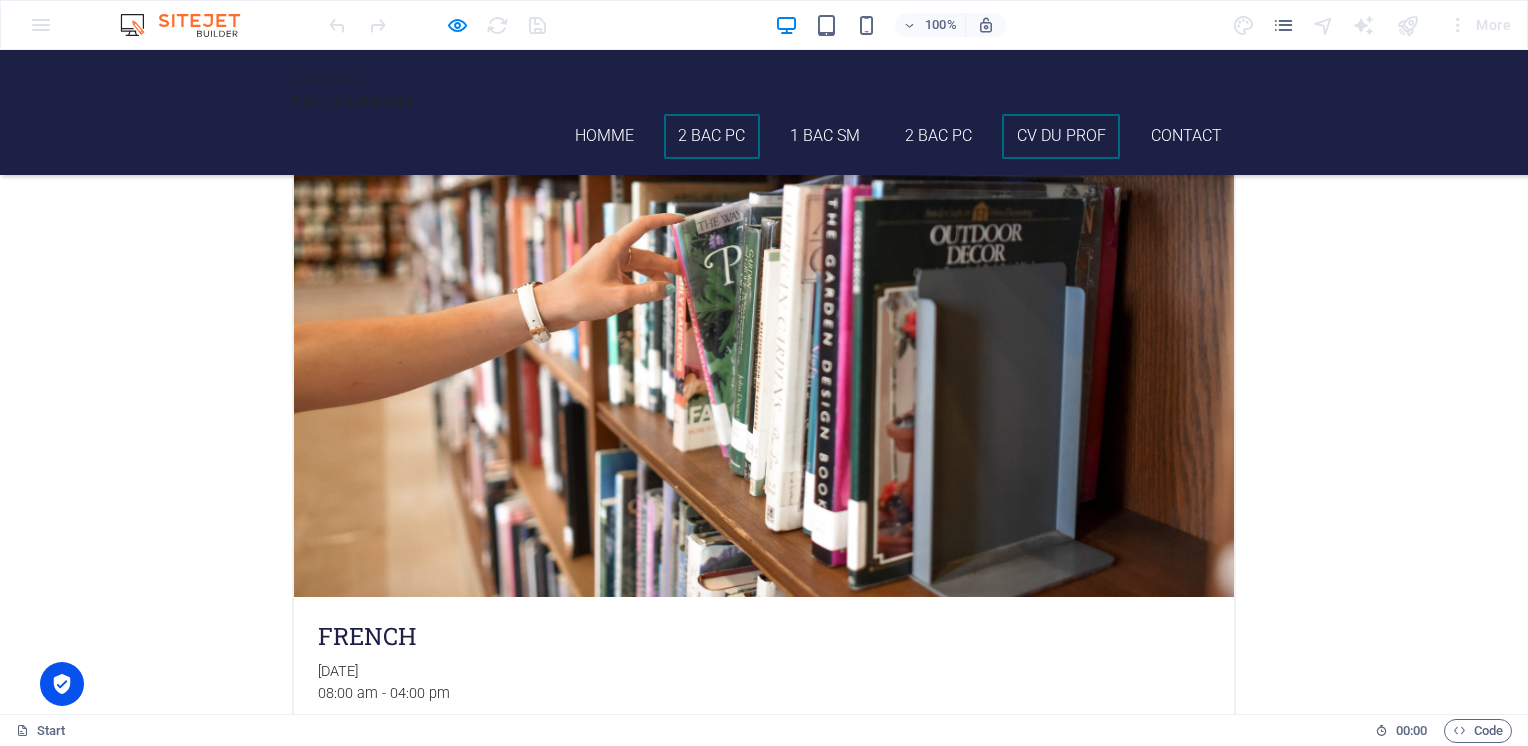 click on "2 Bac PC" at bounding box center (712, 136) 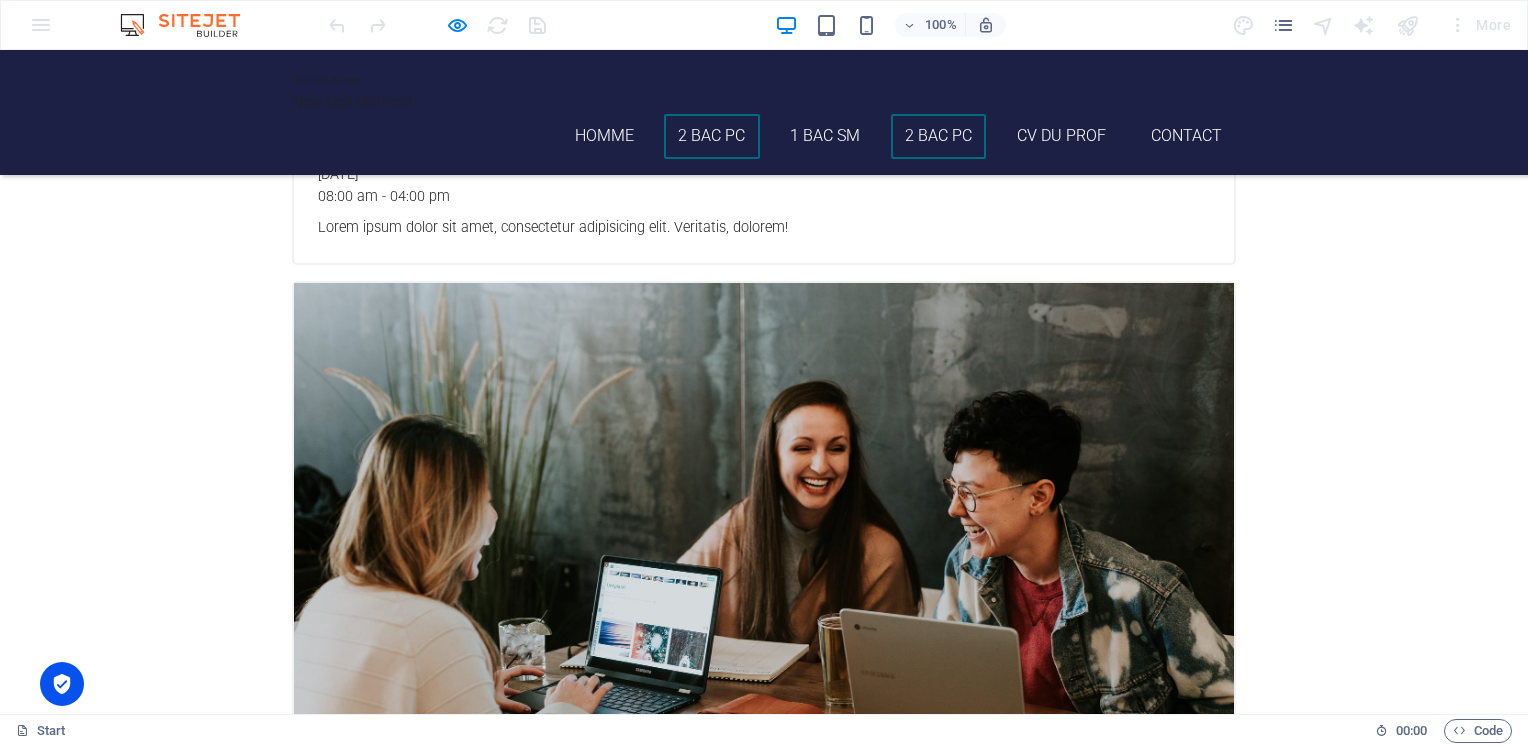 scroll, scrollTop: 3723, scrollLeft: 0, axis: vertical 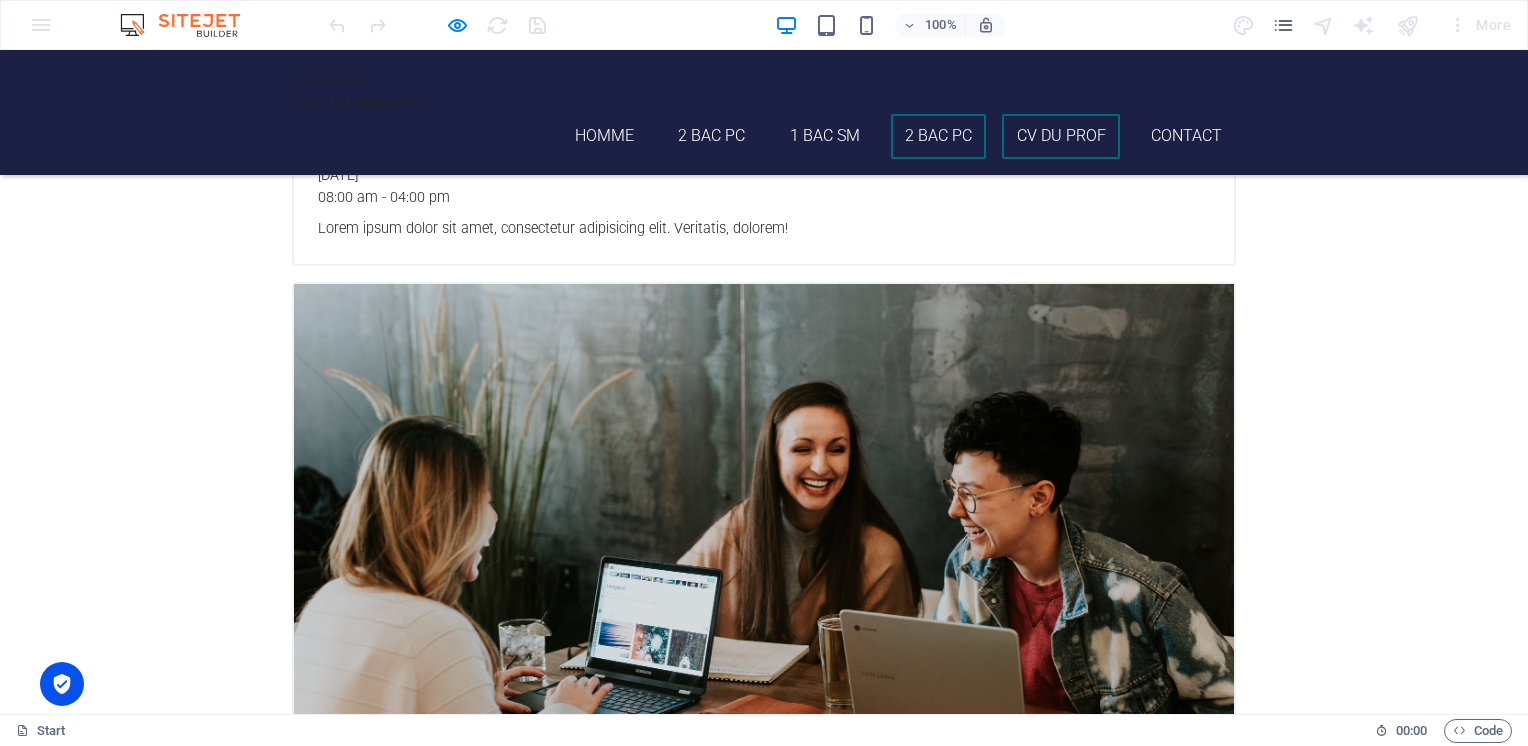 click on "CV du Prof" at bounding box center (1061, 136) 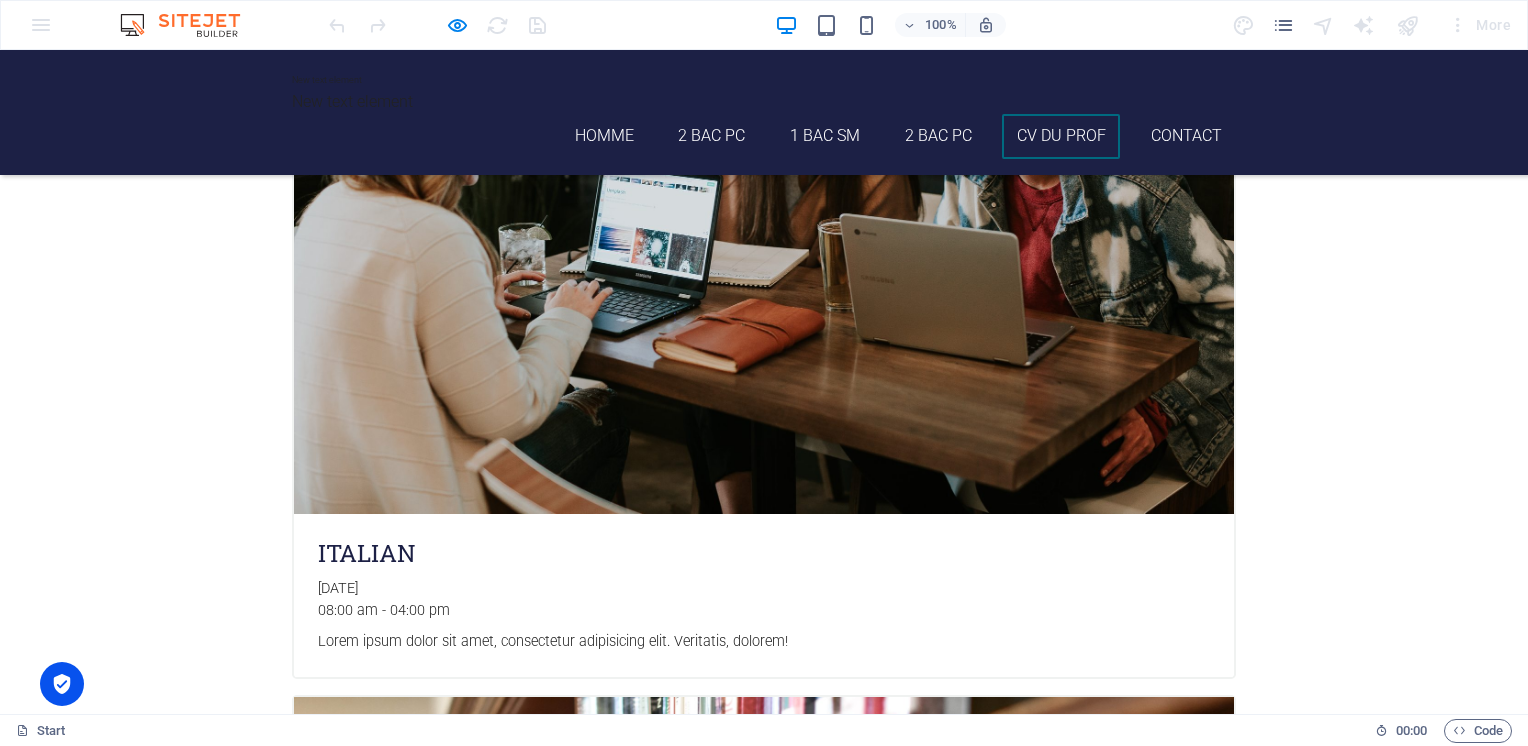 scroll, scrollTop: 4189, scrollLeft: 0, axis: vertical 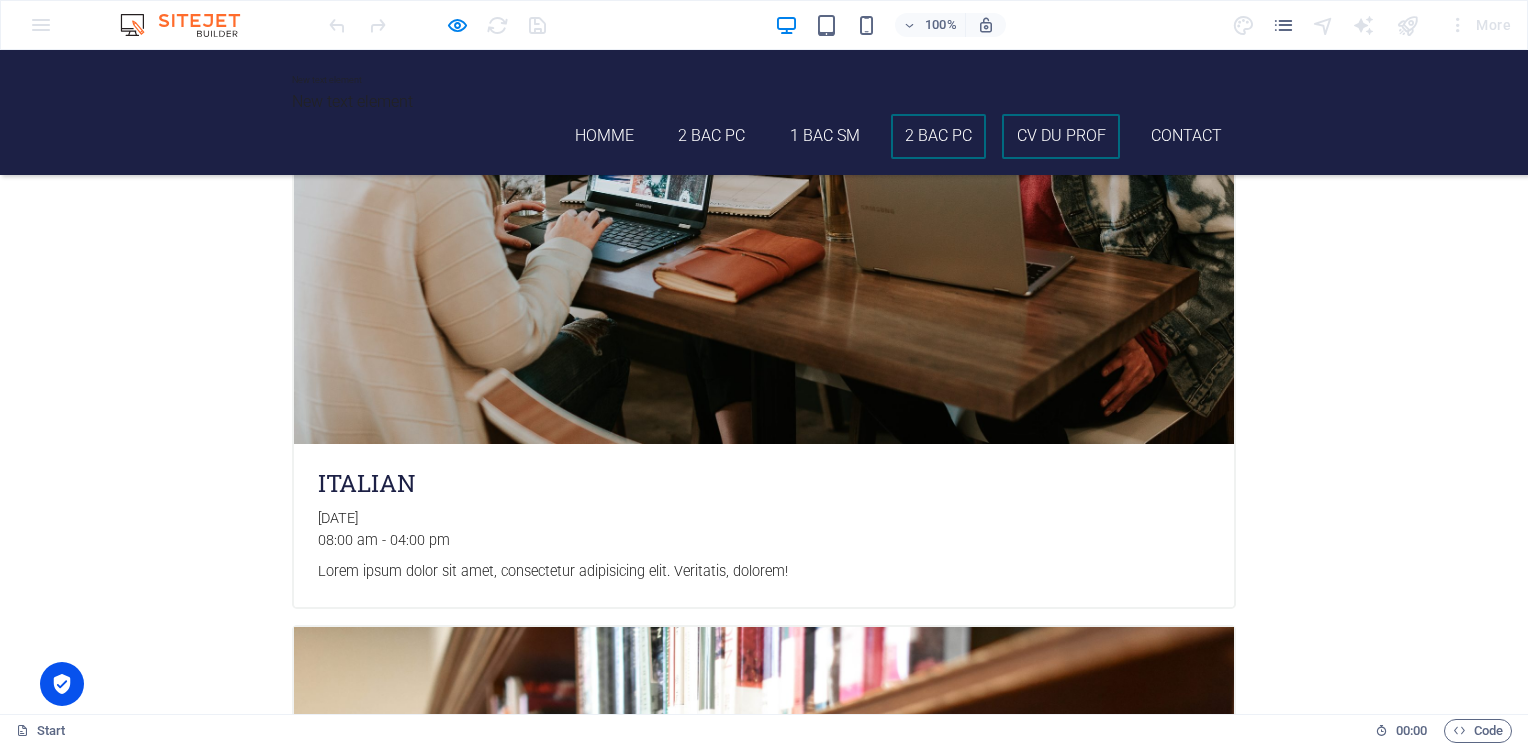 click on "2 Bac PC" at bounding box center [939, 136] 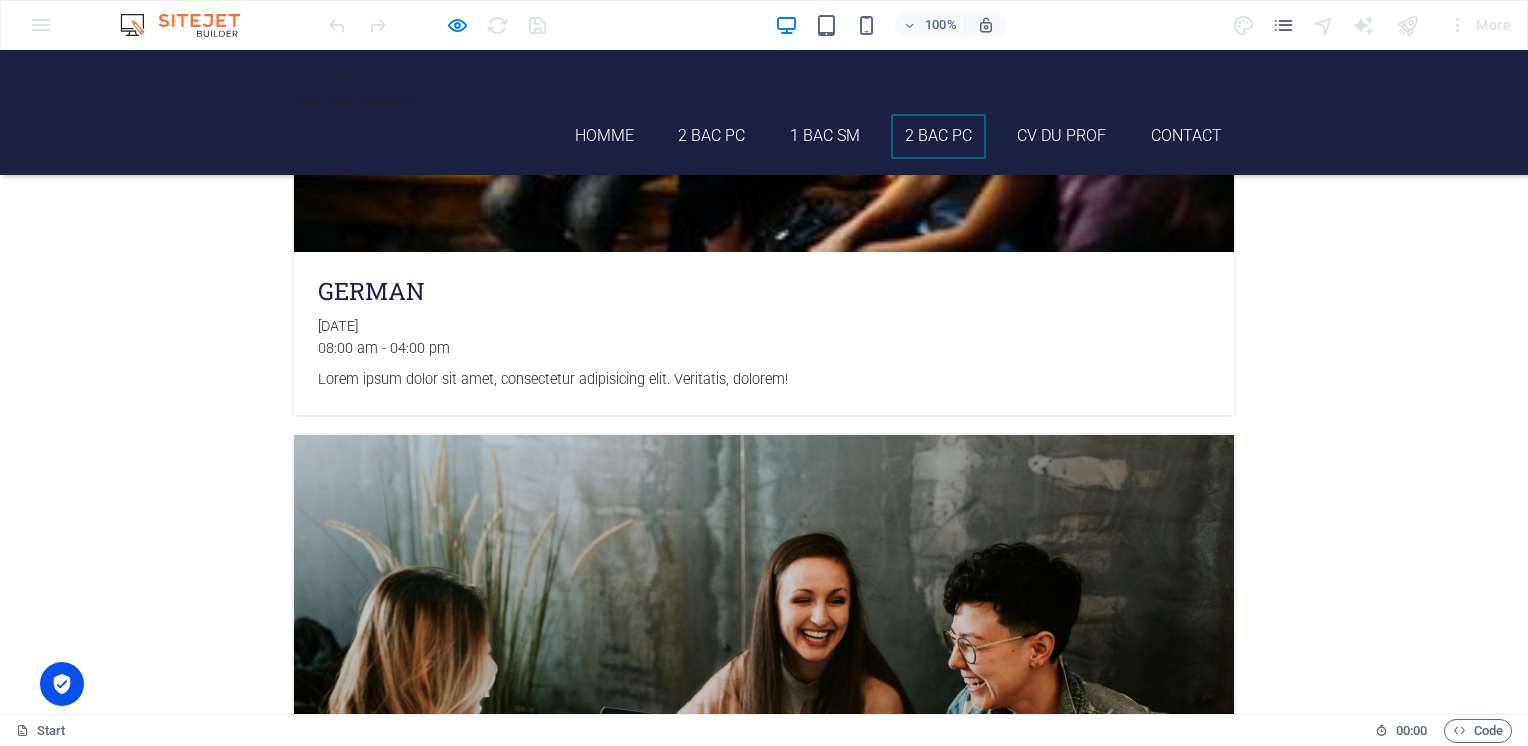 scroll, scrollTop: 3556, scrollLeft: 0, axis: vertical 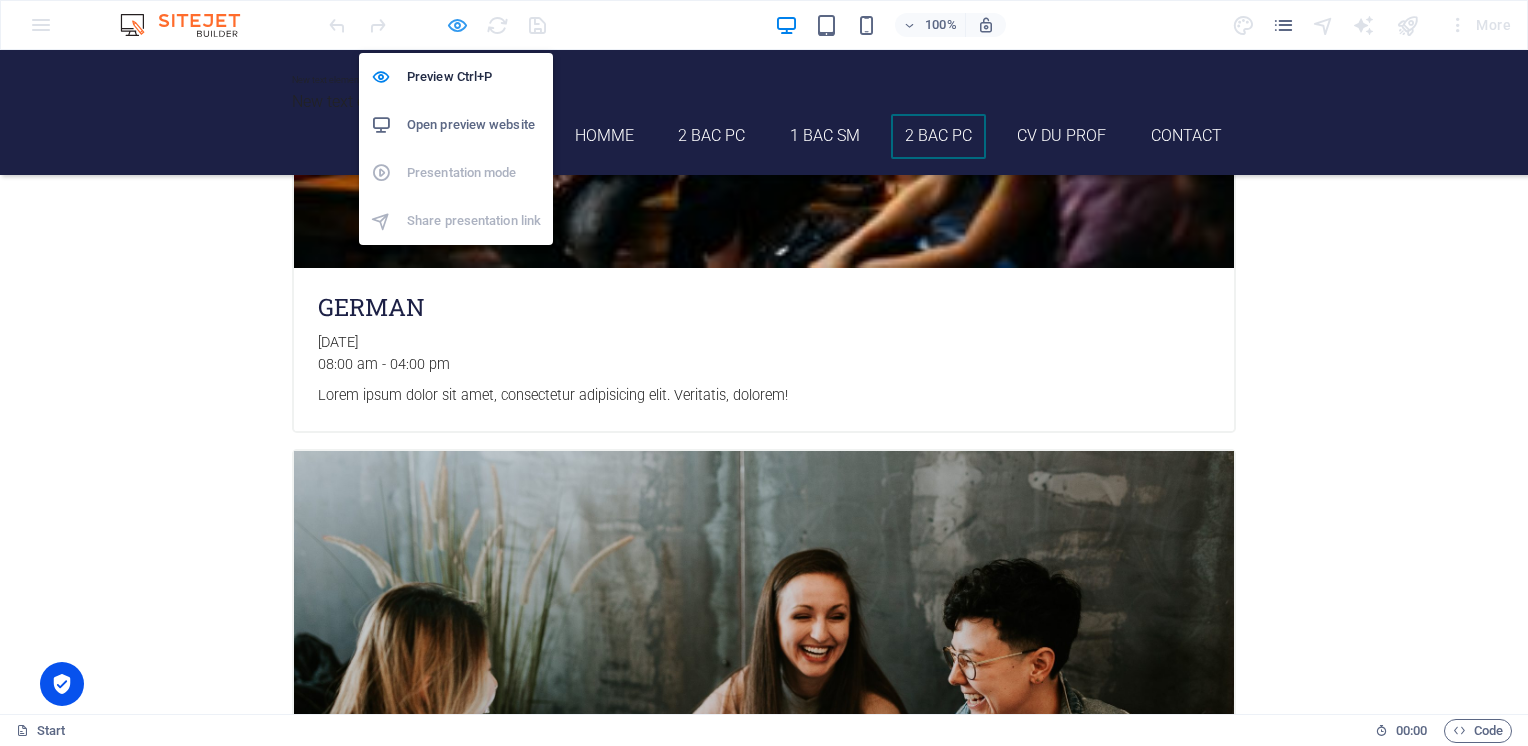 click at bounding box center [457, 25] 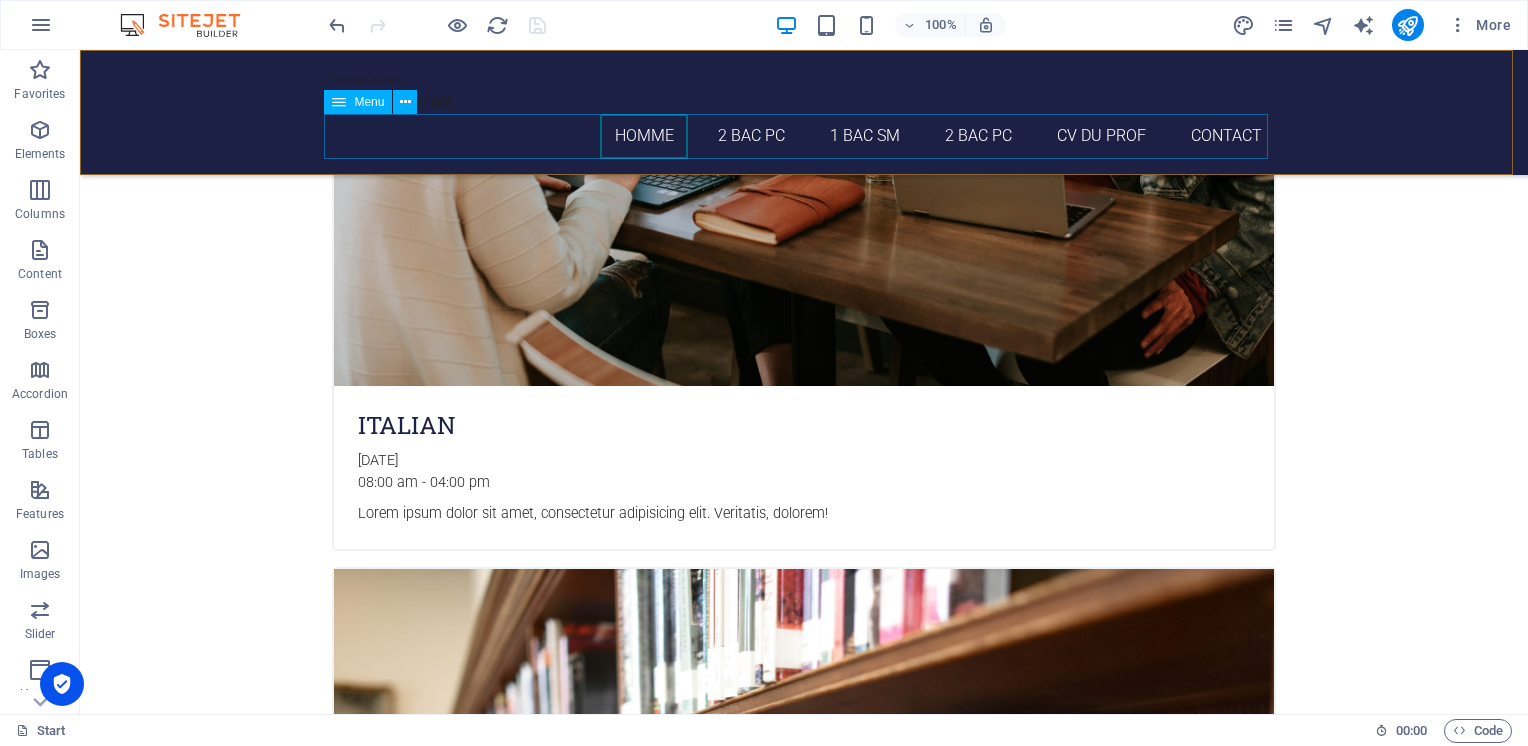 click on "homme 2 Bac PC 1 Bac SM 2 Bac PC CV du Prof Contact" at bounding box center [804, 136] 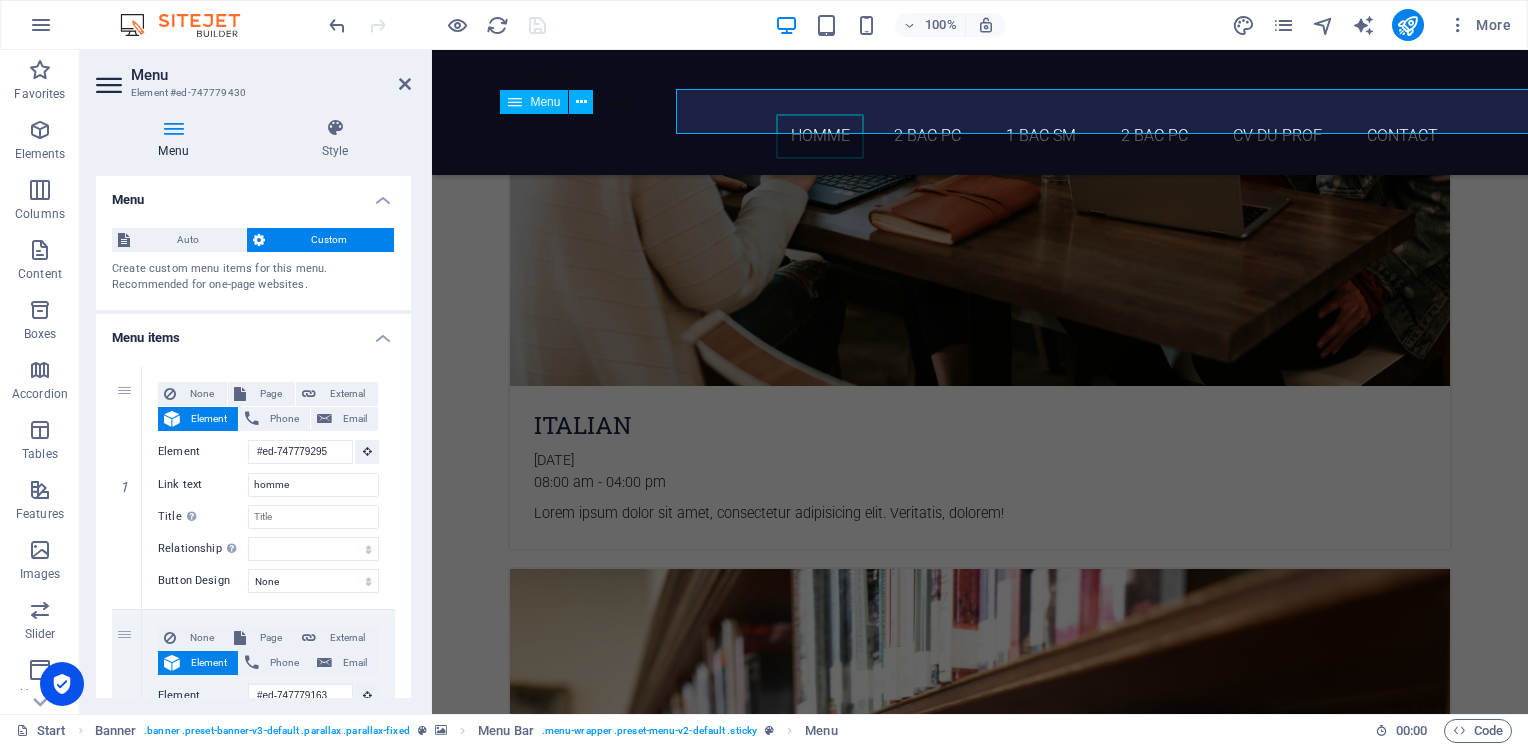 scroll, scrollTop: 4272, scrollLeft: 0, axis: vertical 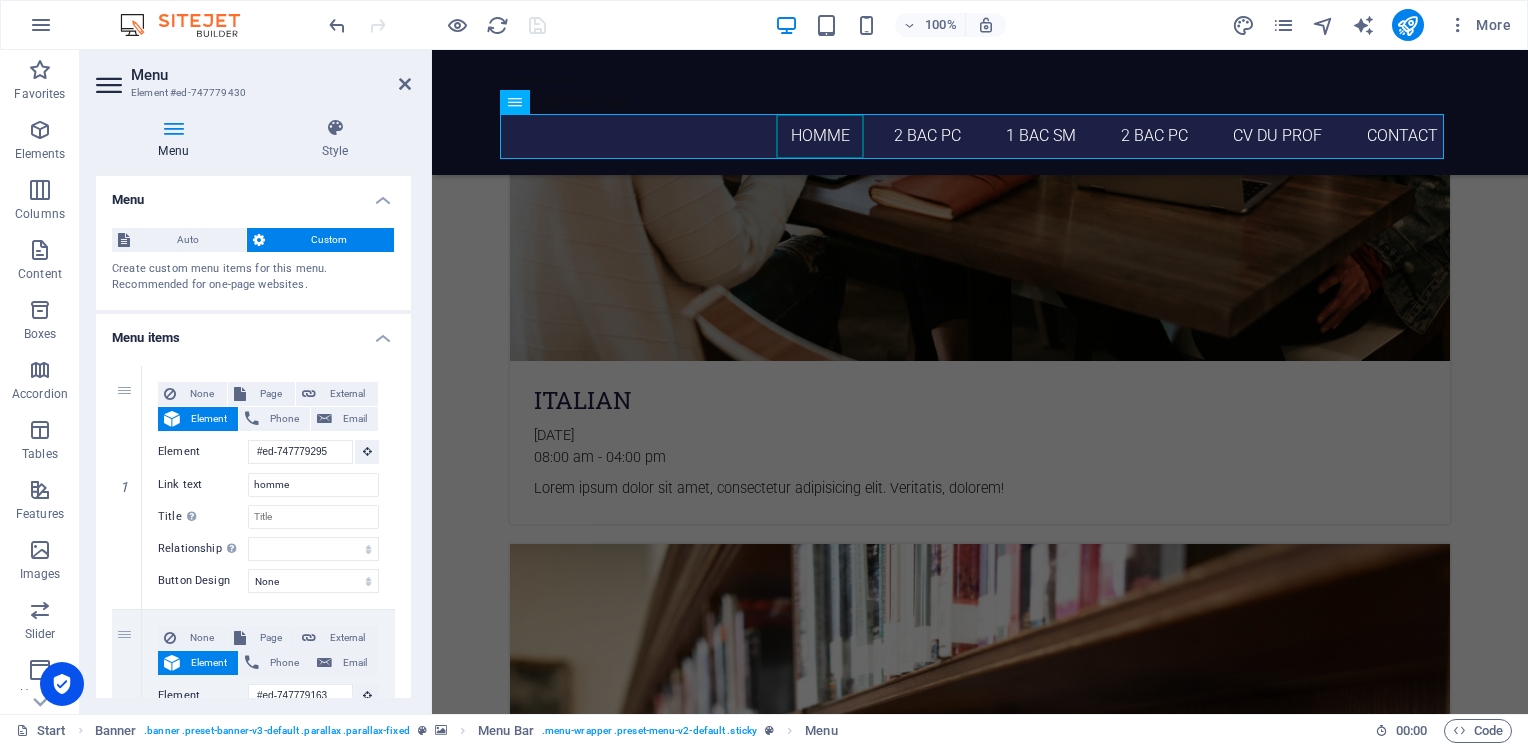 drag, startPoint x: 406, startPoint y: 253, endPoint x: 405, endPoint y: 273, distance: 20.024984 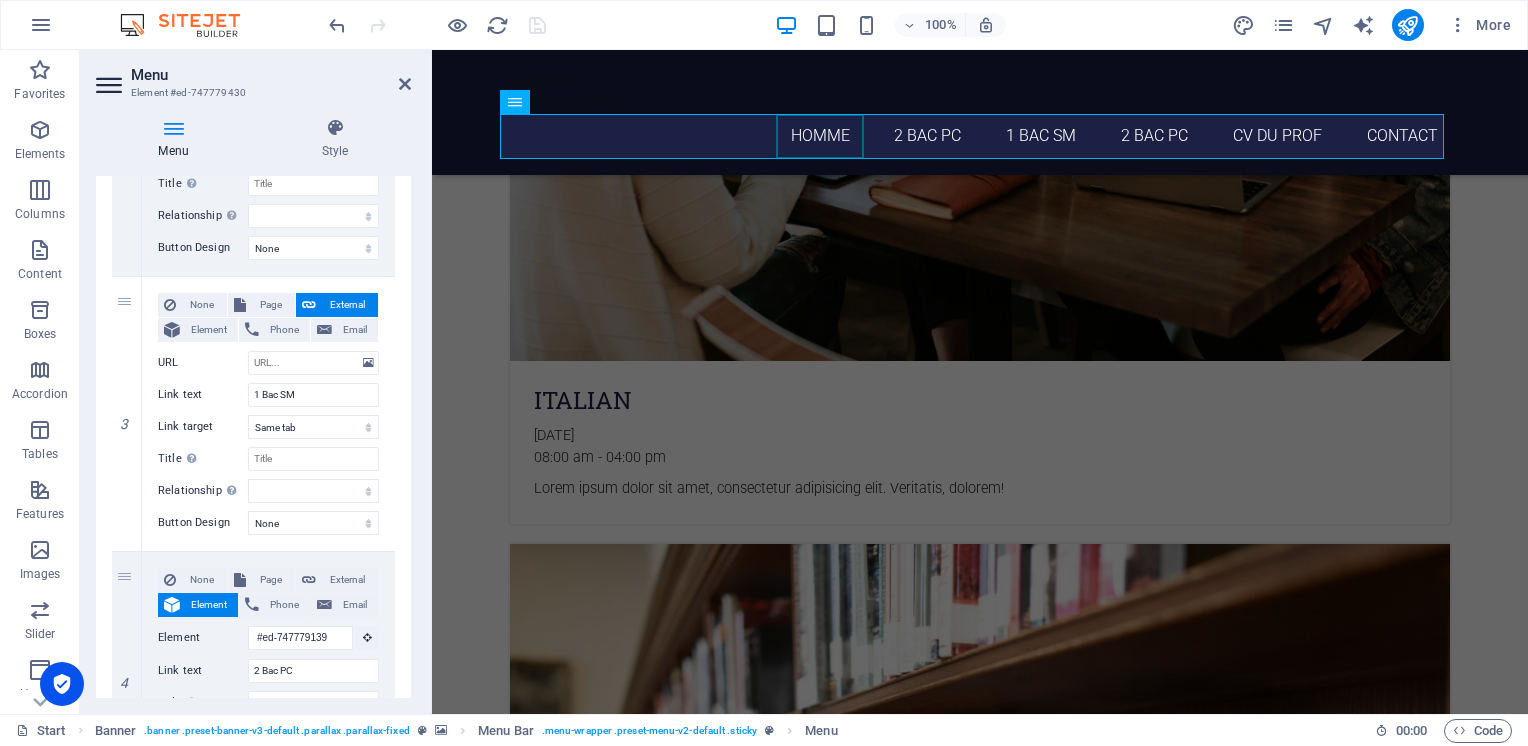 scroll, scrollTop: 588, scrollLeft: 0, axis: vertical 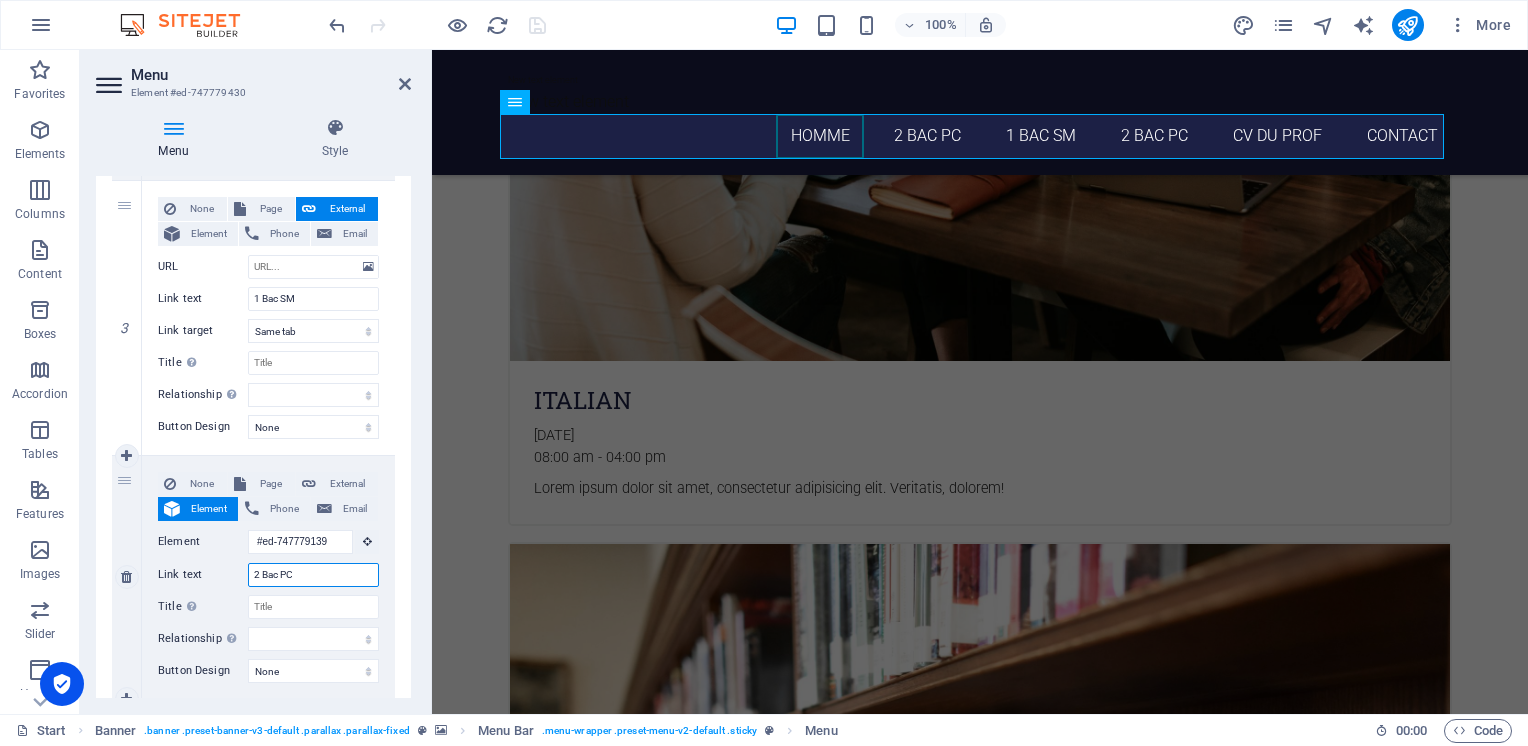 click on "2 Bac PC" at bounding box center (313, 575) 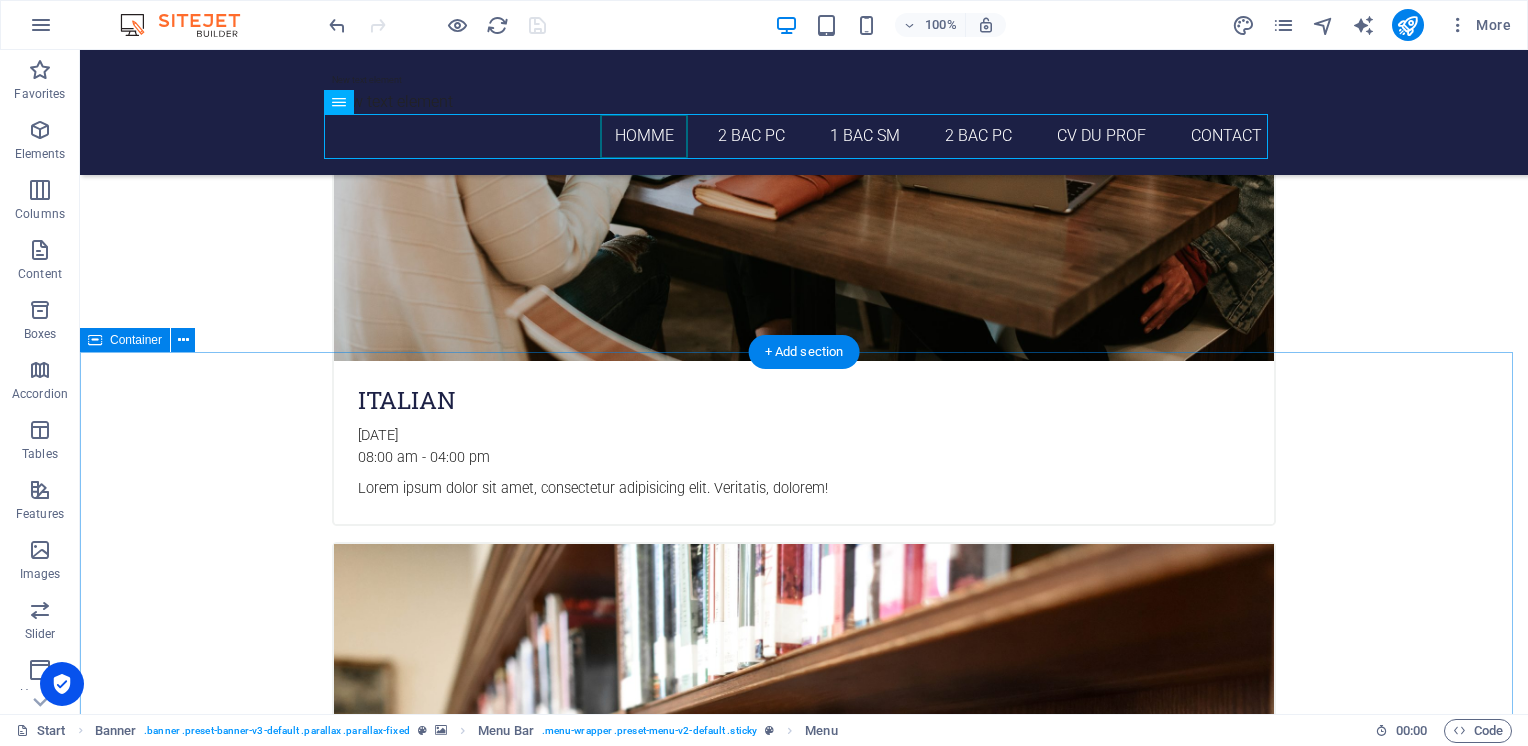 scroll, scrollTop: 4247, scrollLeft: 0, axis: vertical 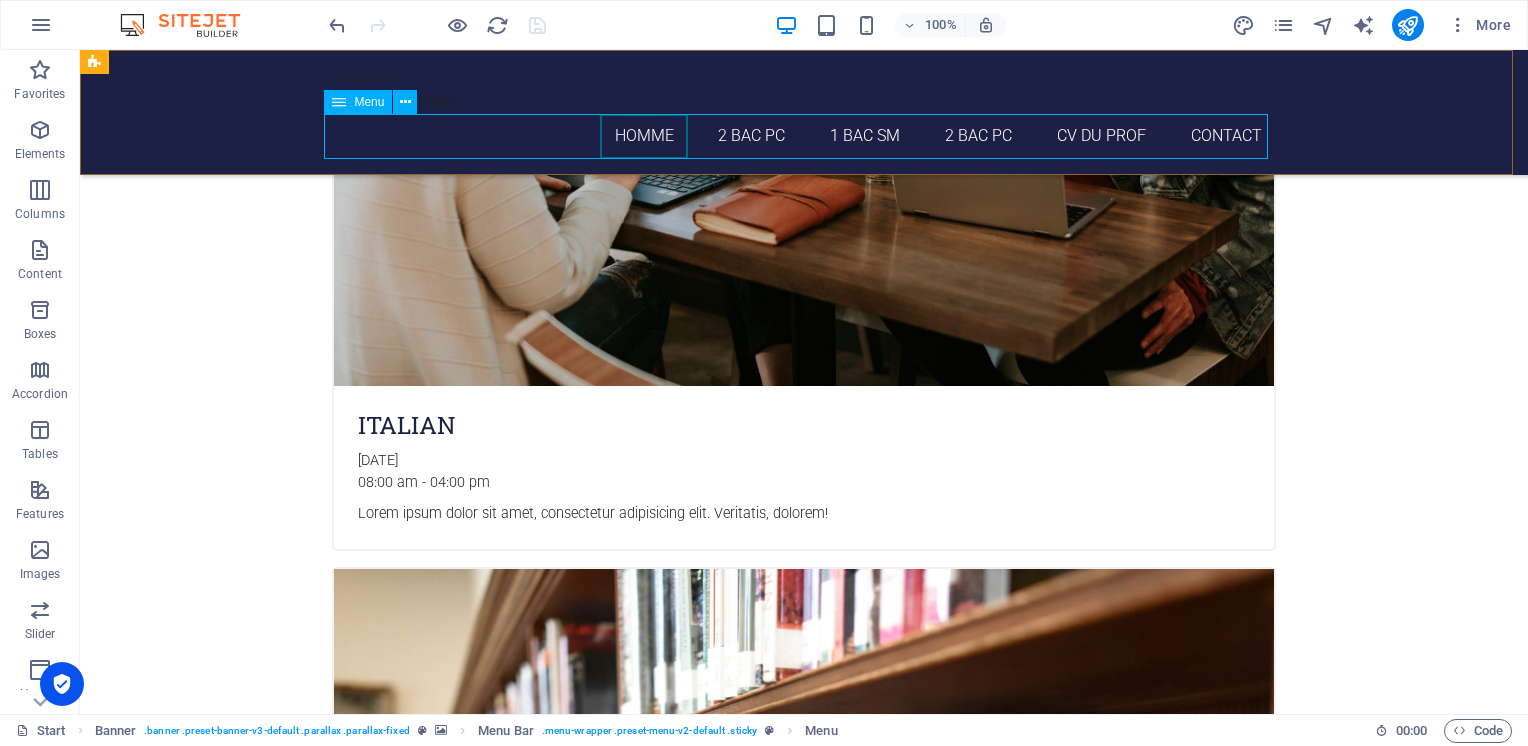 click on "homme 2 Bac PC 1 Bac SM 2 Bac PC CV du Prof Contact" at bounding box center [804, 136] 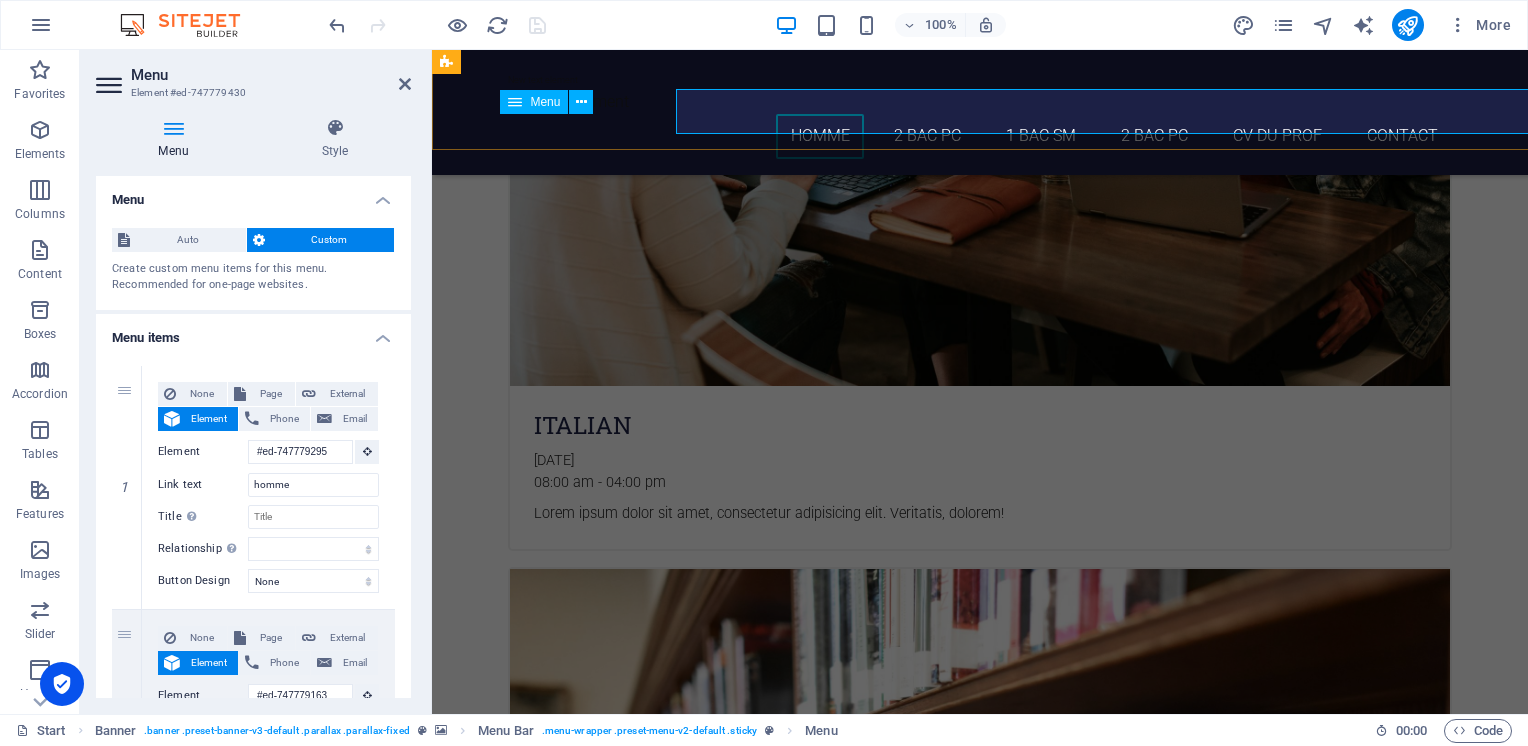 scroll, scrollTop: 4272, scrollLeft: 0, axis: vertical 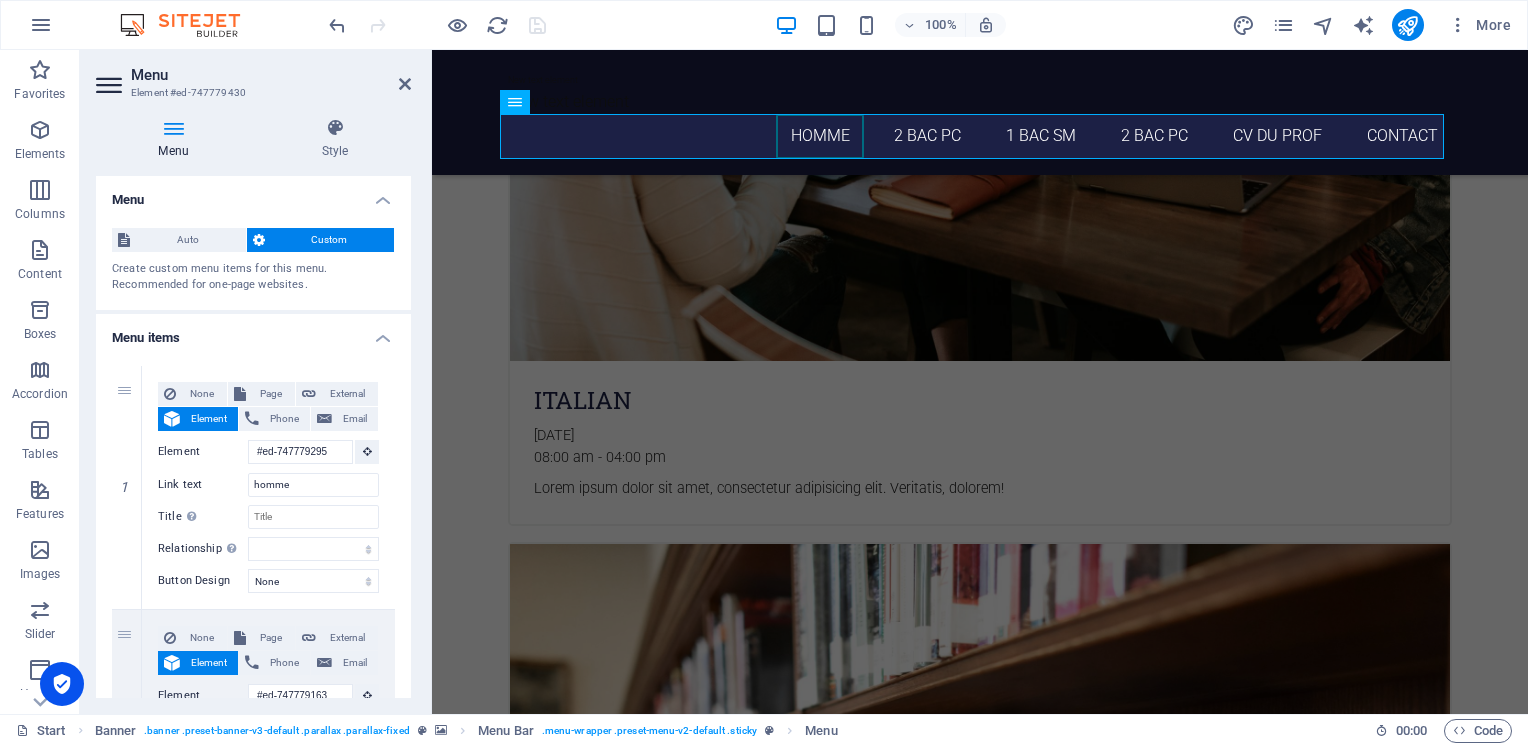 drag, startPoint x: 415, startPoint y: 315, endPoint x: 414, endPoint y: 334, distance: 19.026299 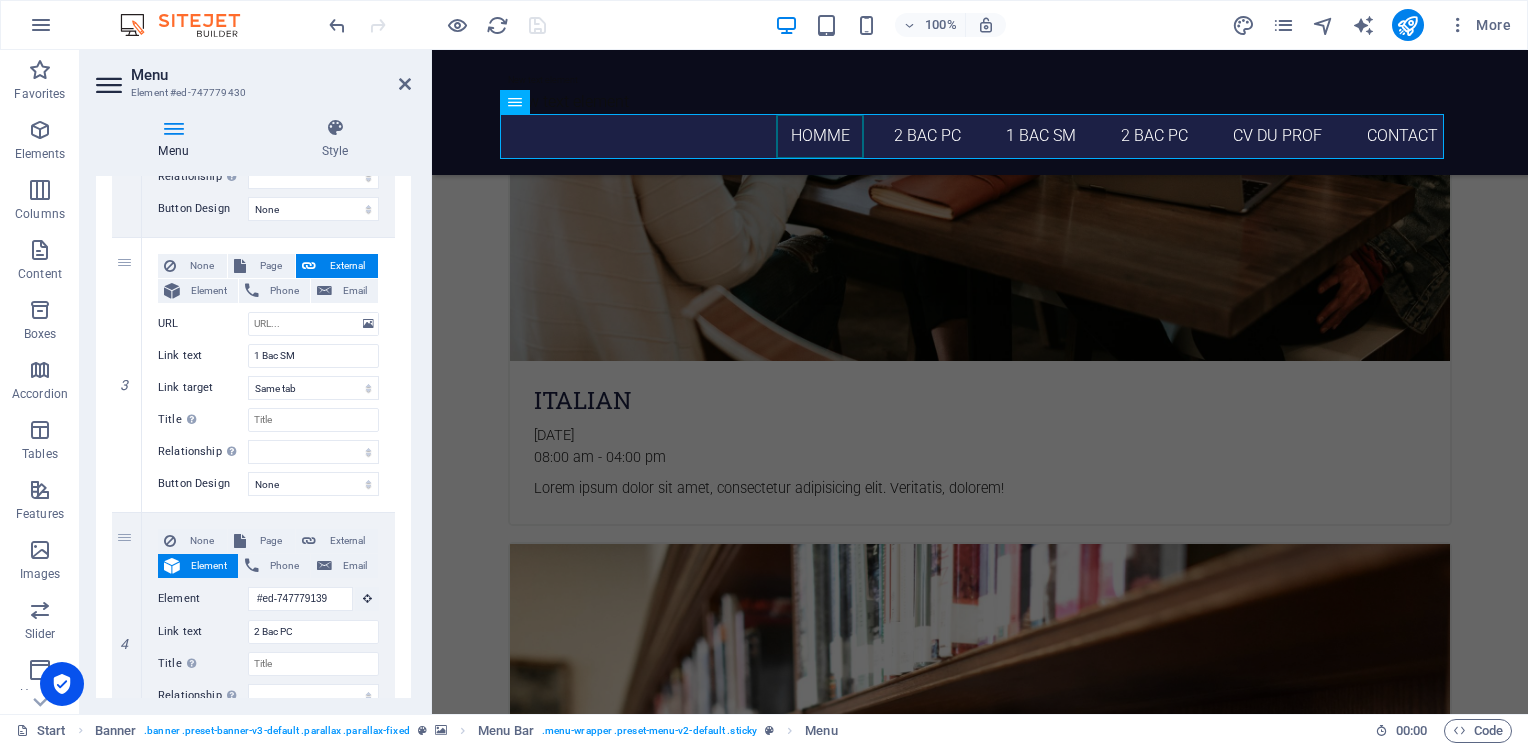scroll, scrollTop: 636, scrollLeft: 0, axis: vertical 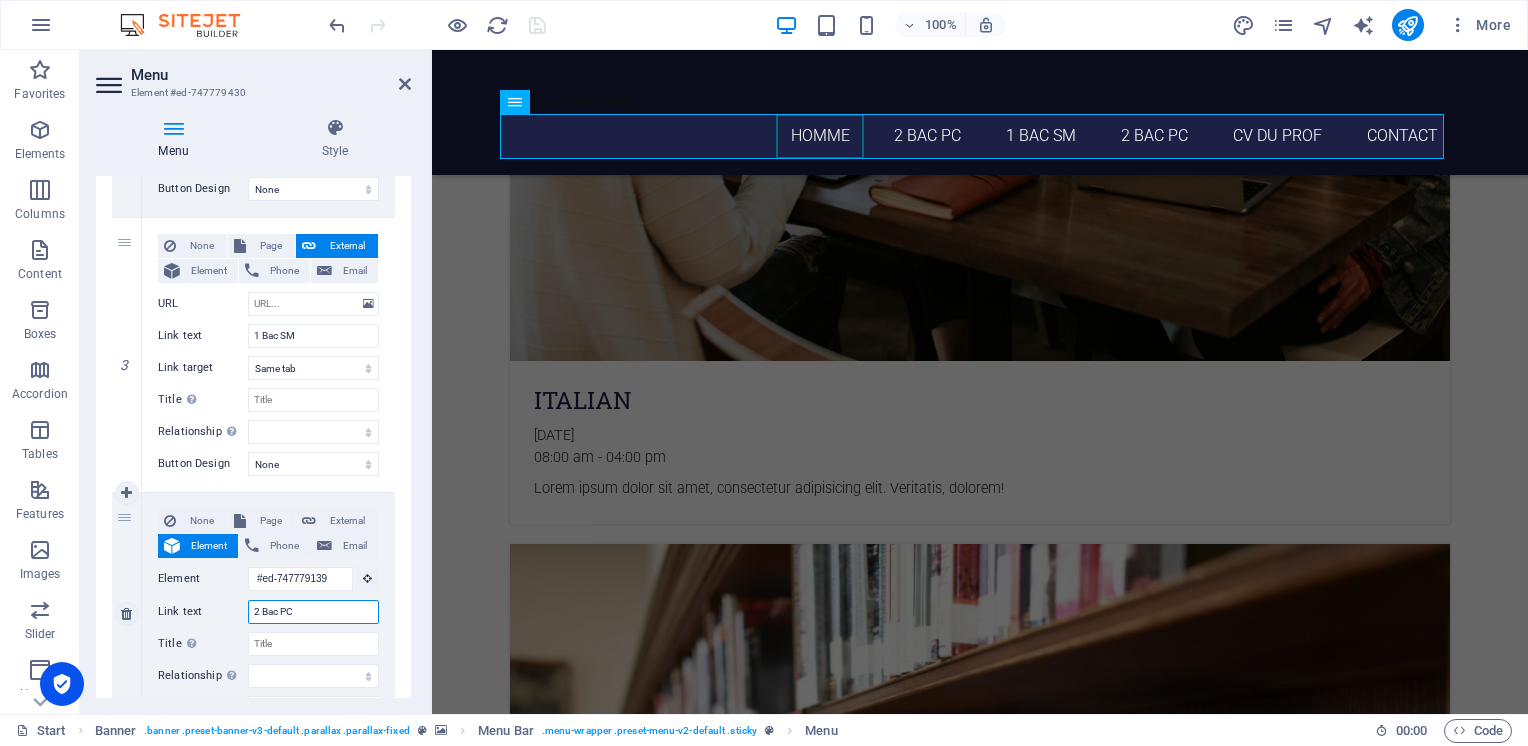 click on "2 Bac PC" at bounding box center [313, 612] 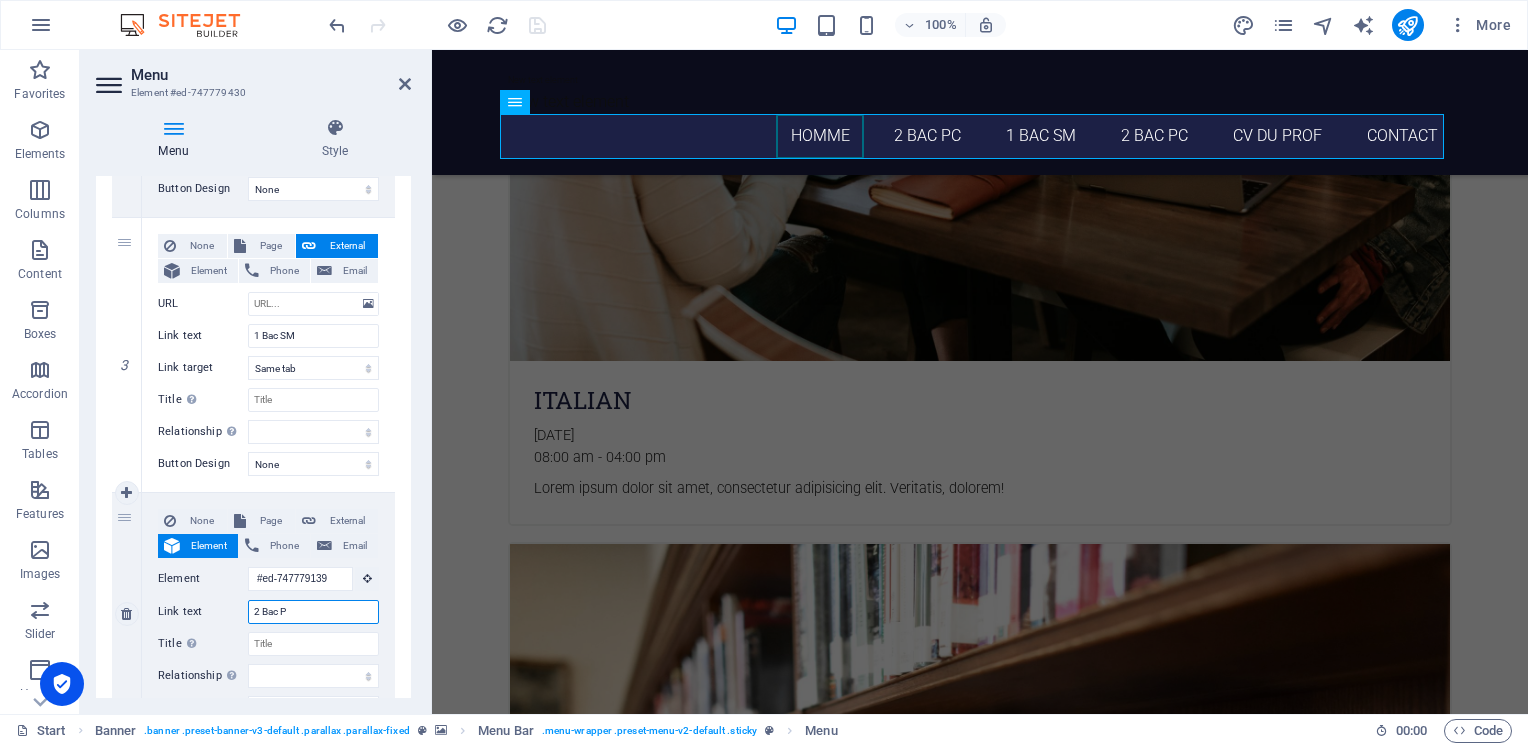 type on "2 Bac" 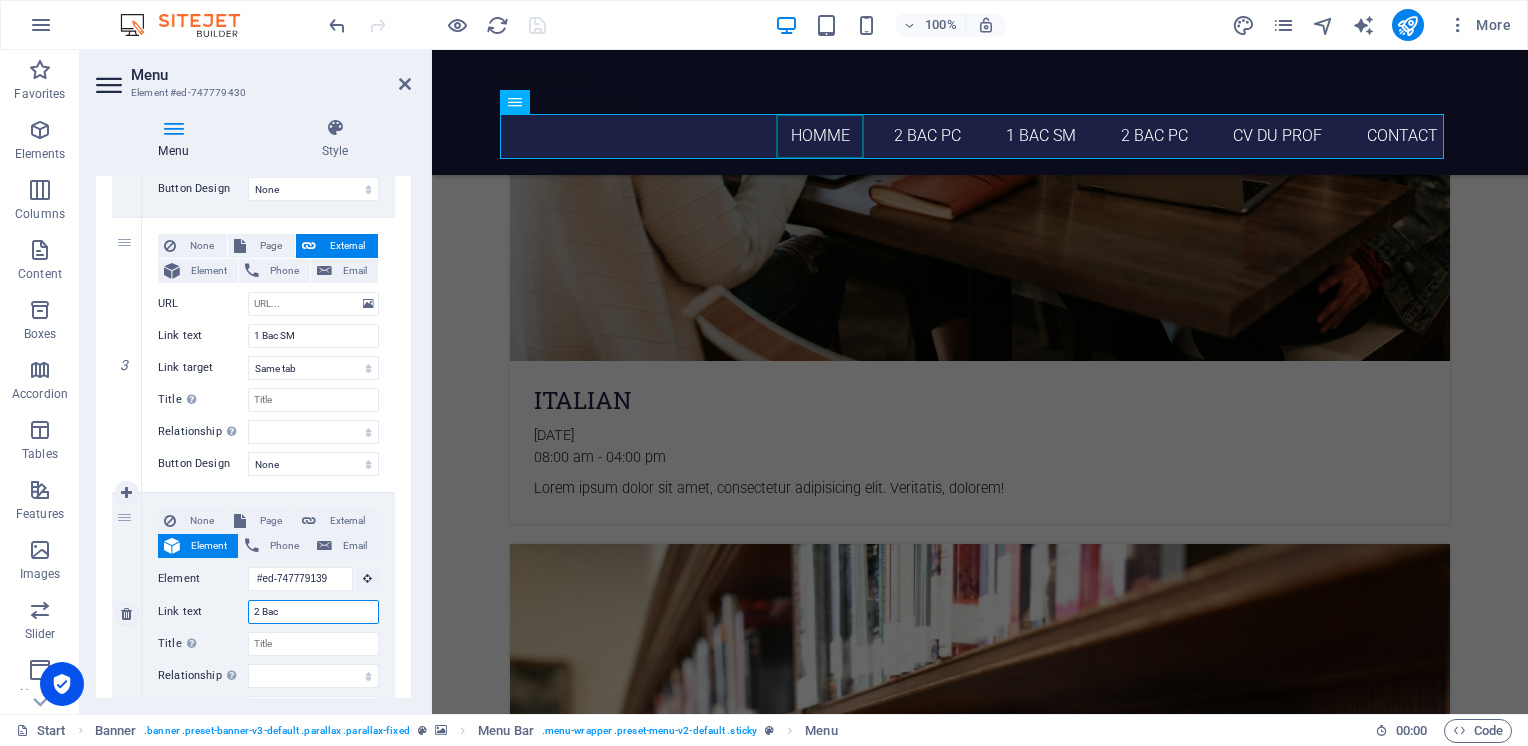 select 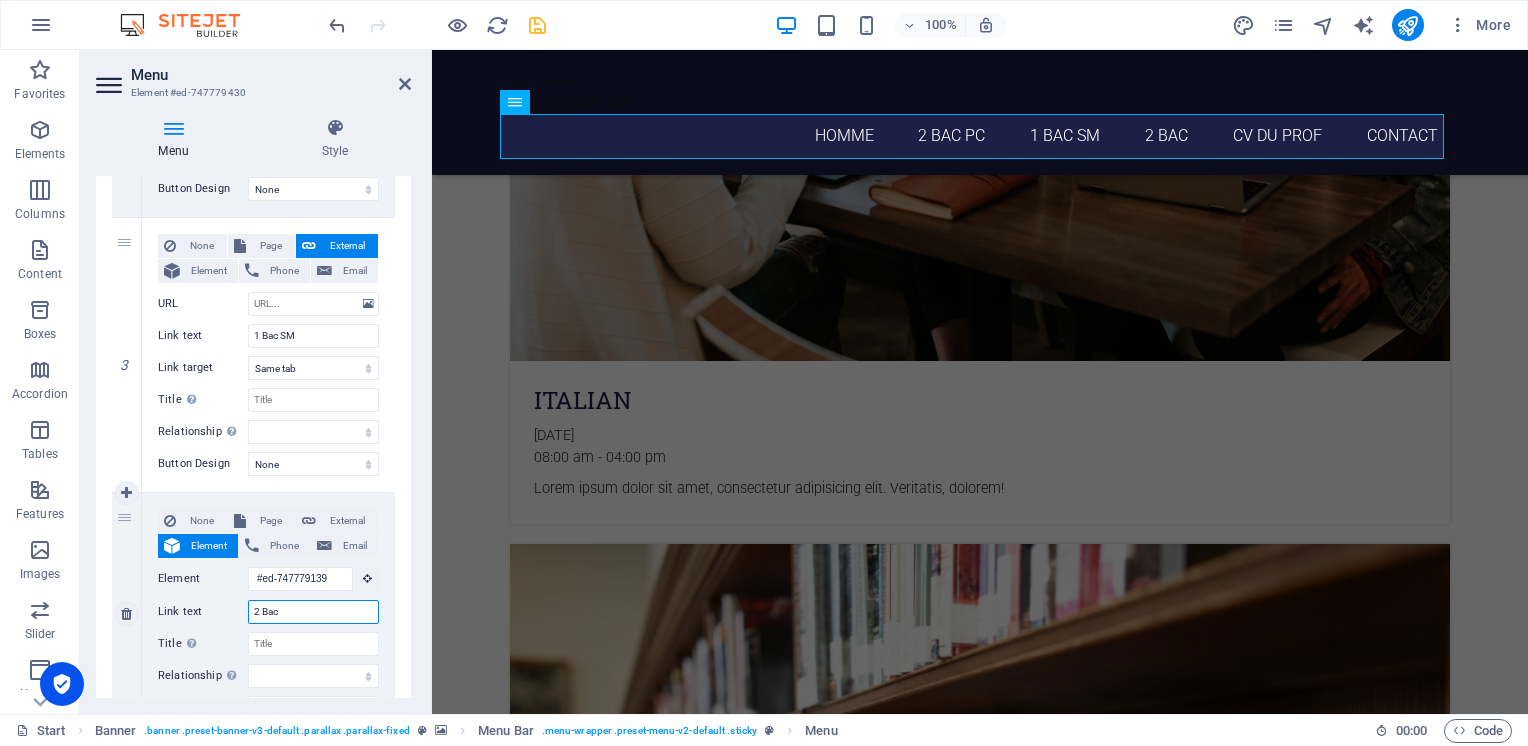 type on "2 Bac S" 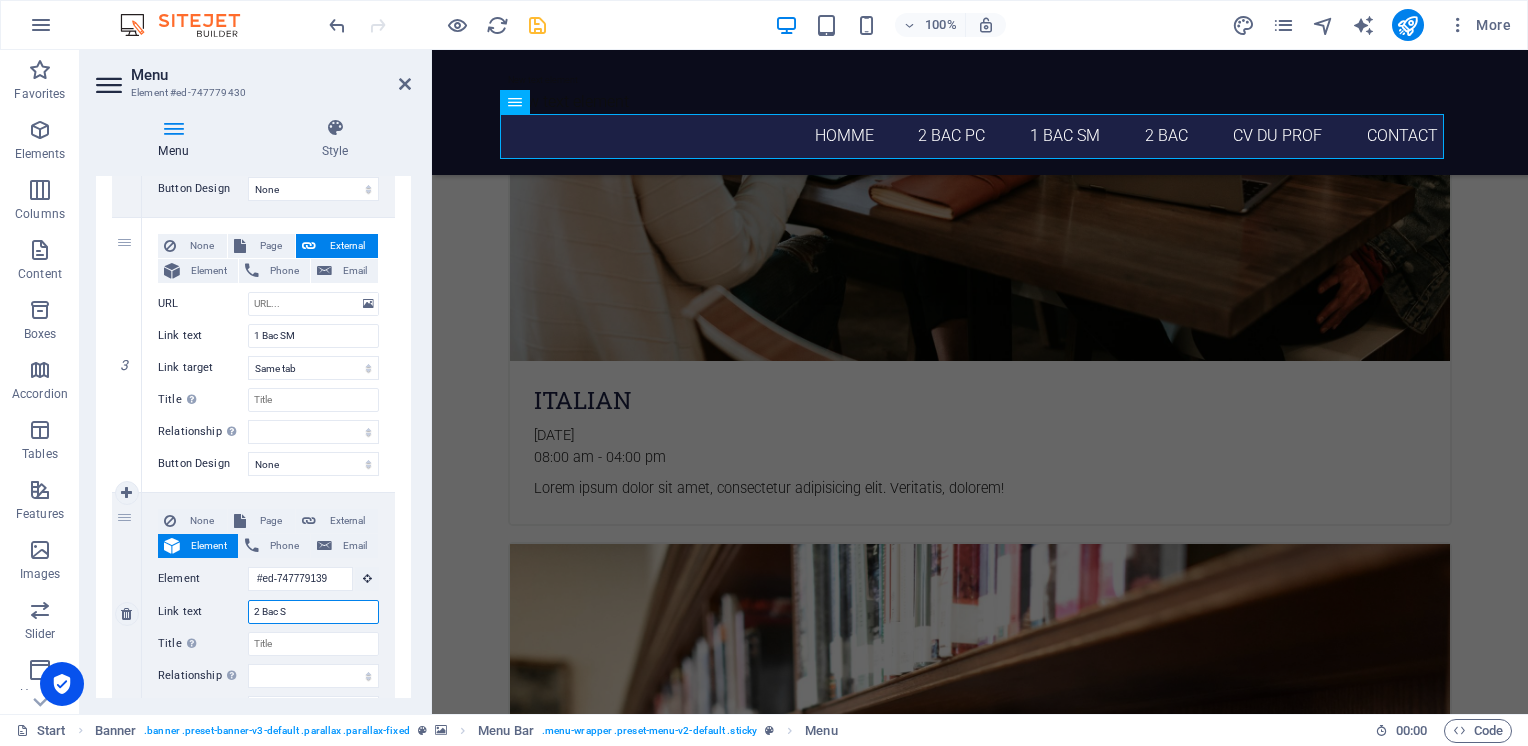 select 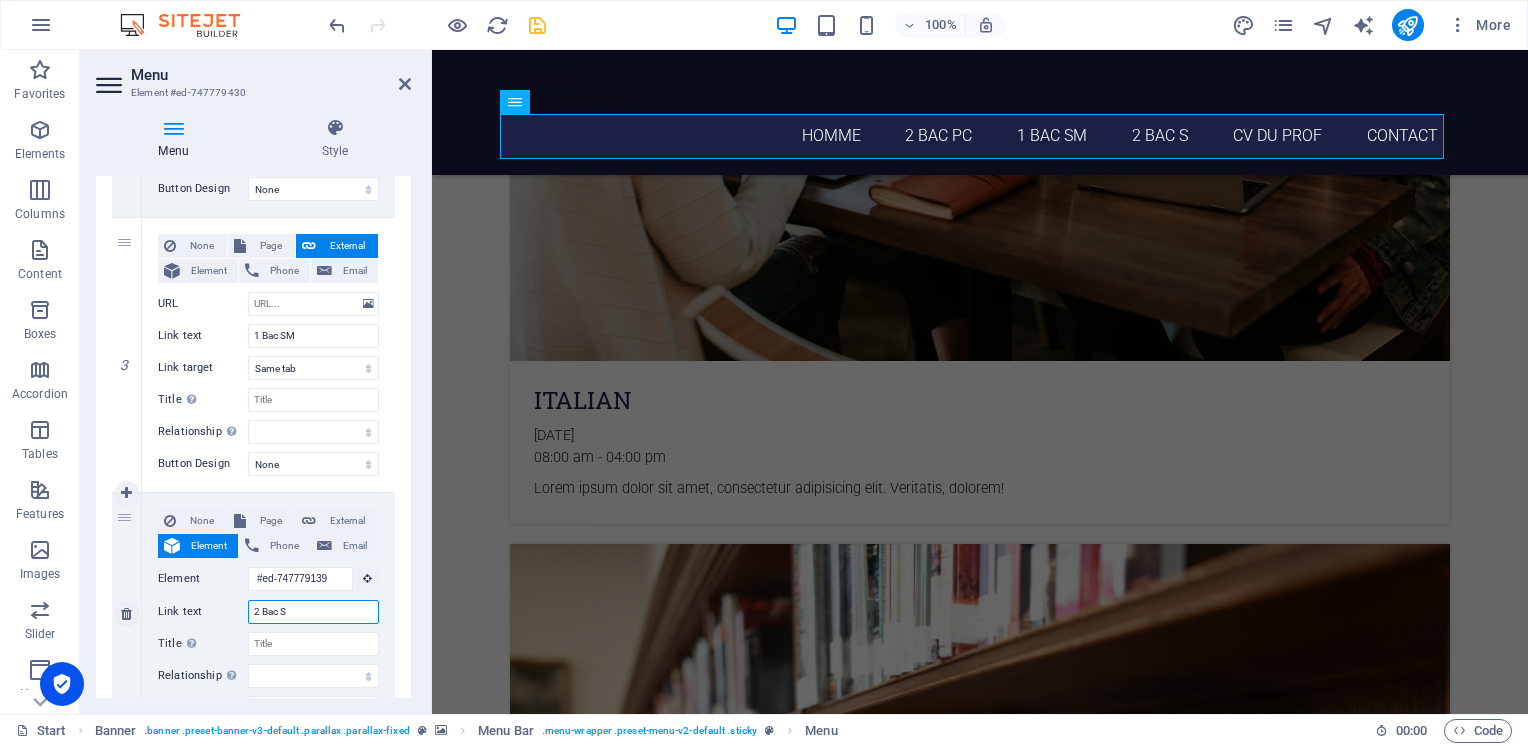 type on "2 Bac SM" 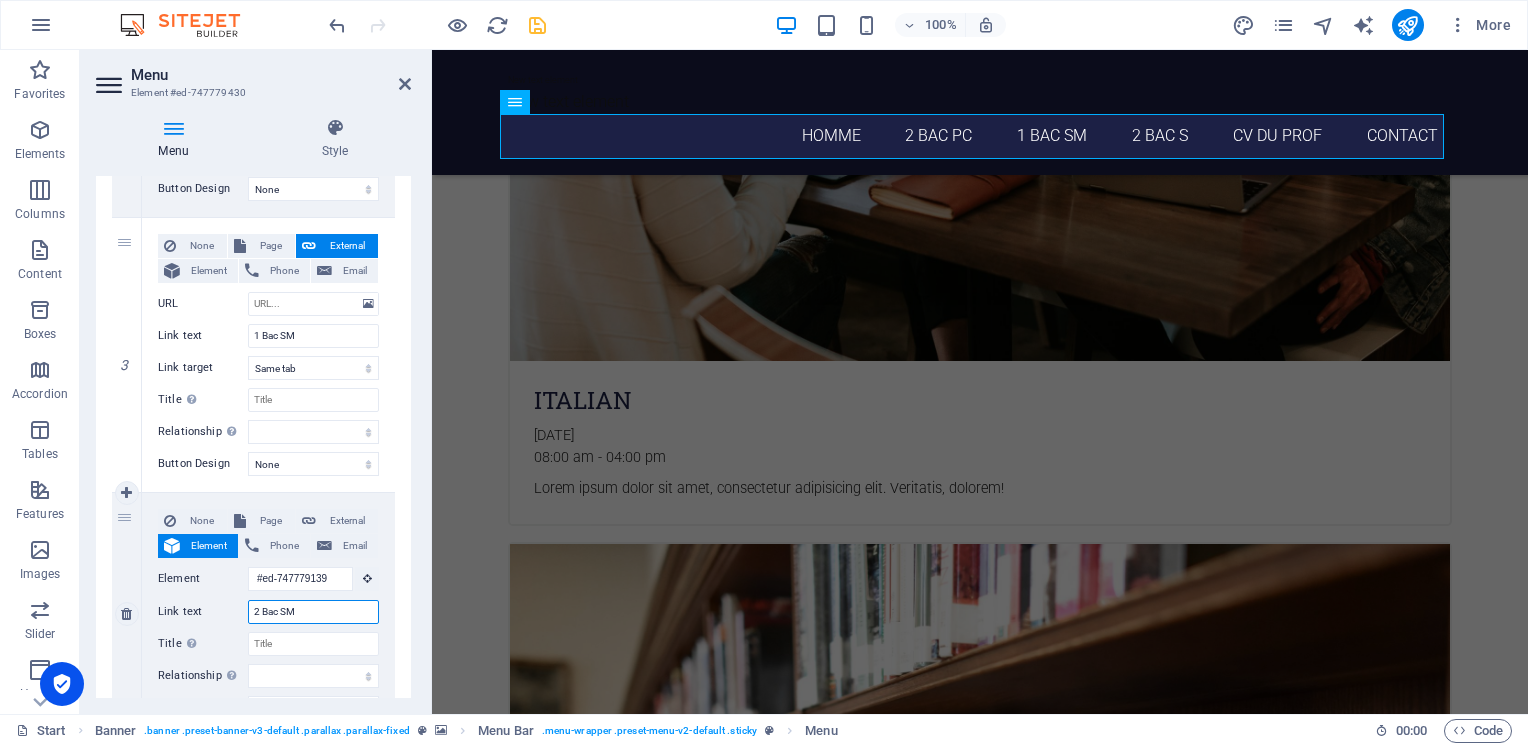 select 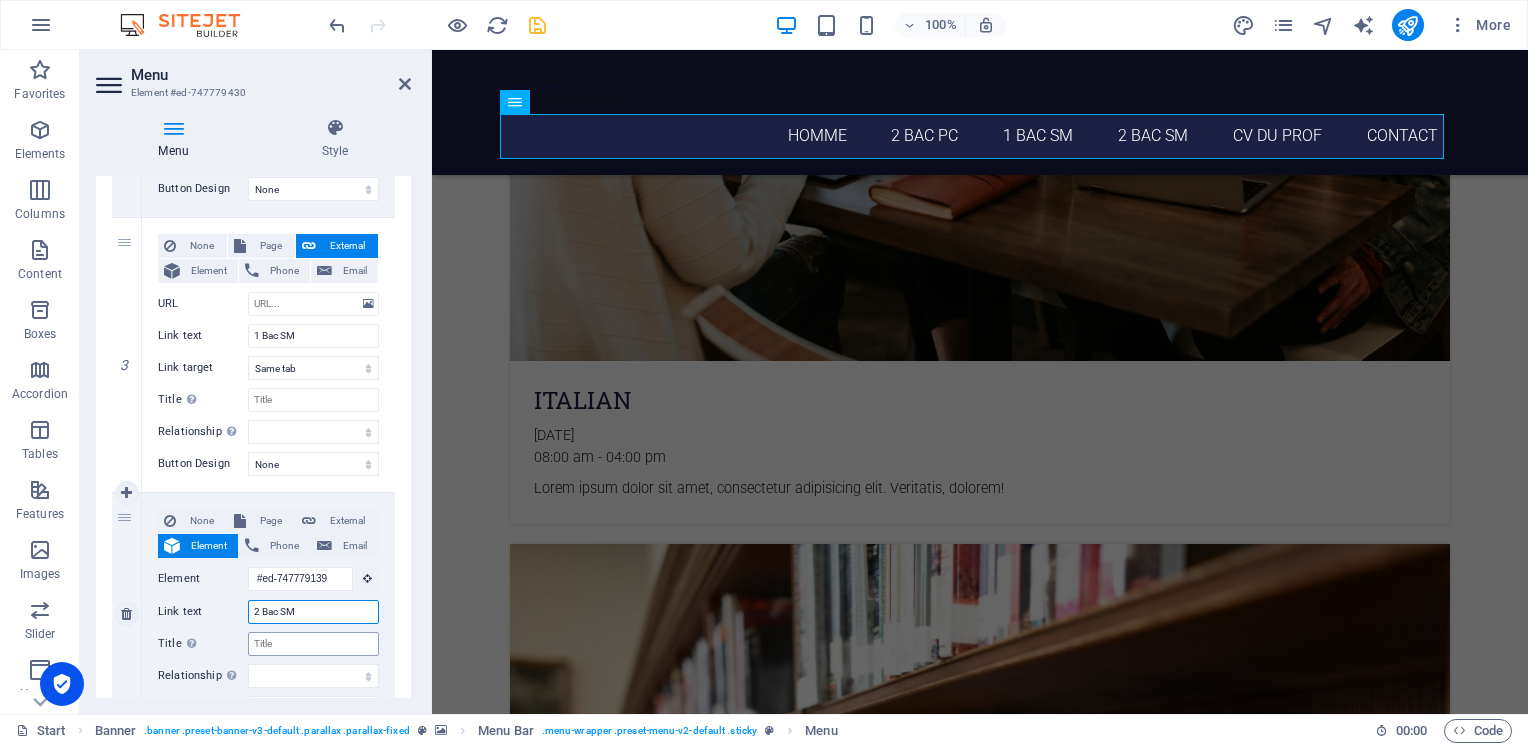 type on "2 Bac S" 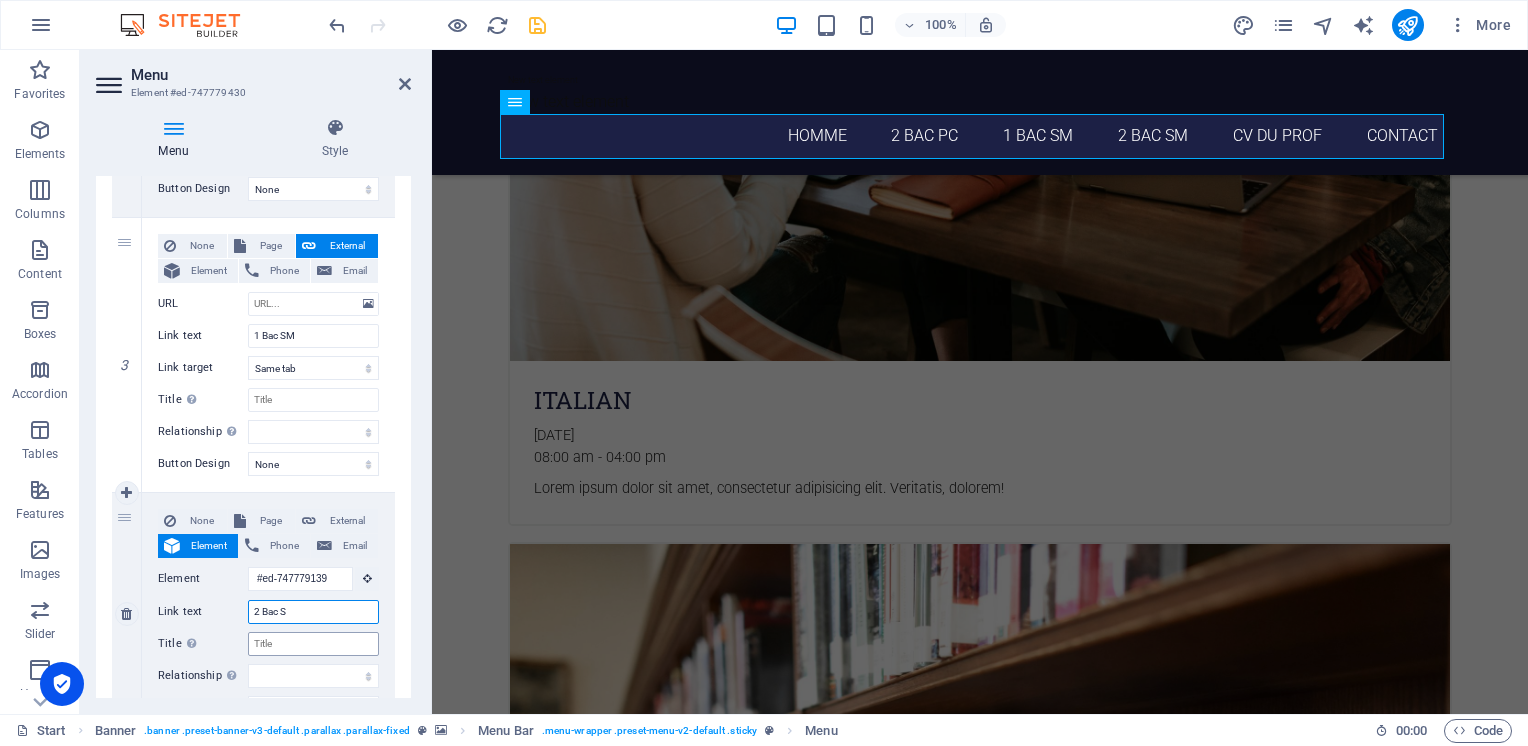 select 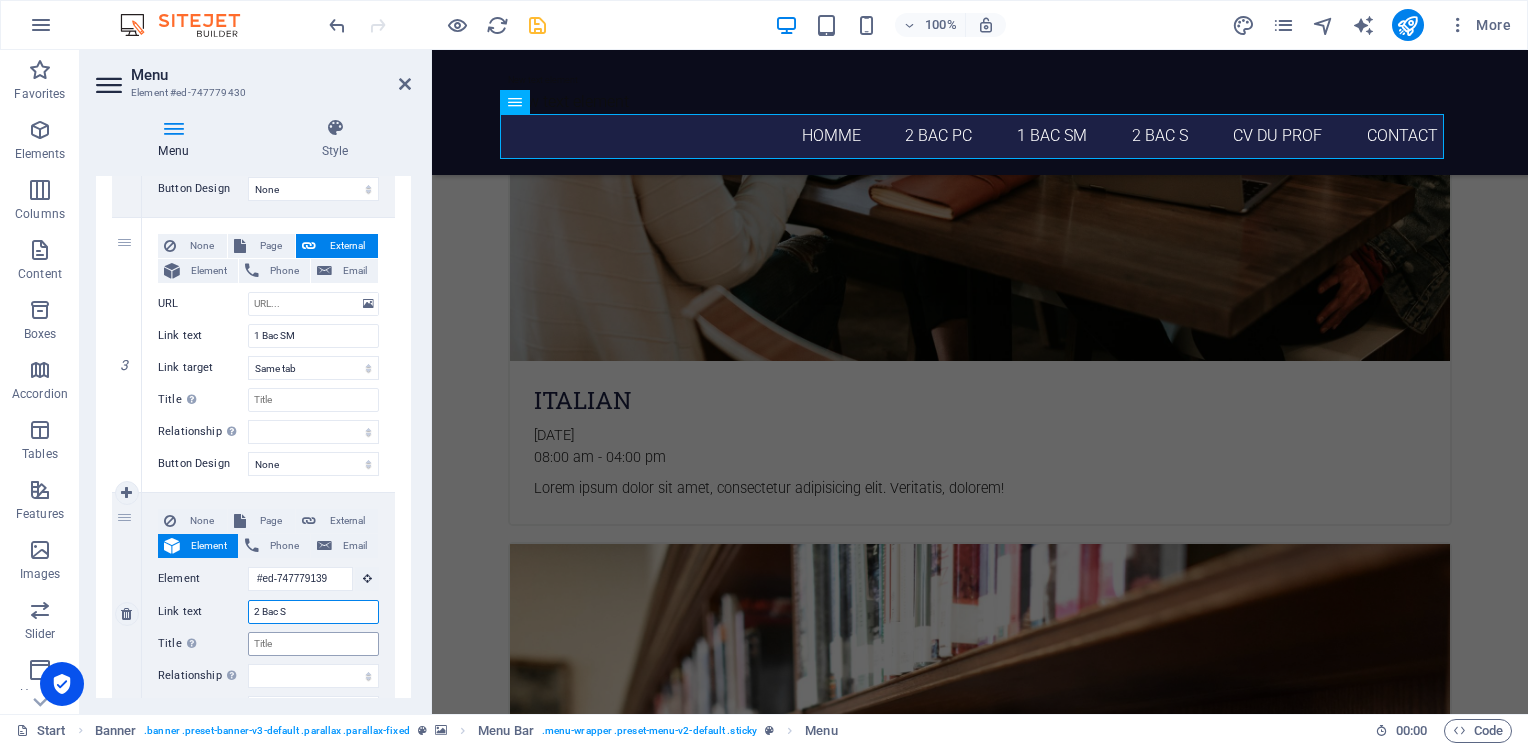type on "2 Bac Sc" 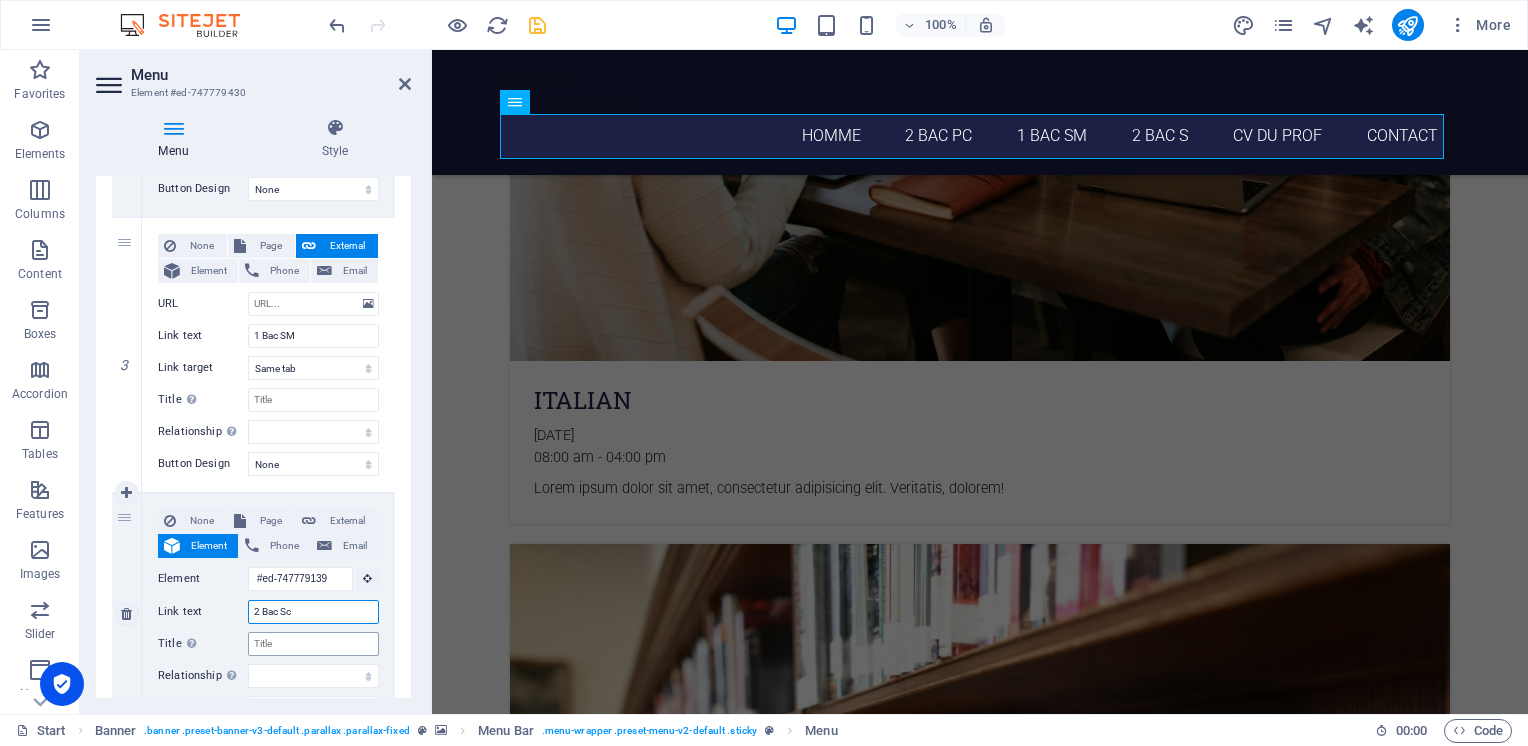 select 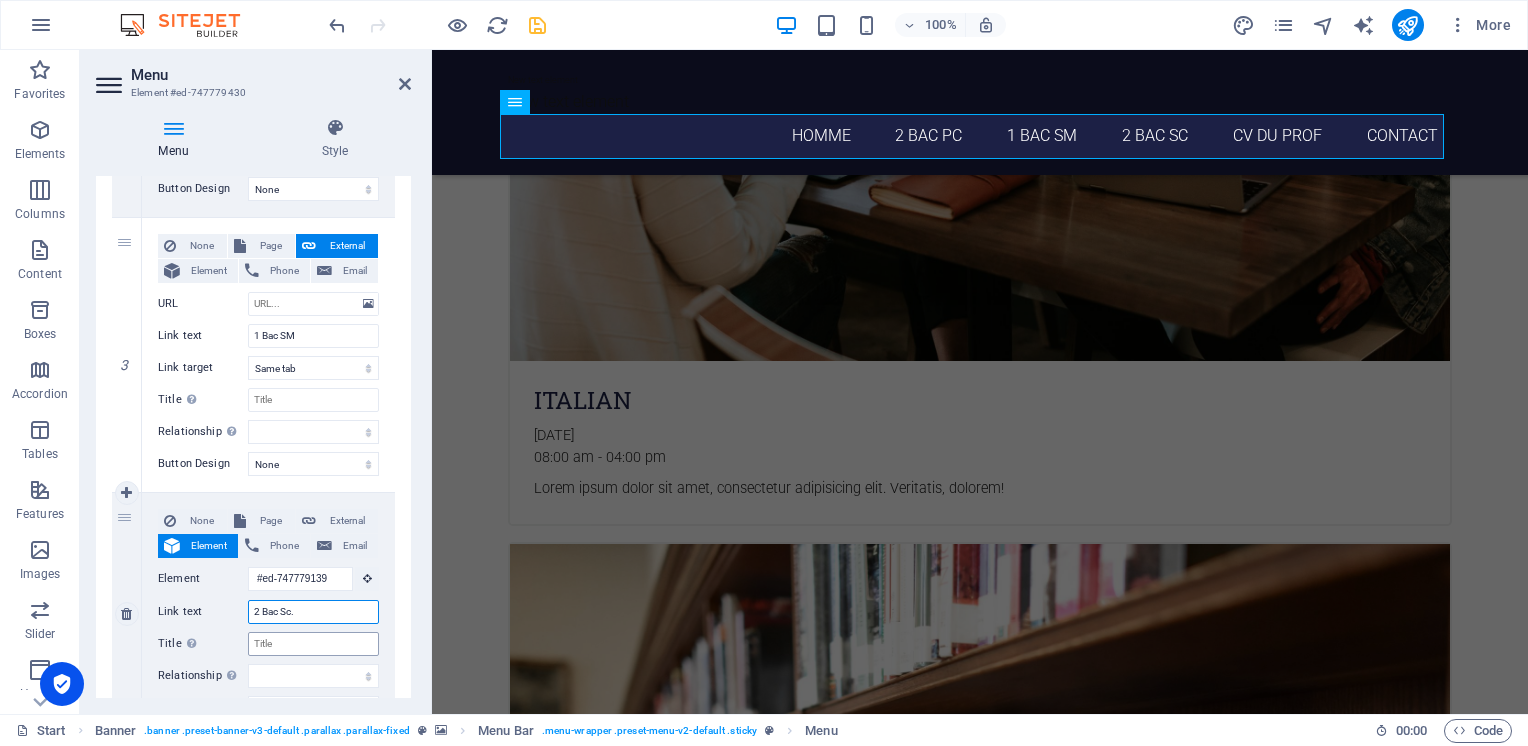 type on "2 Bac Sc." 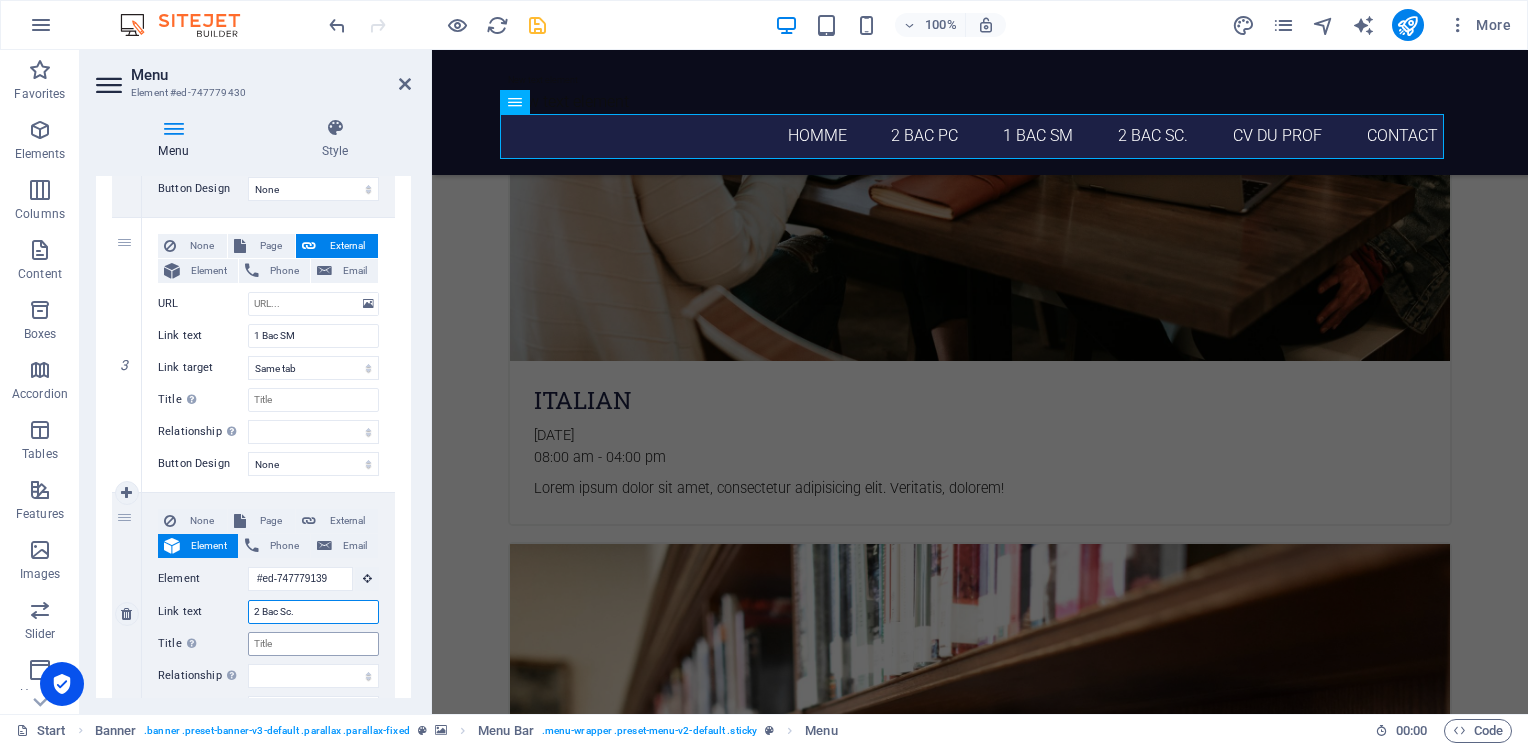 type on "2 Bac Sc. M" 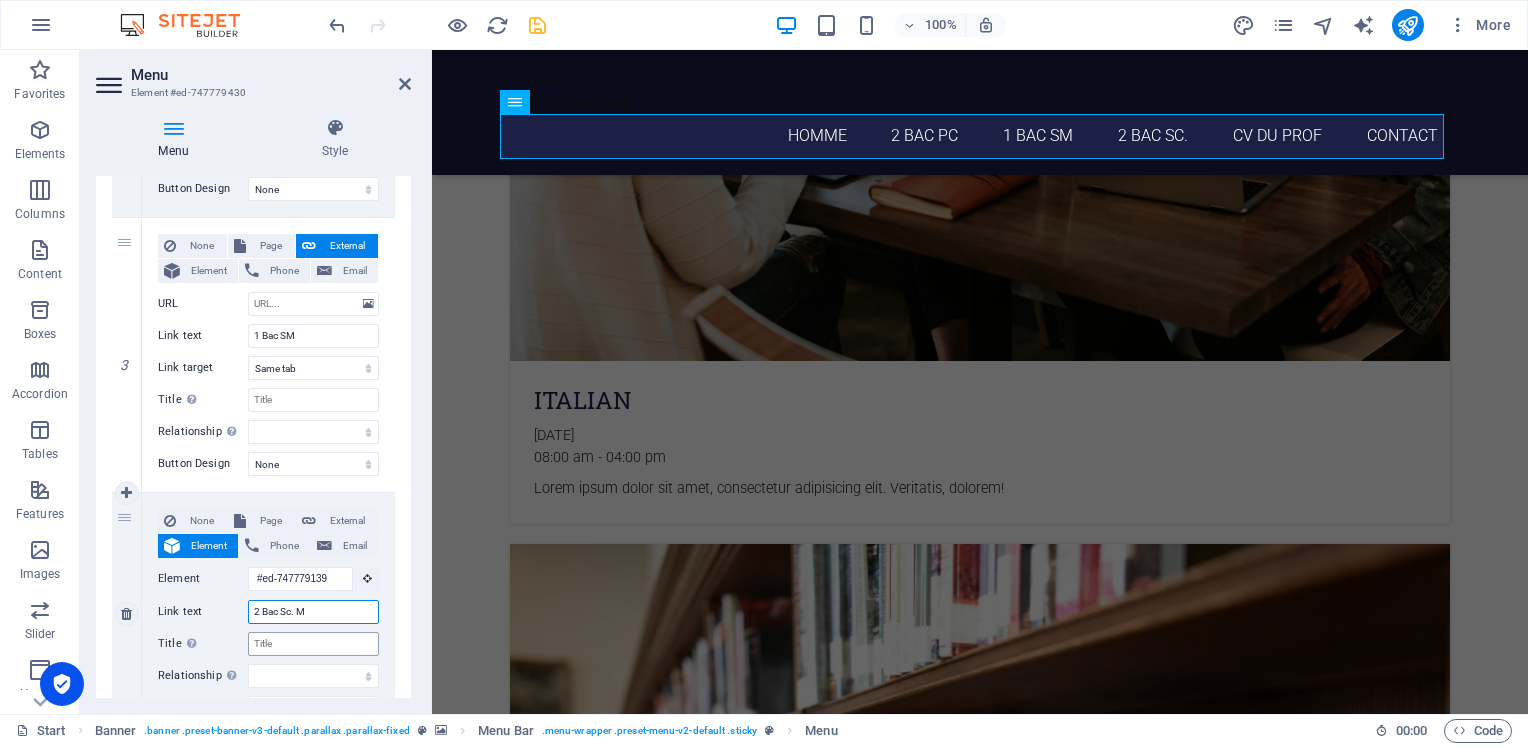 select 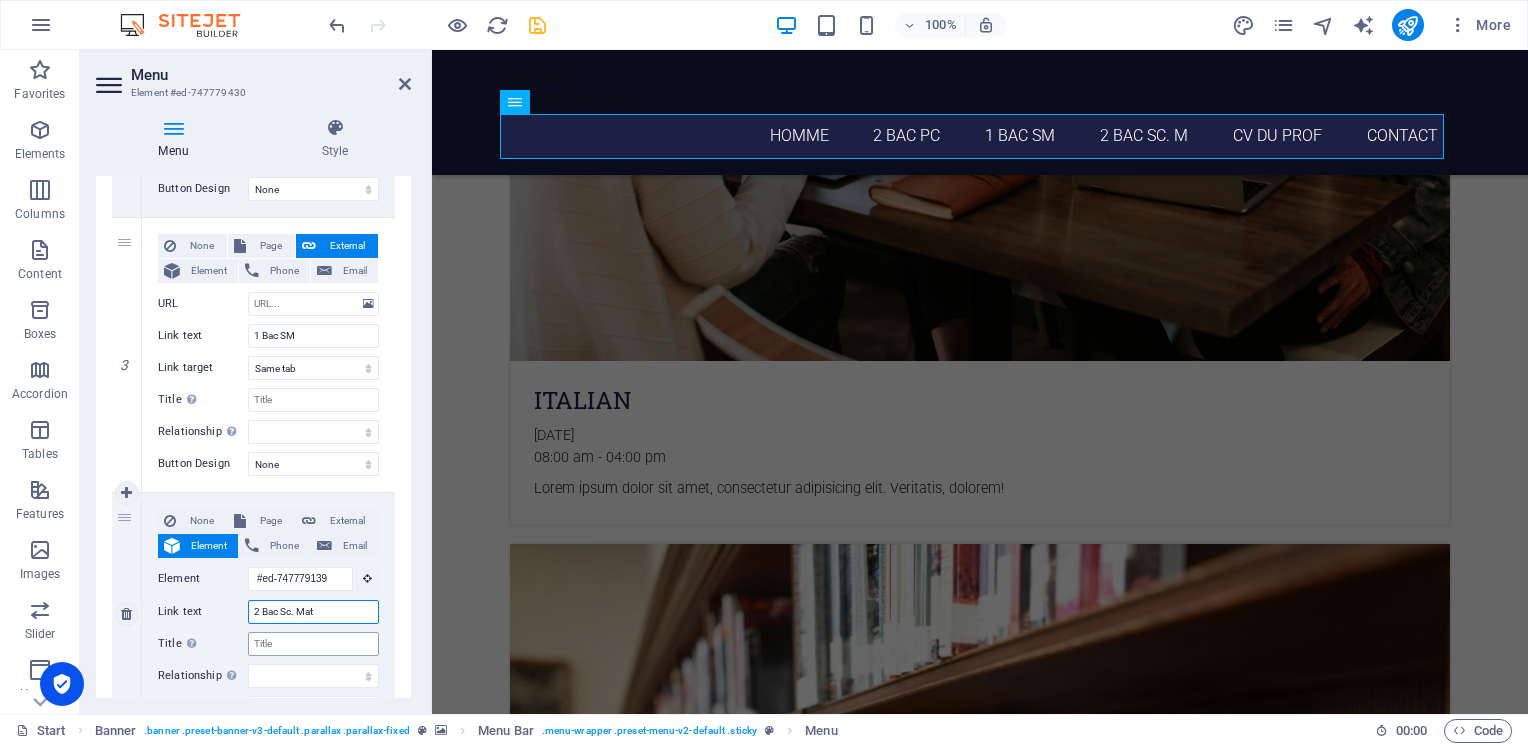 type on "2 Bac Sc. Mats" 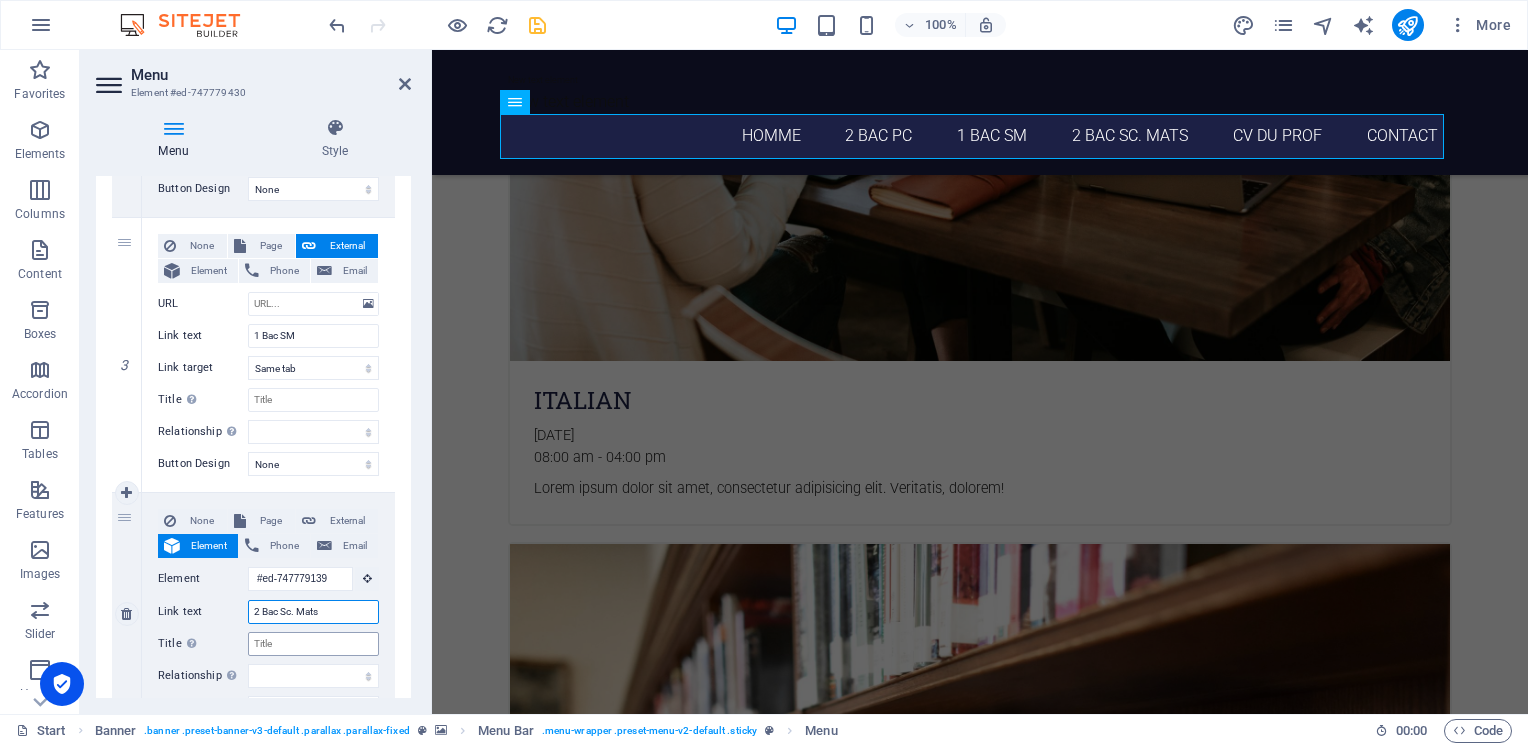 select 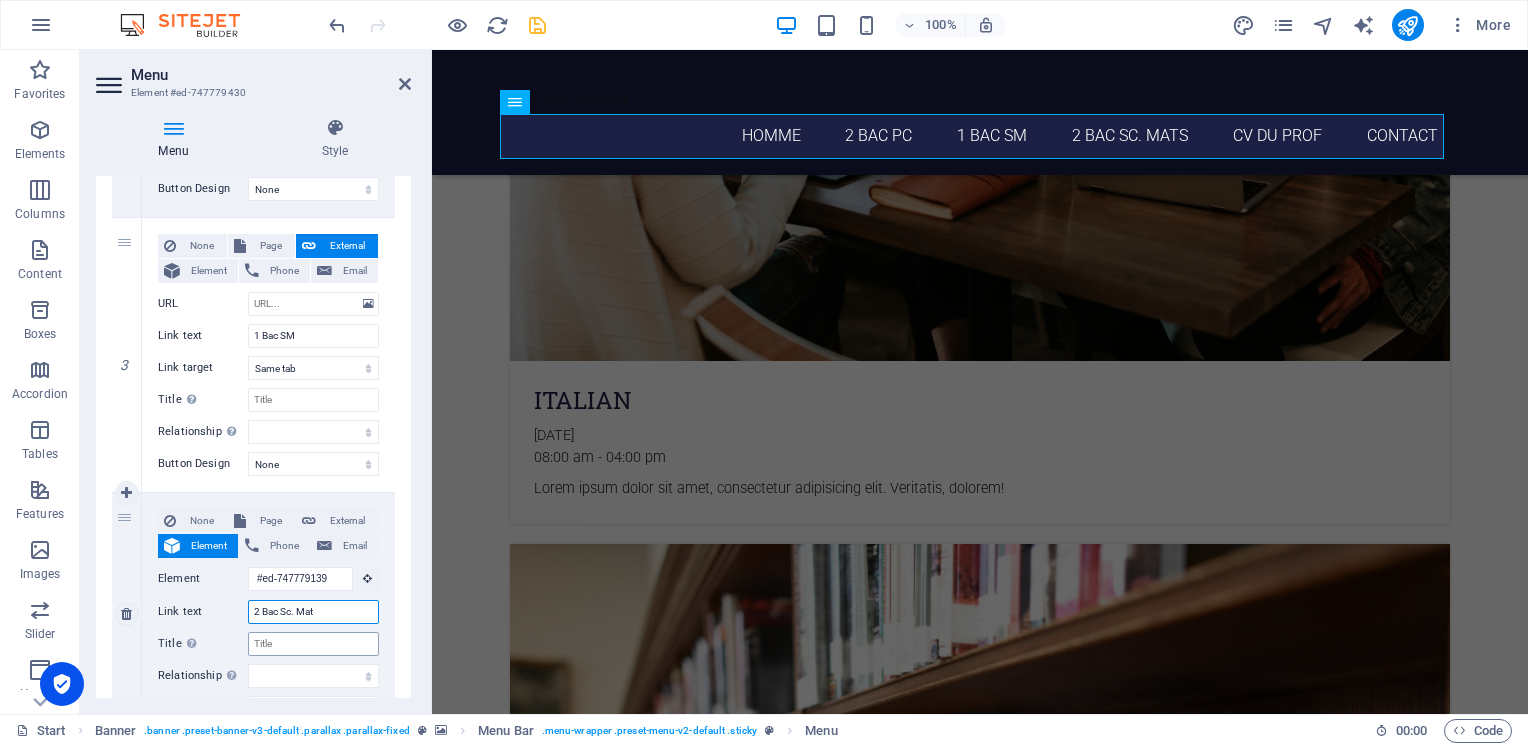 select 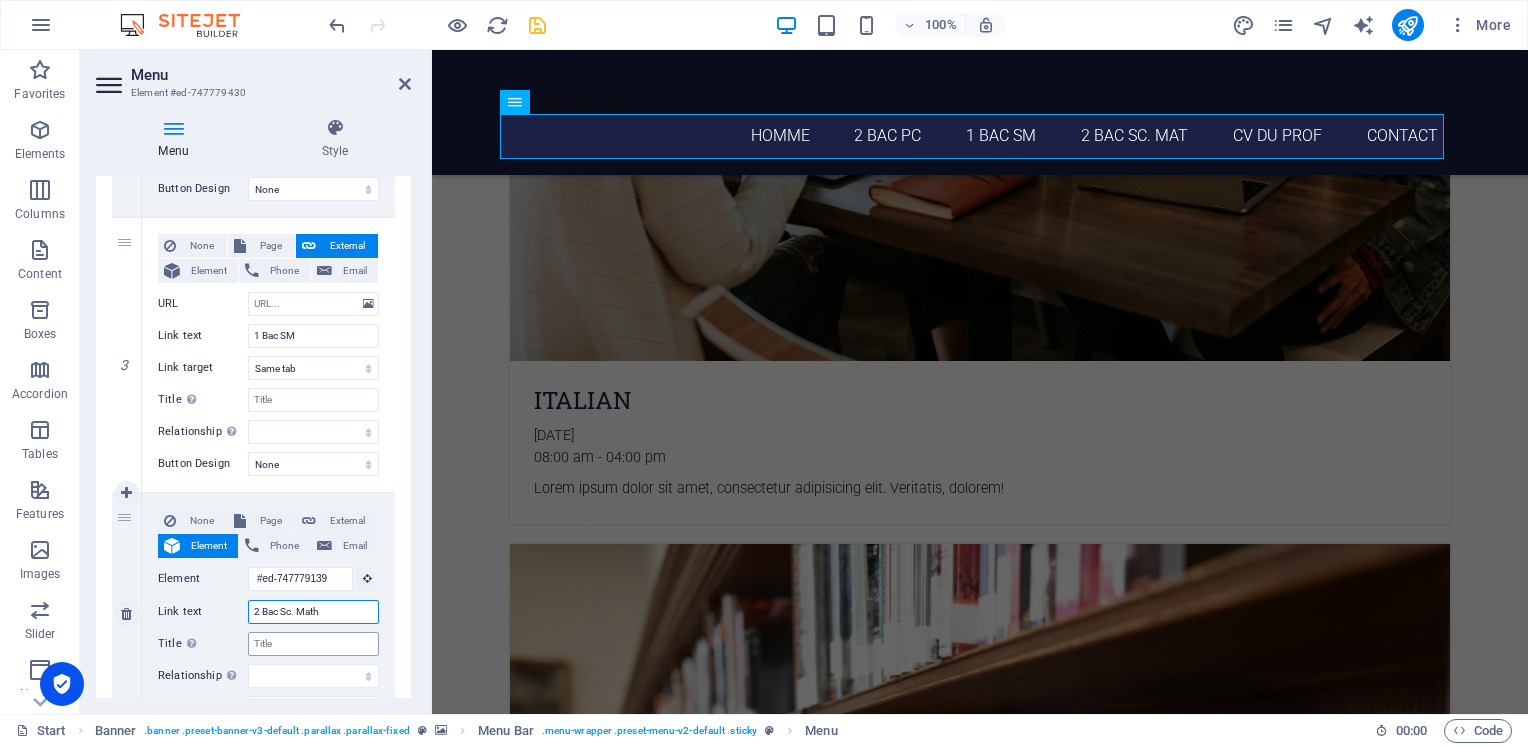 type on "2 Bac Sc. Maths" 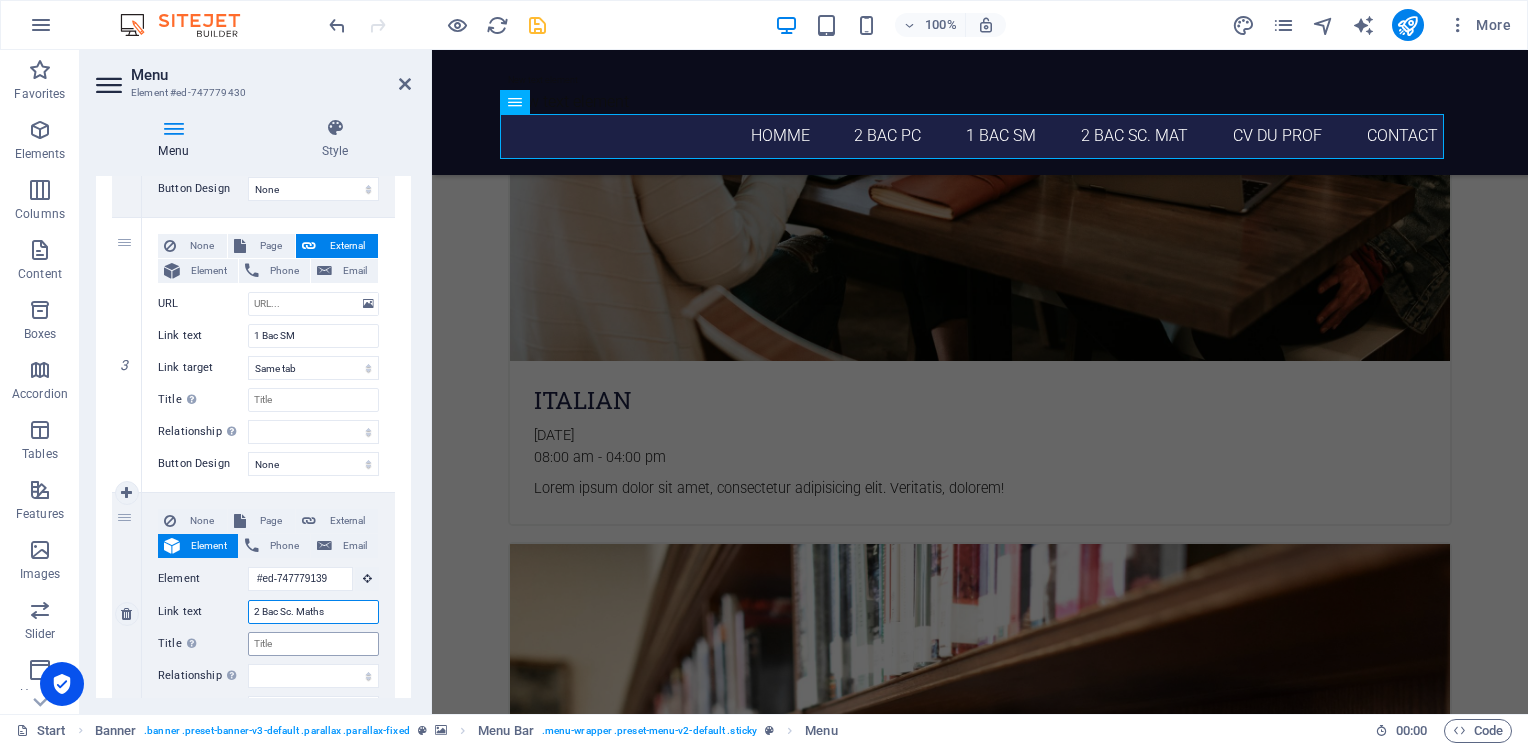 select 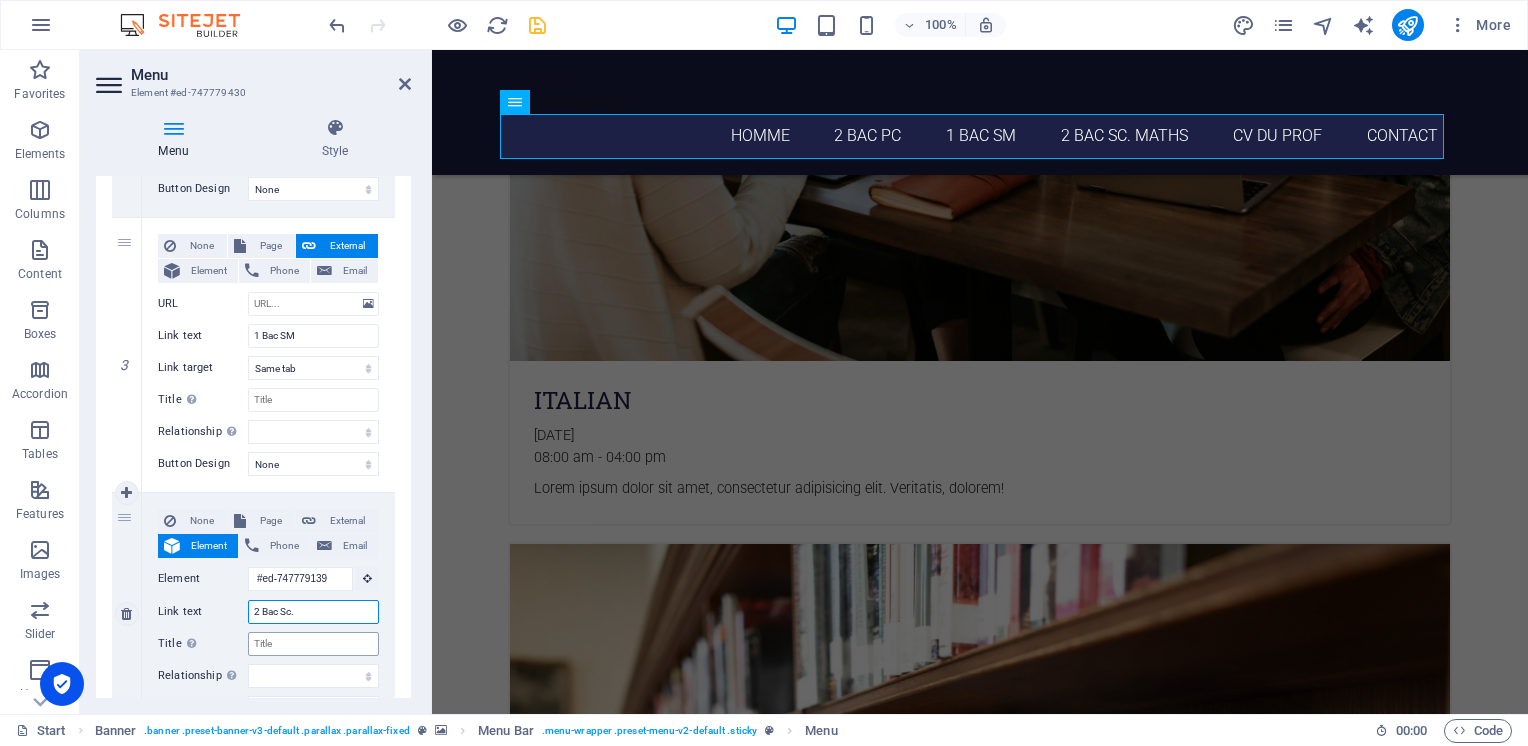 type on "2 Bac Sc" 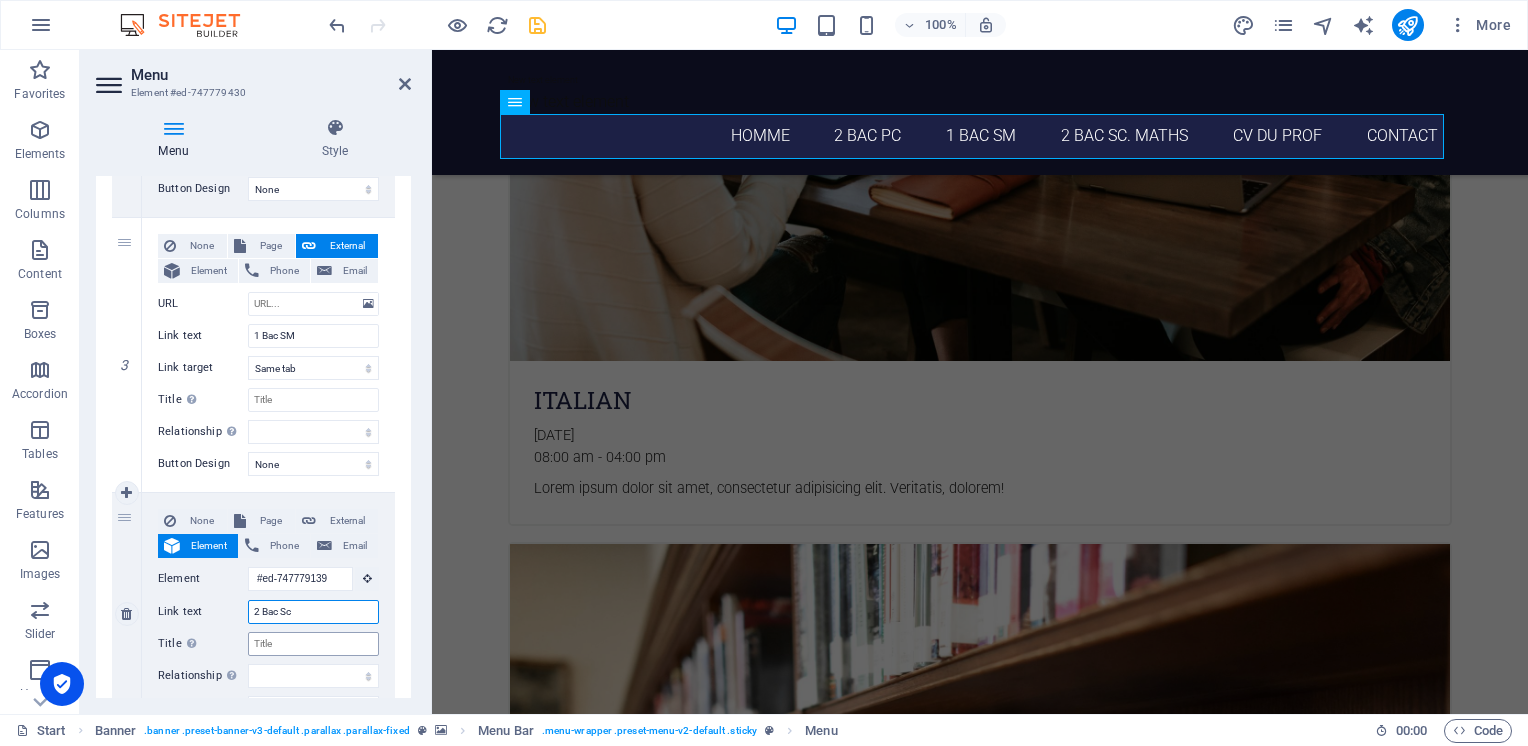 select 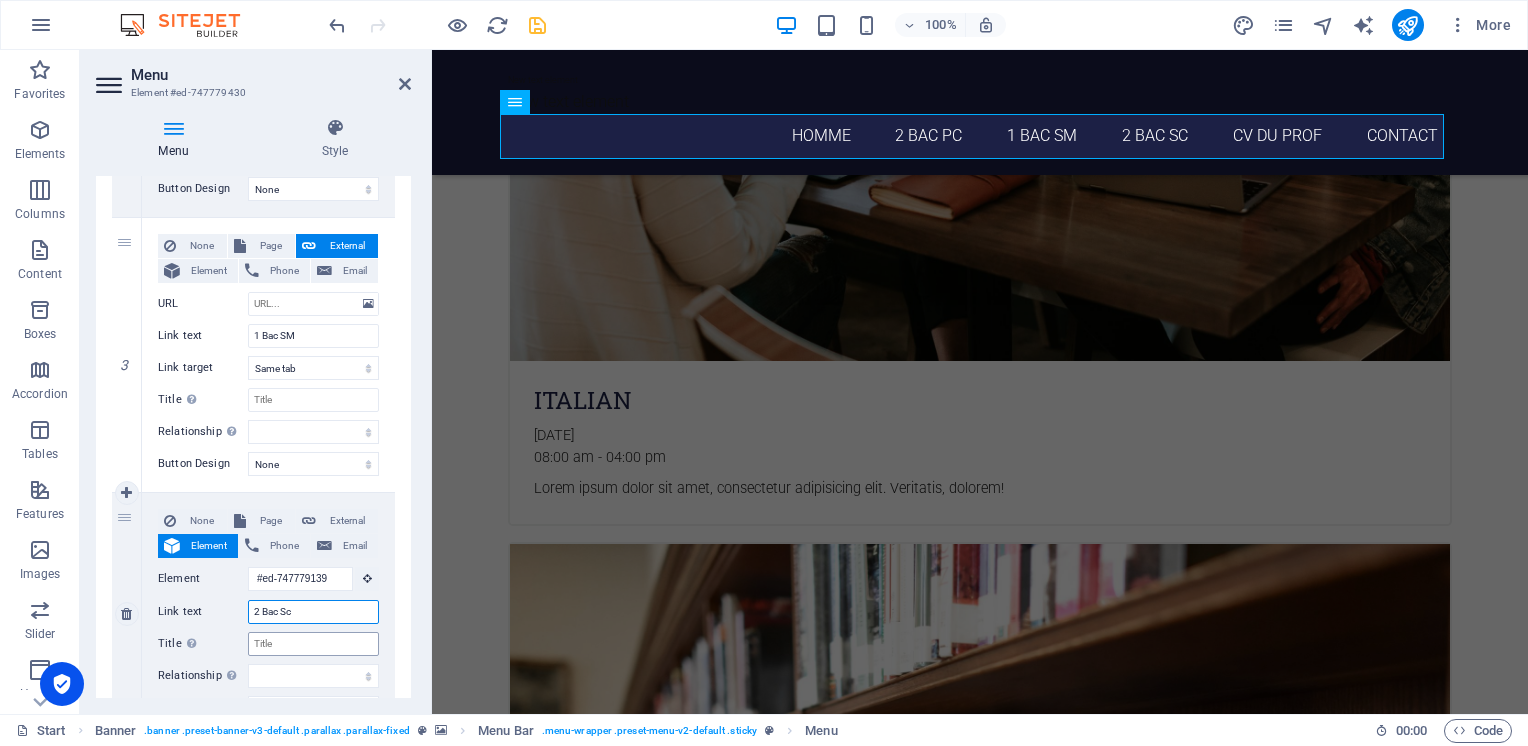 type on "2 Bac S" 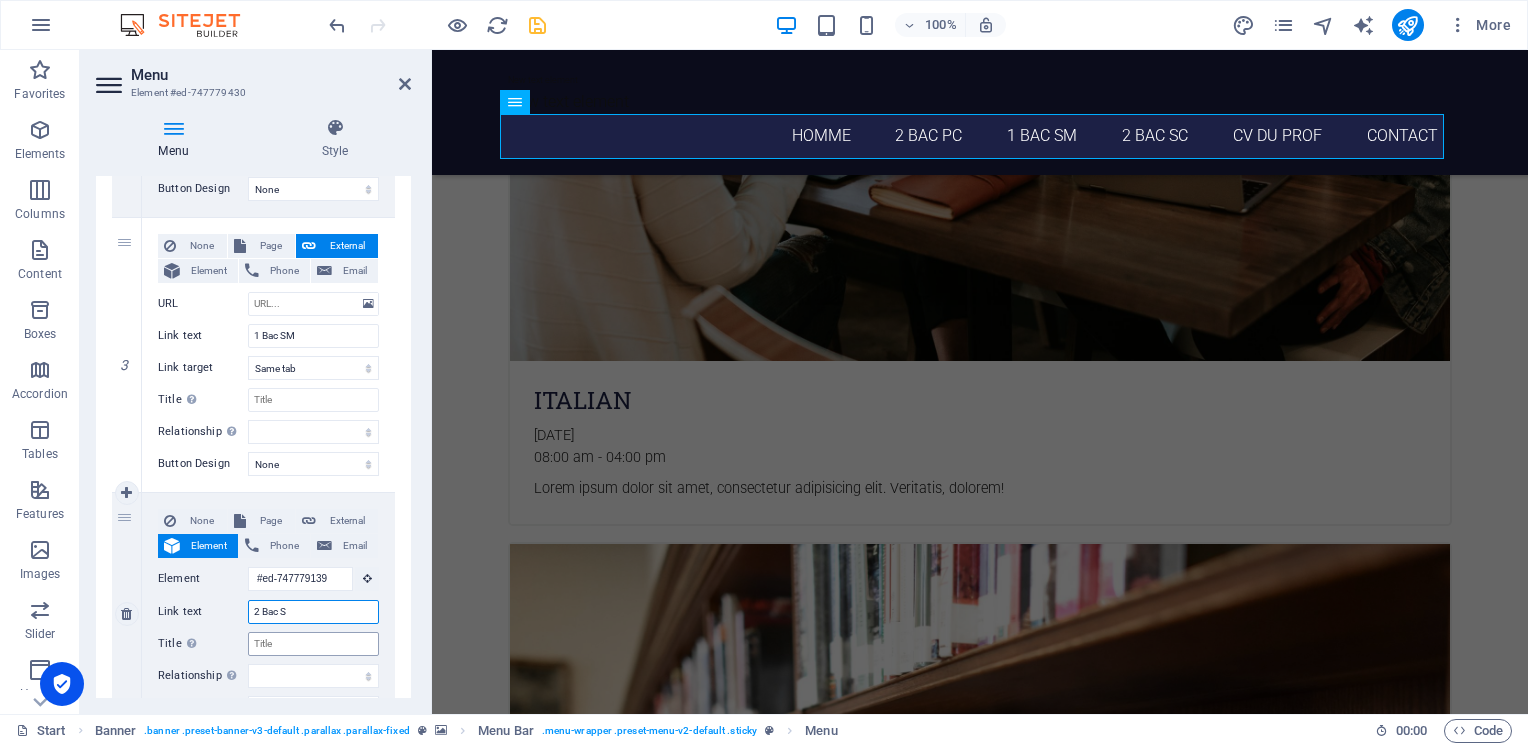 select 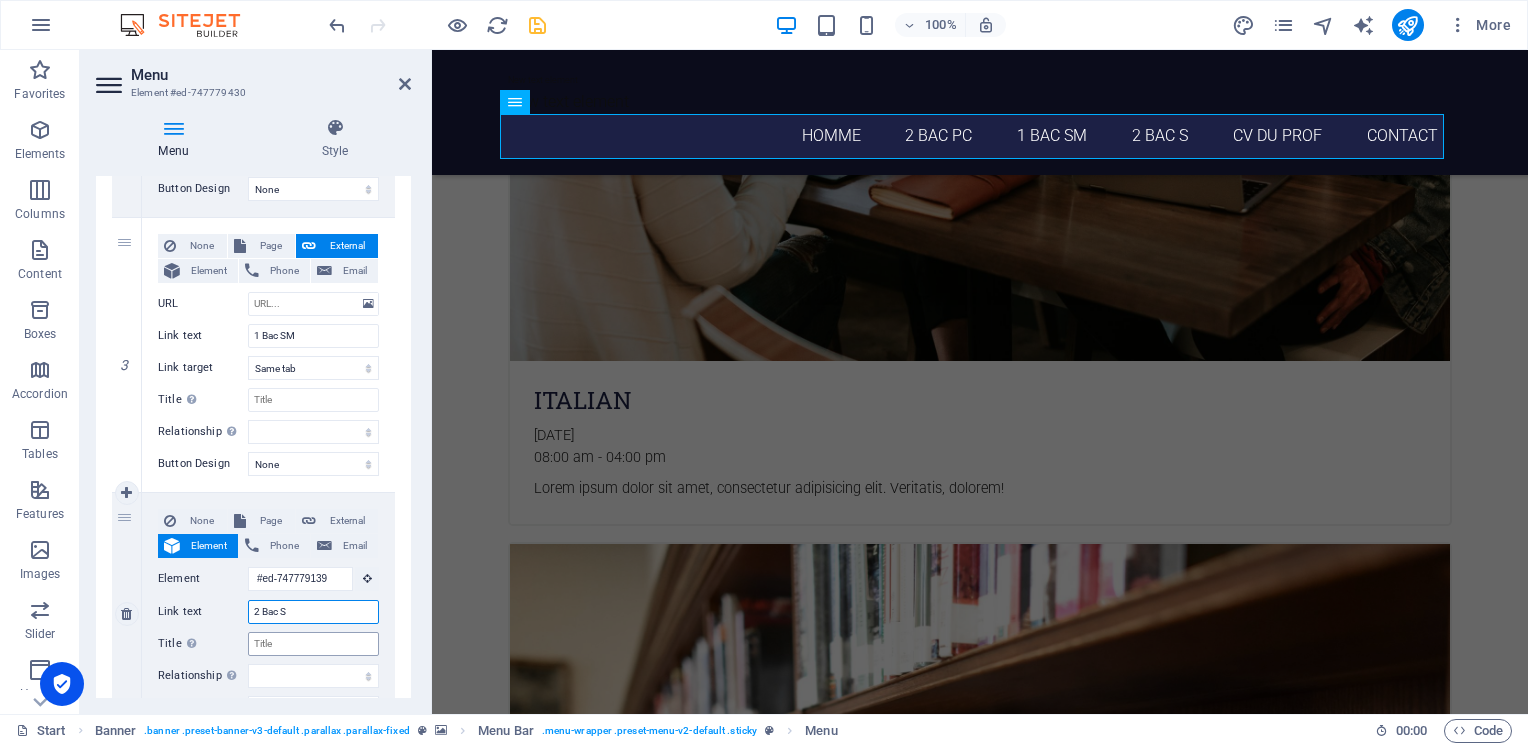 type on "2 Bac SM" 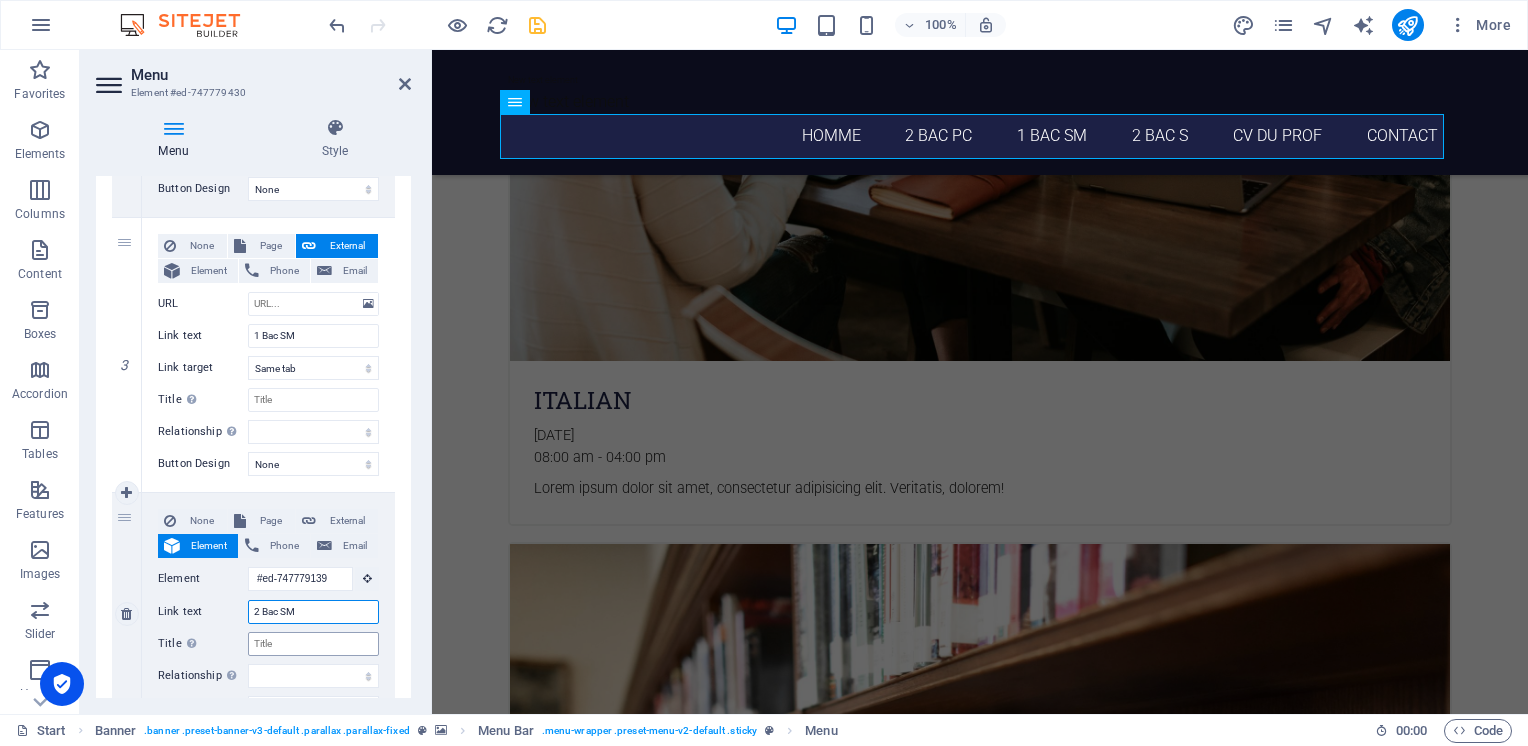 select 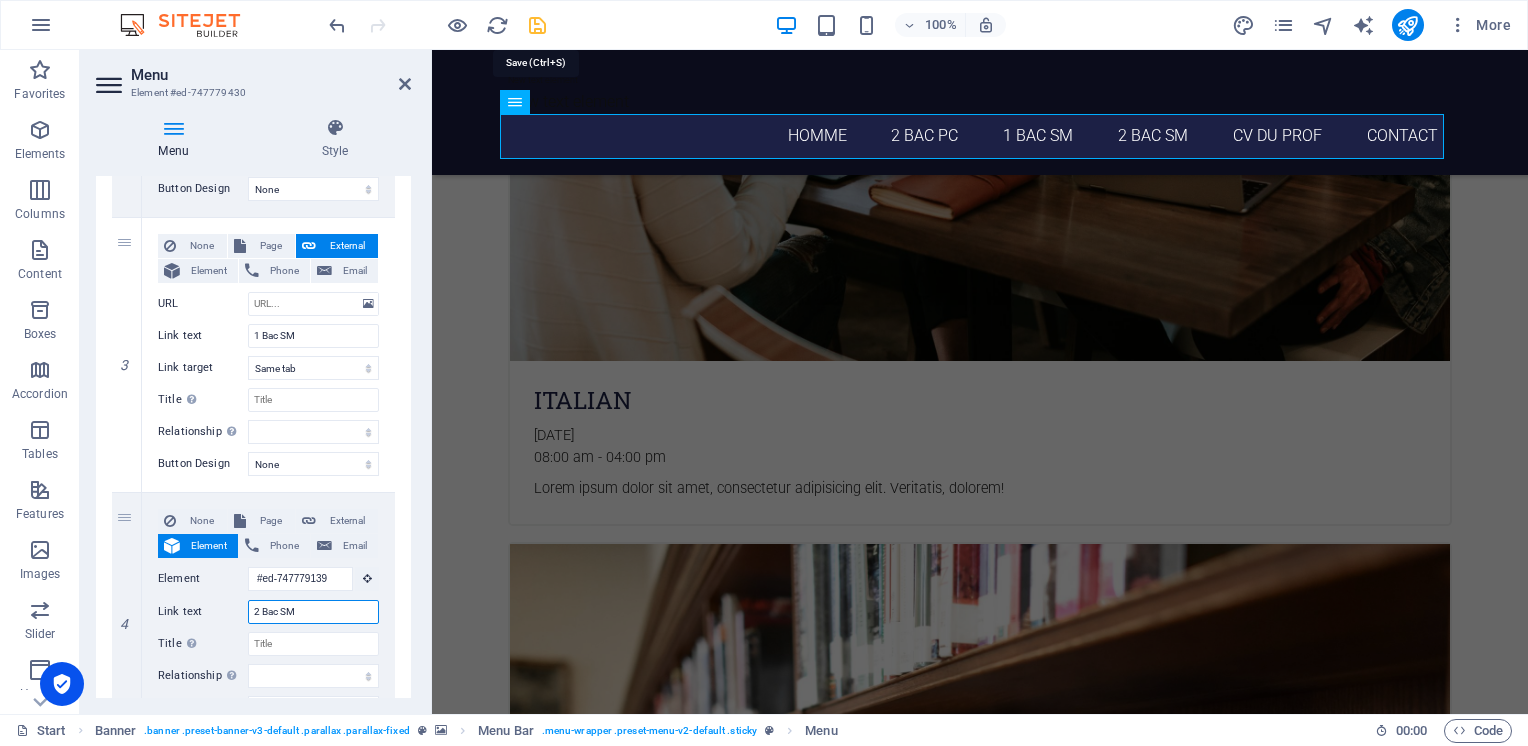 type on "2 Bac SM" 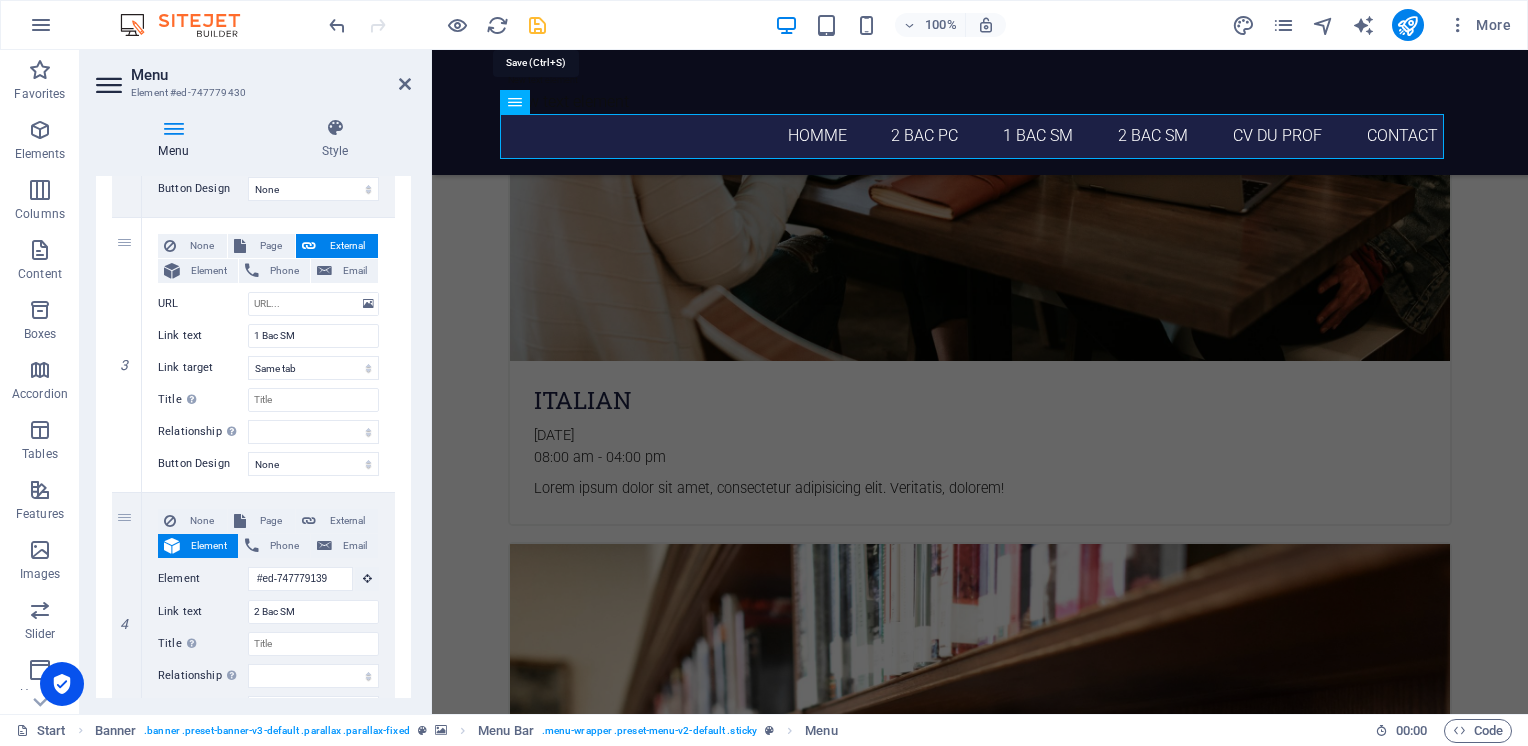click at bounding box center [537, 25] 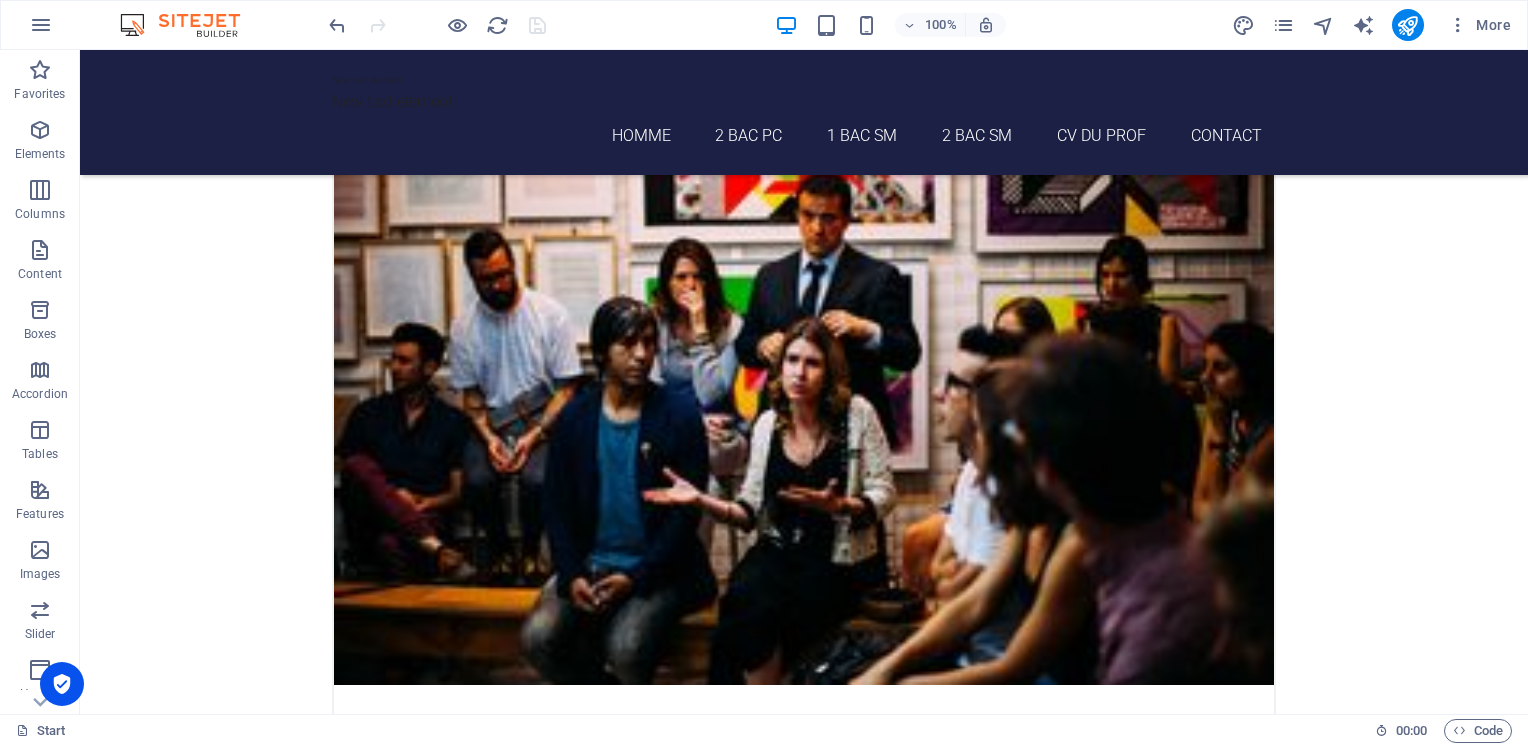 scroll, scrollTop: 3174, scrollLeft: 0, axis: vertical 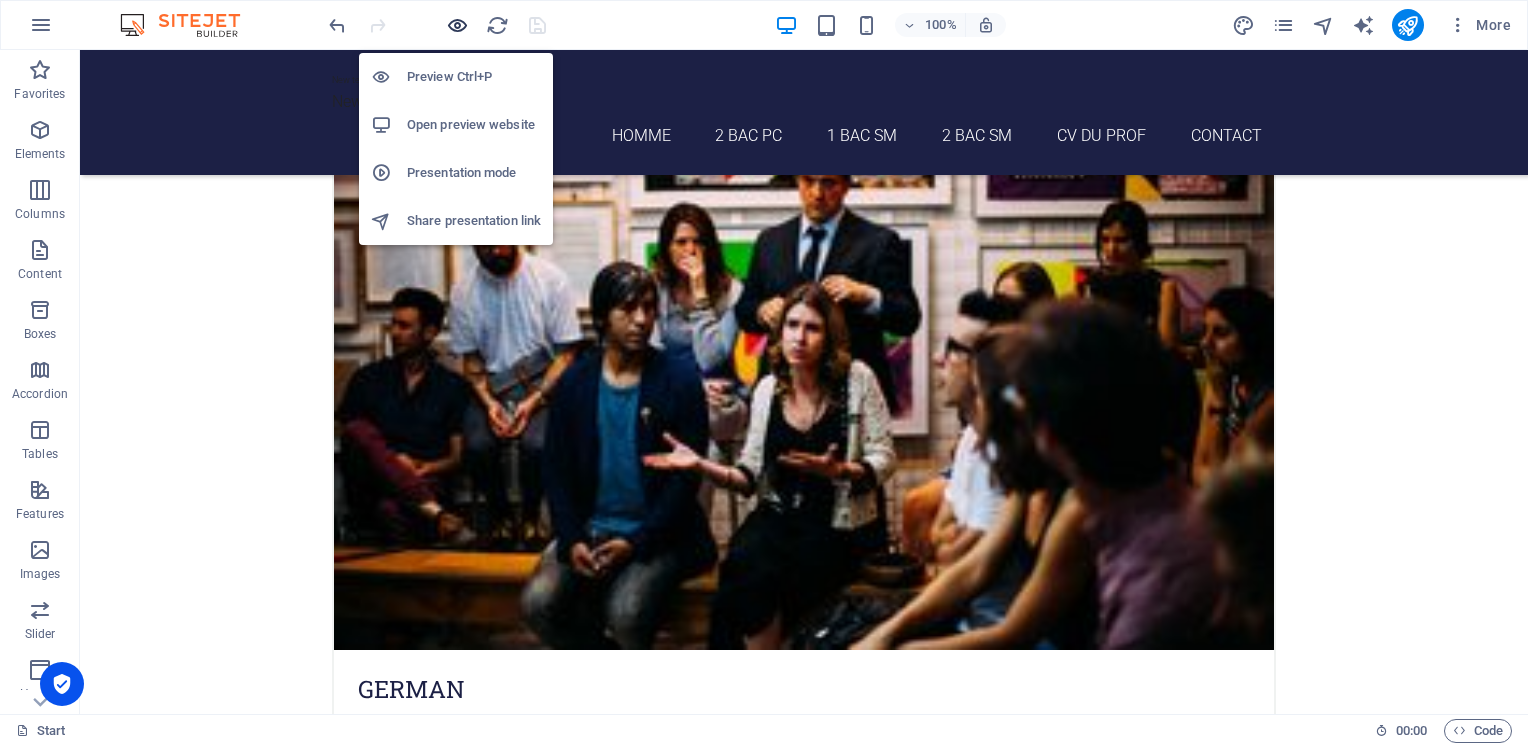 click at bounding box center (457, 25) 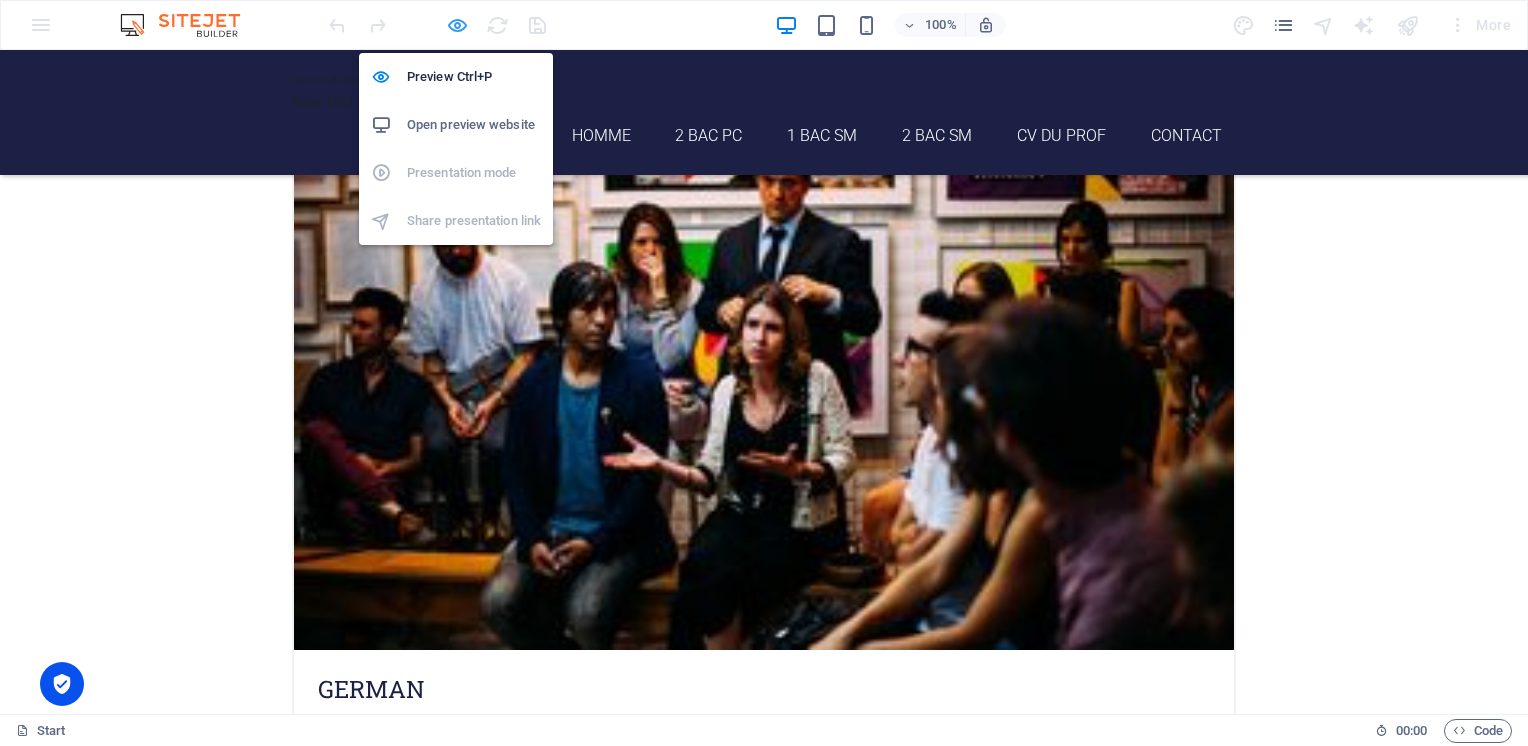 scroll, scrollTop: 2507, scrollLeft: 0, axis: vertical 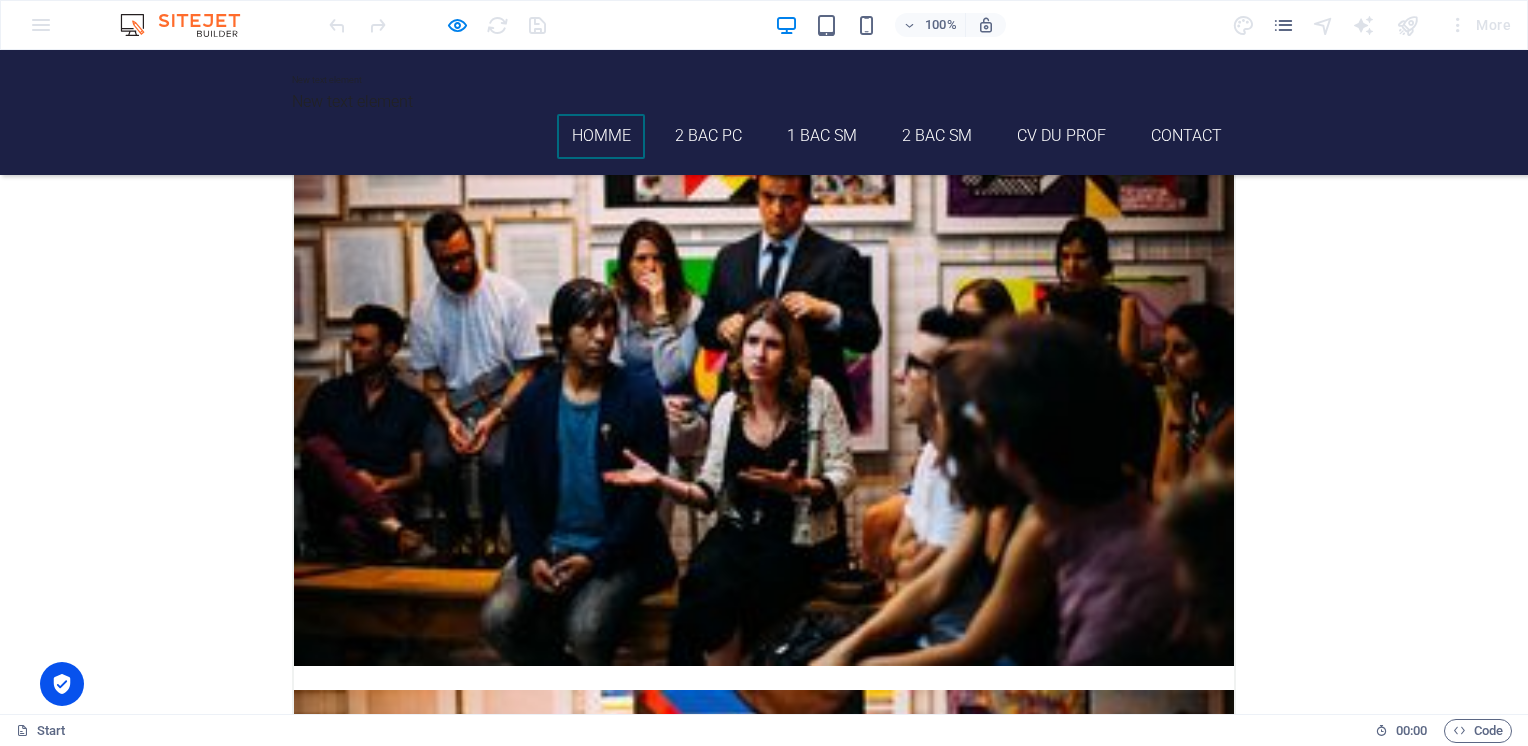 click on "homme" at bounding box center [601, 136] 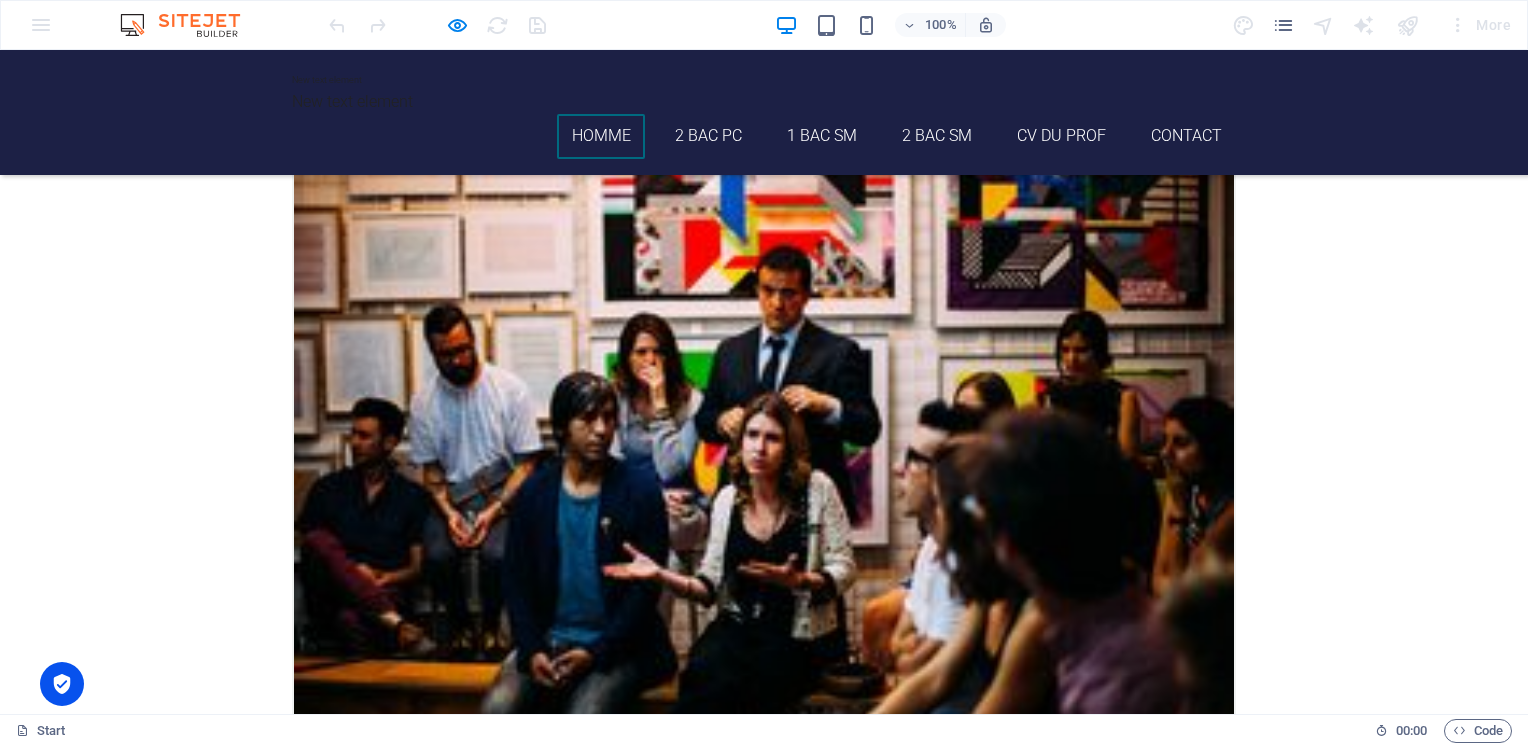 scroll, scrollTop: 3088, scrollLeft: 0, axis: vertical 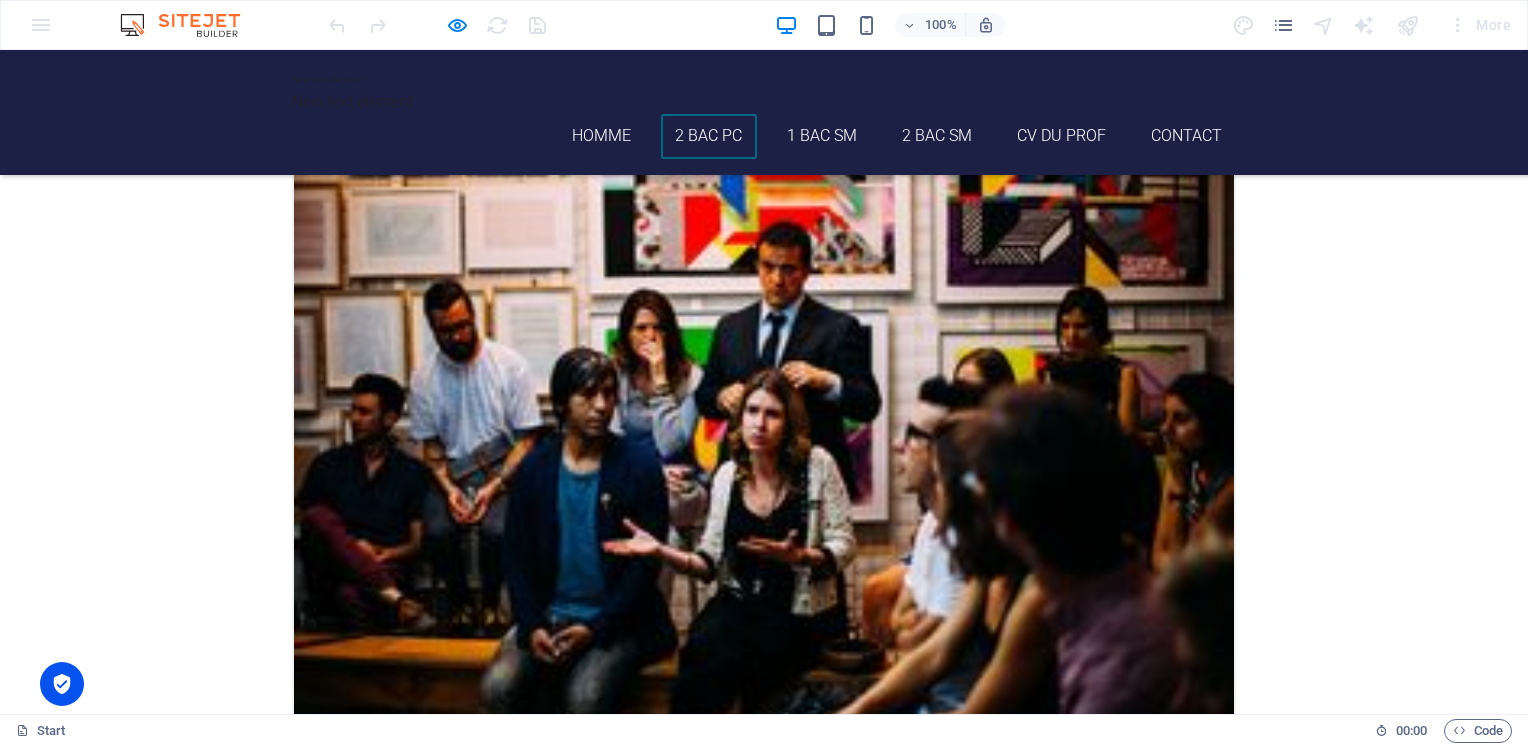 click on "2 Bac PC" at bounding box center [709, 136] 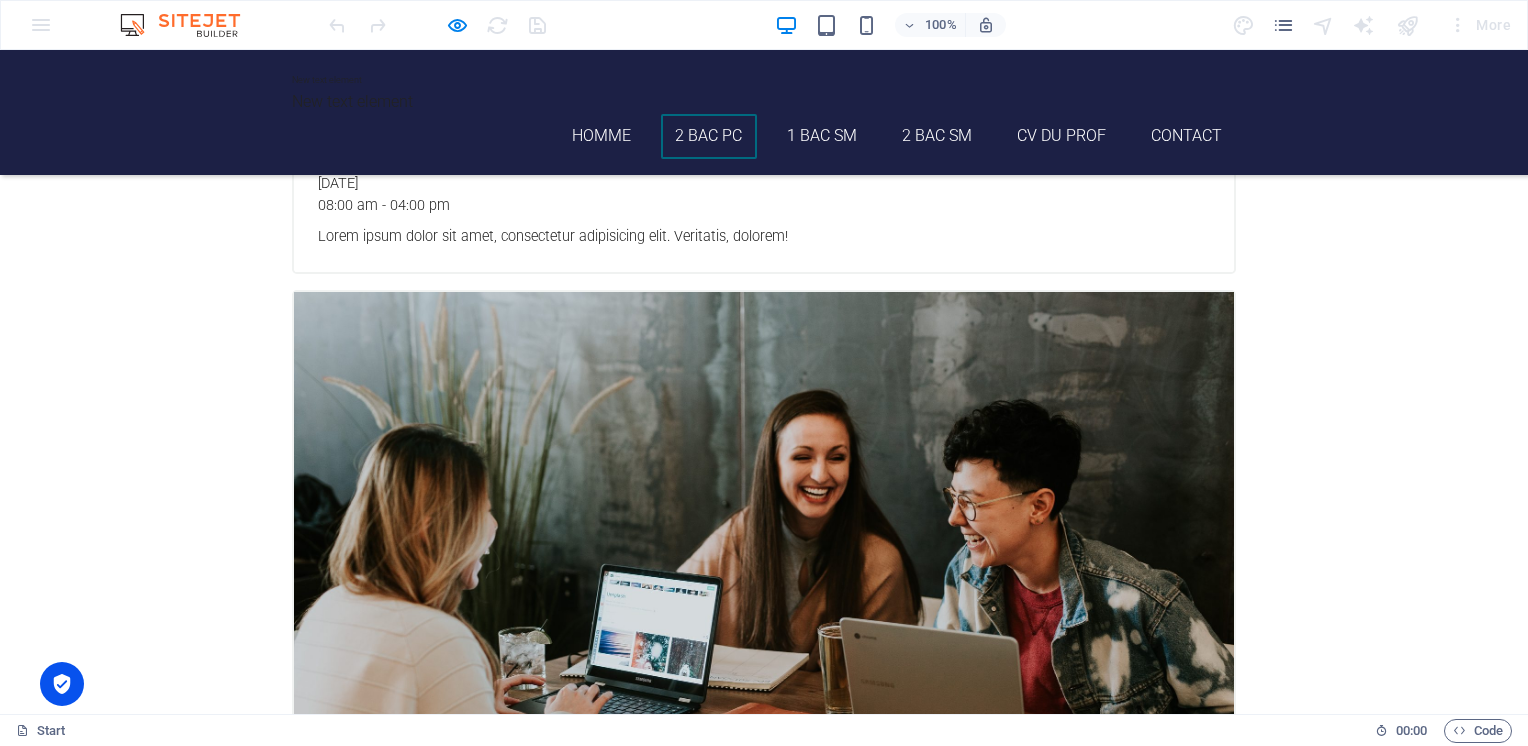 scroll, scrollTop: 3723, scrollLeft: 0, axis: vertical 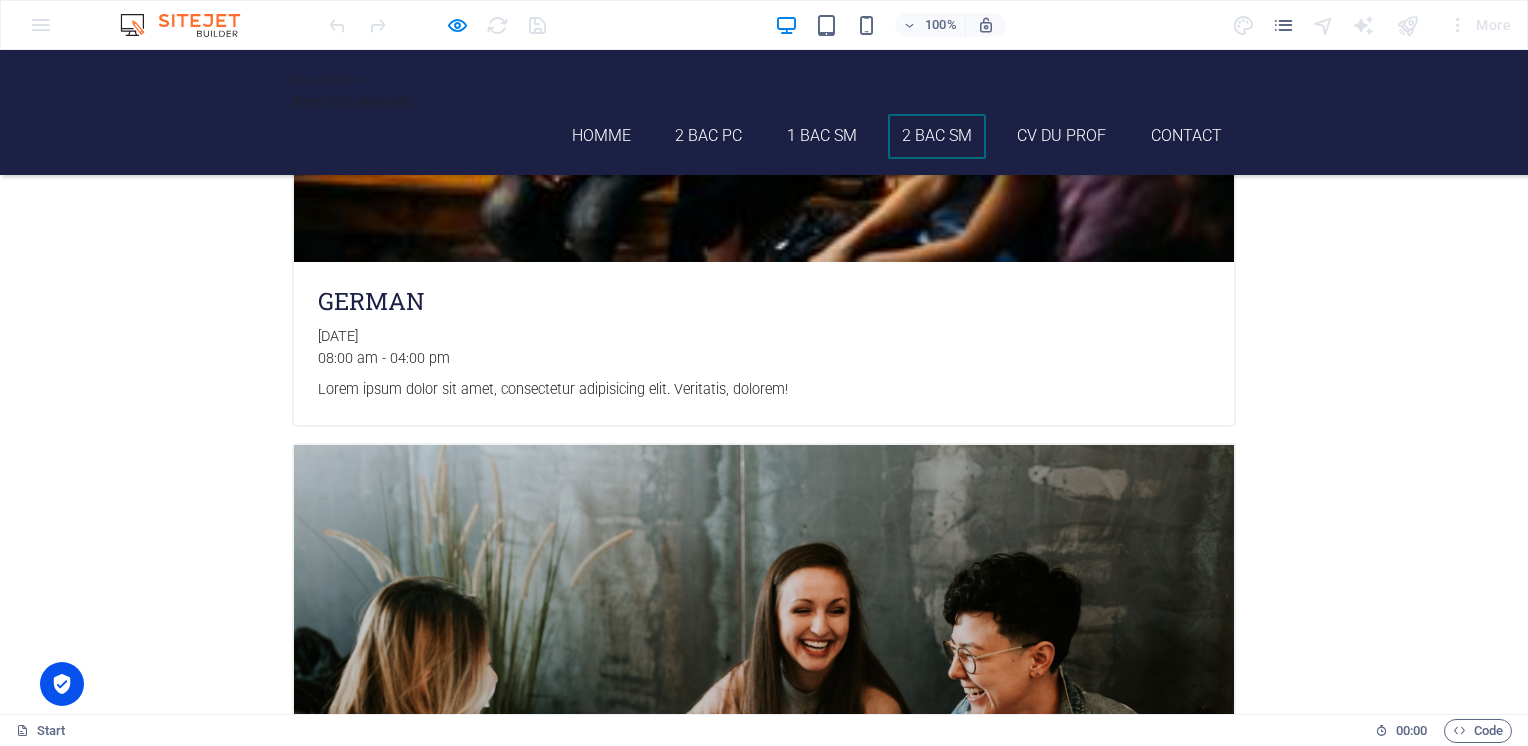 click on "2 Bac SM" at bounding box center (937, 136) 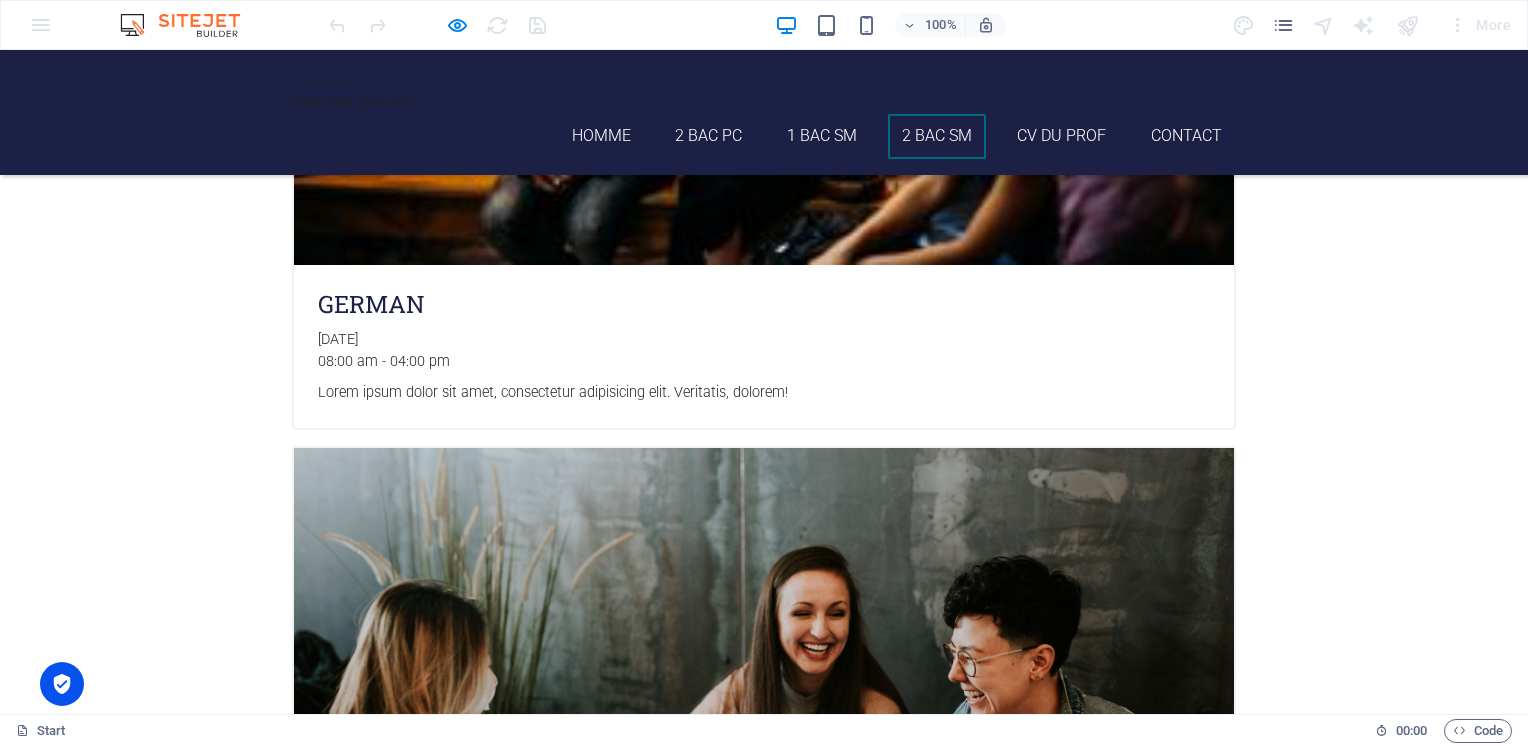 scroll, scrollTop: 3556, scrollLeft: 0, axis: vertical 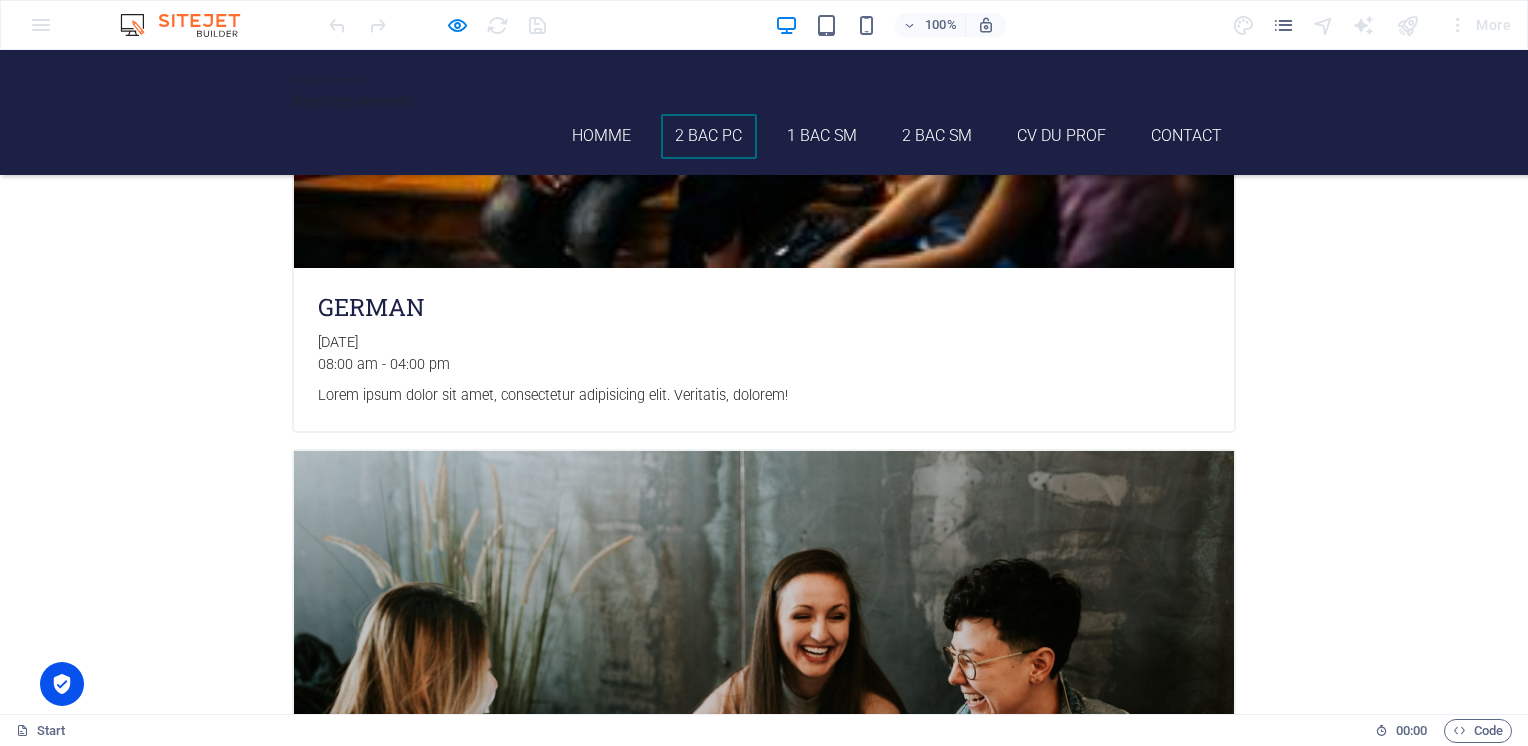 click on "2 Bac PC" at bounding box center (709, 136) 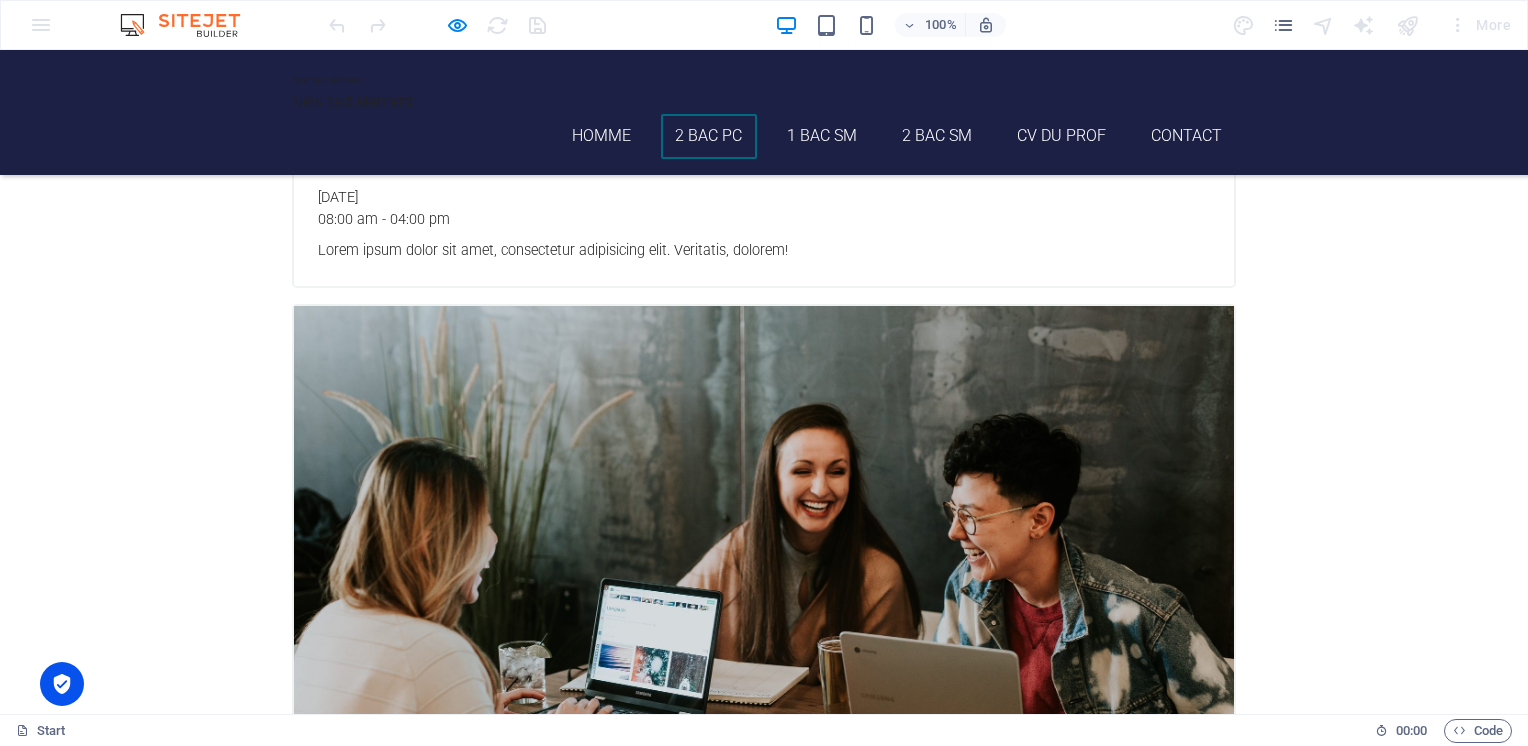 scroll, scrollTop: 3723, scrollLeft: 0, axis: vertical 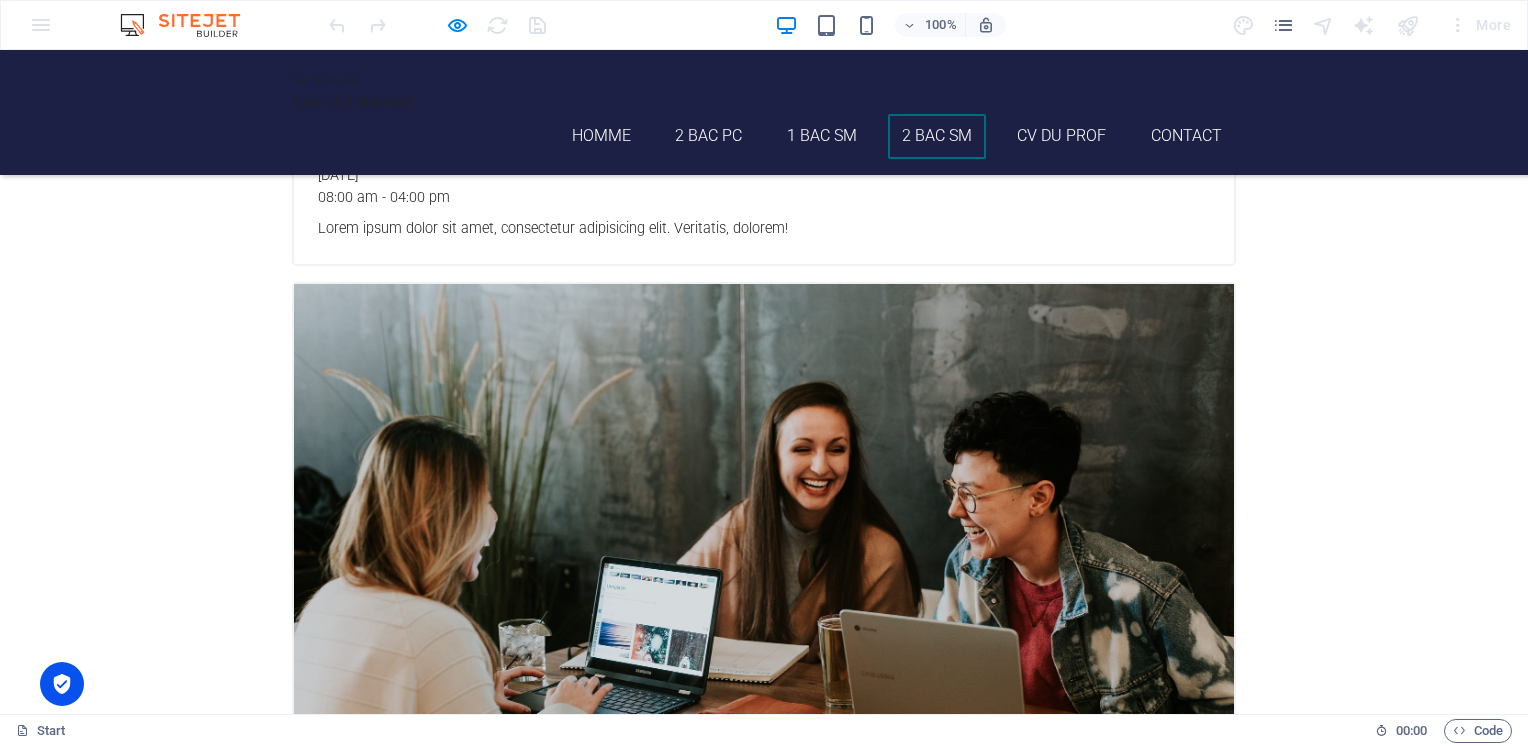 click on "2 Bac SM" at bounding box center [937, 136] 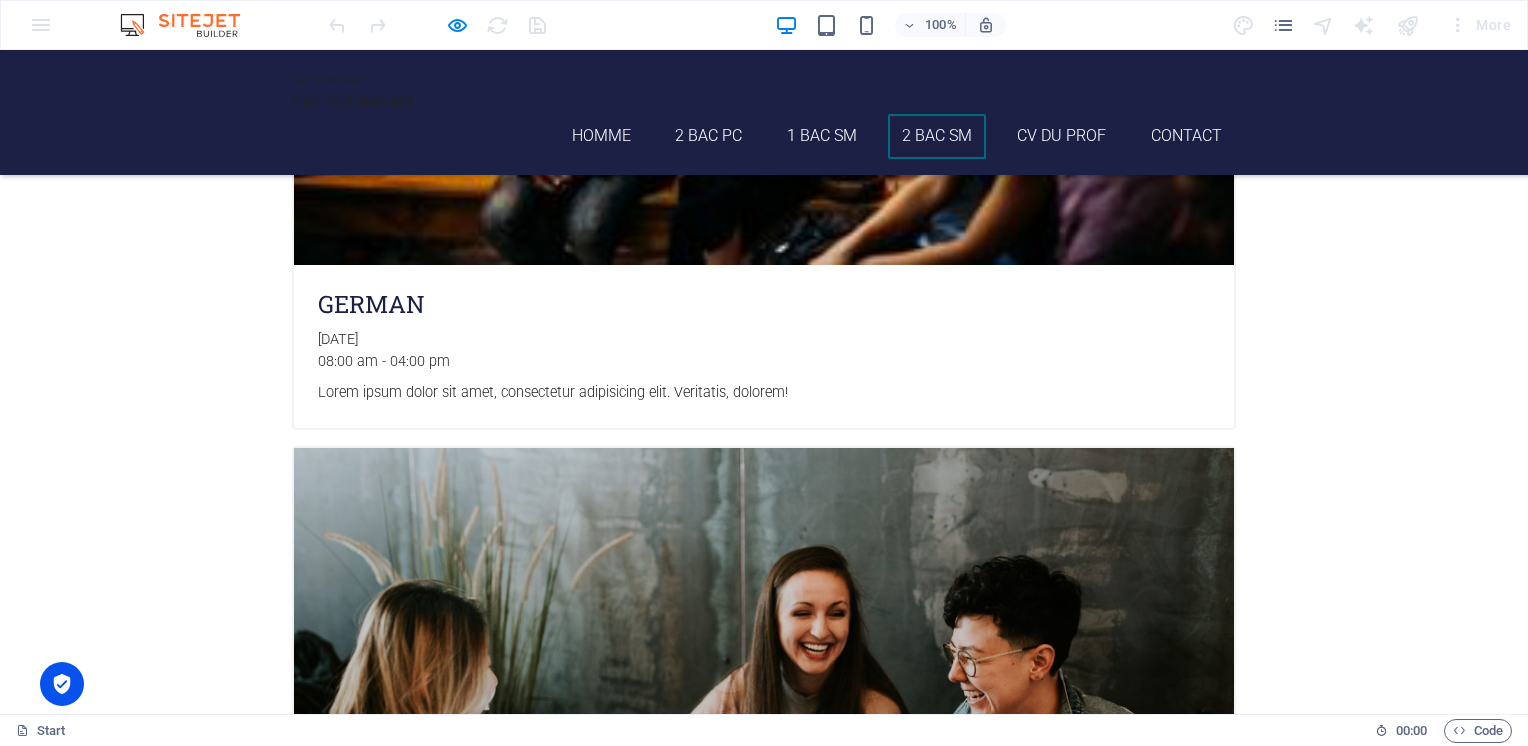 scroll, scrollTop: 3556, scrollLeft: 0, axis: vertical 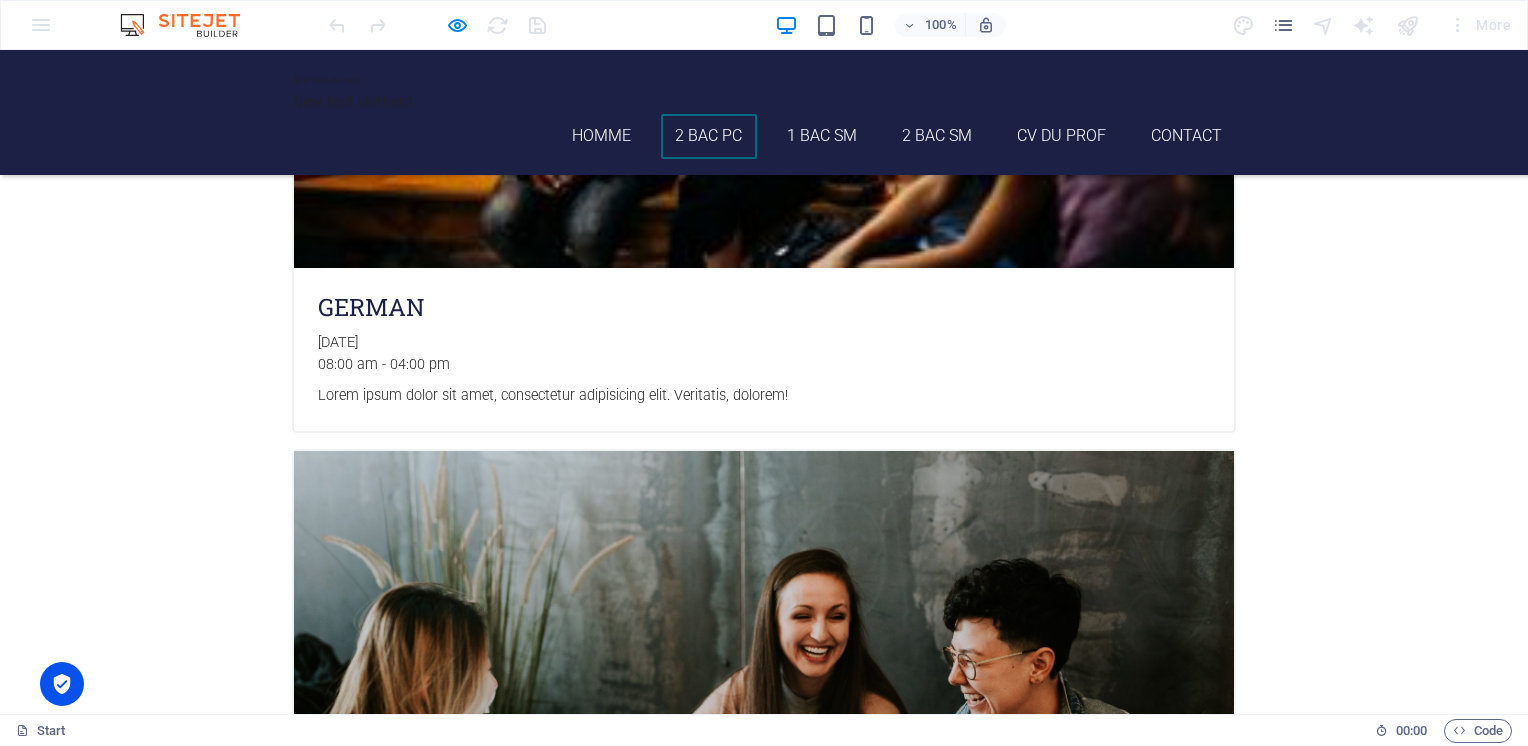 click on "2 Bac PC" at bounding box center [709, 136] 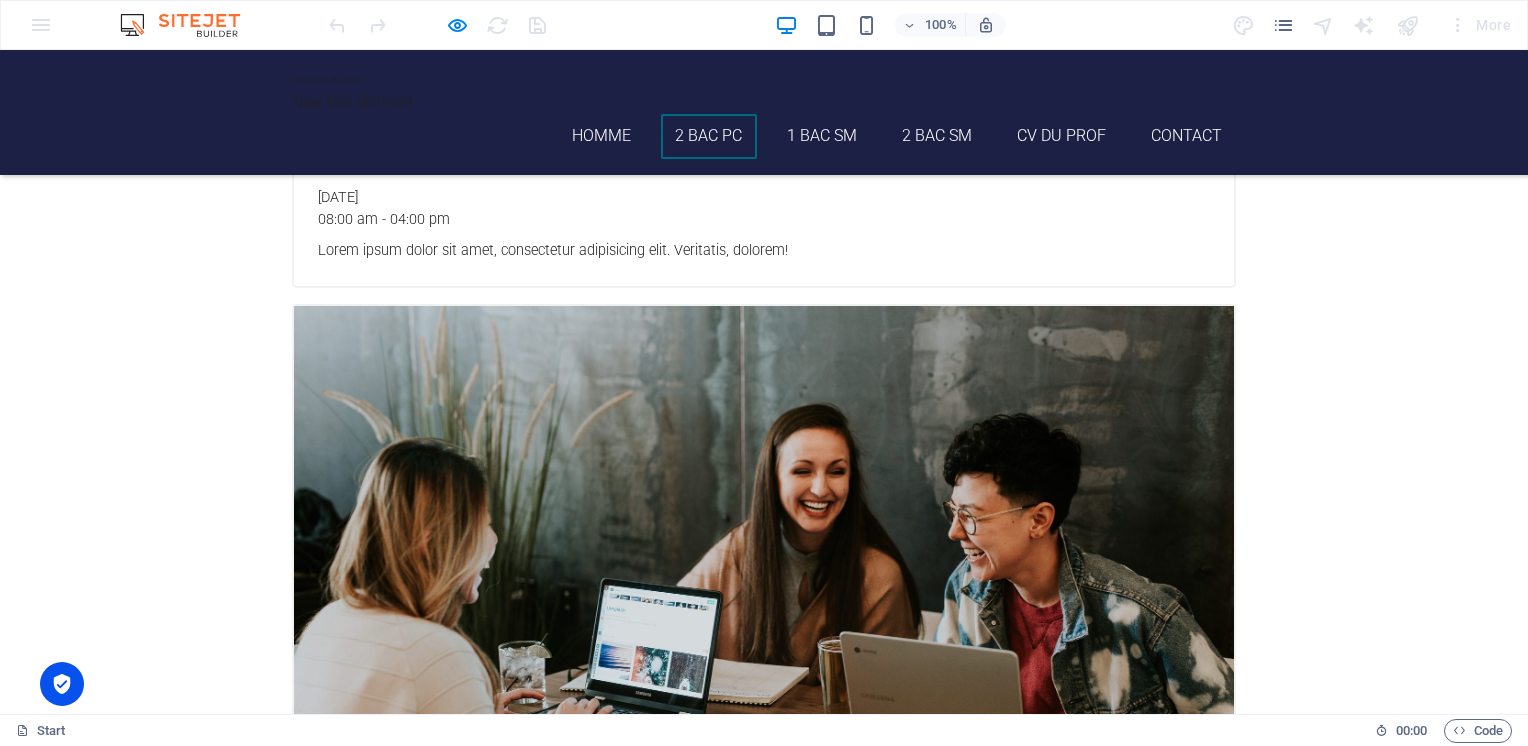 scroll, scrollTop: 3723, scrollLeft: 0, axis: vertical 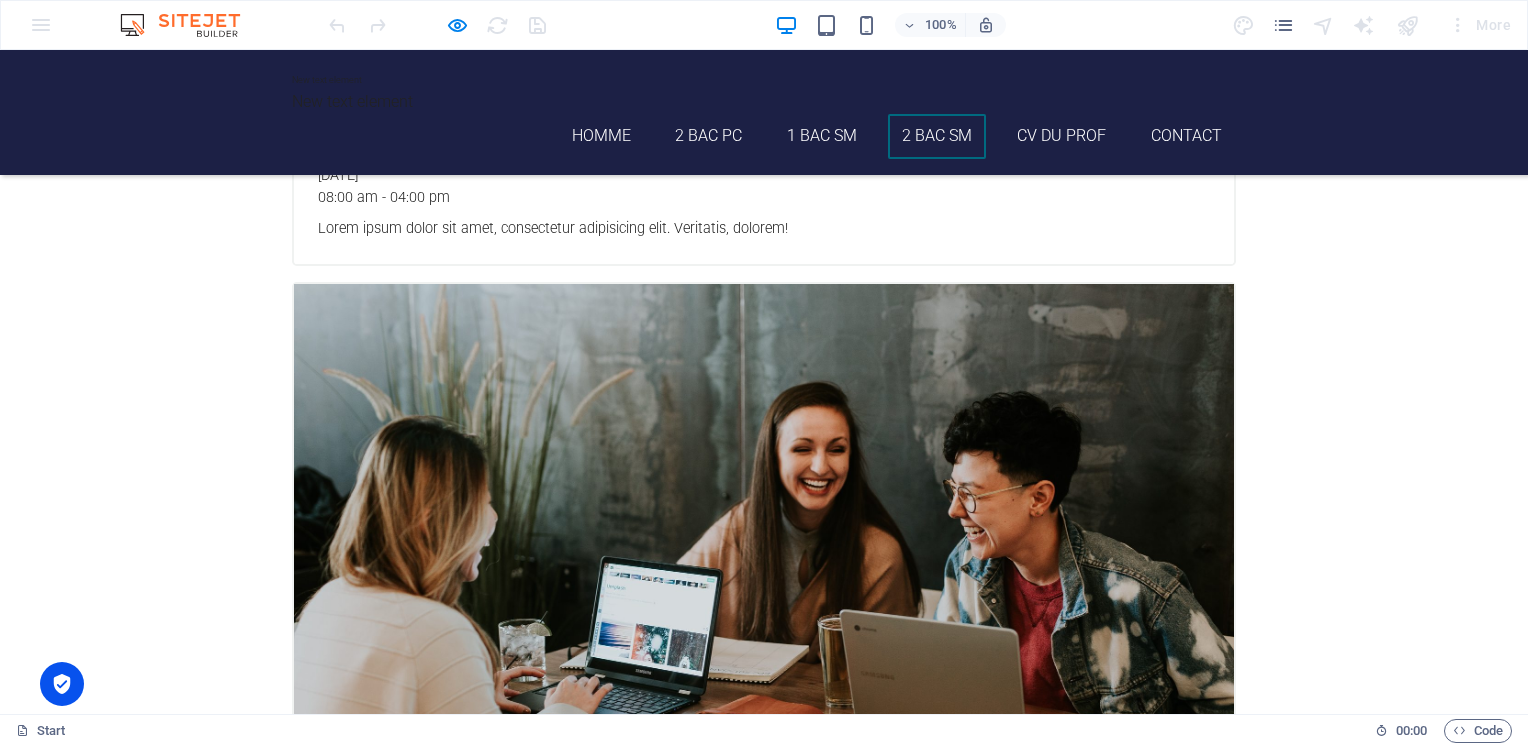 click on "2 Bac SM" at bounding box center [937, 136] 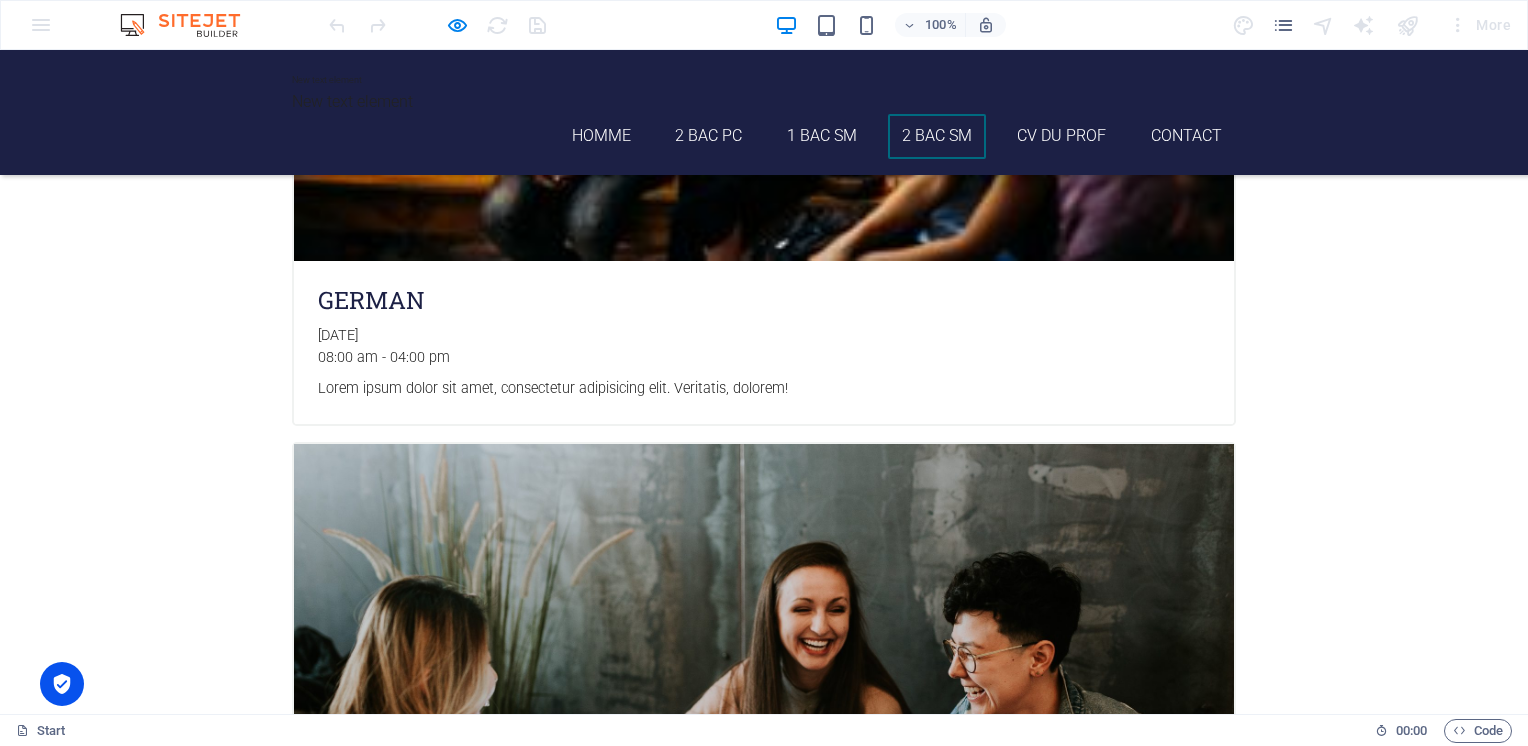 scroll, scrollTop: 3556, scrollLeft: 0, axis: vertical 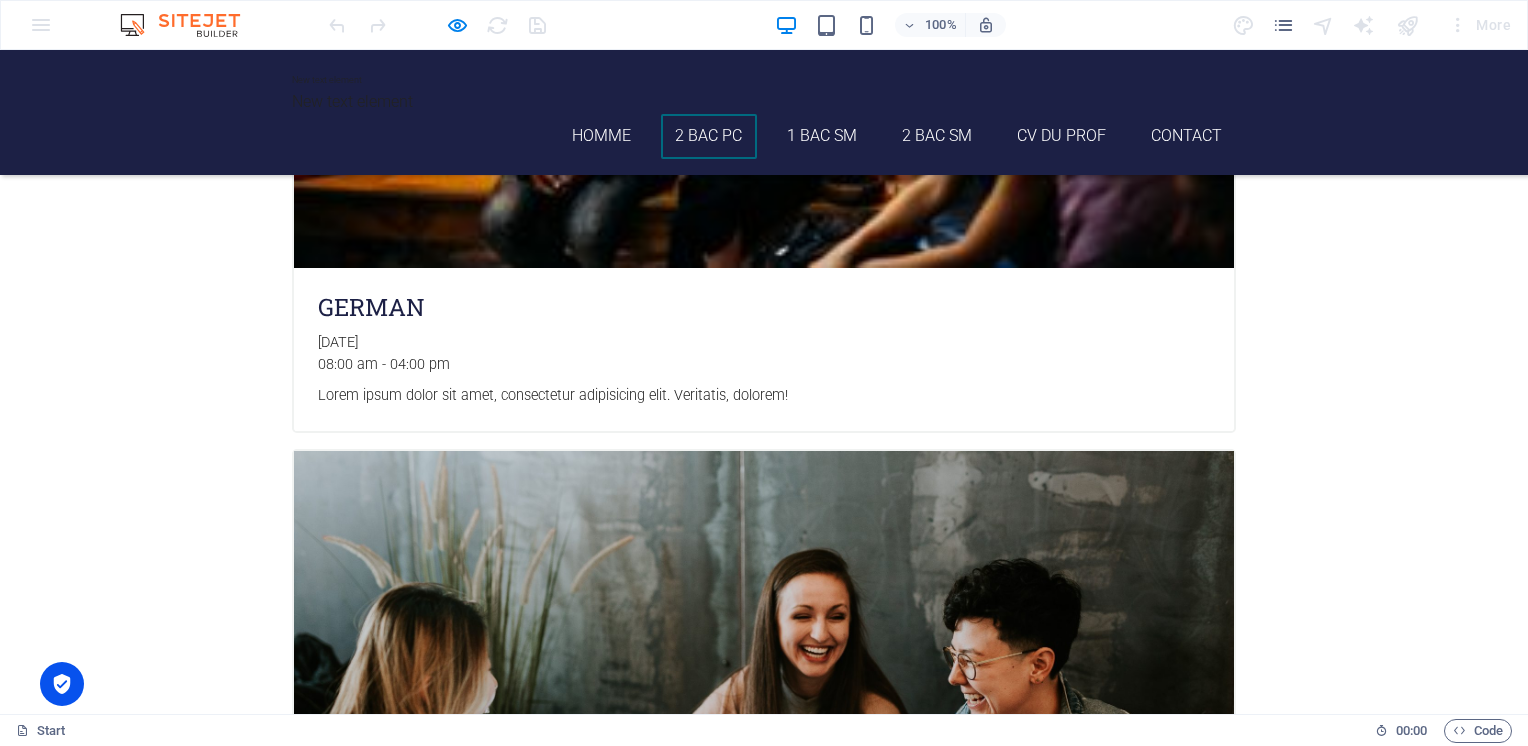 click on "2 Bac PC" at bounding box center (709, 136) 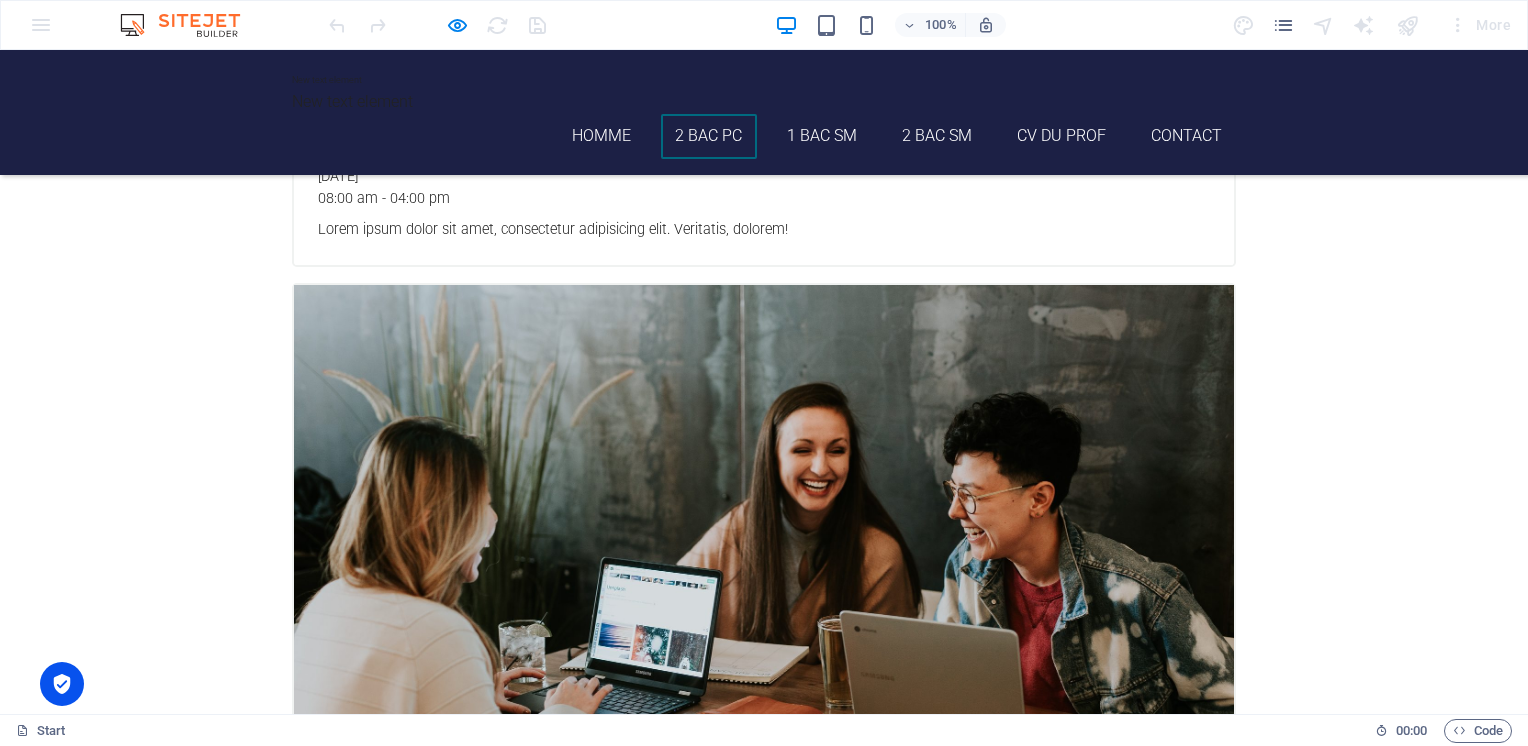scroll, scrollTop: 3723, scrollLeft: 0, axis: vertical 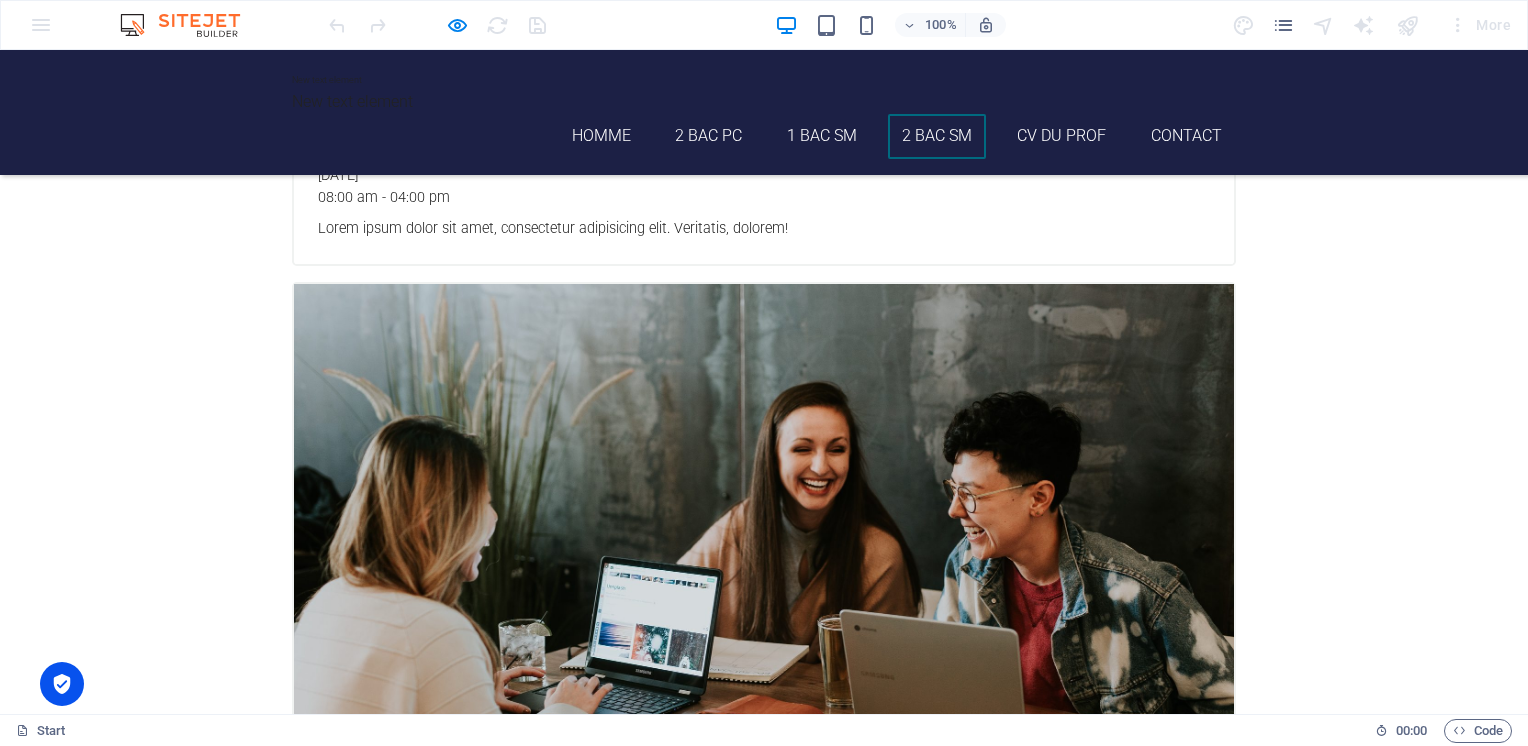 click on "2 Bac SM" at bounding box center (937, 136) 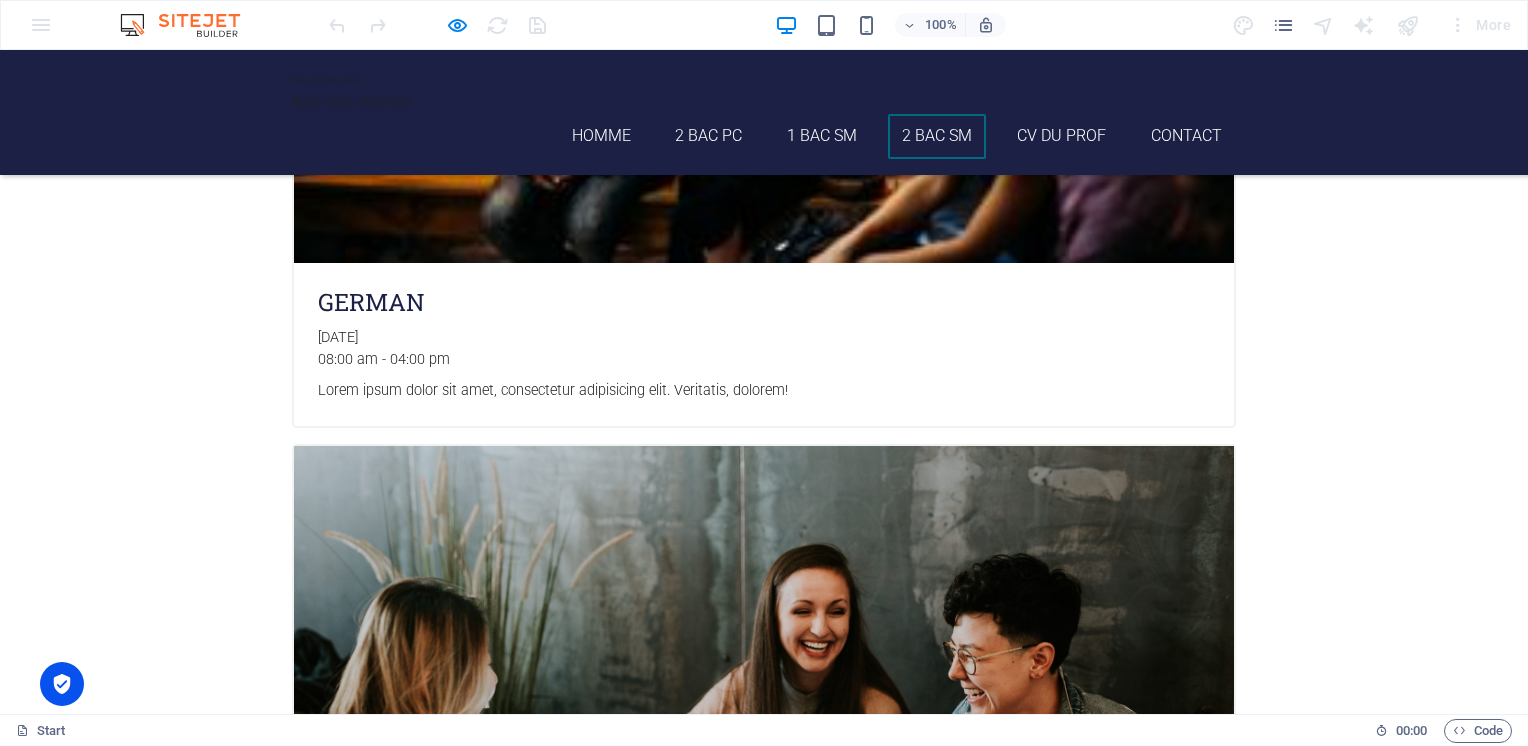 scroll, scrollTop: 3556, scrollLeft: 0, axis: vertical 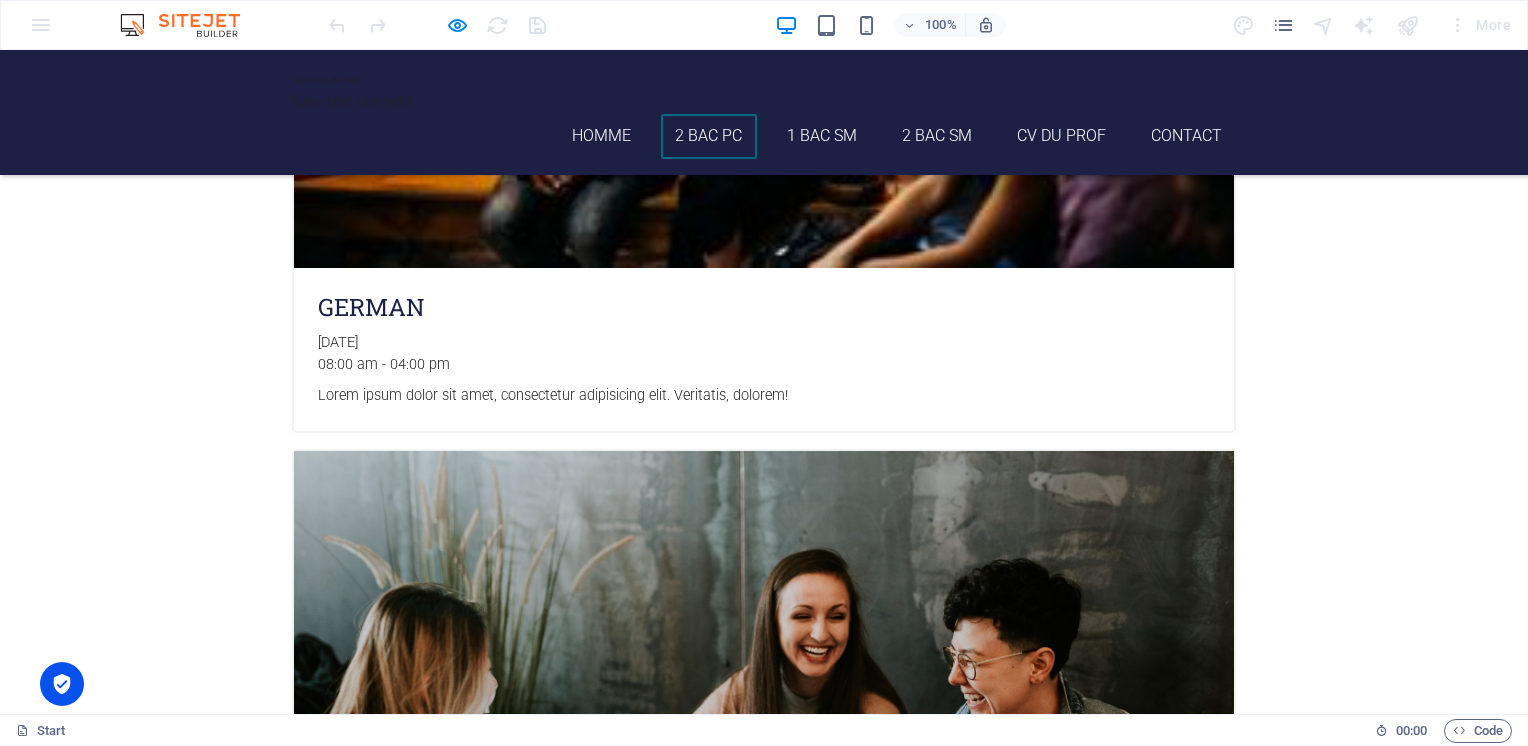 click on "2 Bac PC" at bounding box center (709, 136) 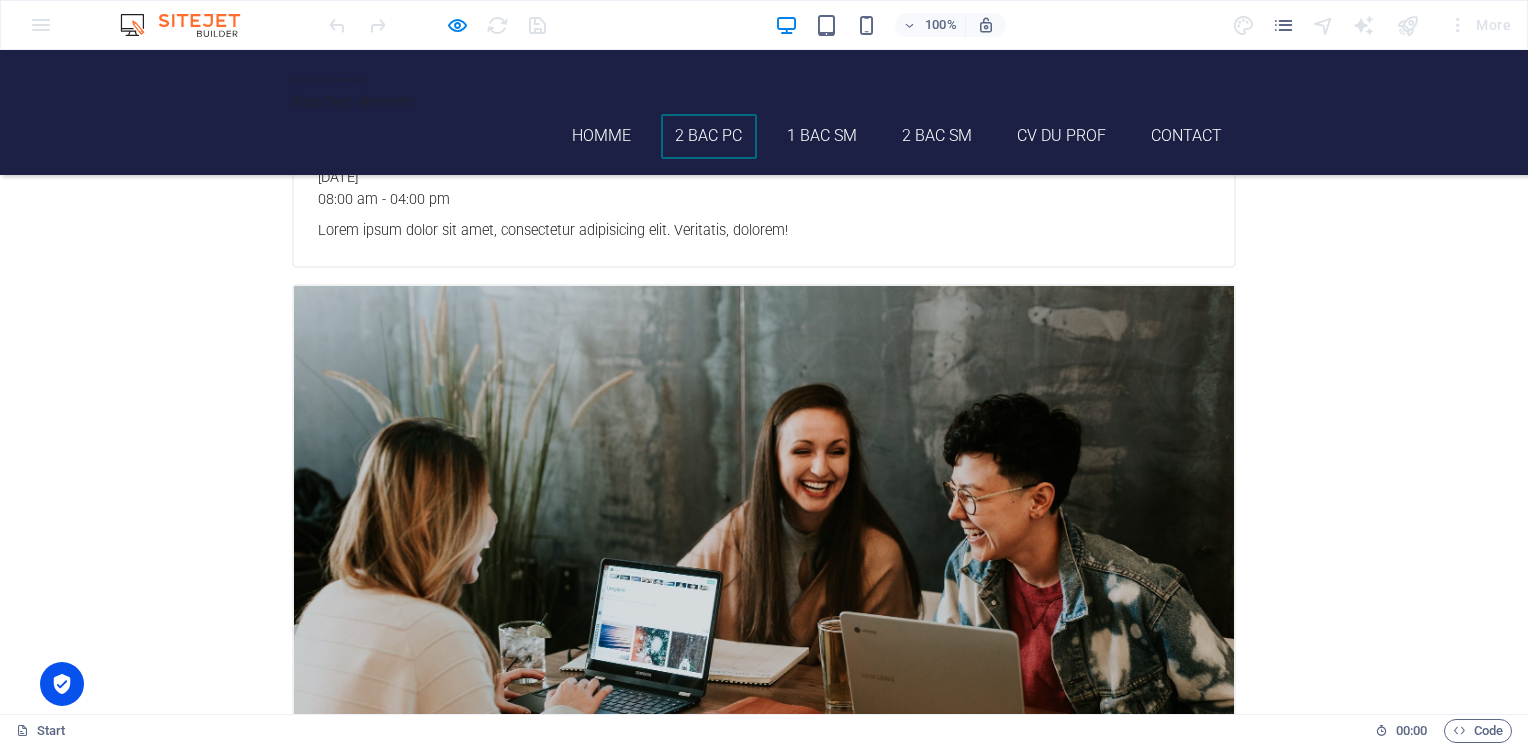 scroll, scrollTop: 3723, scrollLeft: 0, axis: vertical 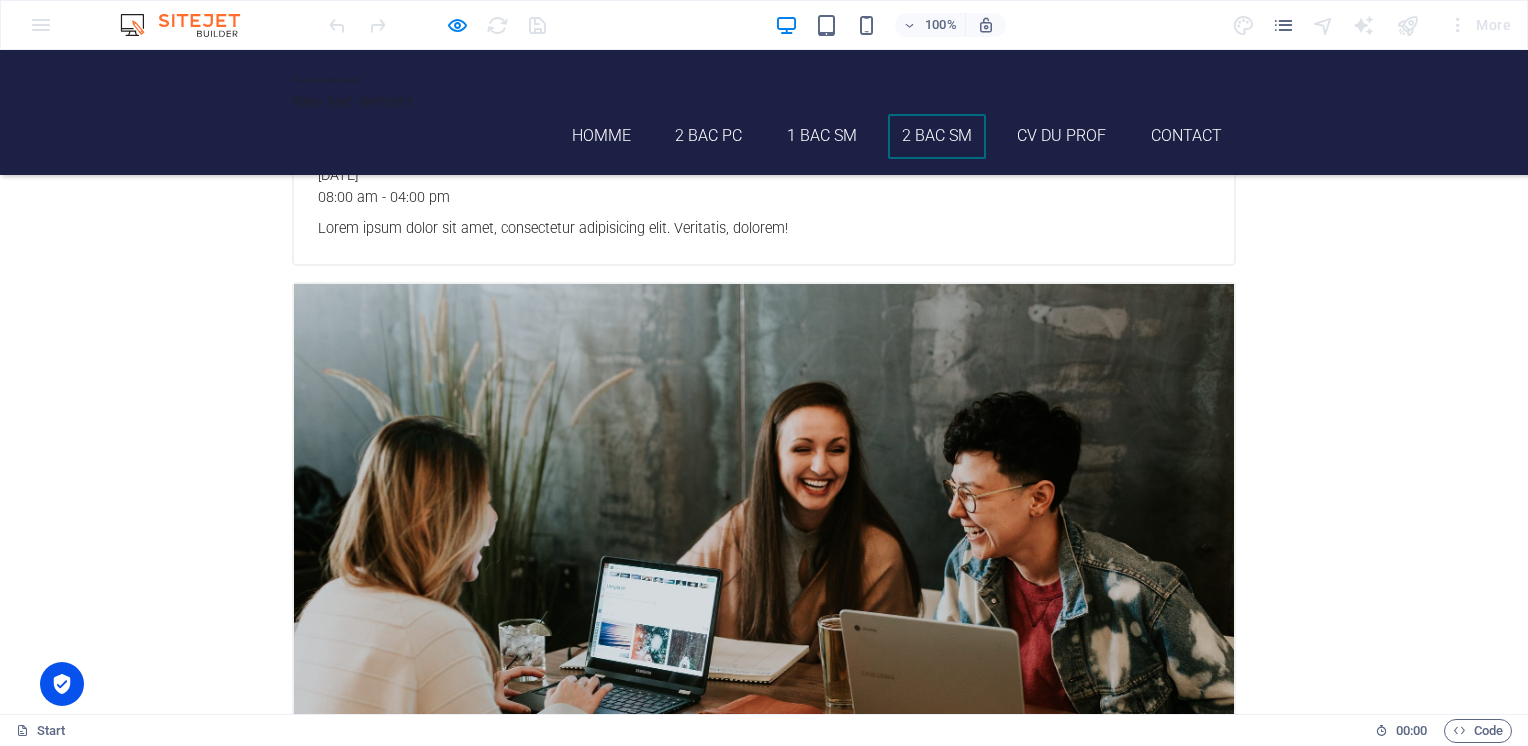 click on "2 Bac SM" at bounding box center (937, 136) 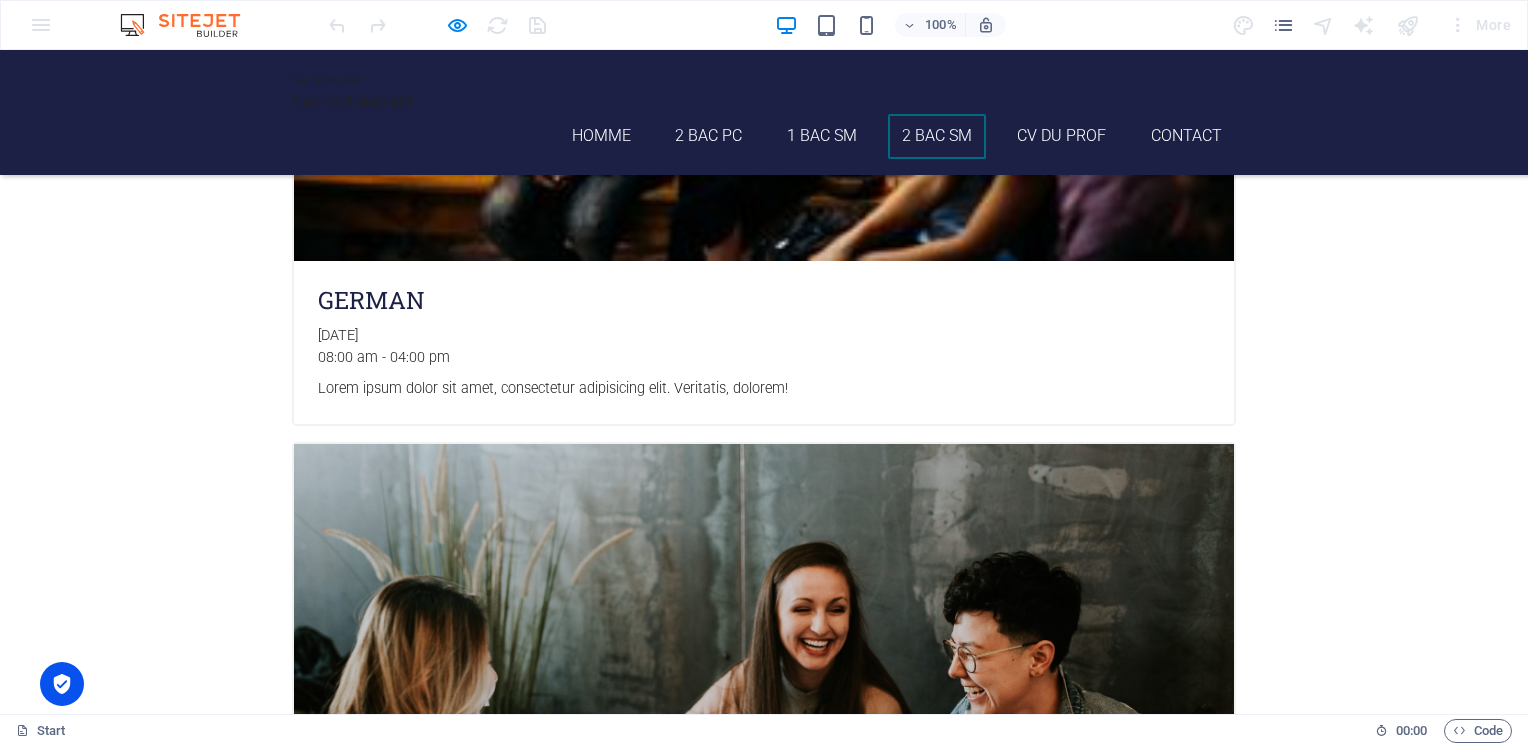 scroll, scrollTop: 3556, scrollLeft: 0, axis: vertical 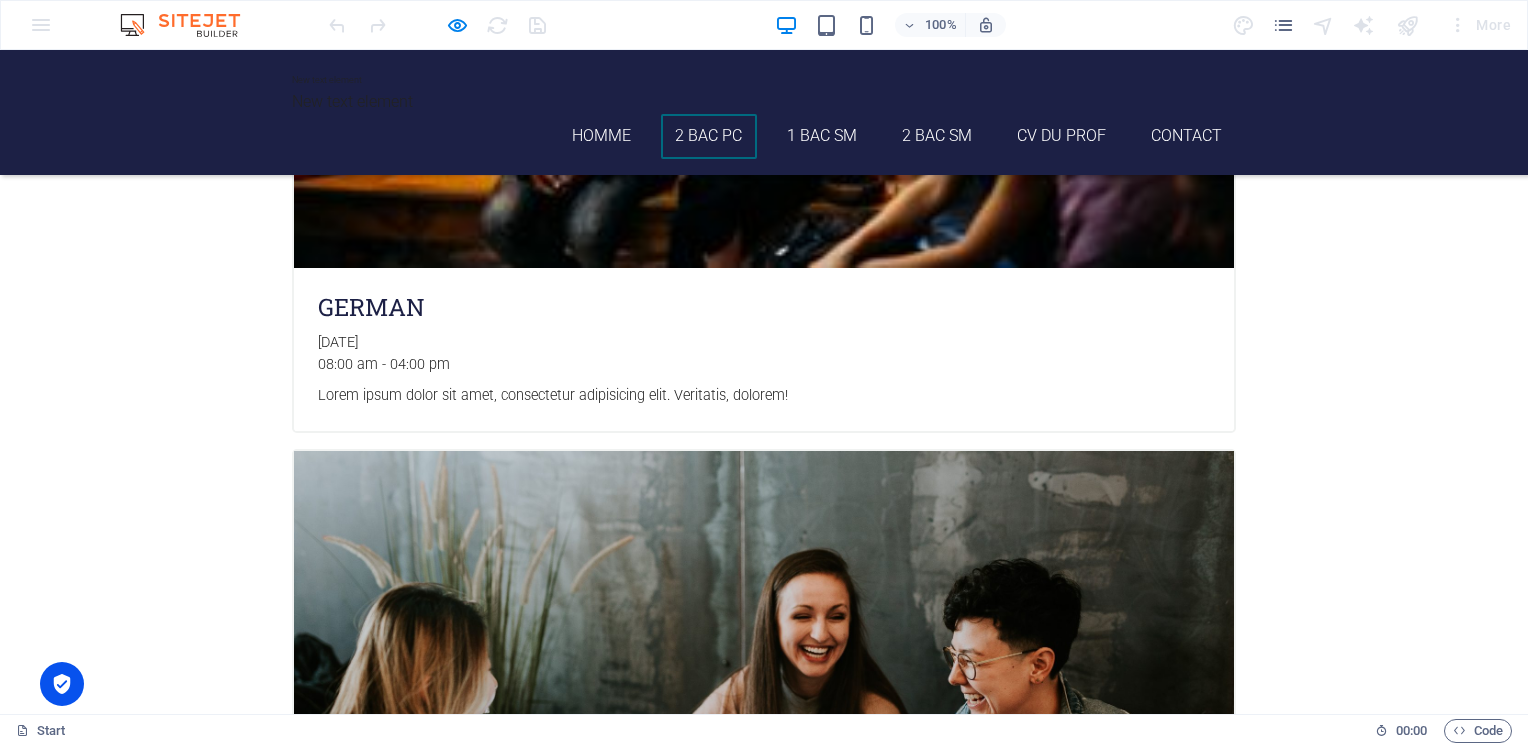 click on "2 Bac PC" at bounding box center [709, 136] 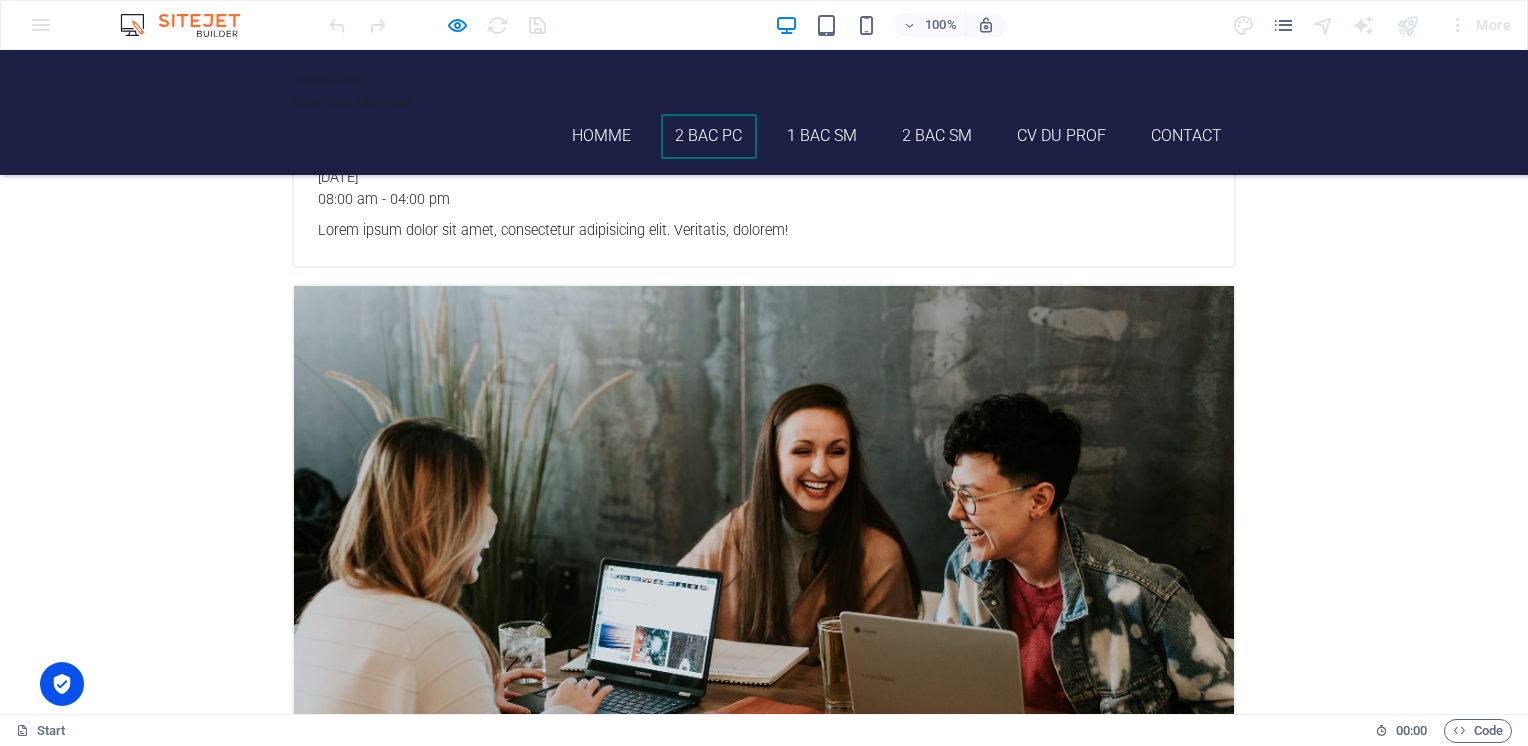 scroll, scrollTop: 3723, scrollLeft: 0, axis: vertical 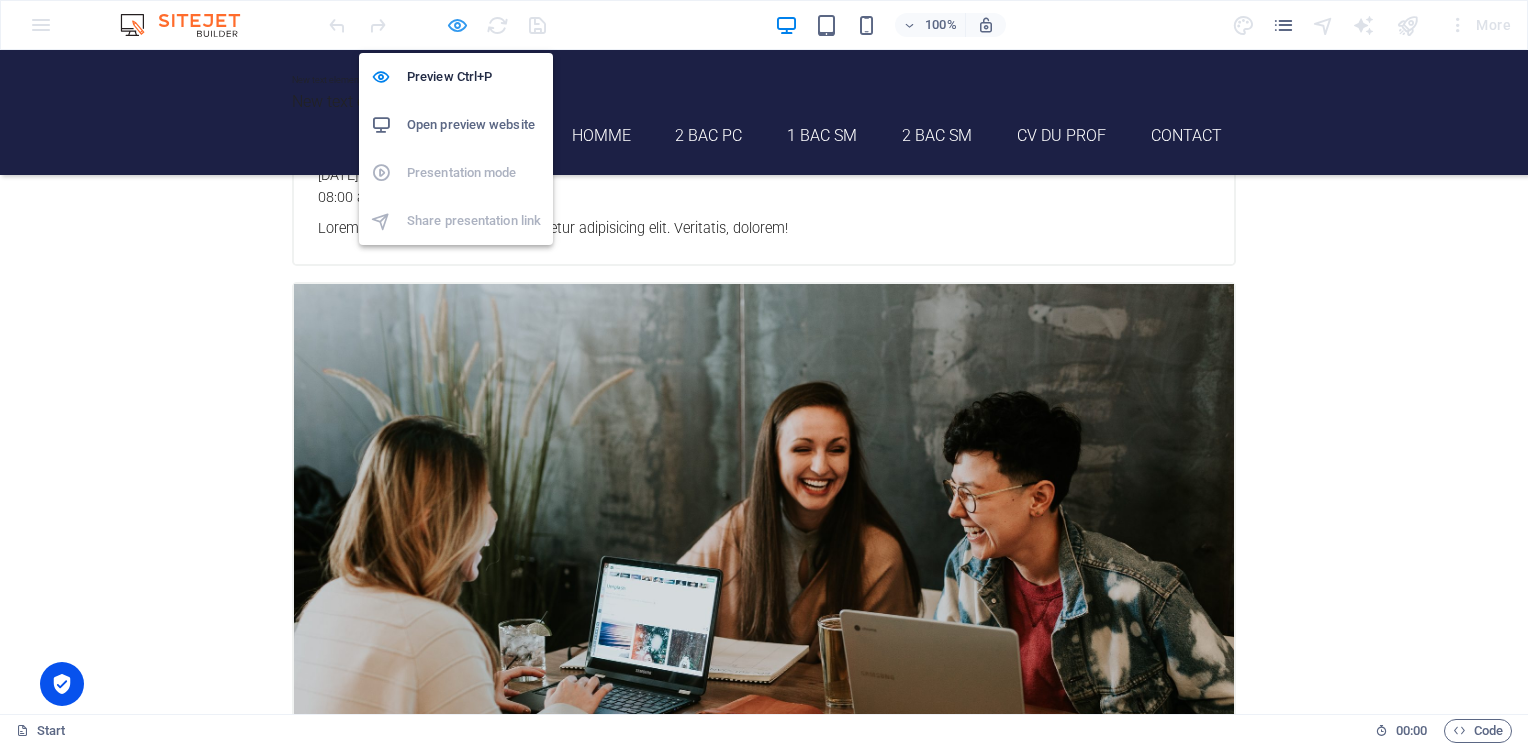 click at bounding box center [457, 25] 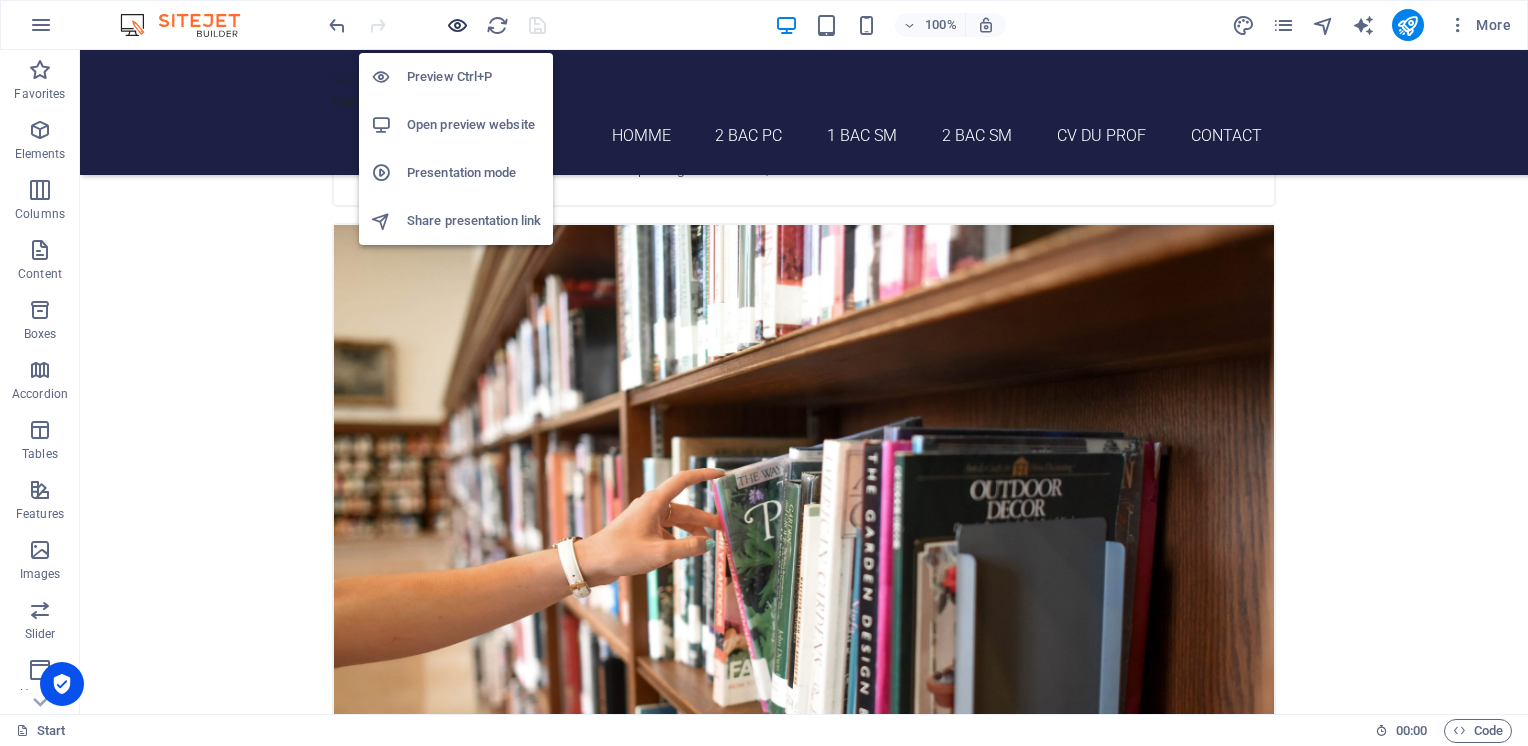click at bounding box center (457, 25) 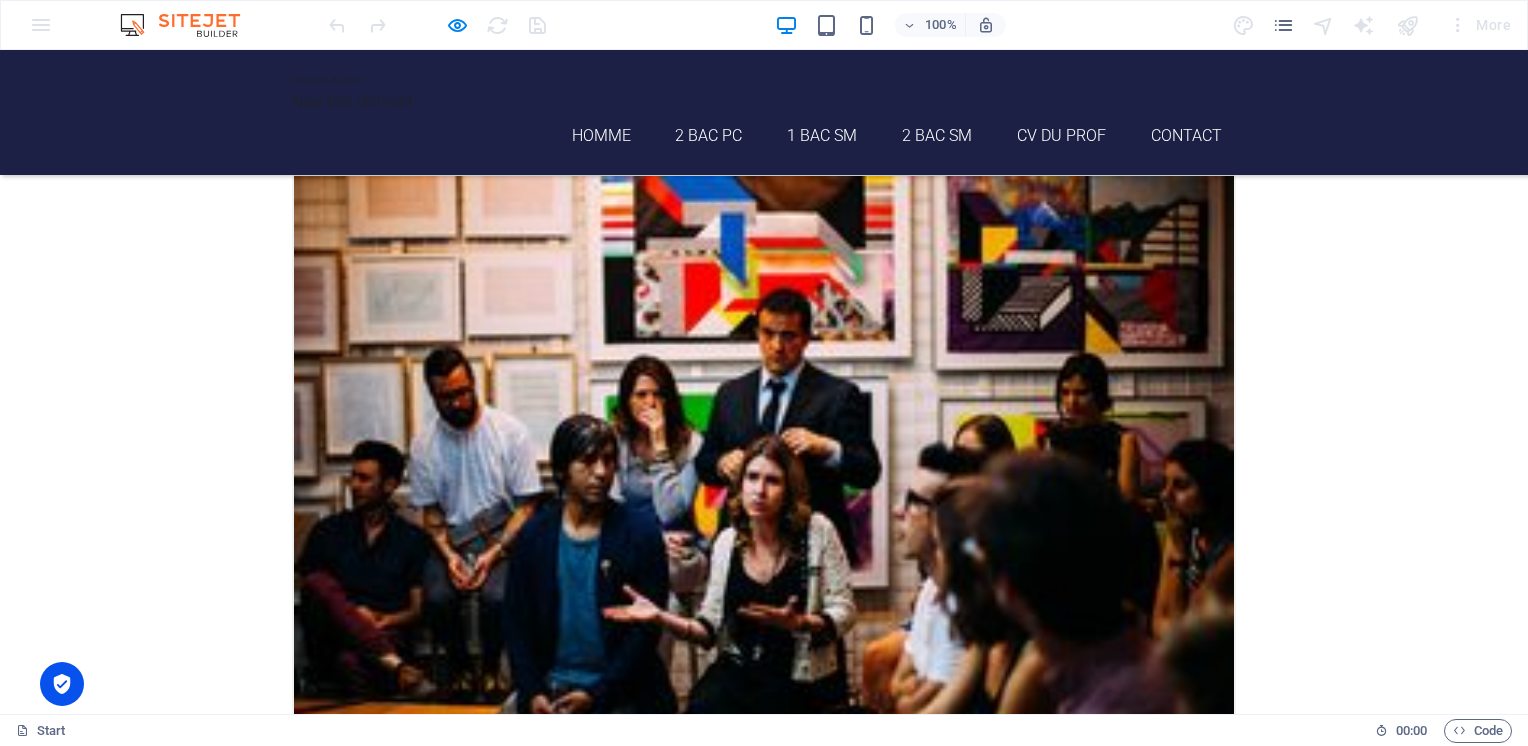 scroll, scrollTop: 2515, scrollLeft: 0, axis: vertical 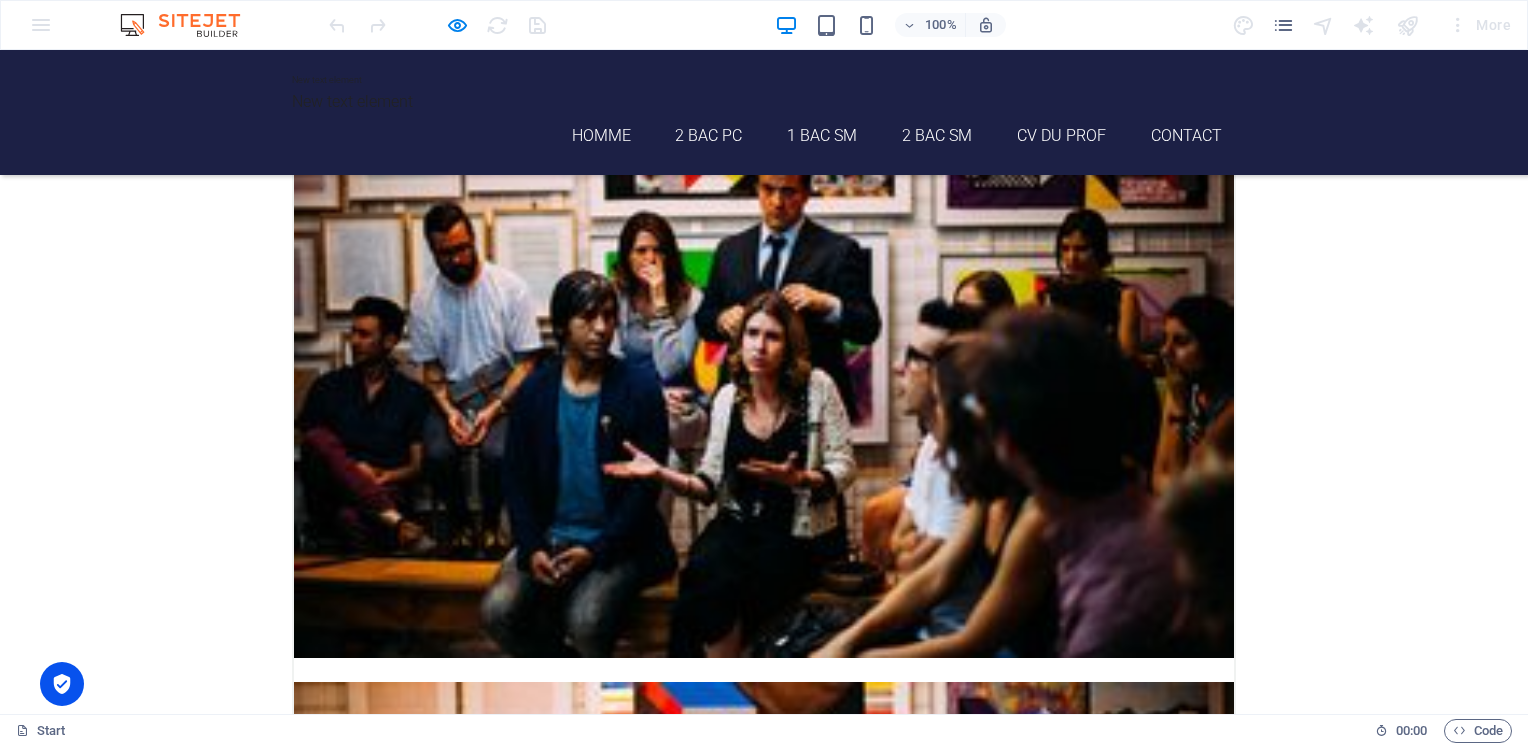 click on "Chapitre 4 : Fonctions logarithmiques" at bounding box center [764, 4836] 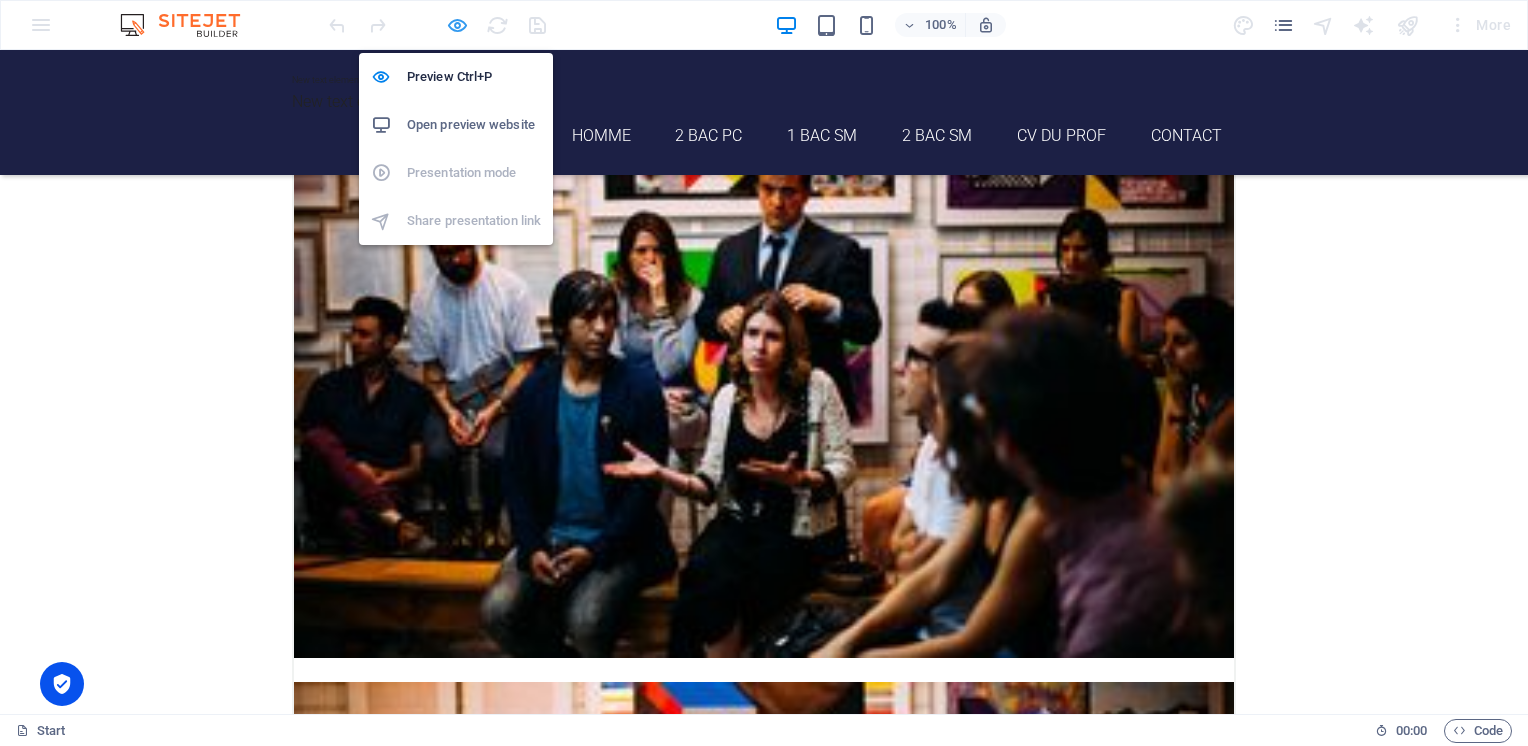 click at bounding box center (457, 25) 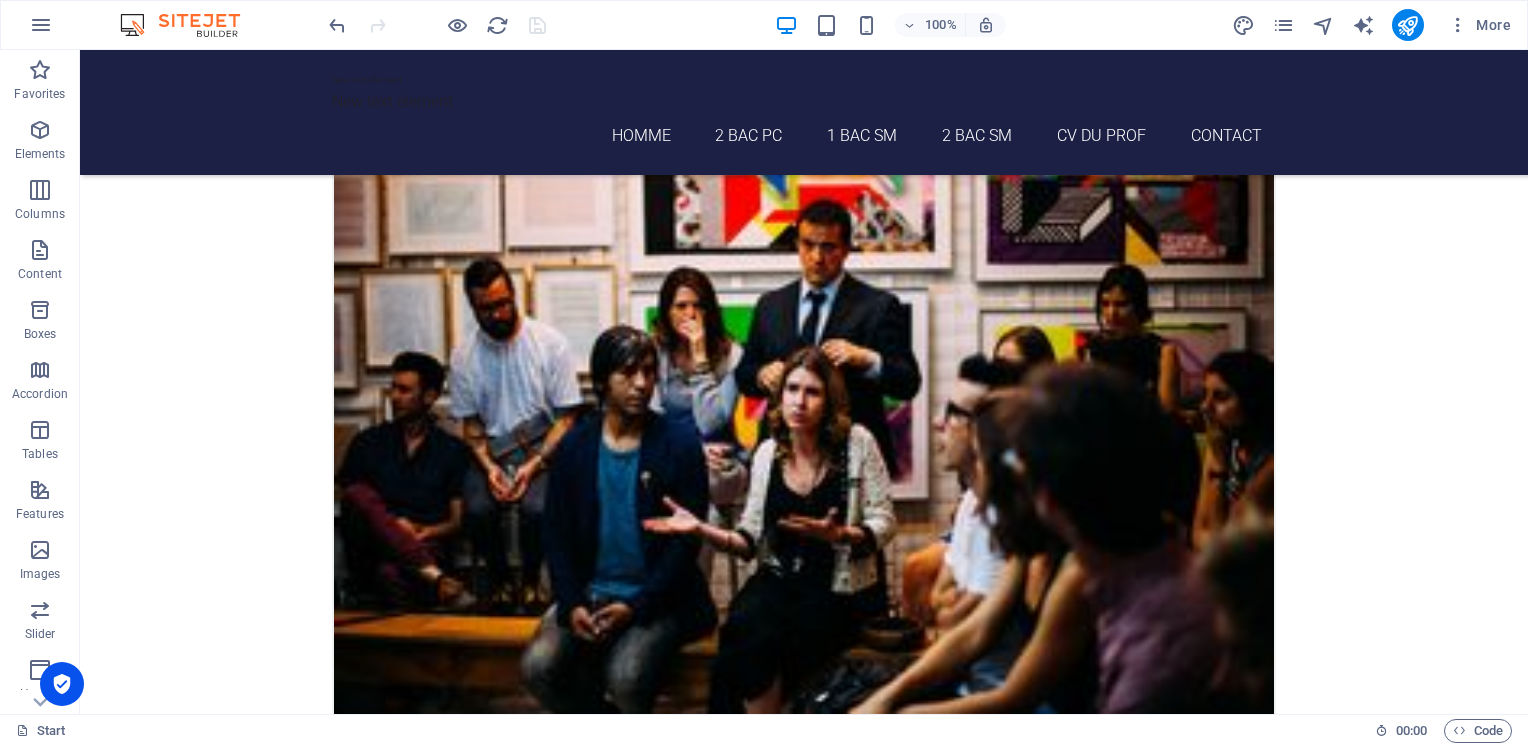scroll, scrollTop: 3076, scrollLeft: 0, axis: vertical 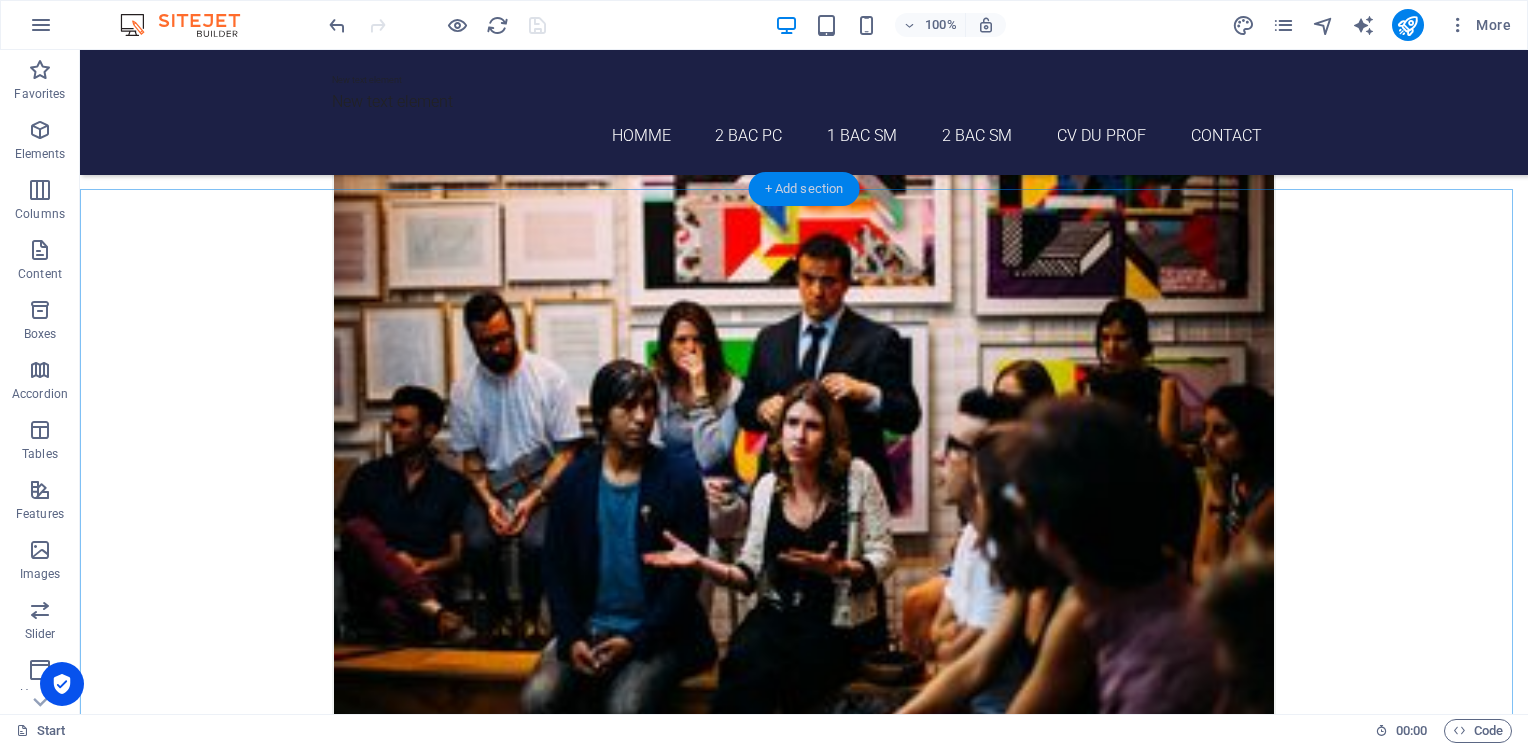 click on "+ Add section" at bounding box center (804, 189) 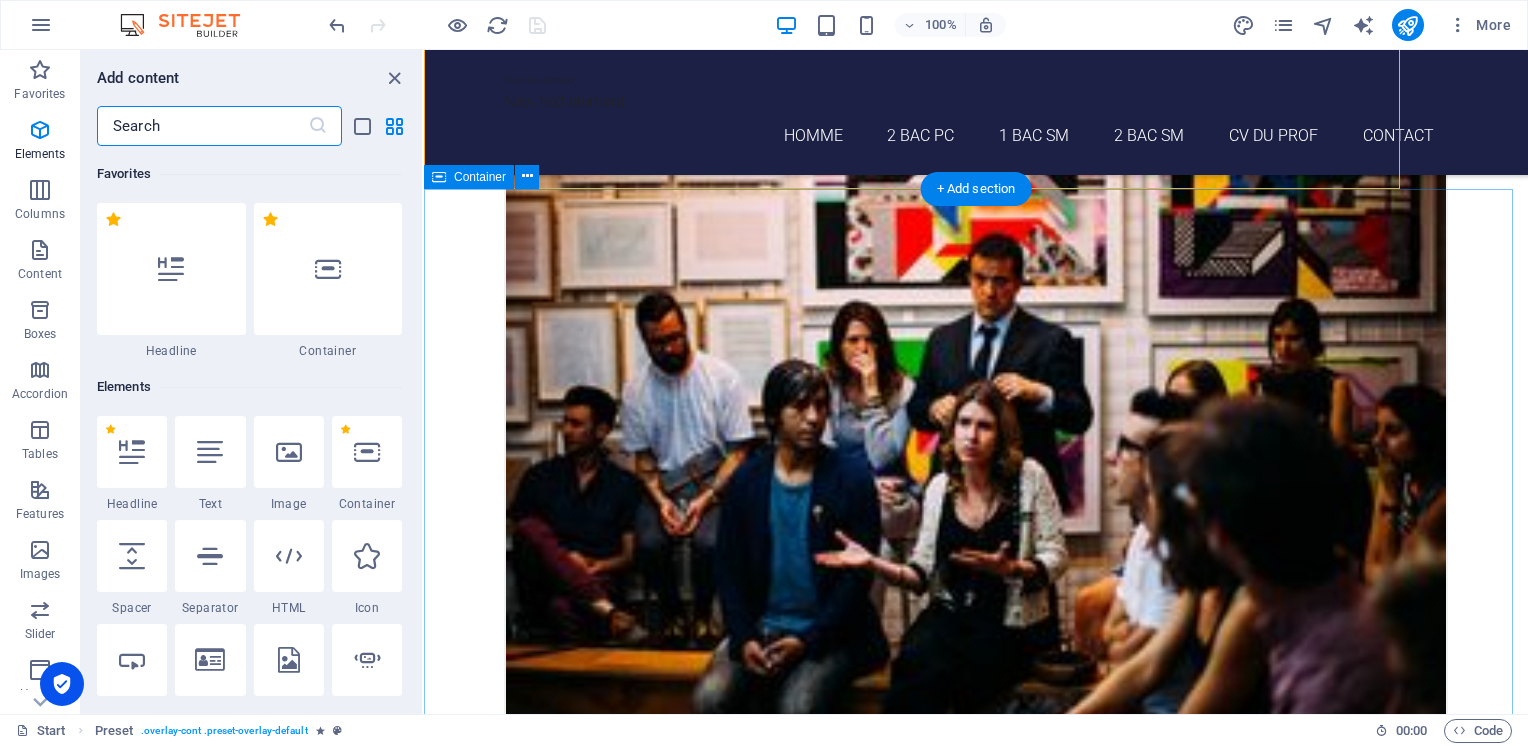 scroll, scrollTop: 3499, scrollLeft: 0, axis: vertical 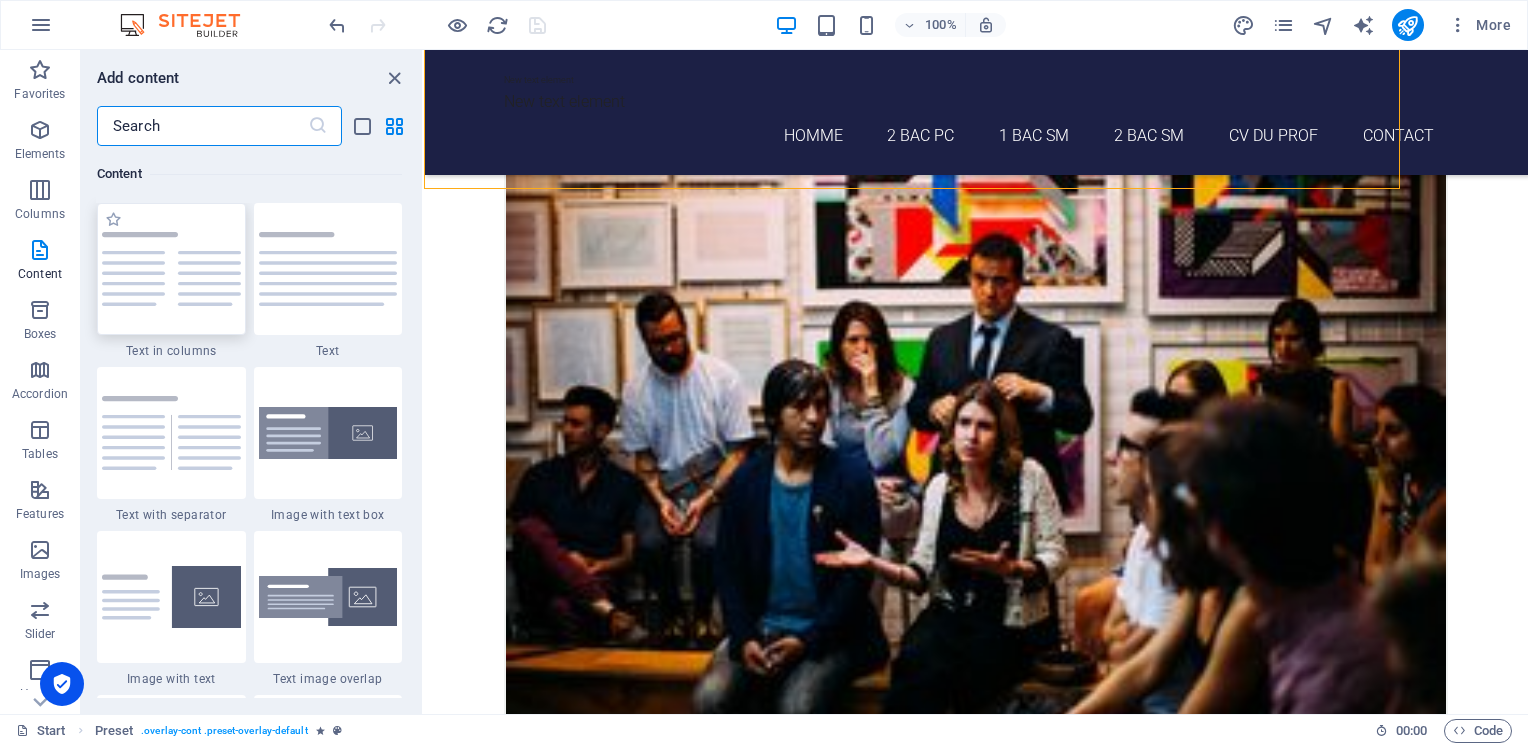 click at bounding box center (171, 269) 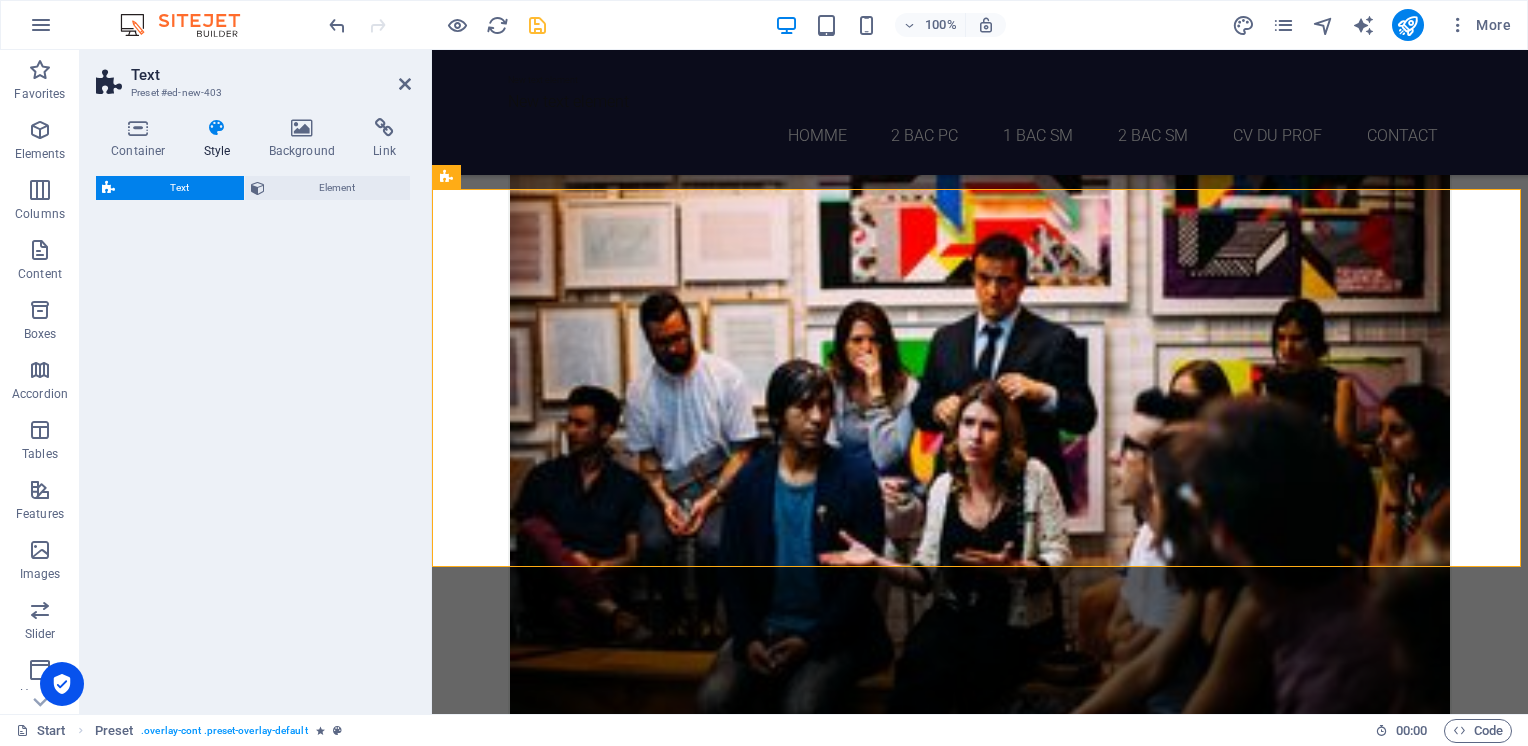 select on "rem" 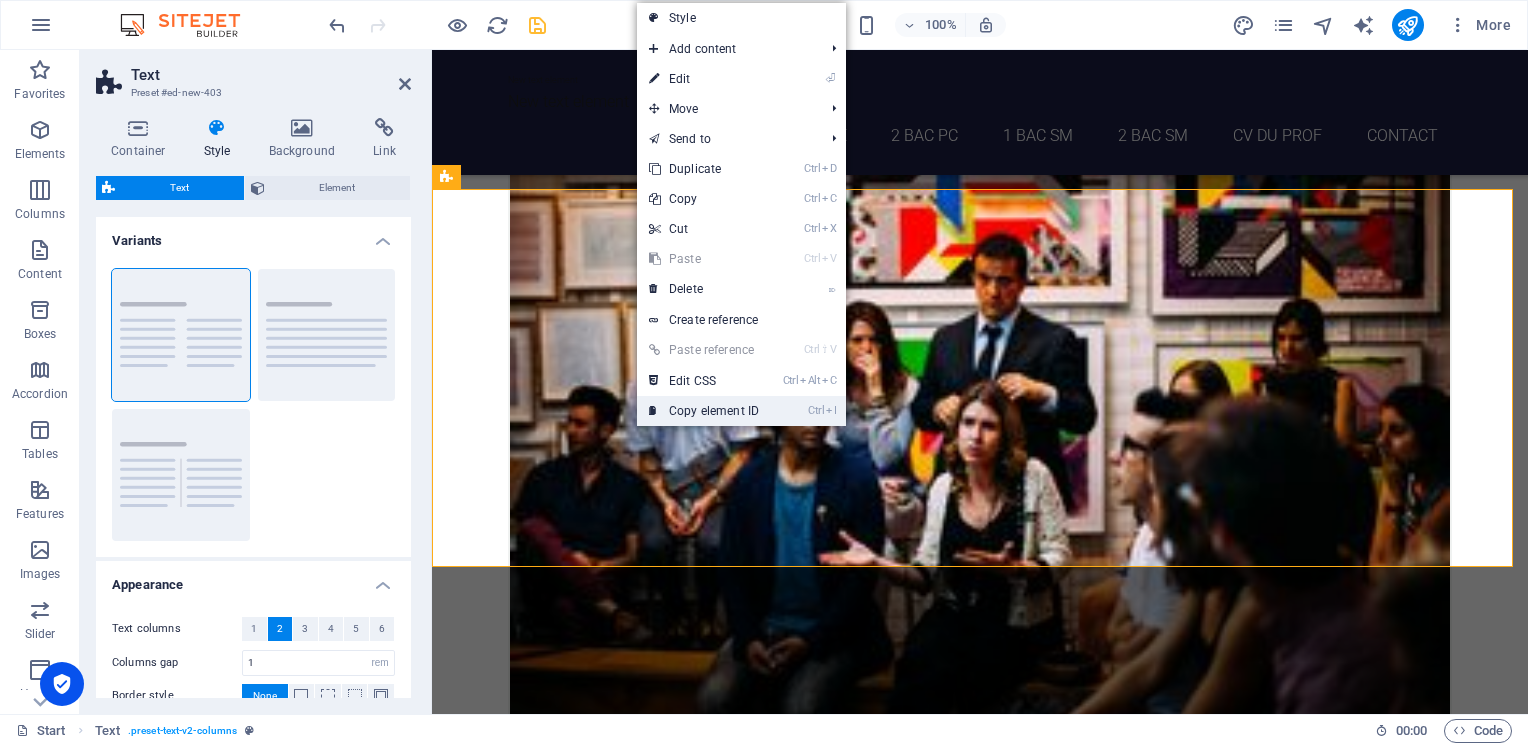 click on "Ctrl I  Copy element ID" at bounding box center [704, 411] 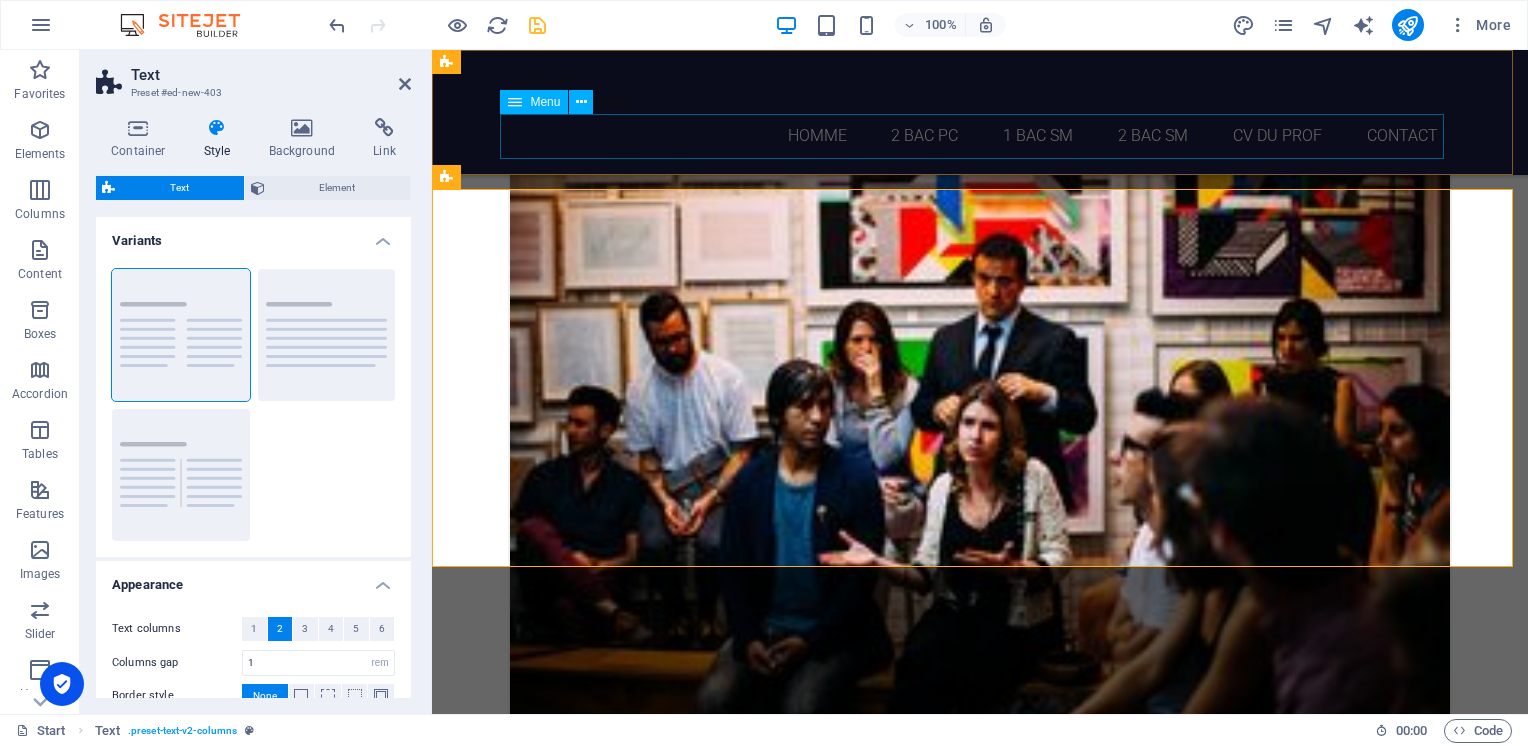 click on "homme 2 Bac PC 1 Bac SM 2 Bac SM CV du Prof Contact" at bounding box center (980, 136) 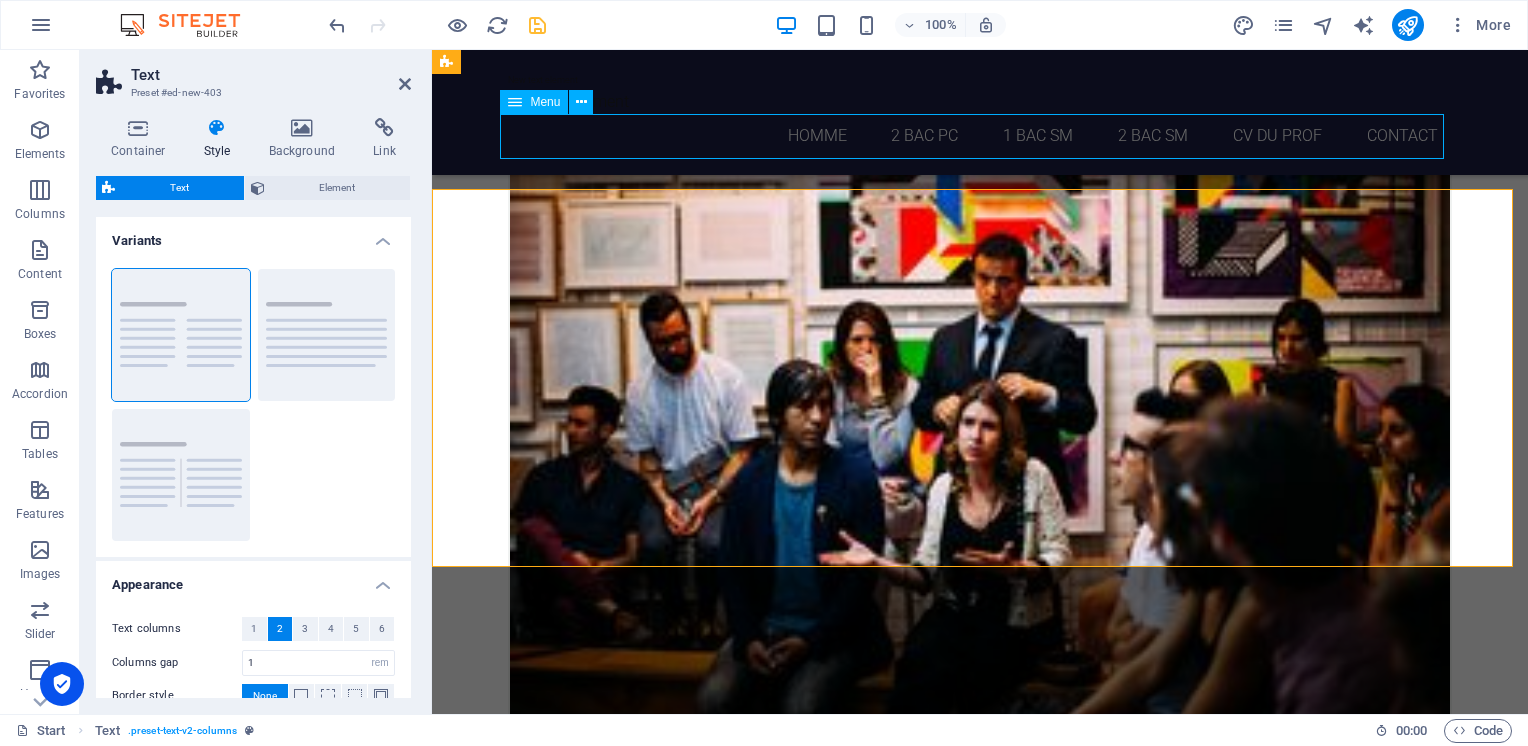 click on "homme 2 Bac PC 1 Bac SM 2 Bac SM CV du Prof Contact" at bounding box center [980, 136] 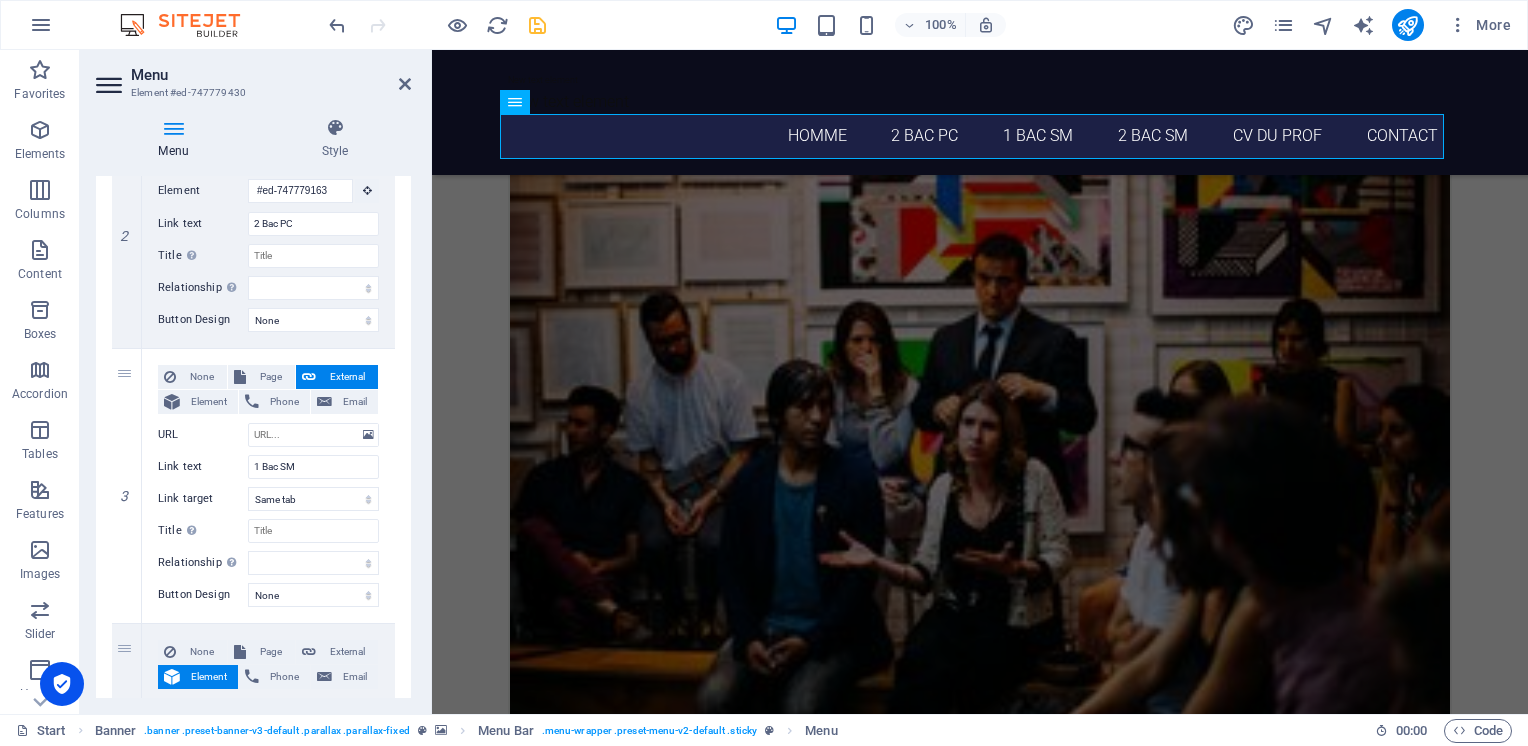 scroll, scrollTop: 511, scrollLeft: 0, axis: vertical 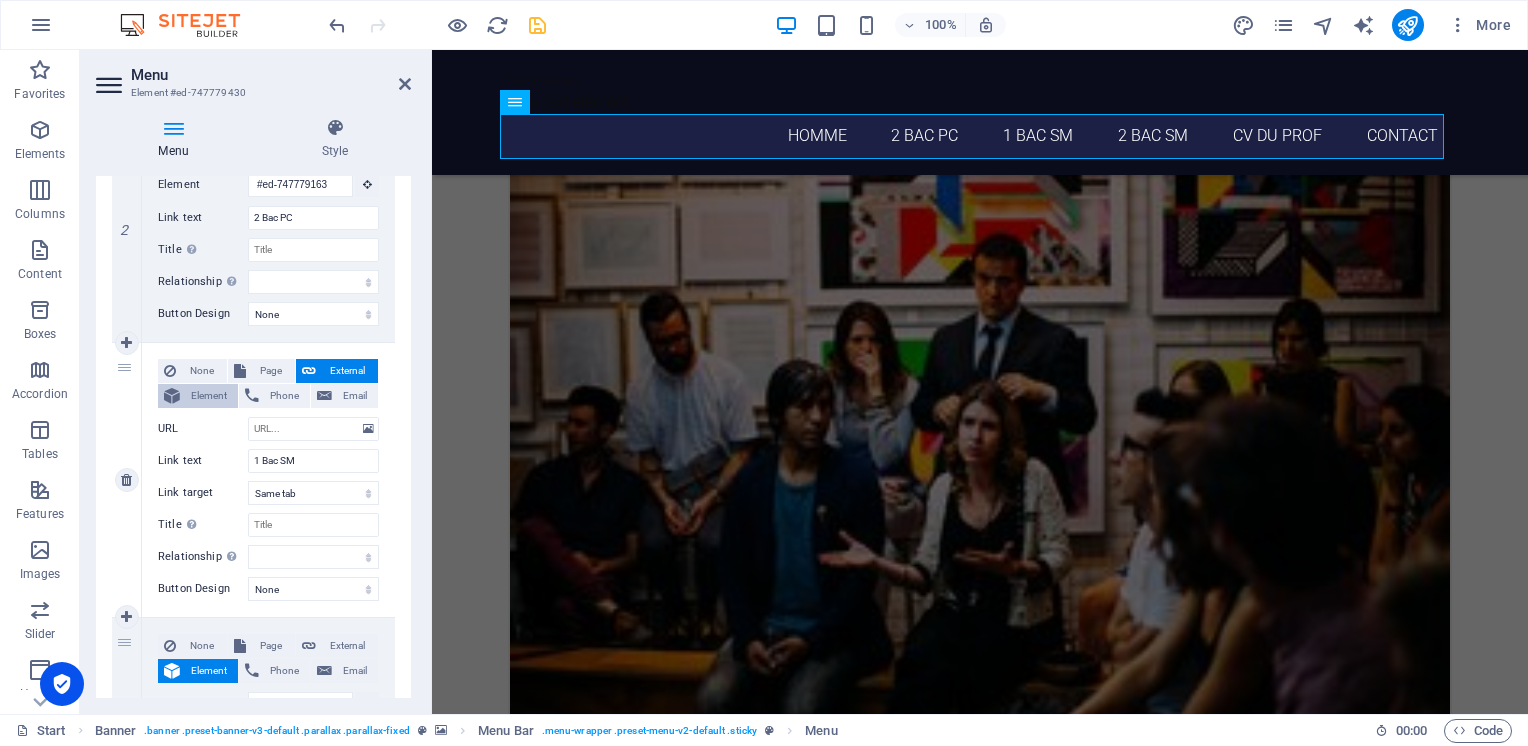 click on "Element" at bounding box center [209, 396] 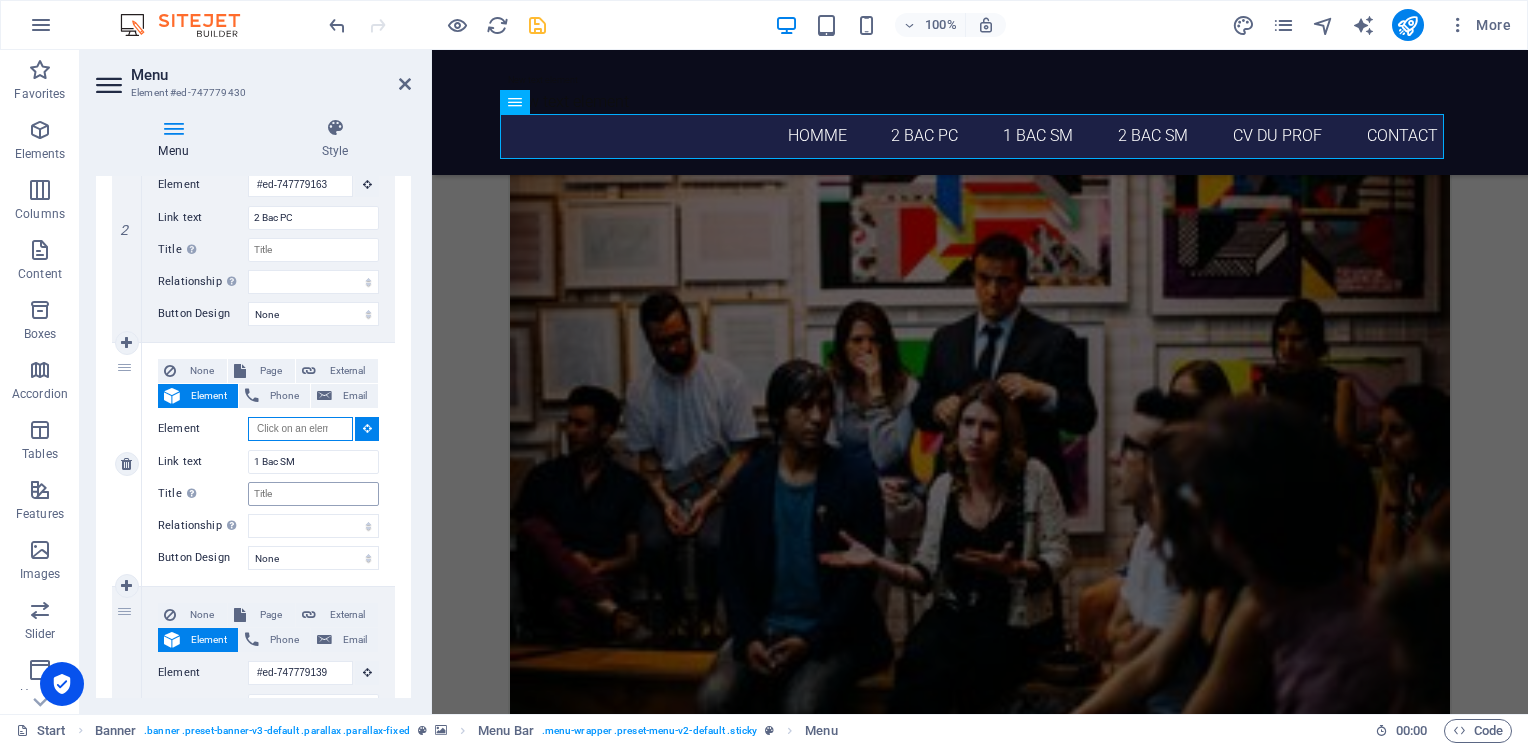 scroll, scrollTop: 2951, scrollLeft: 0, axis: vertical 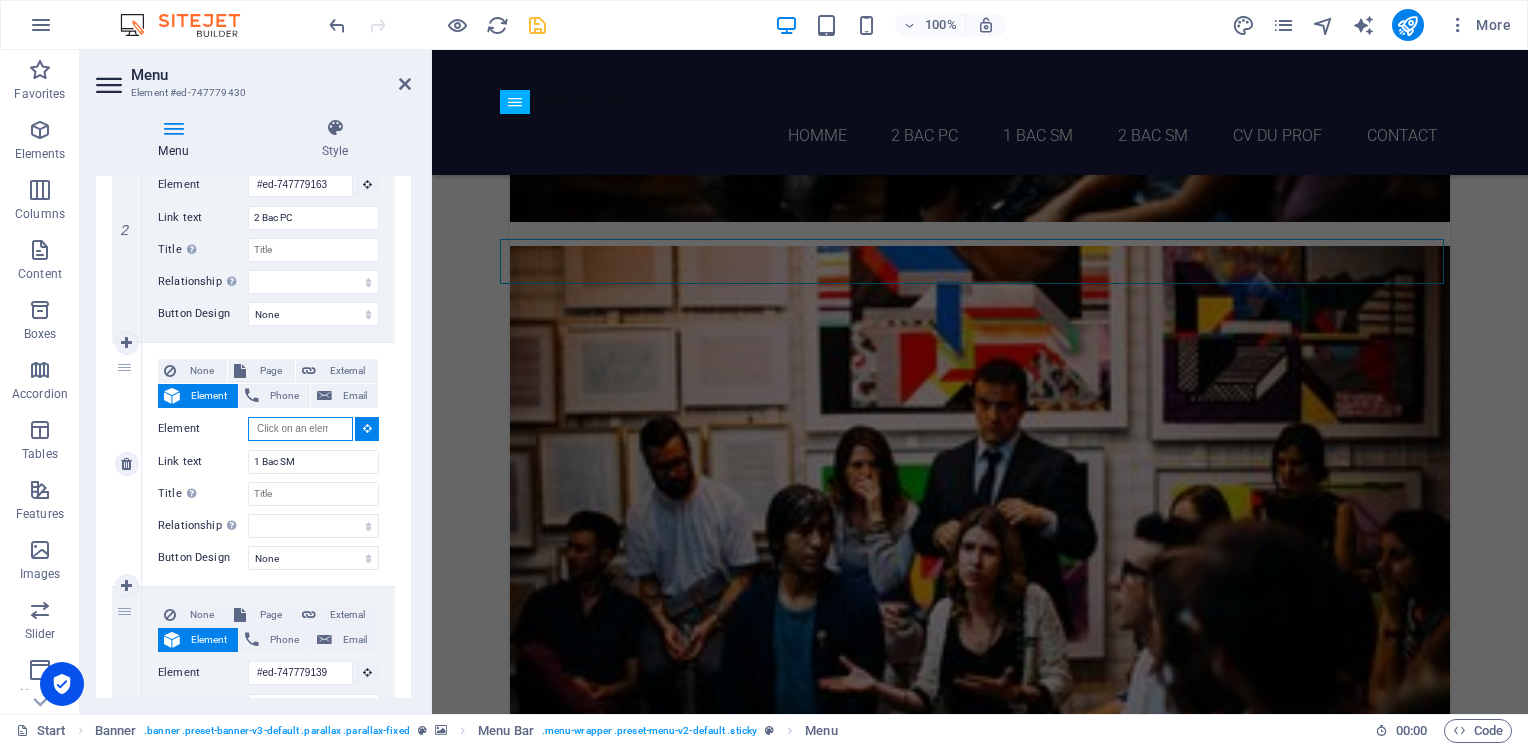 paste on "#ed-new-403" 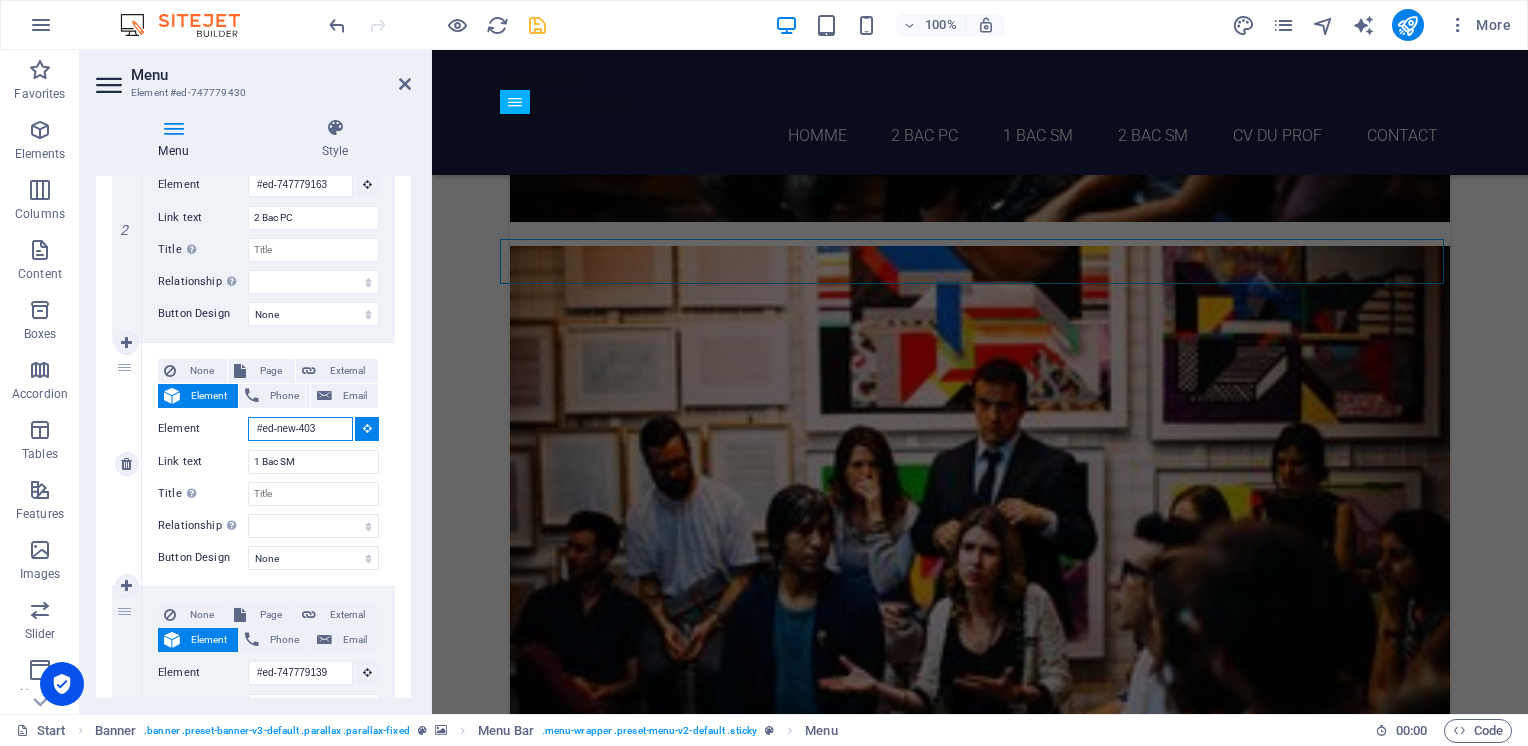 select 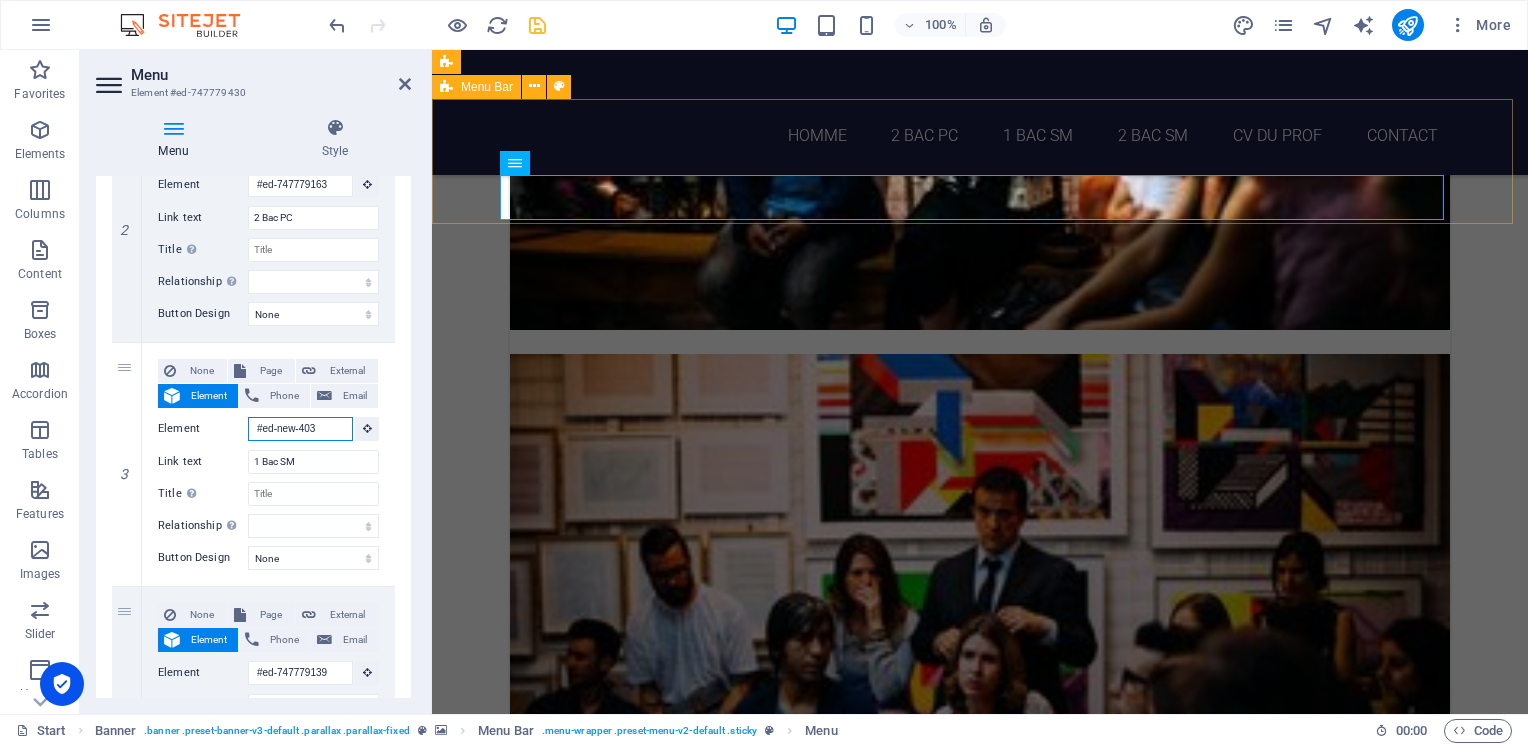 scroll, scrollTop: 2826, scrollLeft: 0, axis: vertical 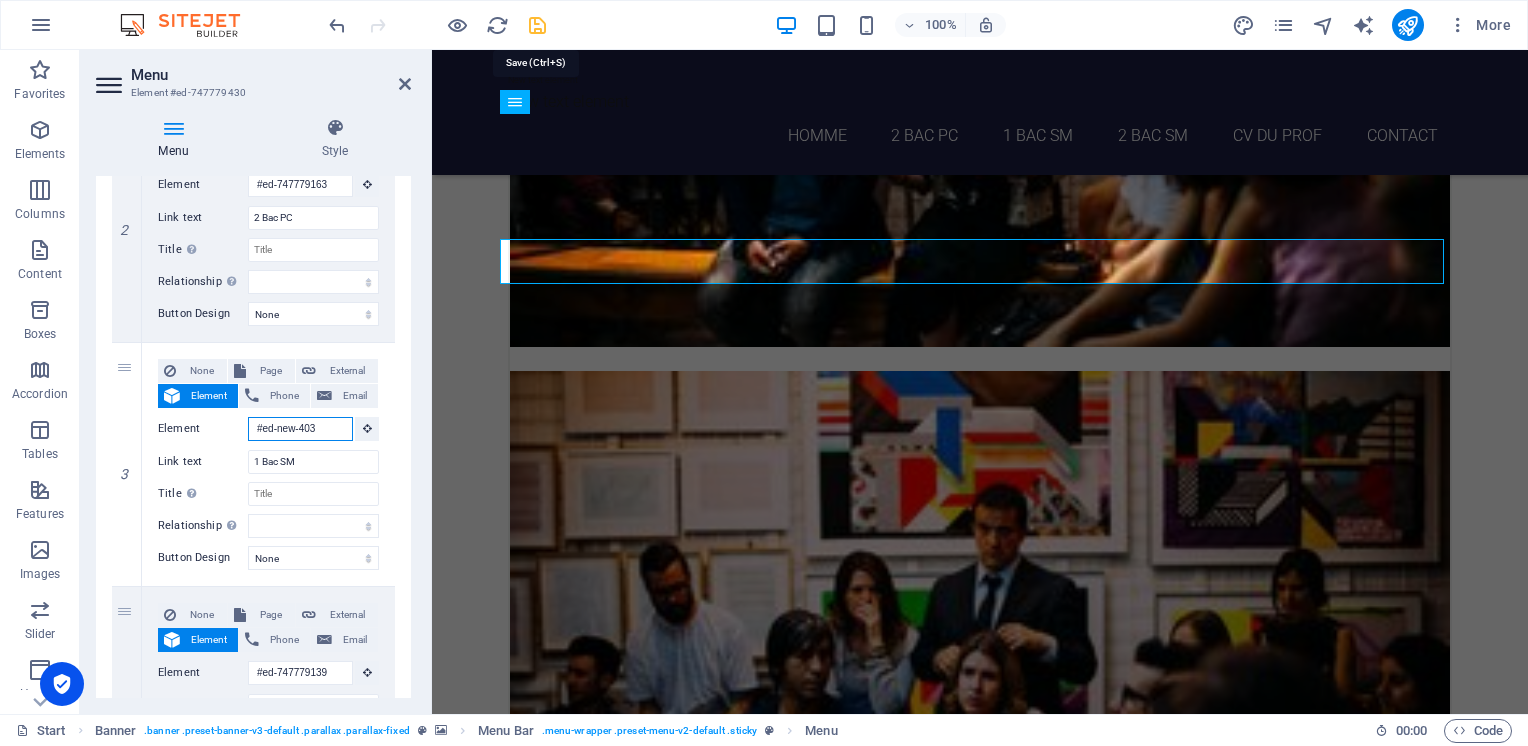 type on "#ed-new-403" 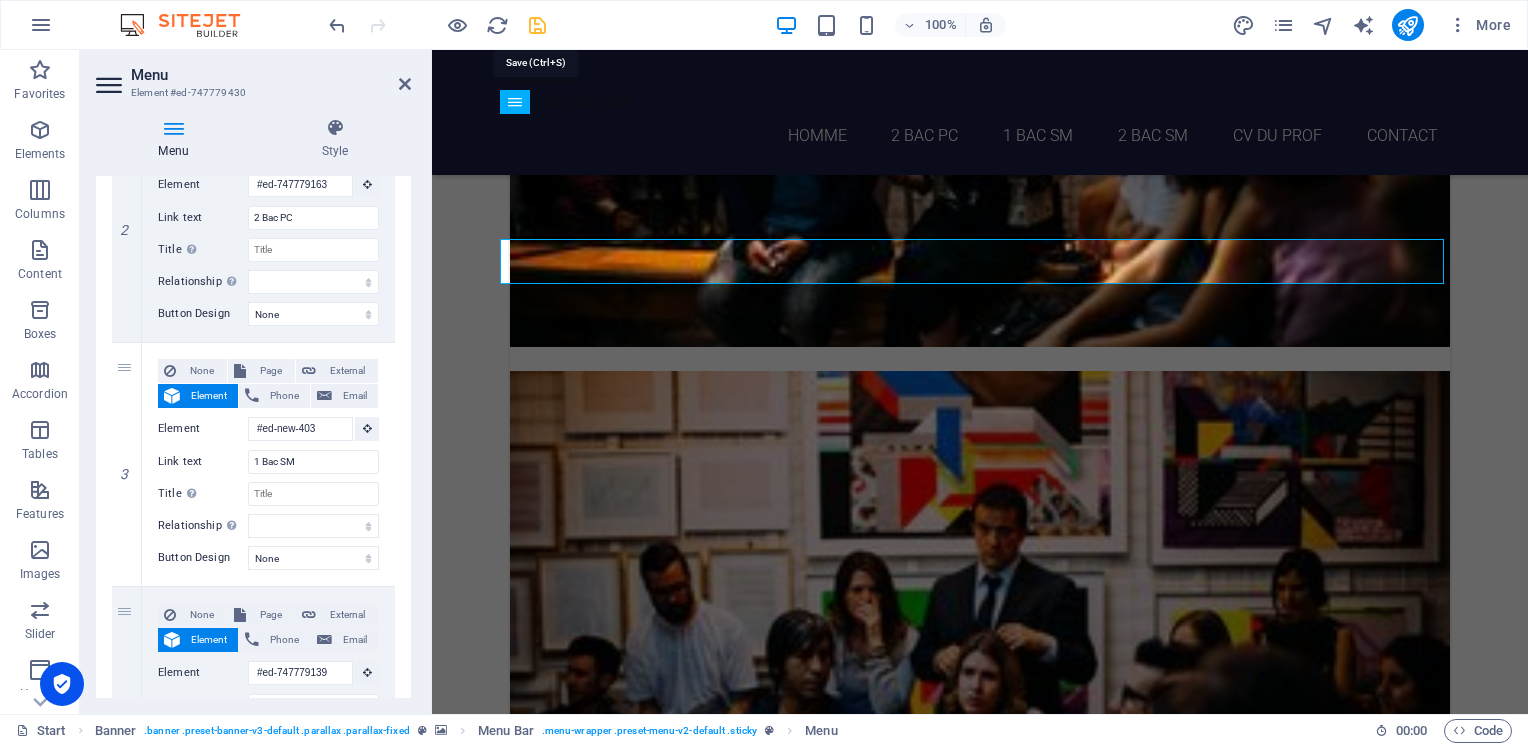 click at bounding box center (537, 25) 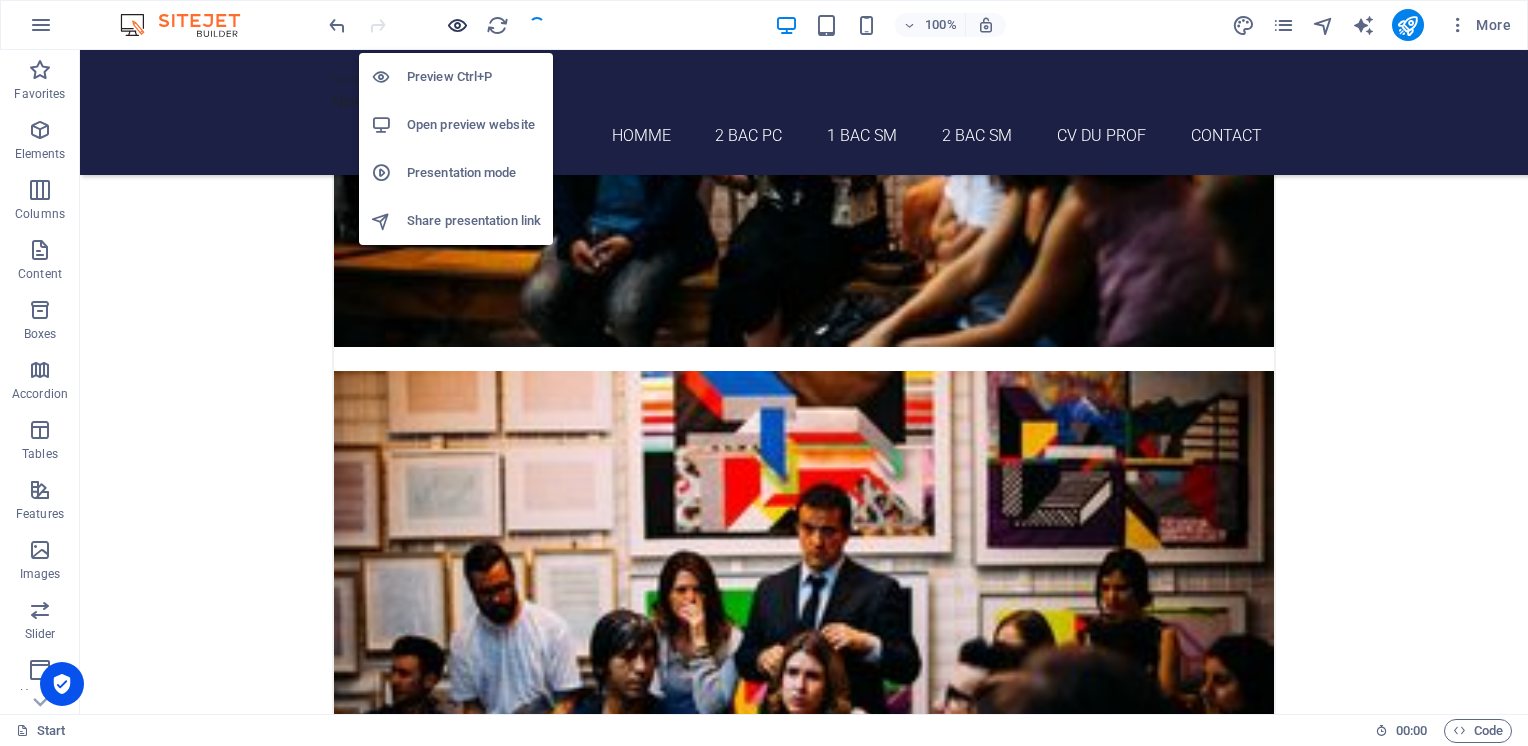 click at bounding box center [457, 25] 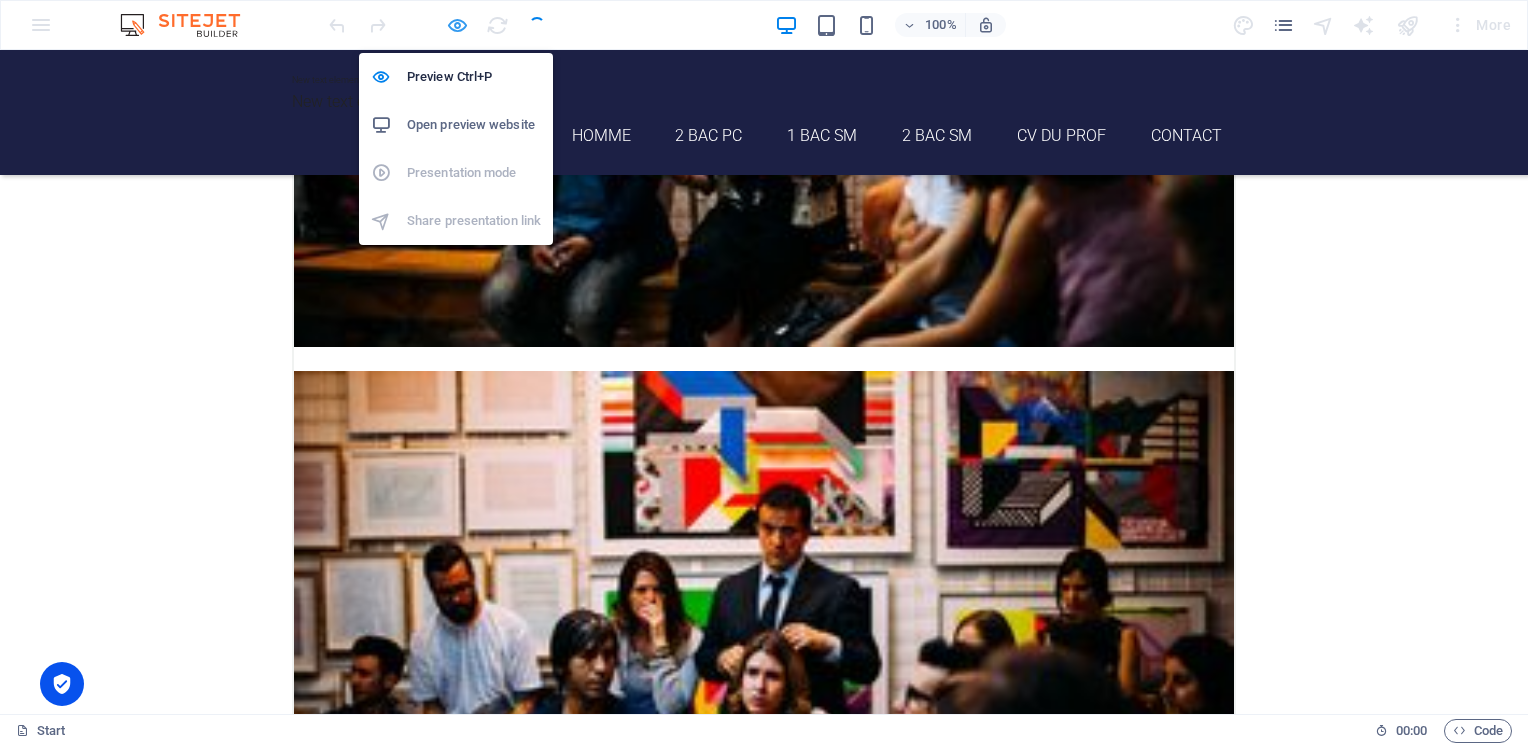 scroll, scrollTop: 2159, scrollLeft: 0, axis: vertical 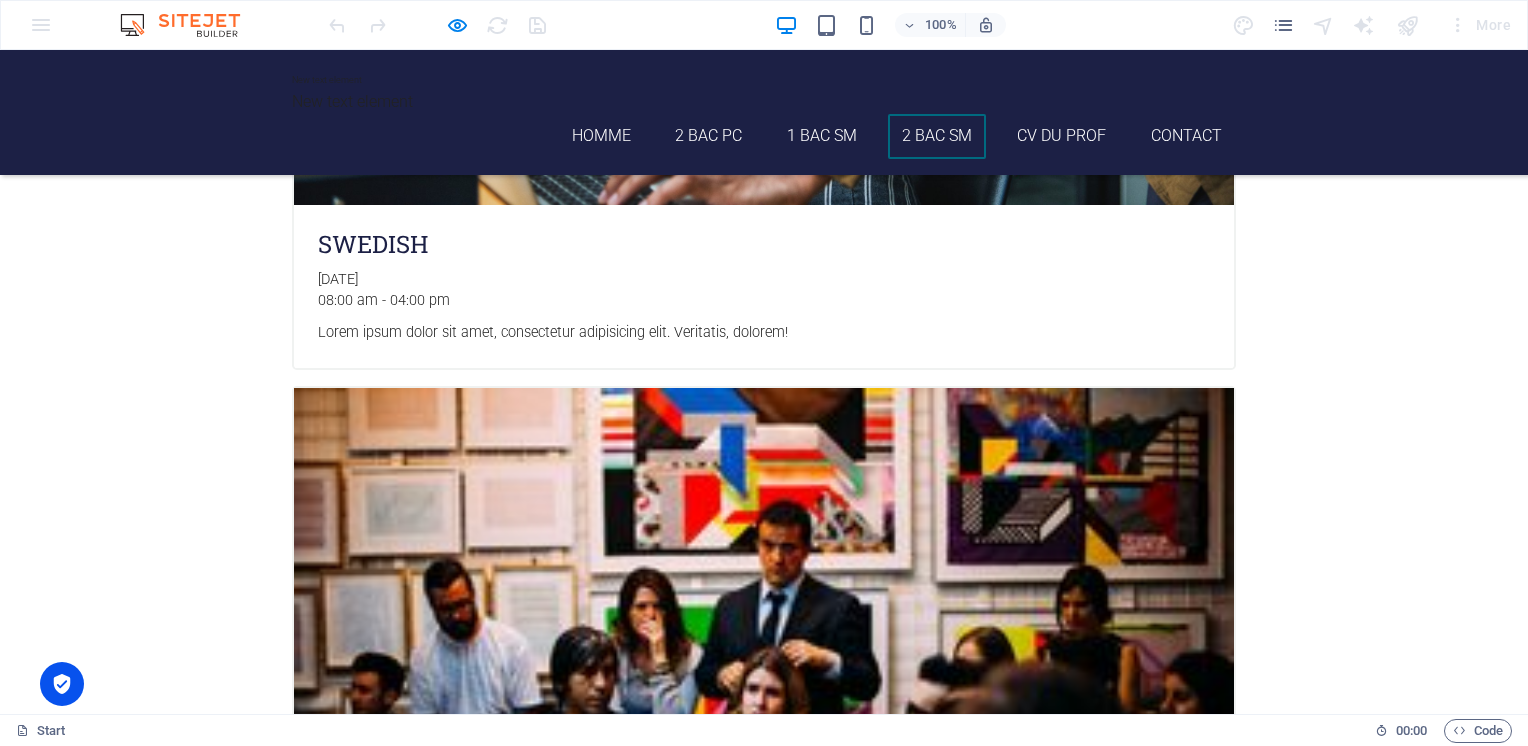 click on "2 Bac SM" at bounding box center [937, 136] 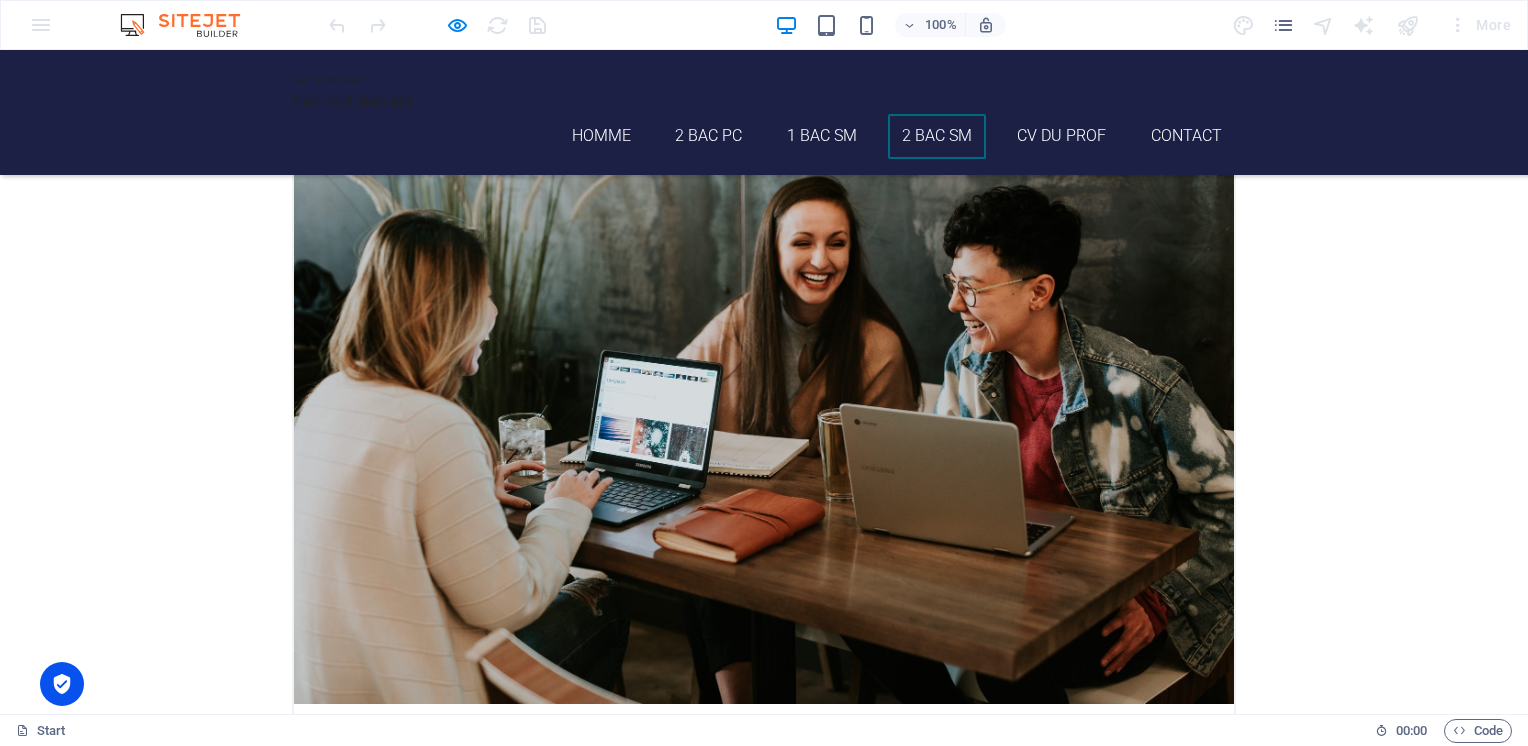 scroll, scrollTop: 3935, scrollLeft: 0, axis: vertical 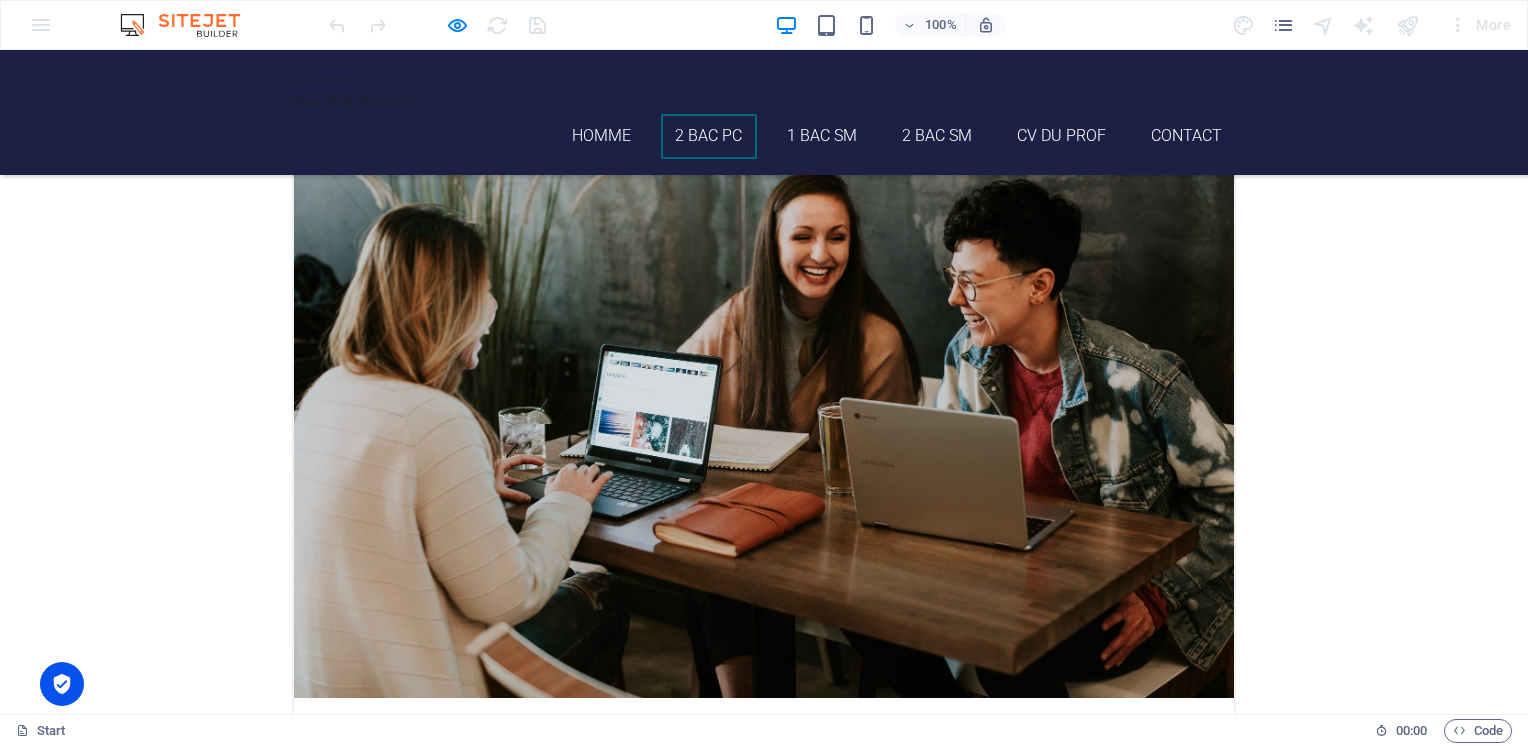 click on "2 Bac PC" at bounding box center [709, 136] 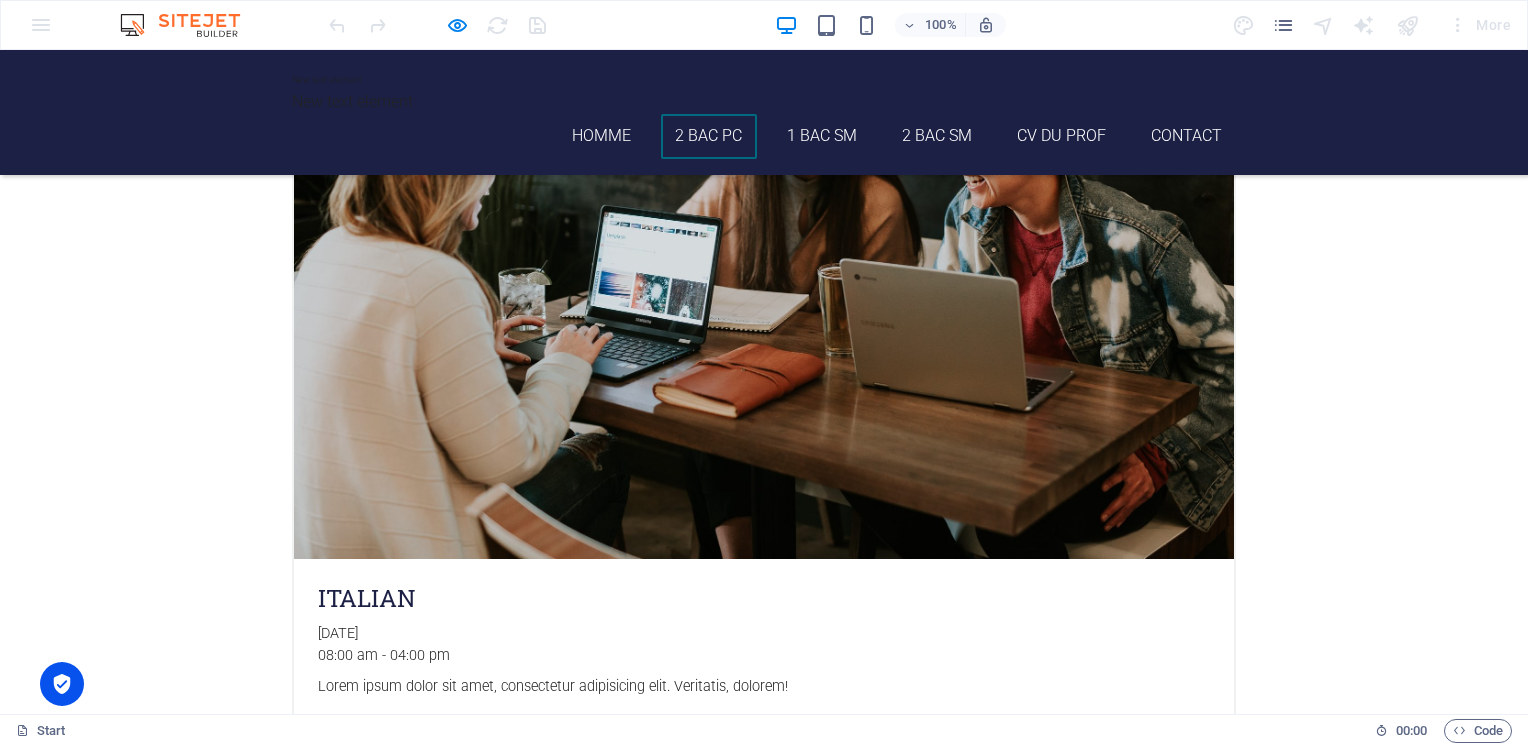 scroll, scrollTop: 4100, scrollLeft: 0, axis: vertical 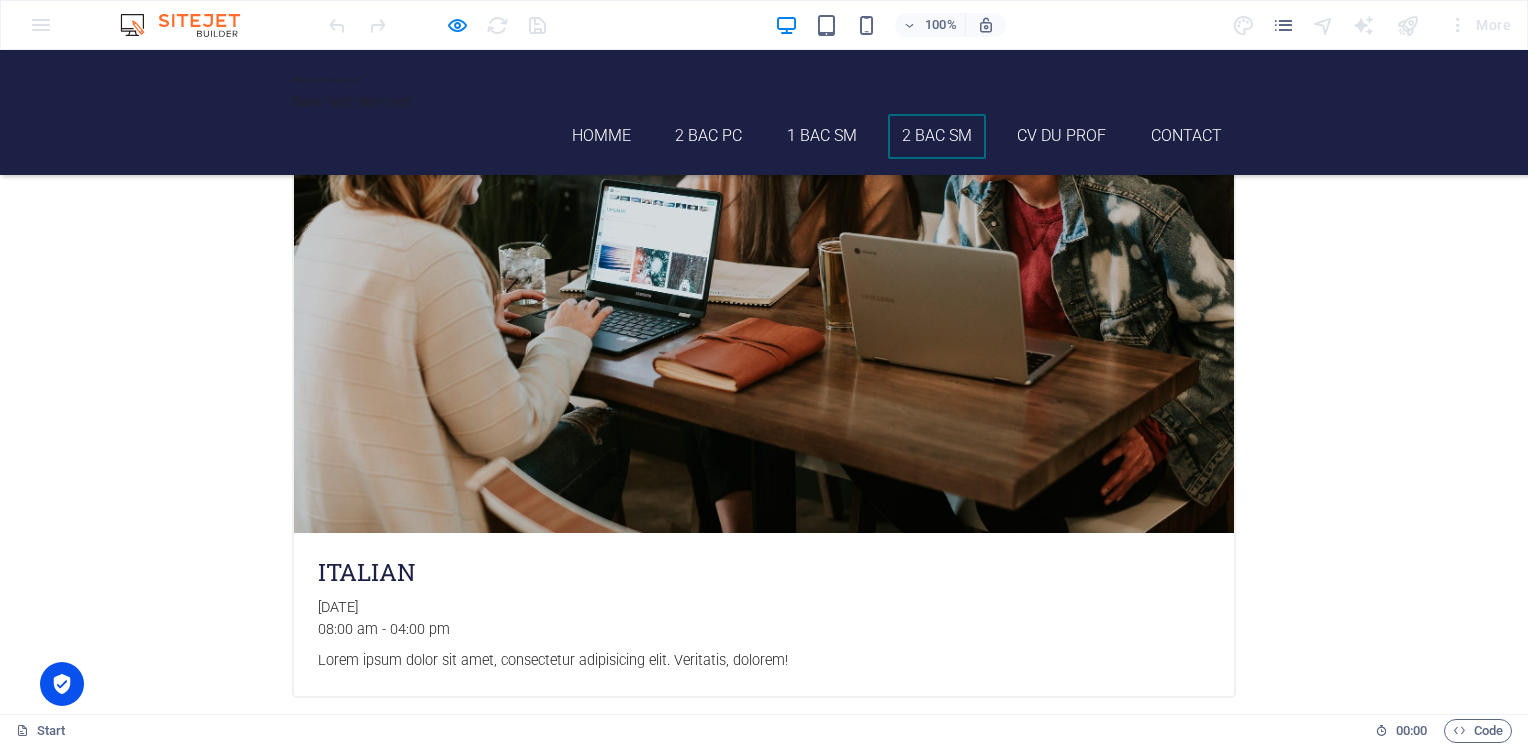 click on "2 Bac SM" at bounding box center [937, 136] 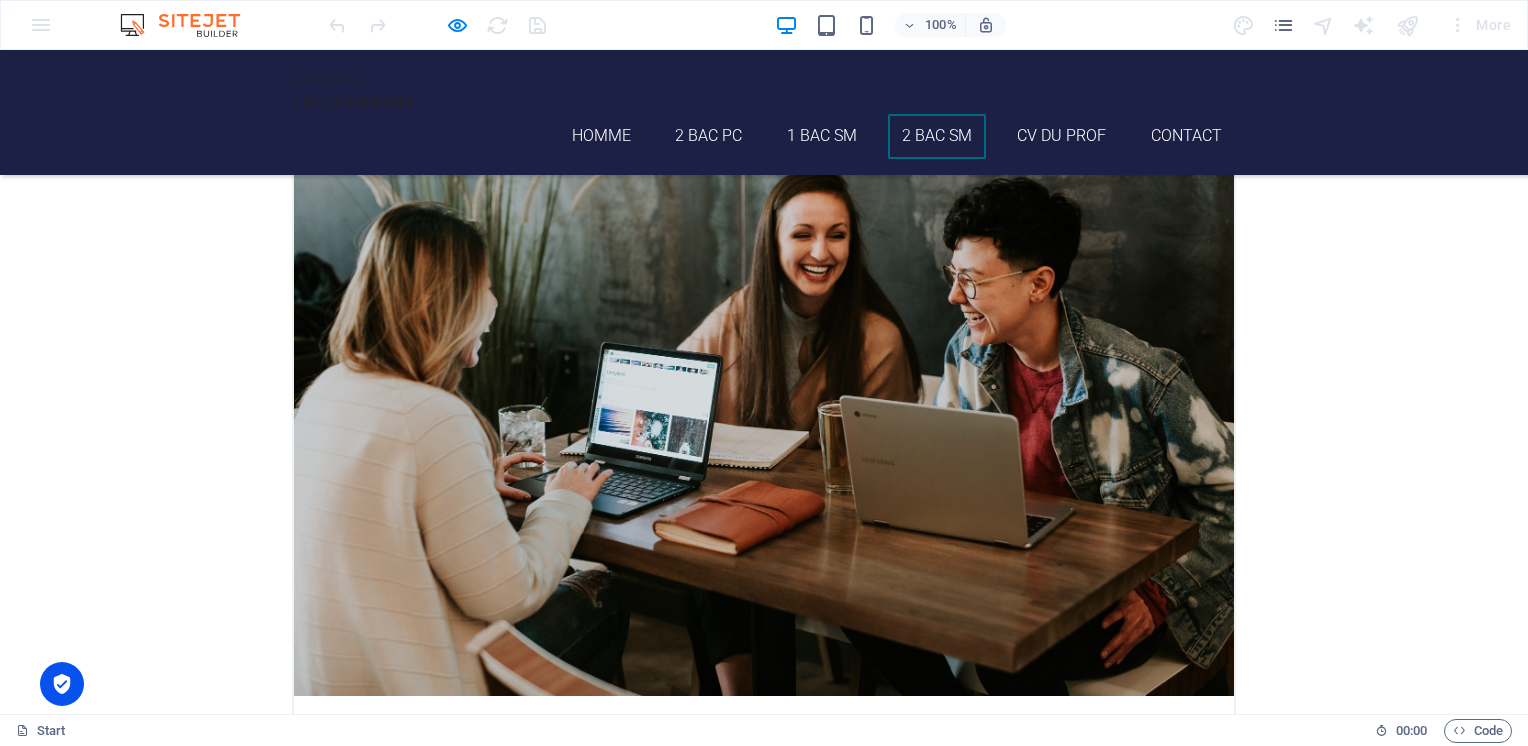 scroll, scrollTop: 3935, scrollLeft: 0, axis: vertical 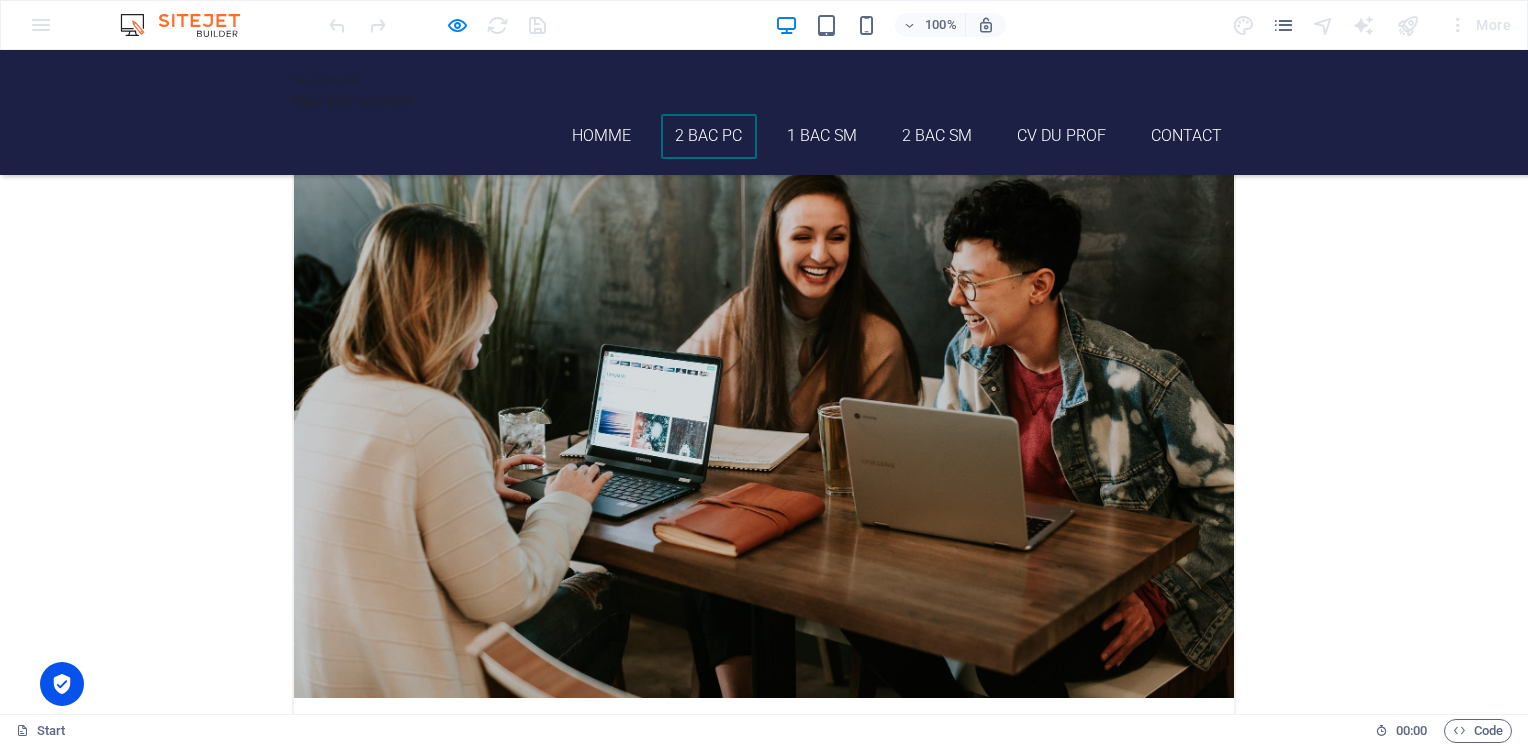 click on "2 Bac PC" at bounding box center (709, 136) 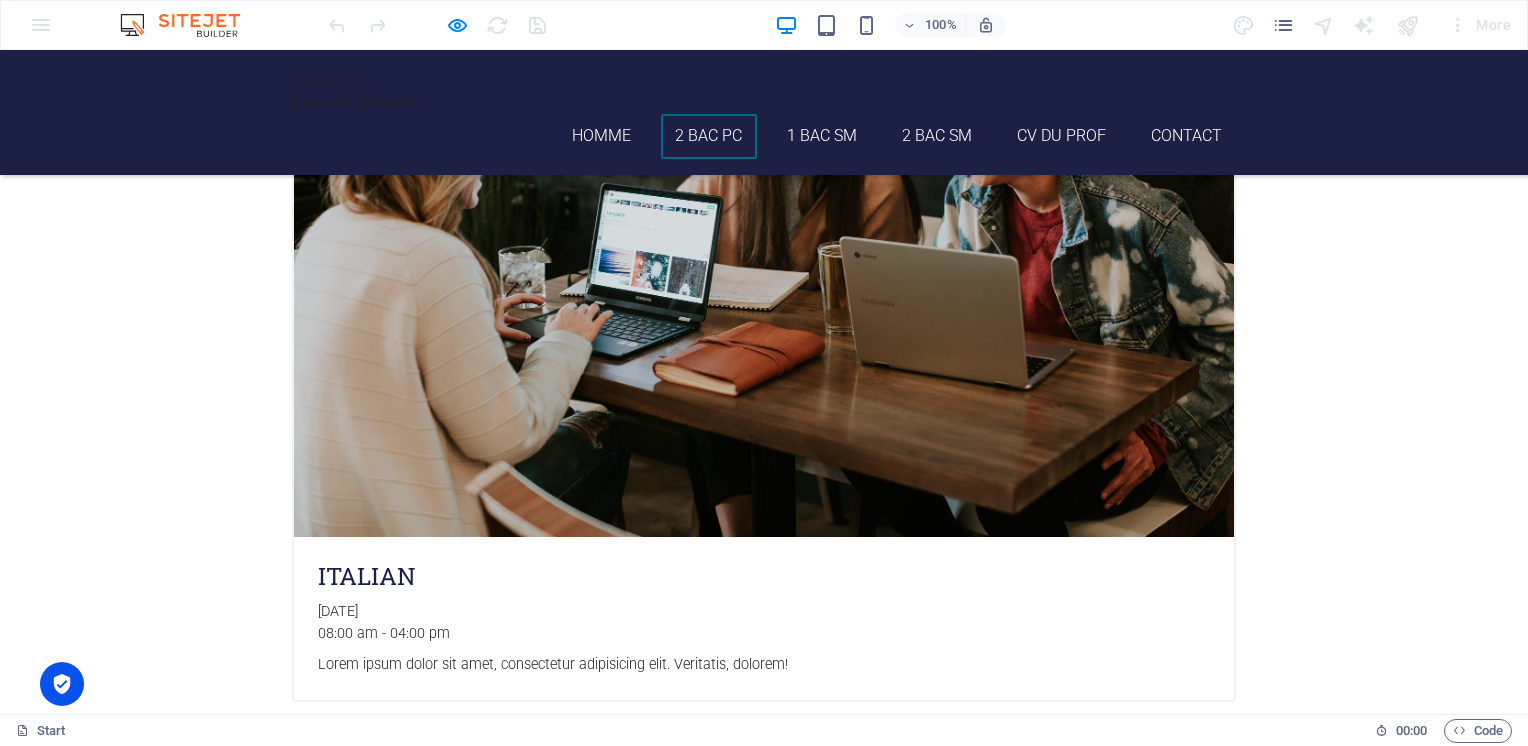 scroll, scrollTop: 4100, scrollLeft: 0, axis: vertical 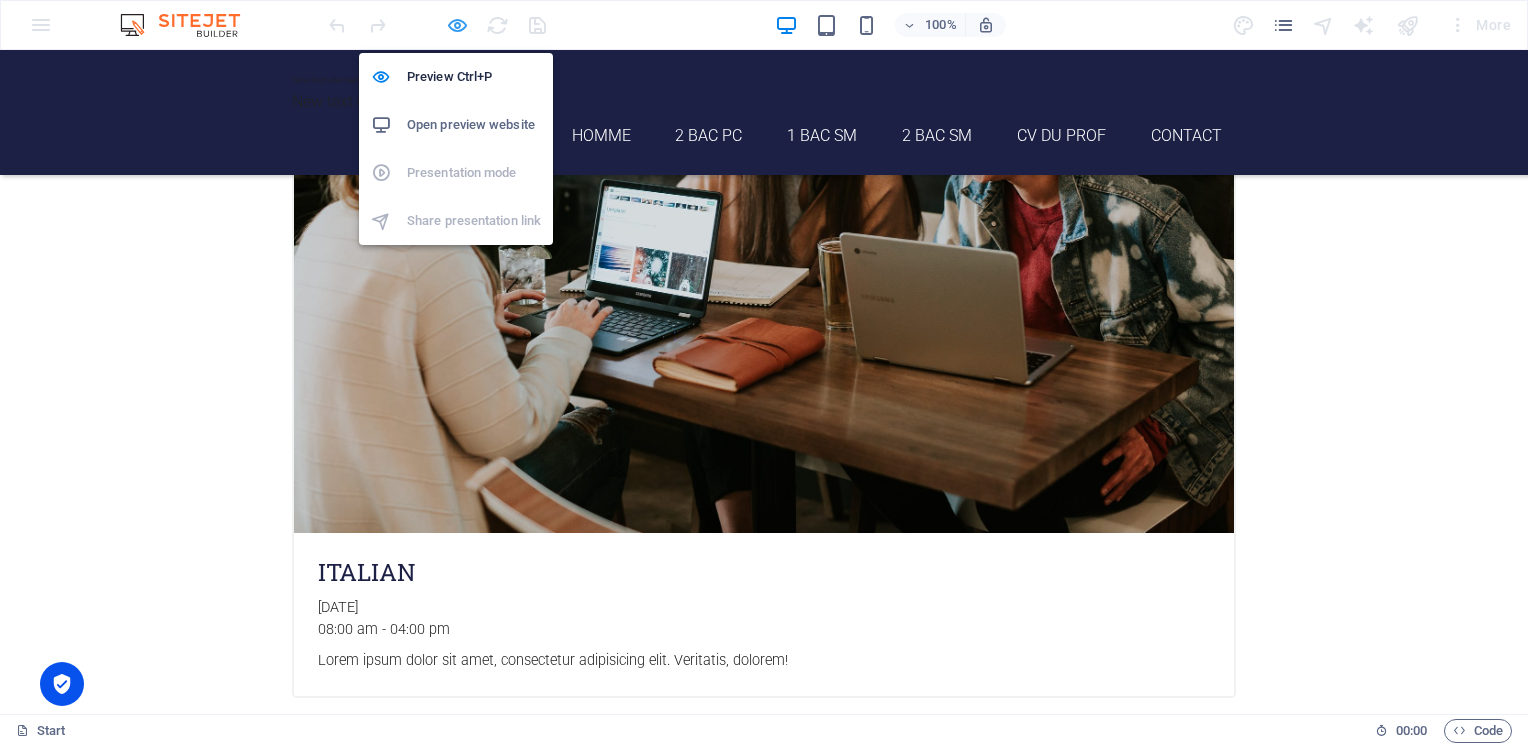 click at bounding box center [457, 25] 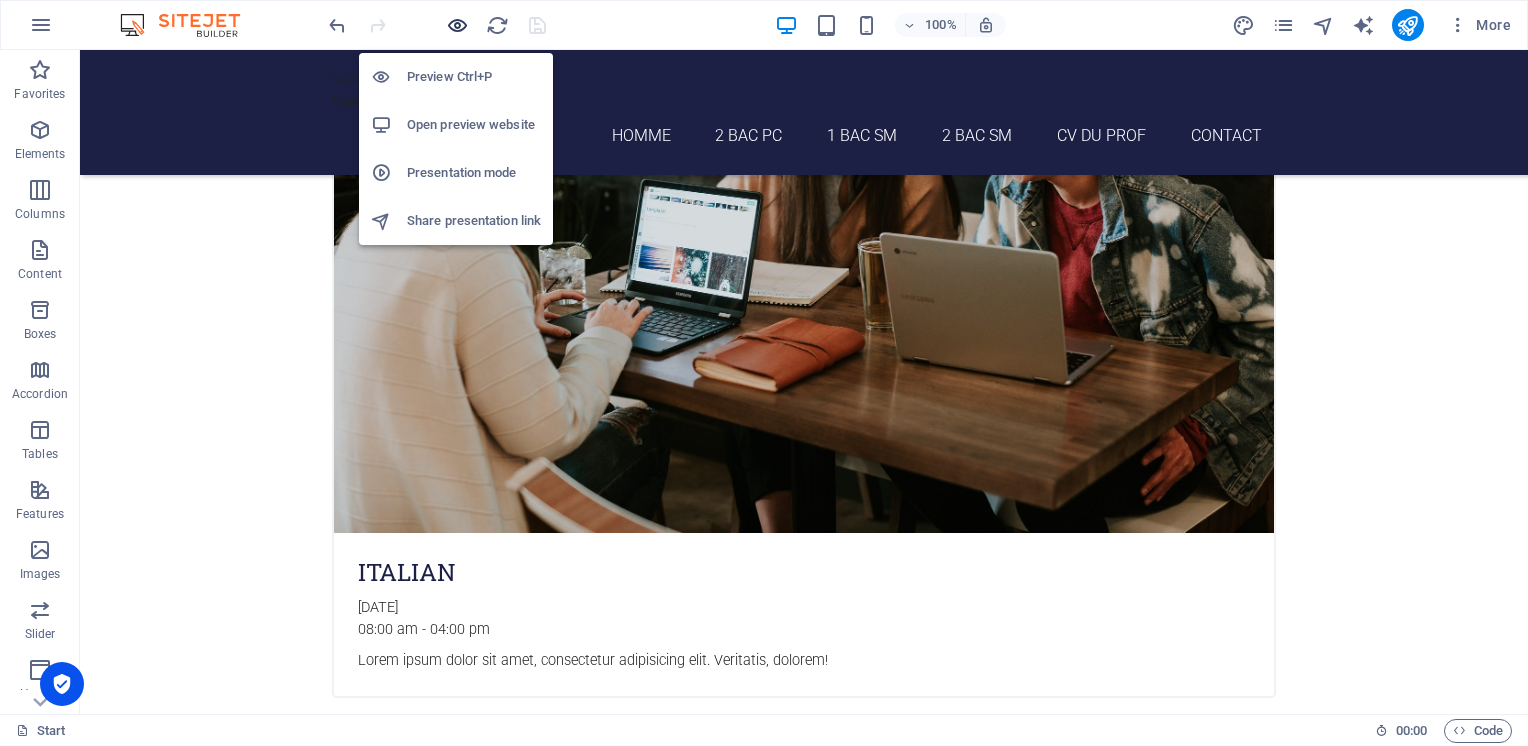 scroll, scrollTop: 4968, scrollLeft: 0, axis: vertical 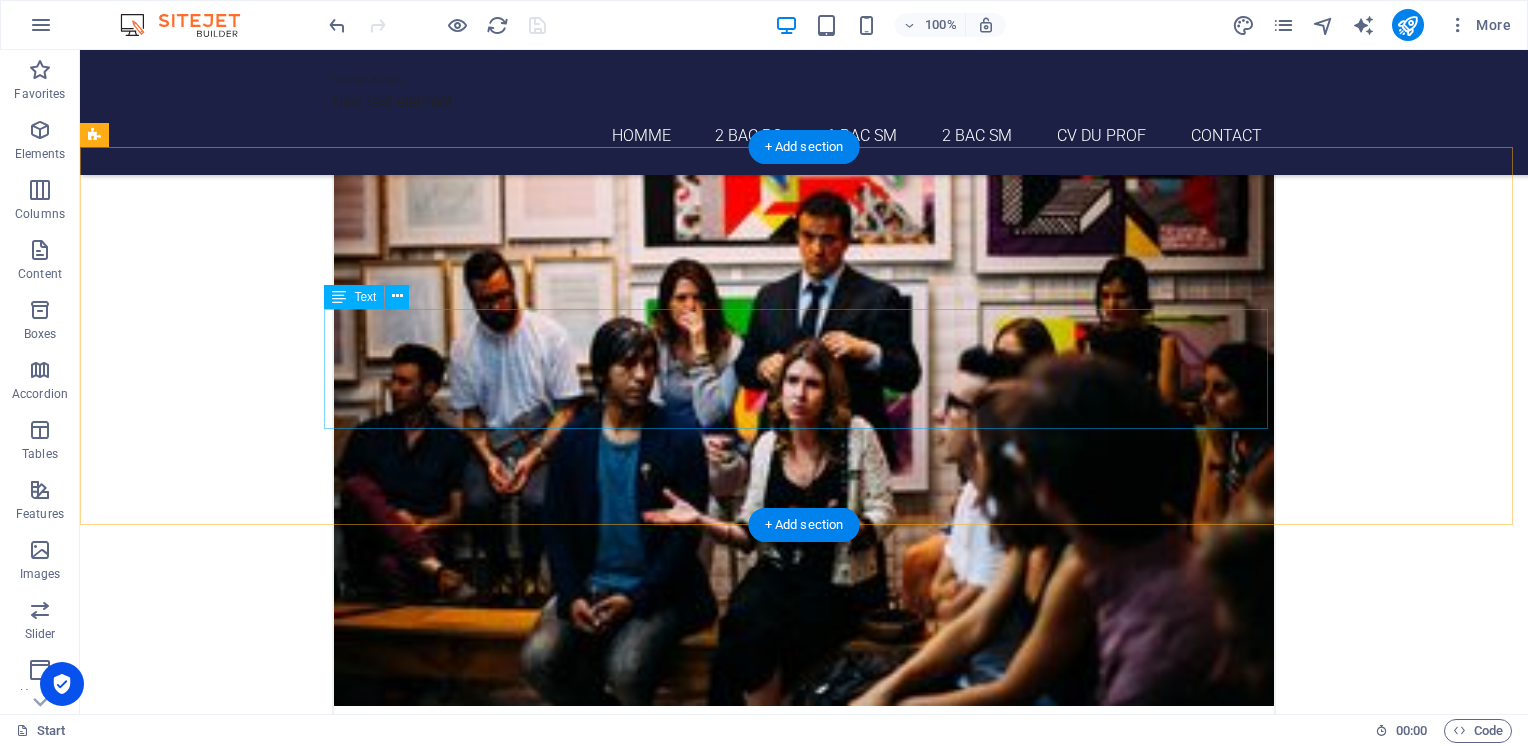 click on "Lorem ipsum dolor sitope amet, consectetur adipisicing elitip. Massumenda, dolore, cum vel modi asperiores consequatur suscipit quidem ducimus eveniet iure expedita consecteture odiogil voluptatum similique fugit voluptates atem accusamus quae quas dolorem tenetur facere tempora maiores adipisci reiciendis accusantium voluptatibus id voluptate tempore dolor harum nisi amet! Nobis, eaque. Aenean commodo ligula eget dolor. Lorem ipsum dolor sit amet, consectetuer adipiscing elit leget odiogil voluptatum similique fugit voluptates dolor. Libero assumenda, dolore, cum vel modi asperiores consequatur." at bounding box center [804, 4885] 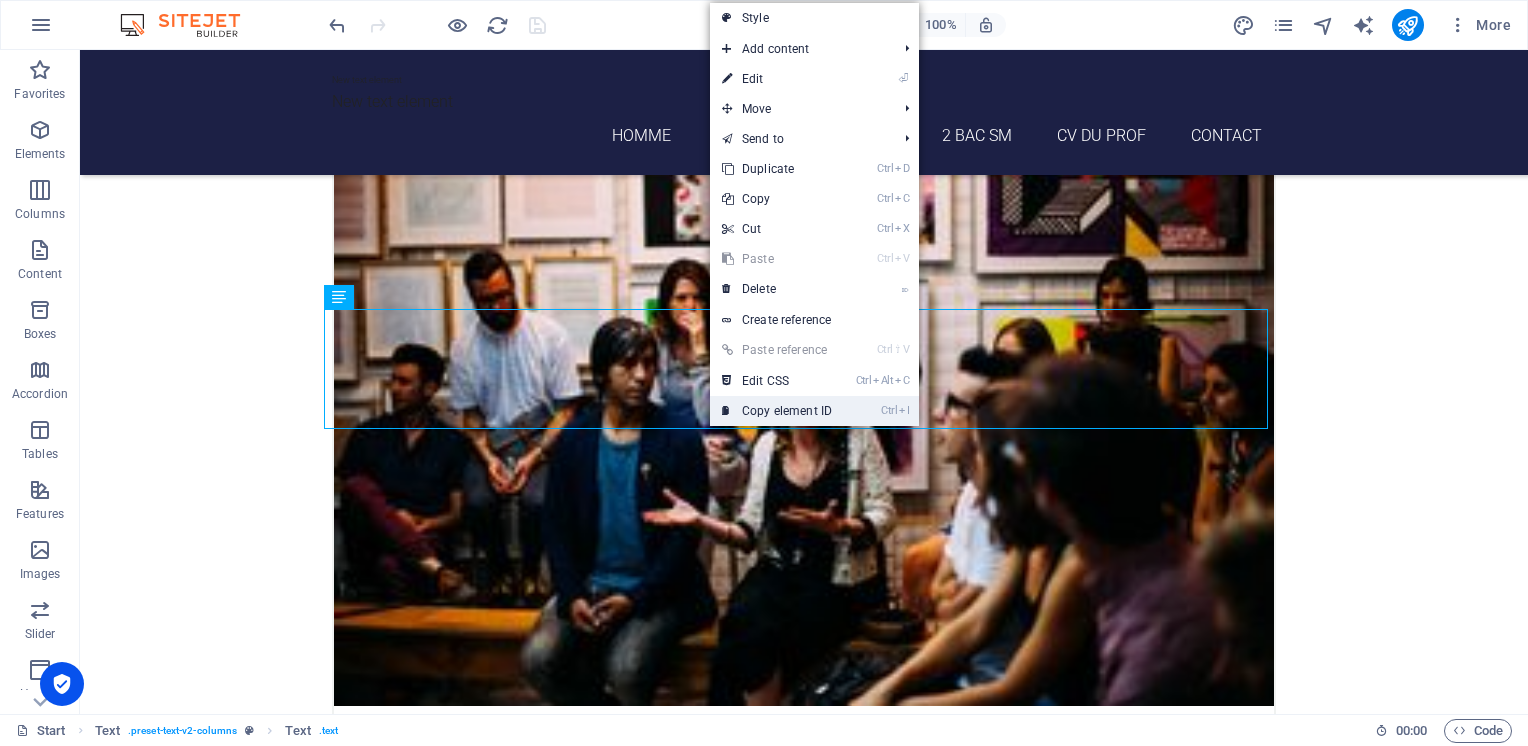 click on "Ctrl I  Copy element ID" at bounding box center [777, 411] 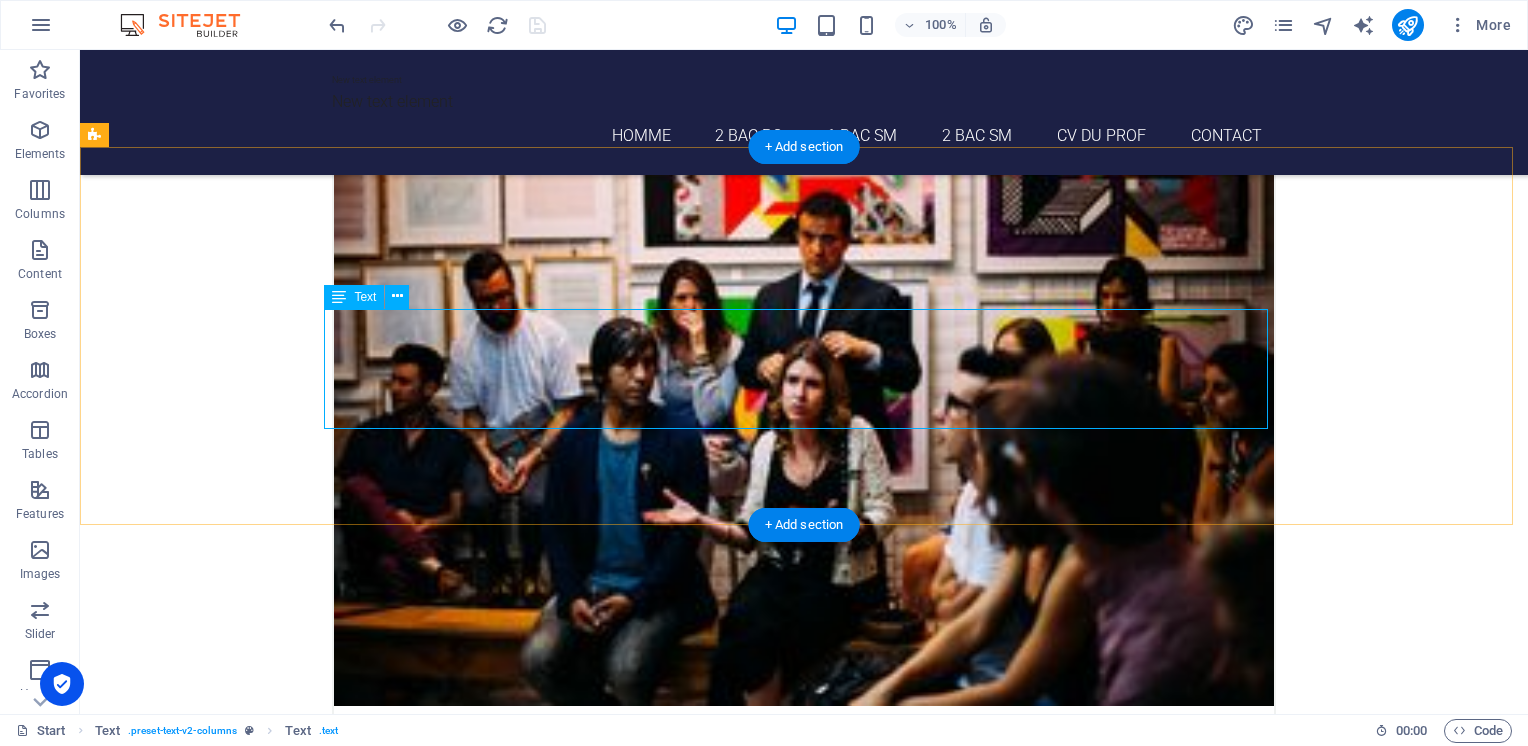 click on "Lorem ipsum dolor sitope amet, consectetur adipisicing elitip. Massumenda, dolore, cum vel modi asperiores consequatur suscipit quidem ducimus eveniet iure expedita consecteture odiogil voluptatum similique fugit voluptates atem accusamus quae quas dolorem tenetur facere tempora maiores adipisci reiciendis accusantium voluptatibus id voluptate tempore dolor harum nisi amet! Nobis, eaque. Aenean commodo ligula eget dolor. Lorem ipsum dolor sit amet, consectetuer adipiscing elit leget odiogil voluptatum similique fugit voluptates dolor. Libero assumenda, dolore, cum vel modi asperiores consequatur." at bounding box center (804, 4885) 